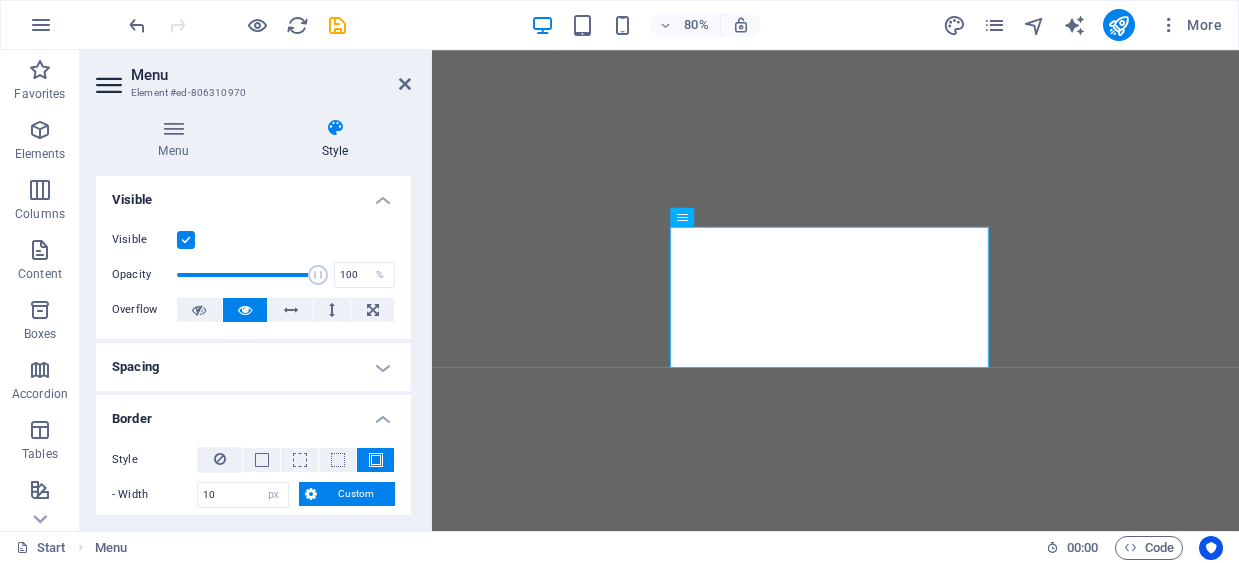 select on "px" 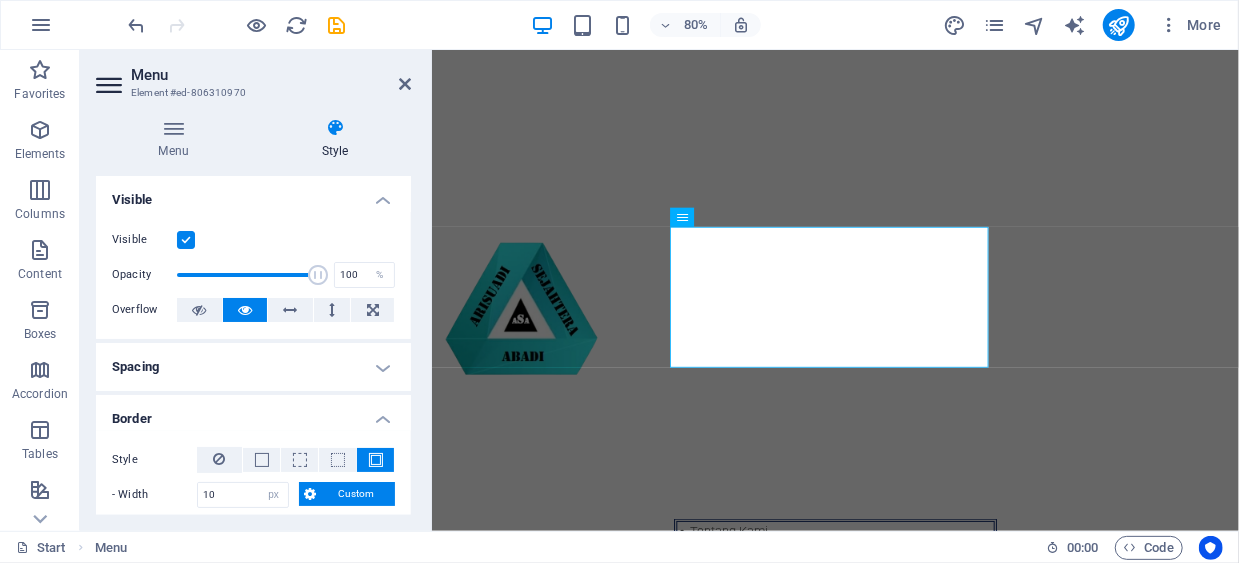 scroll, scrollTop: 0, scrollLeft: 0, axis: both 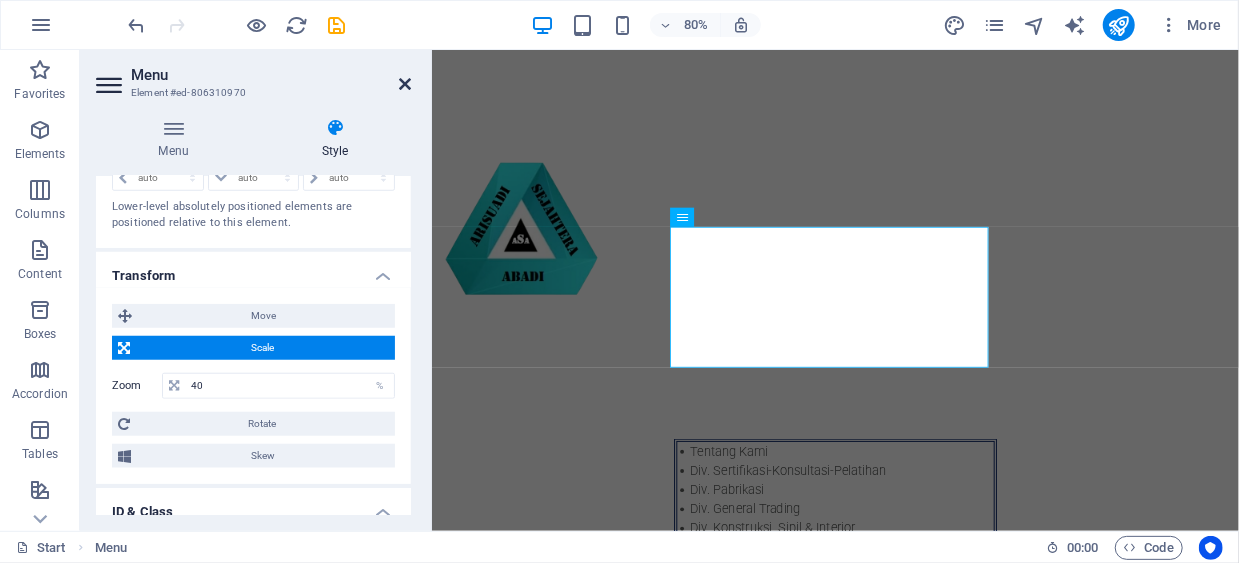 click at bounding box center [405, 84] 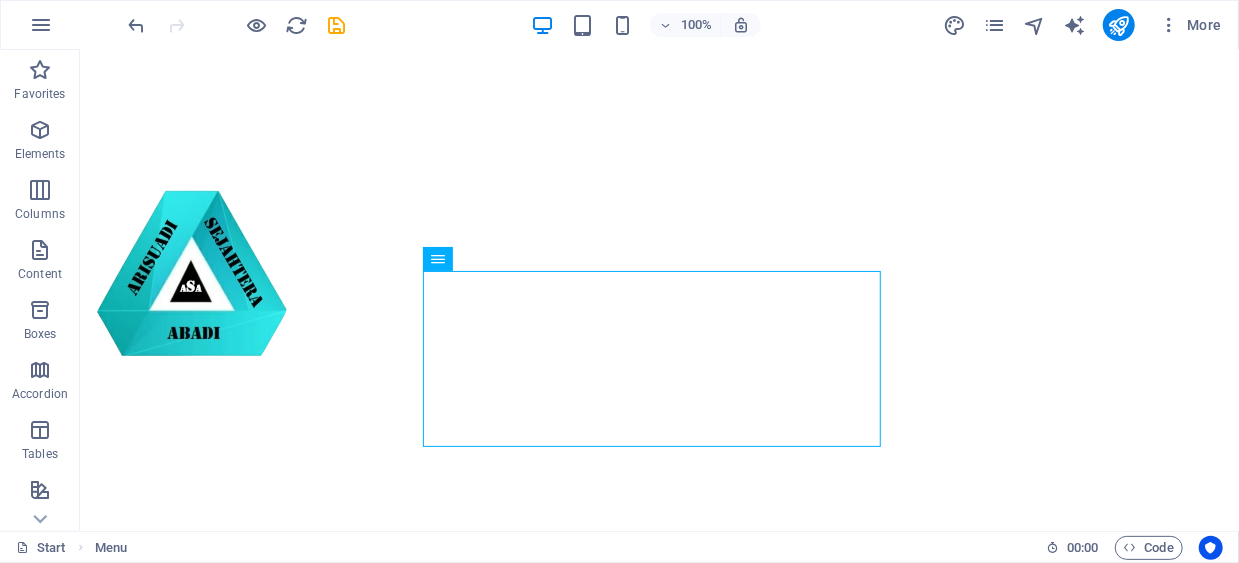 click on "Tentang Kami Div. Sertifikasi-Konsultasi-Pelatihan Div. Pabrikasi Div. General Trading Div. Konstruksi, Sipil & Interior Divisi Pengolahan Limbah-Sampah Contact +[COUNTRY CODE]-[AREA CODE]-[PHONE] tentang kami Divisi sertifikasi-konsultasi-pelatihan Divisi pabrikasi divisi general trading divisi konstruksi-sipil-interior divisi pengolahan limbah-sampah Contact Tentang kami PT Arisuadi Sejahtera Abadi yang disingkat ASA, berdiri pada tanggal [DAY] [MONTH] [YEAR] berkedudukan di Jl. Kramat Jawa No. 80, Mustikasari, Mustikajaya, Kota Bekasi, Jawa Barat 17157 Indonesia. Pertama kali bergerak di bidang Pengerjaan Logam (Metalworking) dengan jasa Buffing, Baritori dan Polishing. Pelanggan pertama PT ASA adalah PT Cabinindo Putra yang melayani PT Yamaha Indonesia Motor Manufacturing (YIMM). Mulai [MONTH] [YEAR] usaha PT ASA dikembangkan dengan menambah Divisi Perdagangan Umum (General Trading), Sertifikasi-Konsultasi-Pelatihan (Certification- Consulting -Training ), Konstruksi- Sipil Pelatihan TIM KAMI Direksi dan Tim PT ASA" at bounding box center (658, 19602) 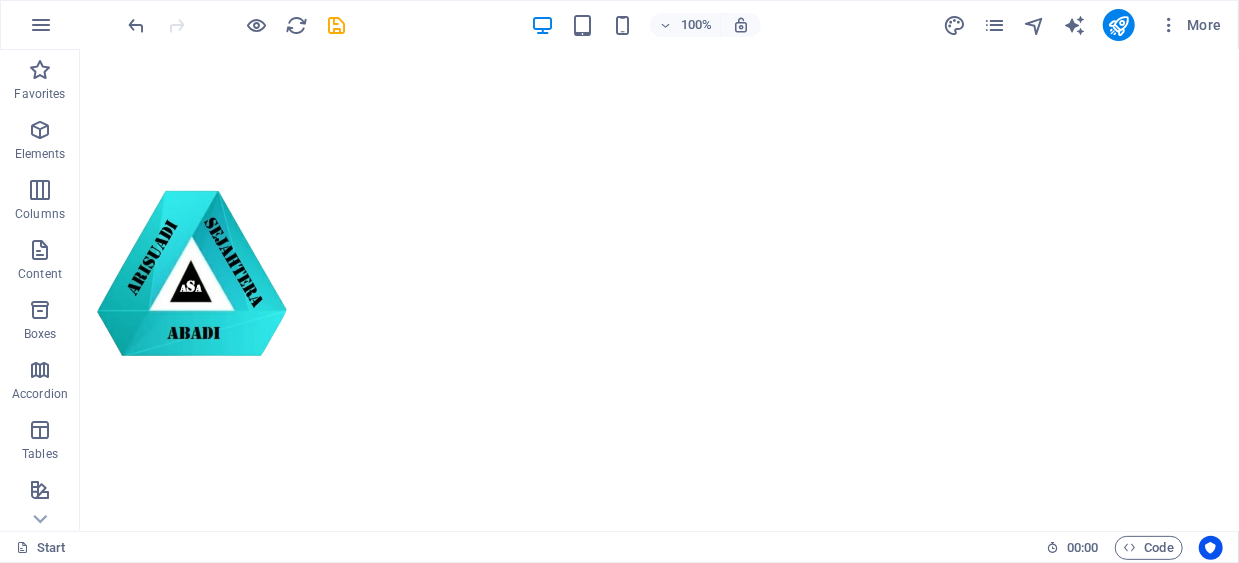 click on "Tentang Kami Div. Sertifikasi-Konsultasi-Pelatihan Div. Pabrikasi Div. General Trading Div. Konstruksi, Sipil & Interior Divisi Pengolahan Limbah-Sampah Contact +[COUNTRY CODE]-[AREA CODE]-[PHONE] tentang kami Divisi sertifikasi-konsultasi-pelatihan Divisi pabrikasi divisi general trading divisi konstruksi-sipil-interior divisi pengolahan limbah-sampah Contact Tentang kami PT Arisuadi Sejahtera Abadi yang disingkat ASA, berdiri pada tanggal [DAY] [MONTH] [YEAR] berkedudukan di Jl. Kramat Jawa No. 80, Mustikasari, Mustikajaya, Kota Bekasi, Jawa Barat 17157 Indonesia. Pertama kali bergerak di bidang Pengerjaan Logam (Metalworking) dengan jasa Buffing, Baritori dan Polishing. Pelanggan pertama PT ASA adalah PT Cabinindo Putra yang melayani PT Yamaha Indonesia Motor Manufacturing (YIMM). Mulai [MONTH] [YEAR] usaha PT ASA dikembangkan dengan menambah Divisi Perdagangan Umum (General Trading), Sertifikasi-Konsultasi-Pelatihan (Certification- Consulting -Training ), Konstruksi- Sipil Pelatihan TIM KAMI Direksi dan Tim PT ASA" at bounding box center (658, 19602) 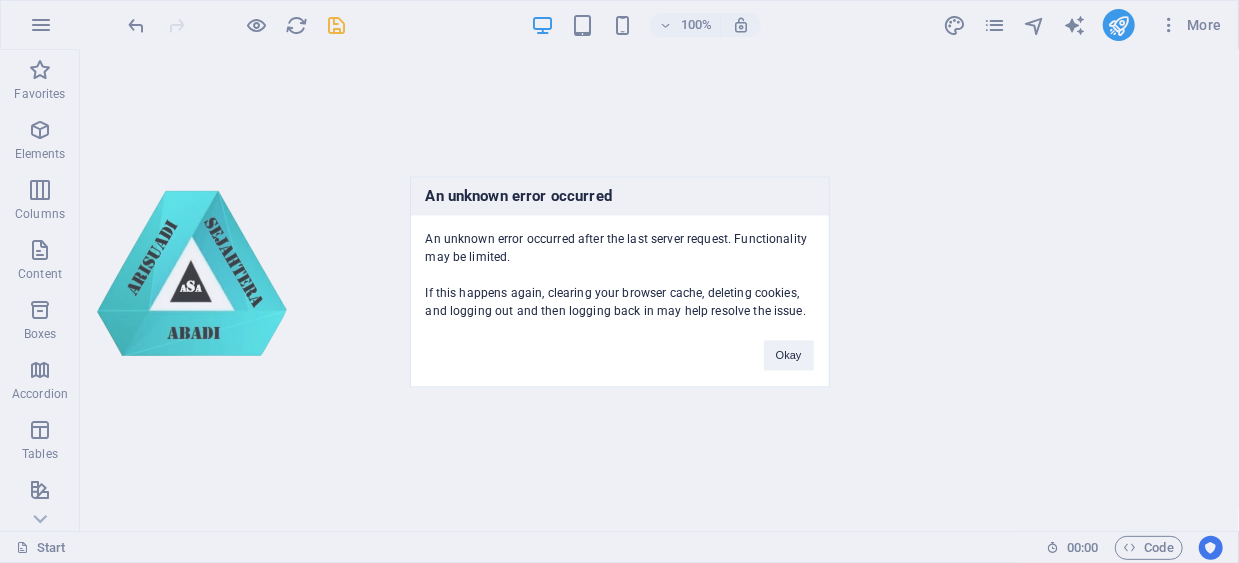click on "An unknown error occurred An unknown error occurred after the last server request. Functionality may be limited.  If this happens again, clearing your browser cache, deleting cookies, and logging out and then logging back in may help resolve the issue. Okay" at bounding box center (619, 281) 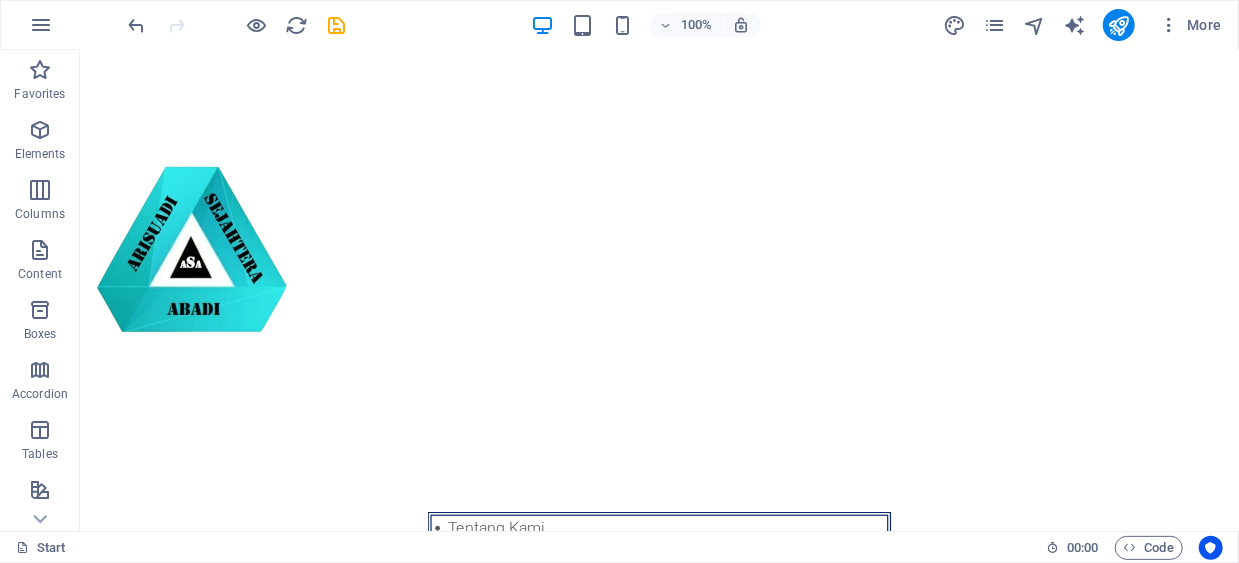 scroll, scrollTop: 100, scrollLeft: 0, axis: vertical 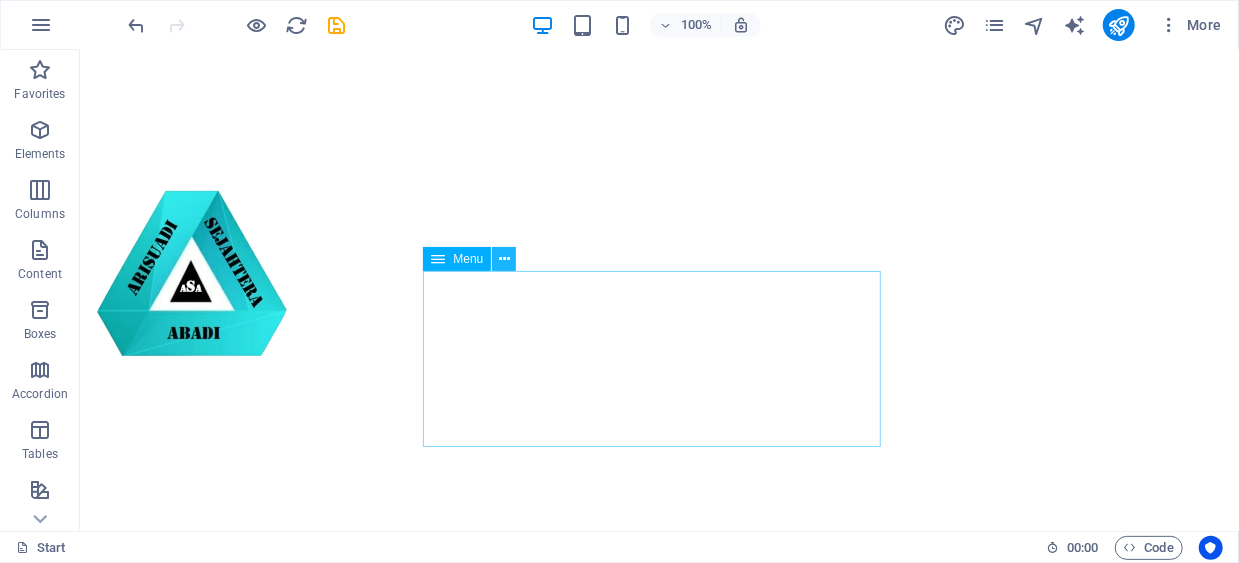 click at bounding box center (504, 259) 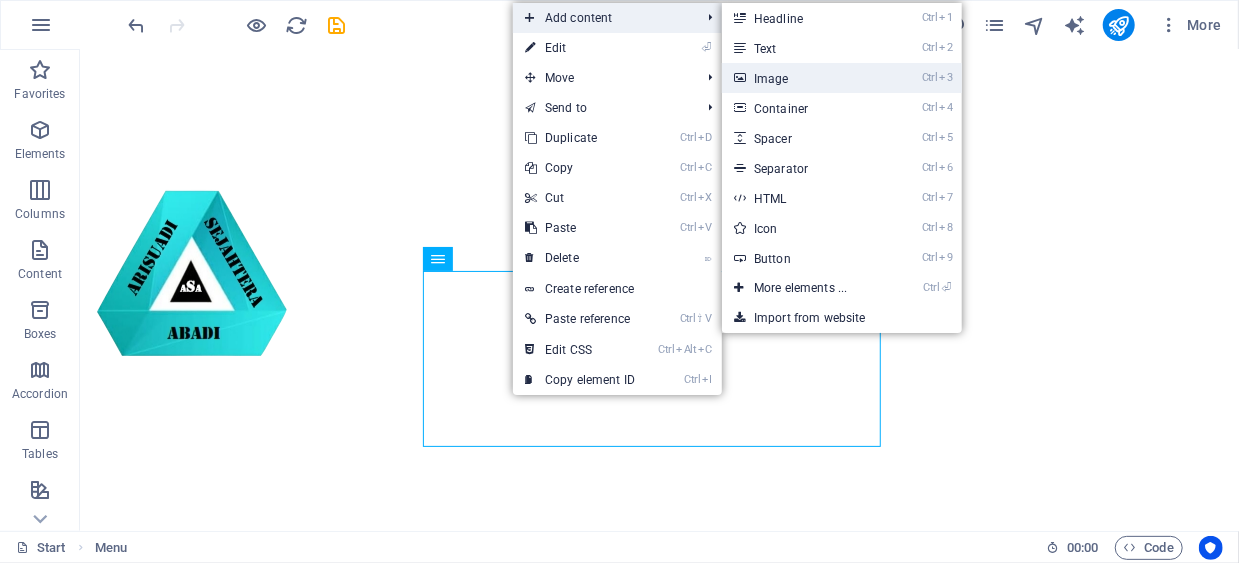 click on "Ctrl 3  Image" at bounding box center [804, 78] 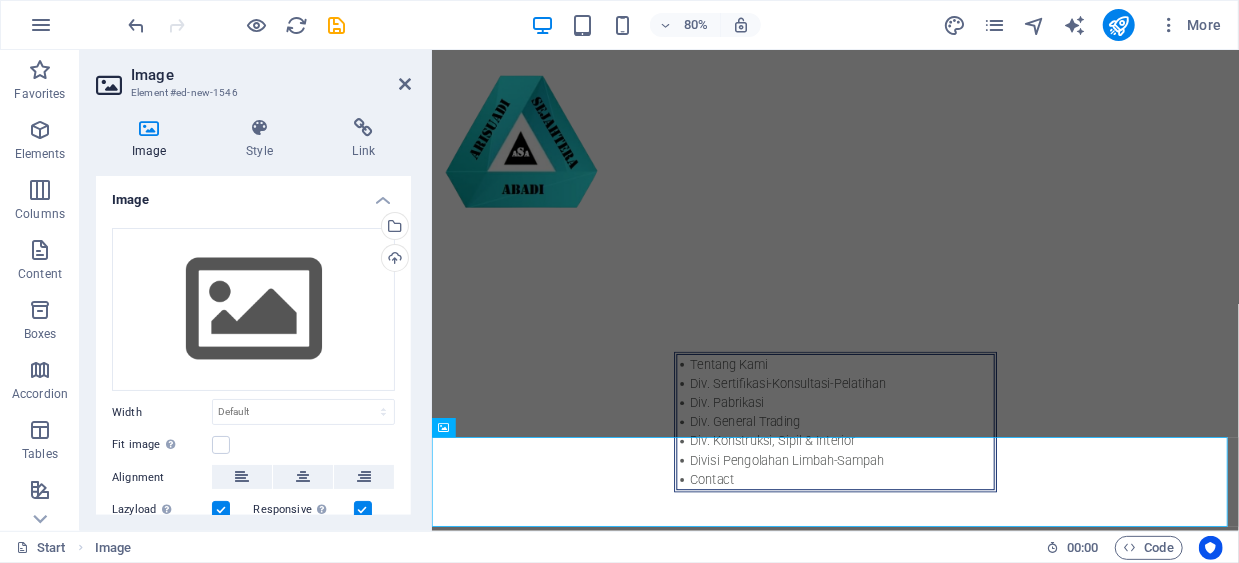 scroll, scrollTop: 300, scrollLeft: 0, axis: vertical 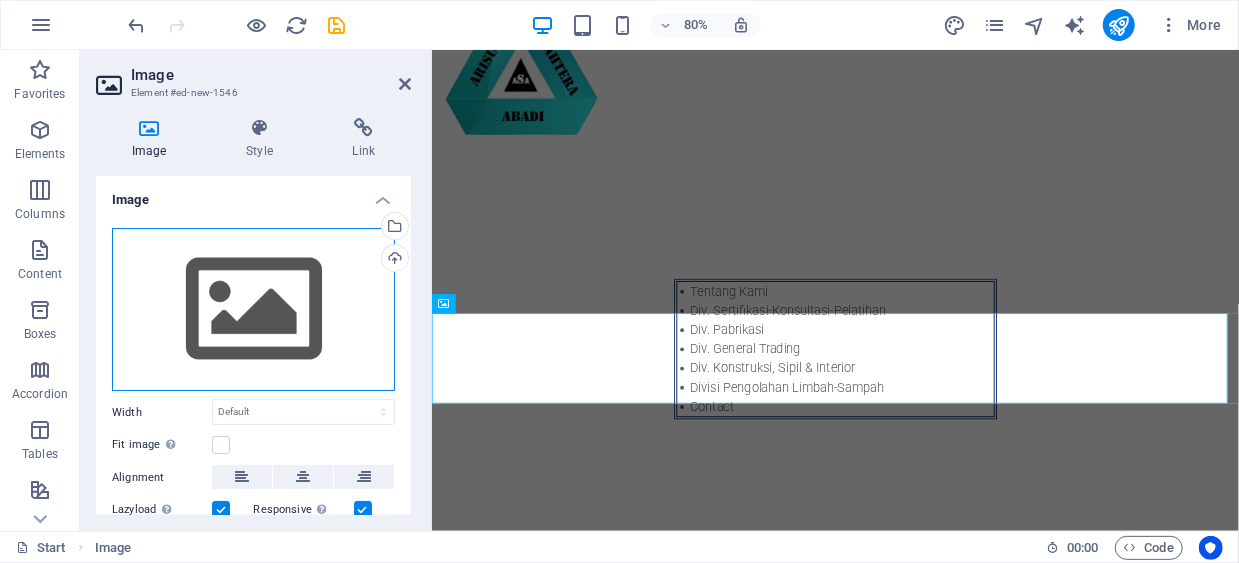 click on "Drag files here, click to choose files or select files from Files or our free stock photos & videos" at bounding box center [253, 310] 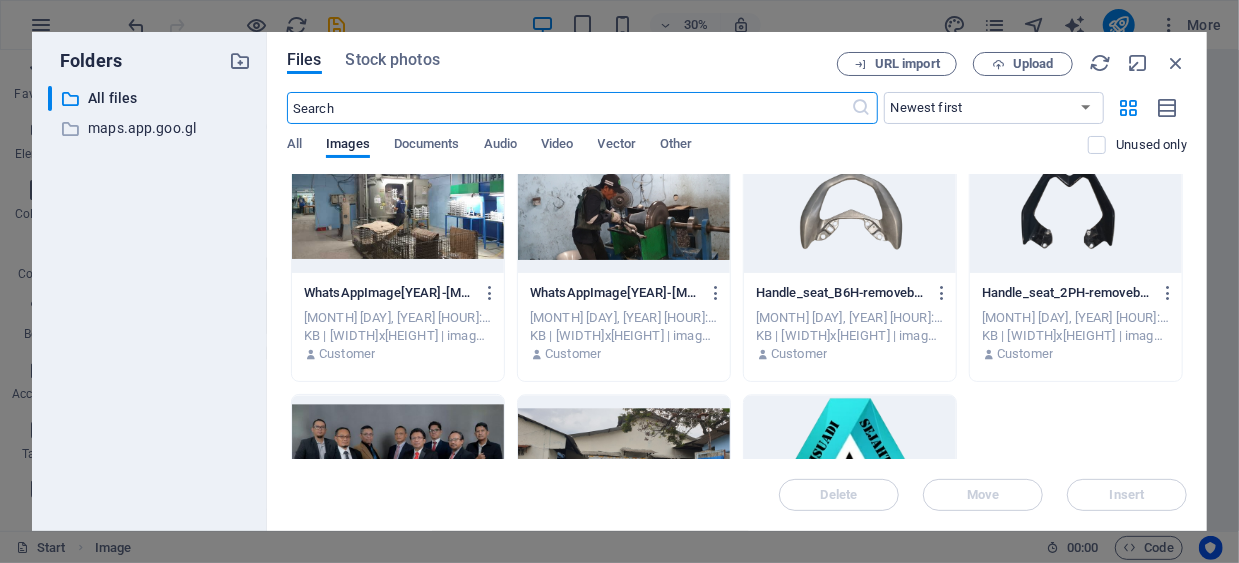 scroll, scrollTop: 2400, scrollLeft: 0, axis: vertical 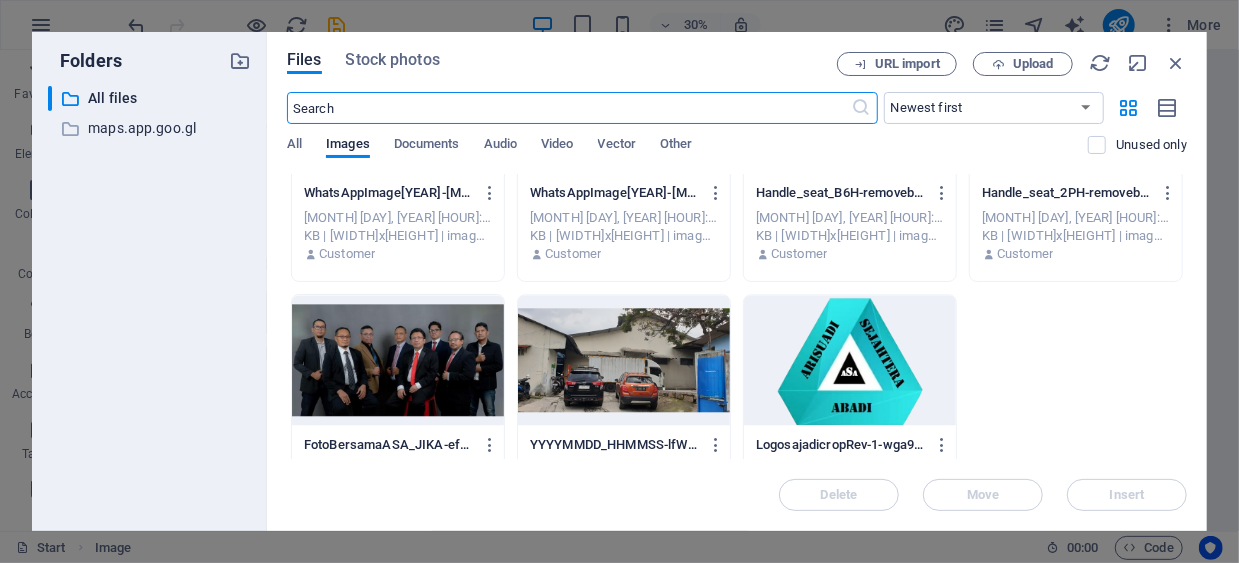 click at bounding box center (850, 360) 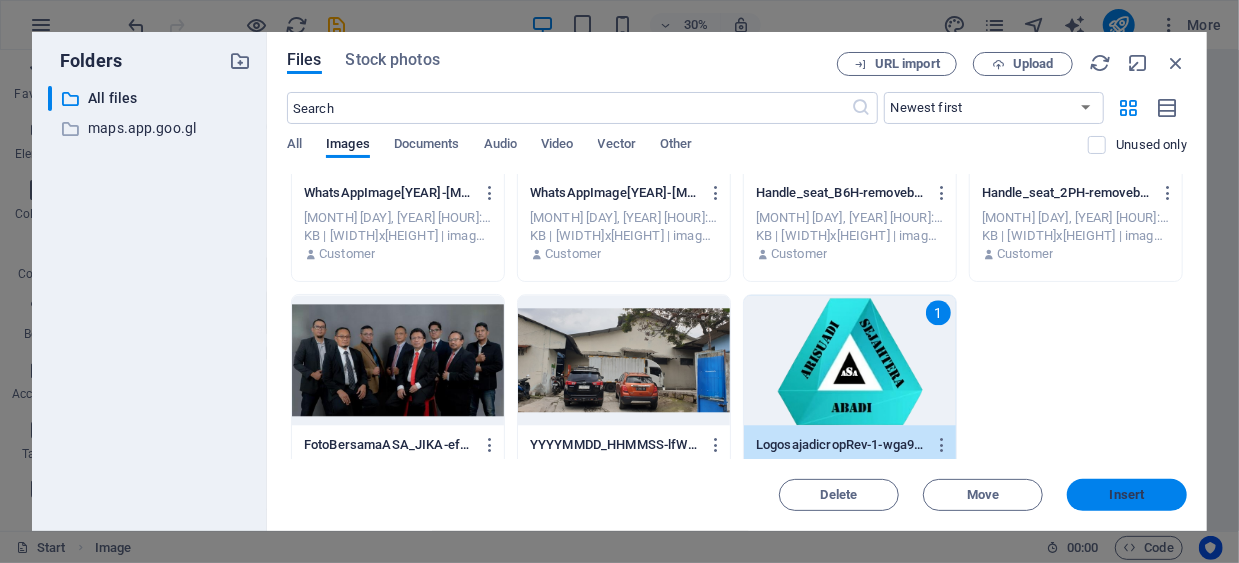 click on "Insert" at bounding box center [1127, 495] 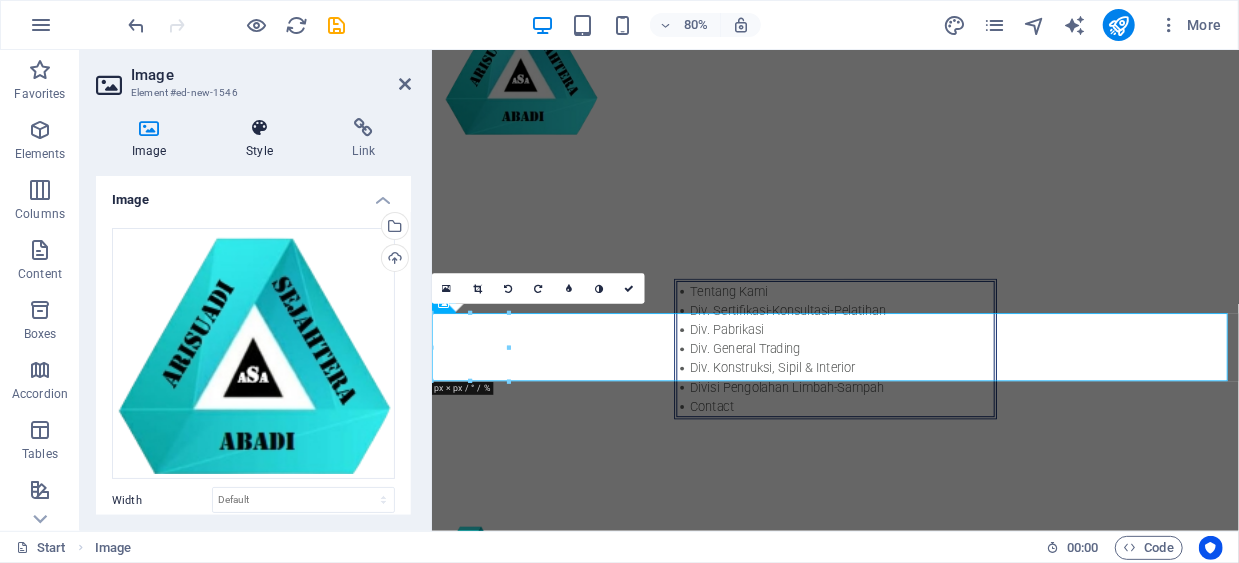 click at bounding box center (259, 128) 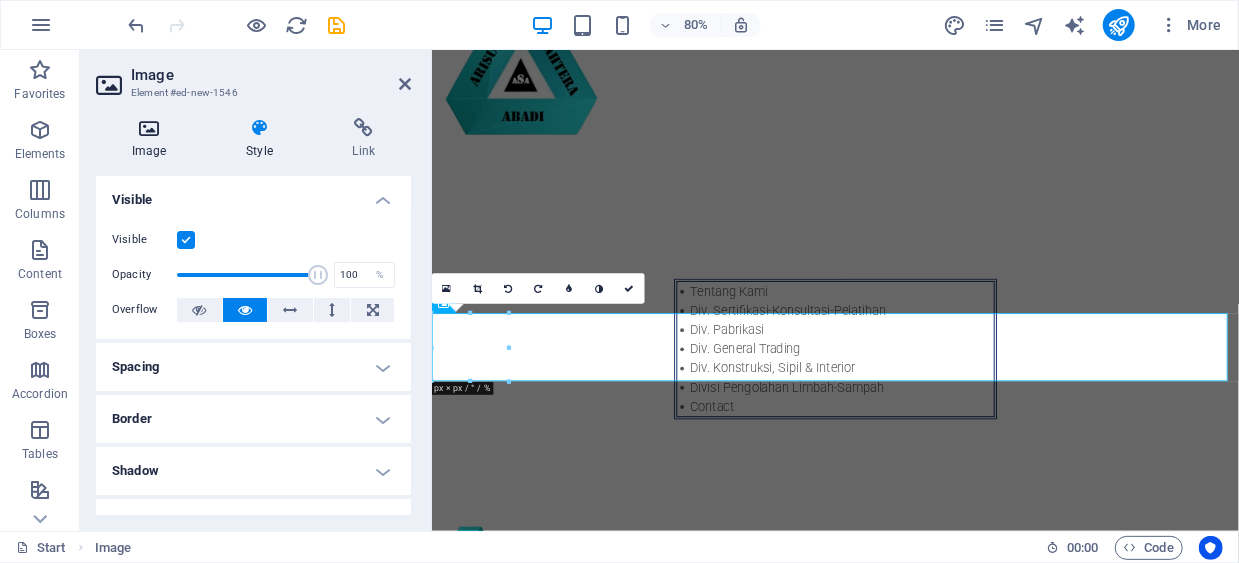 click on "Image" at bounding box center [153, 139] 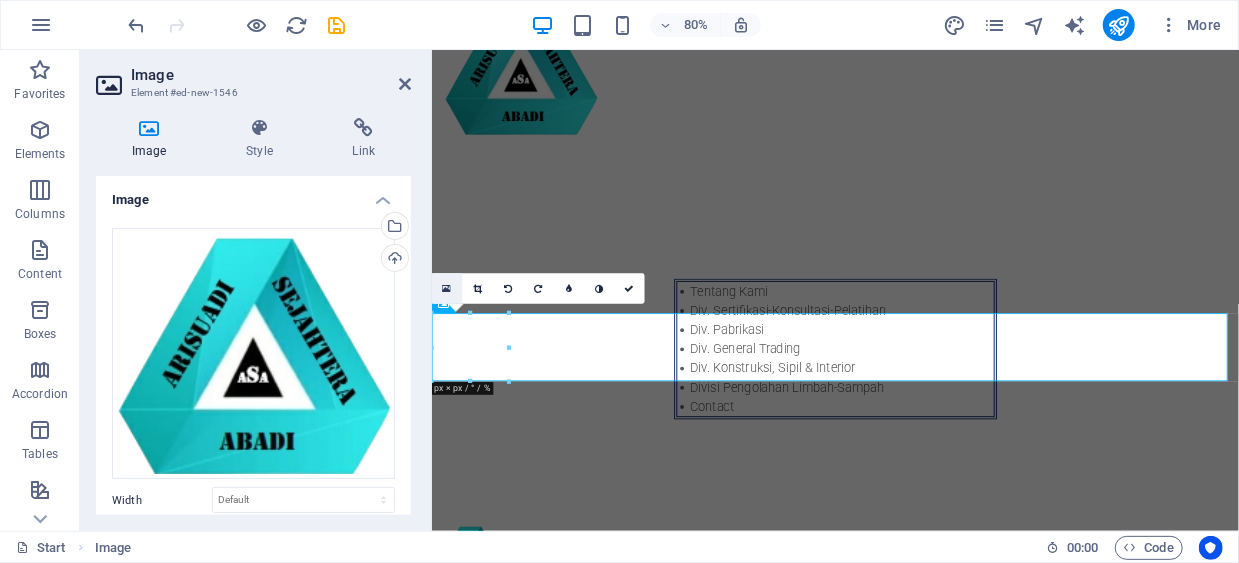click at bounding box center [447, 288] 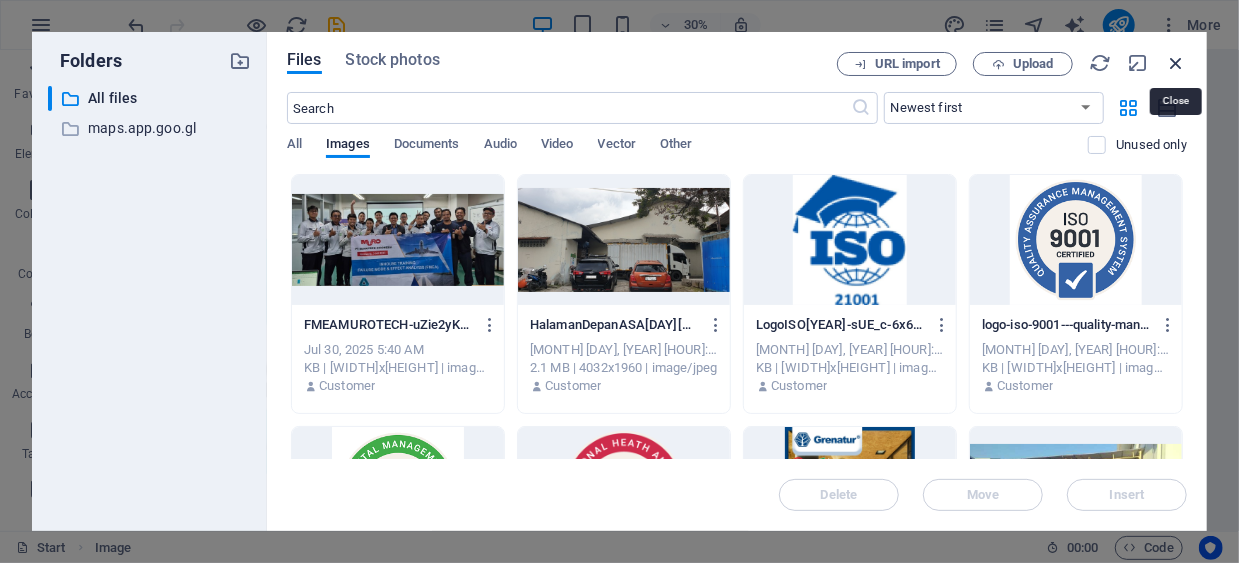 click at bounding box center (1176, 63) 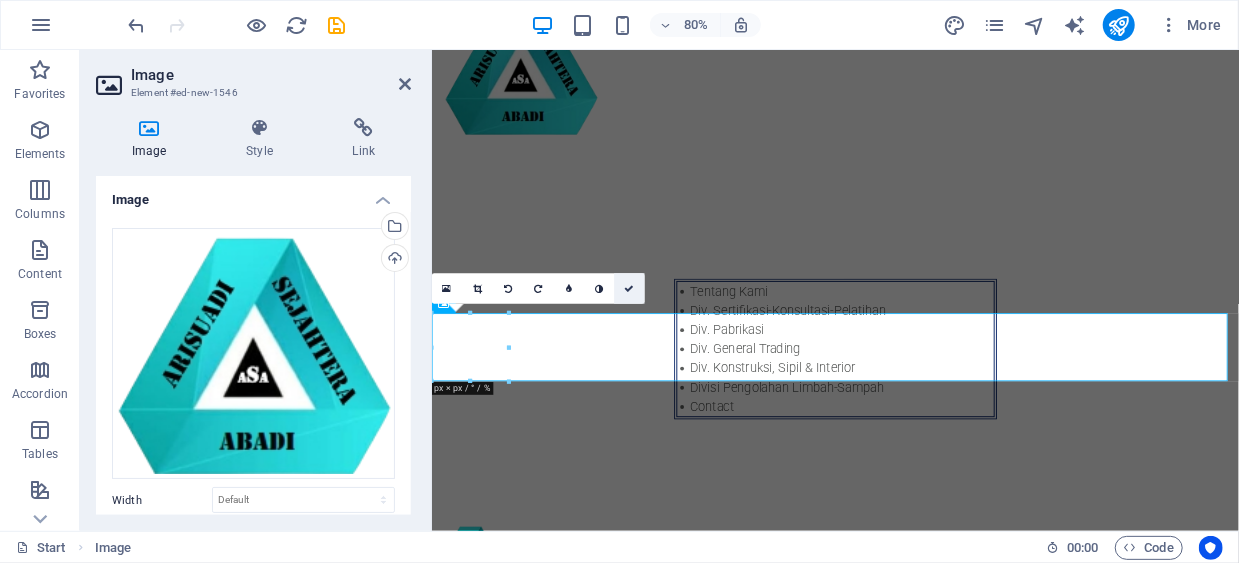 click at bounding box center (629, 288) 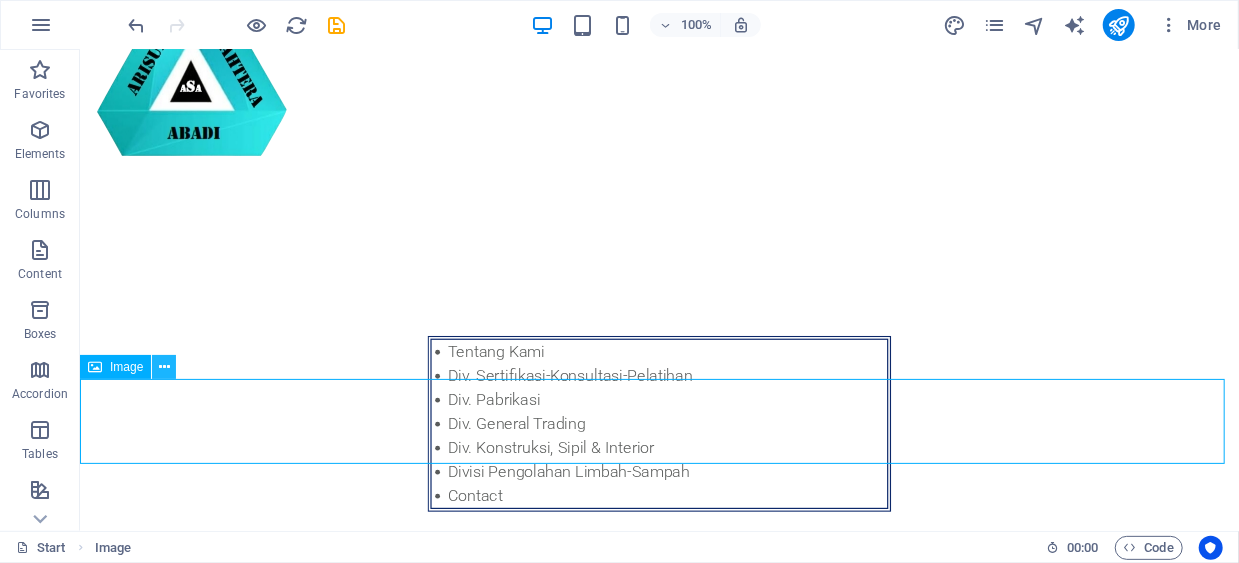 click at bounding box center (164, 367) 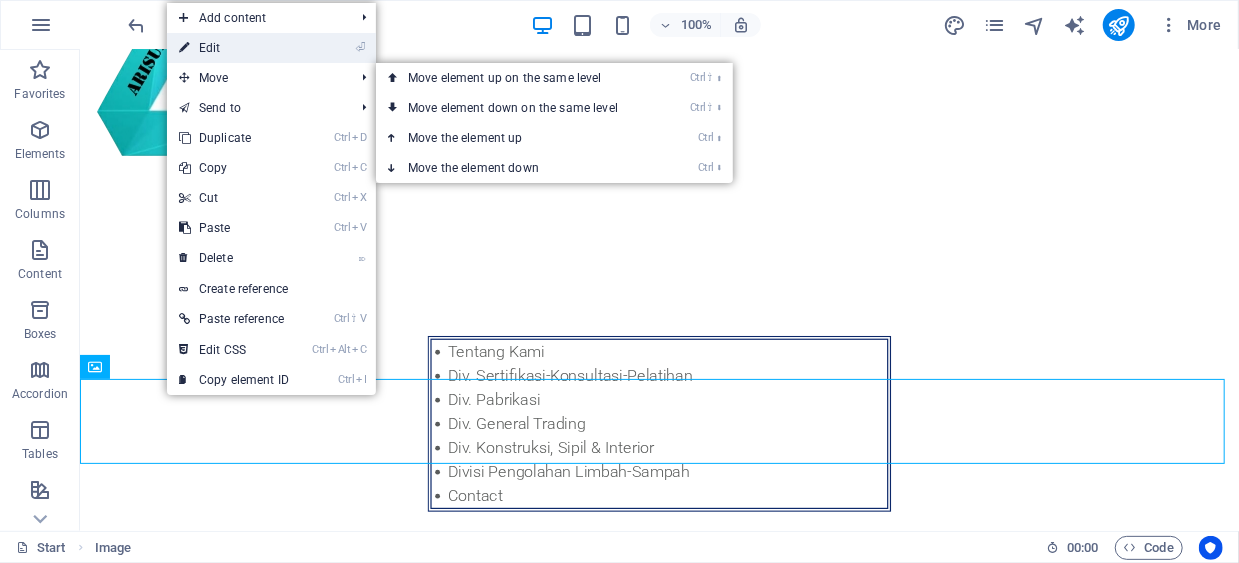 click on "⏎  Edit" at bounding box center [271, 48] 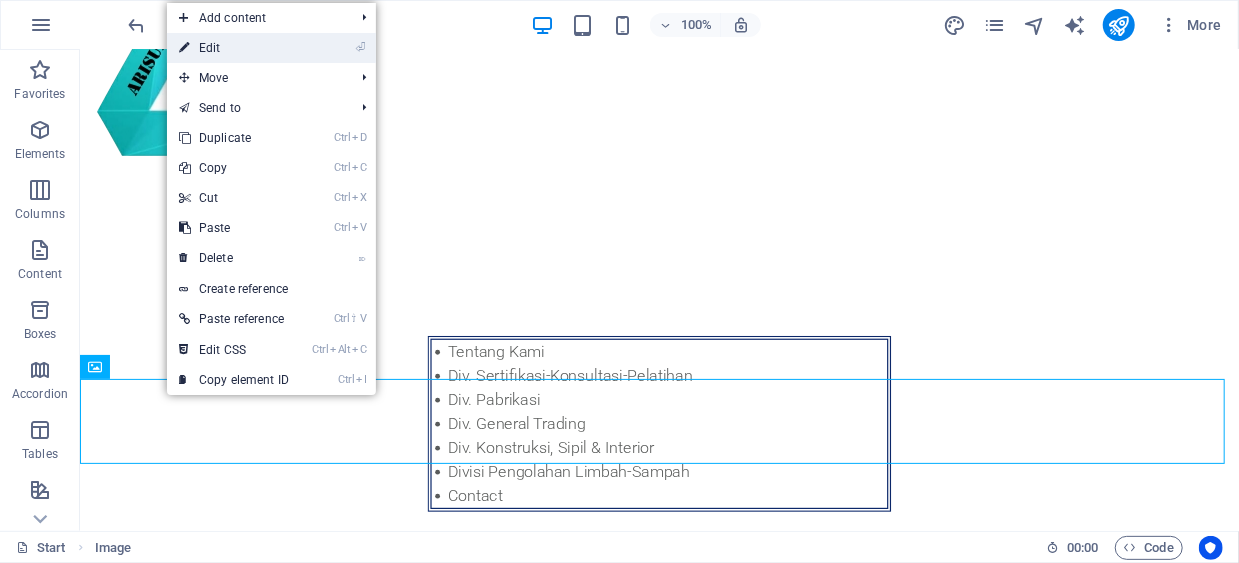 click on "⏎  Edit" at bounding box center (271, 48) 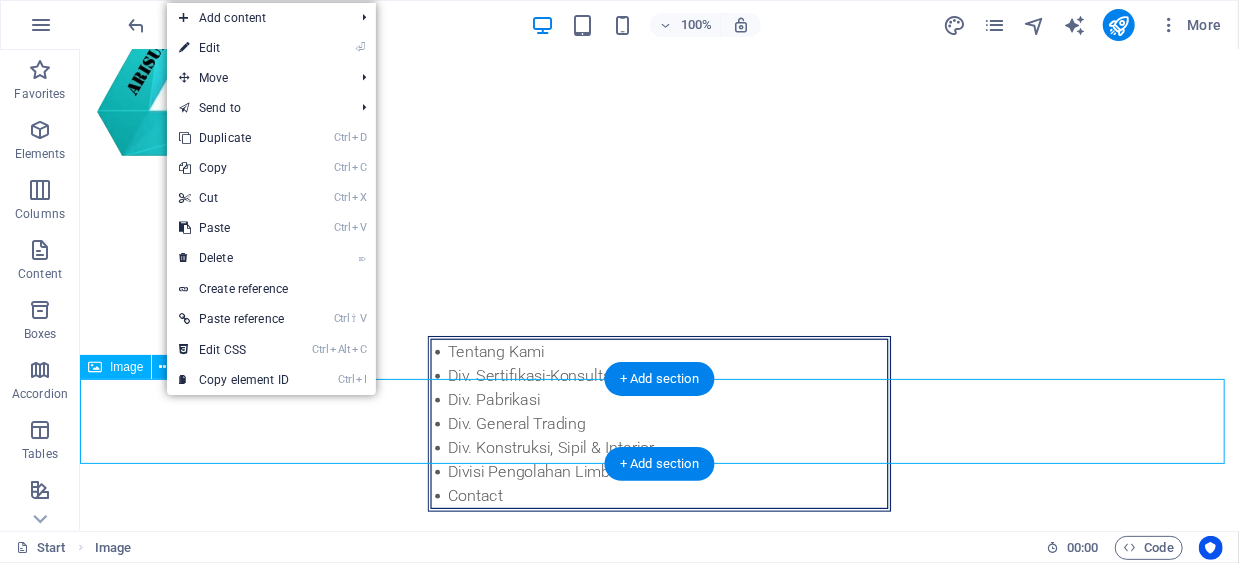 click at bounding box center (658, 685) 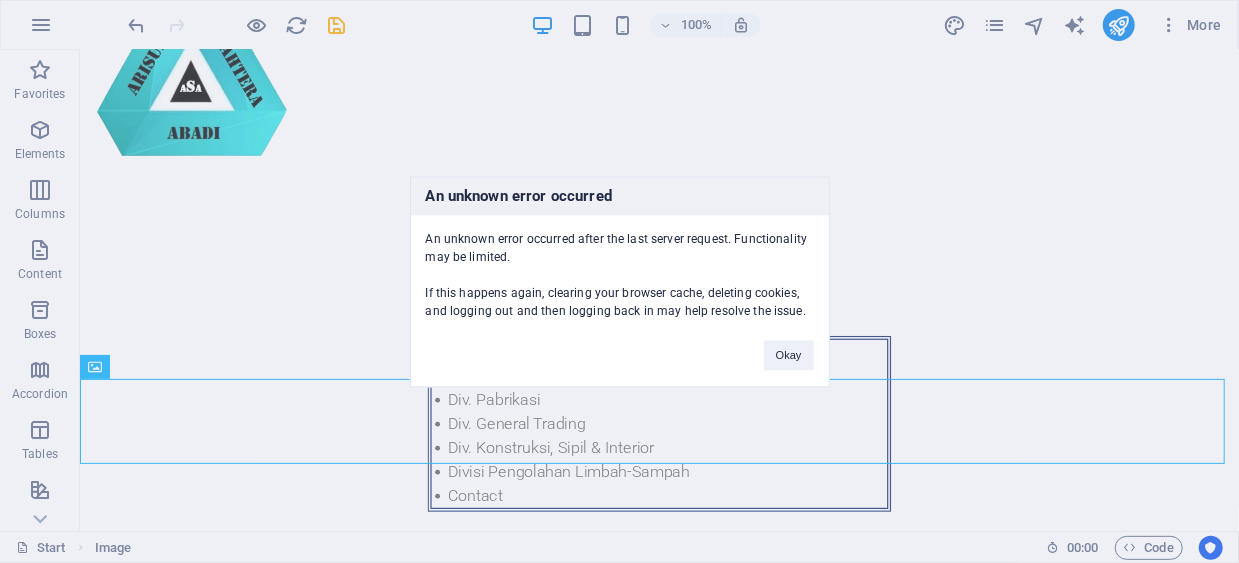 click on "An unknown error occurred An unknown error occurred after the last server request. Functionality may be limited.  If this happens again, clearing your browser cache, deleting cookies, and logging out and then logging back in may help resolve the issue. Okay" at bounding box center [619, 281] 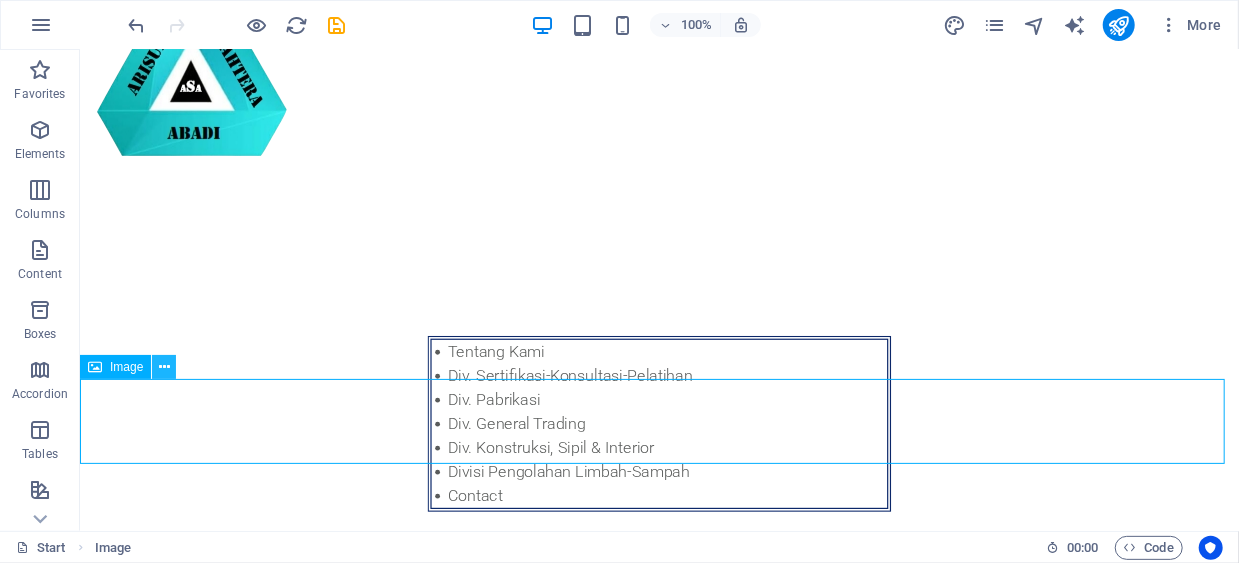click at bounding box center (164, 367) 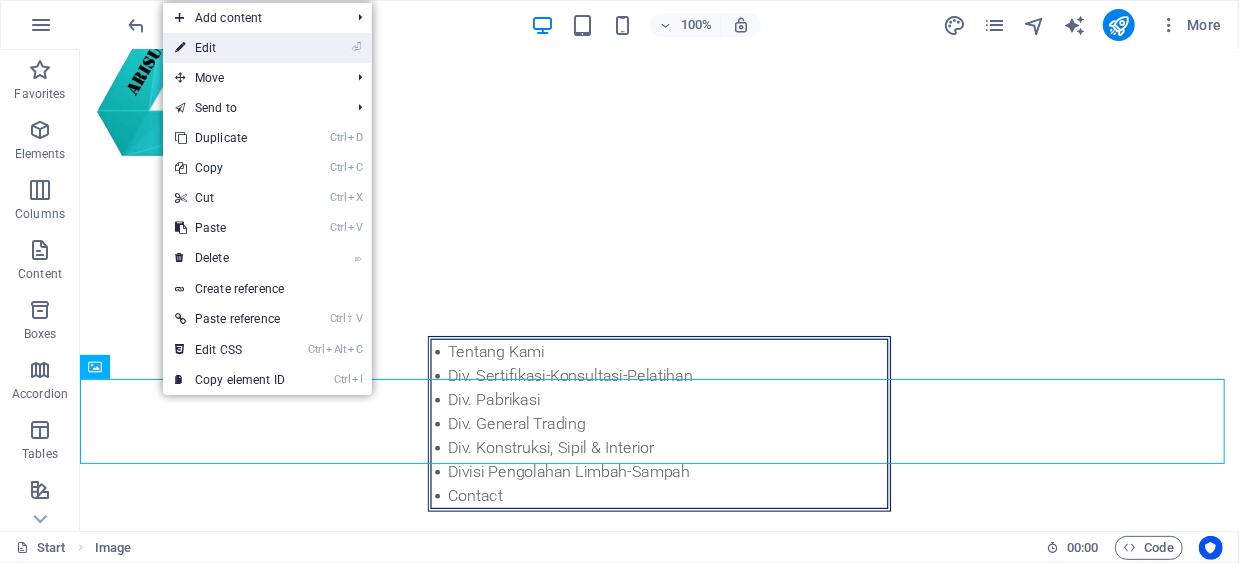 click on "⏎  Edit" at bounding box center [230, 48] 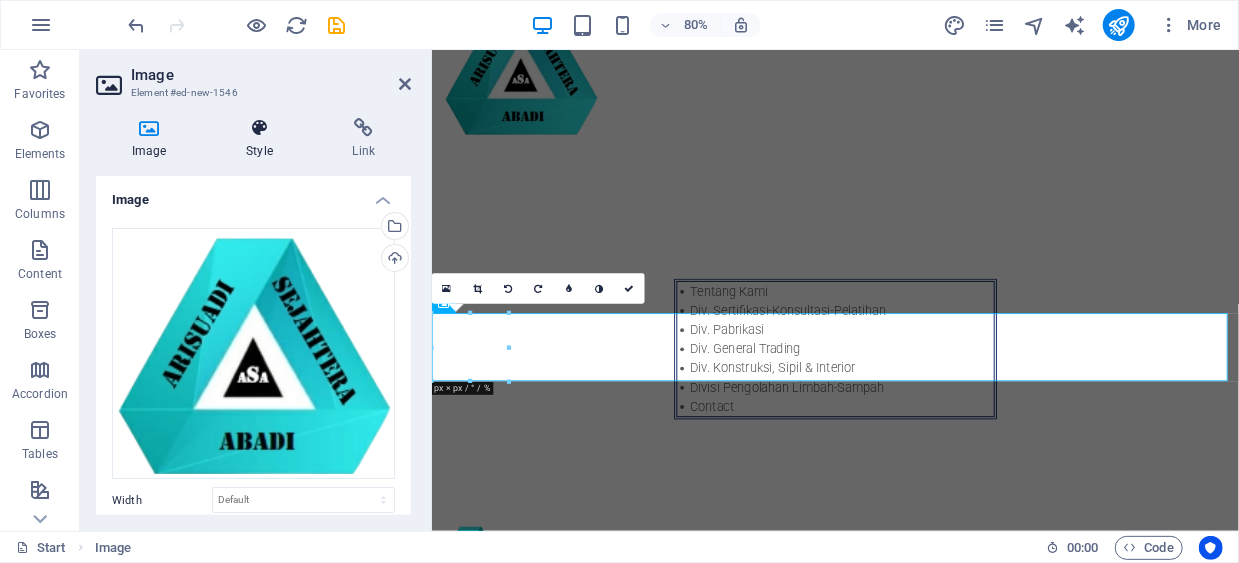 click at bounding box center [259, 128] 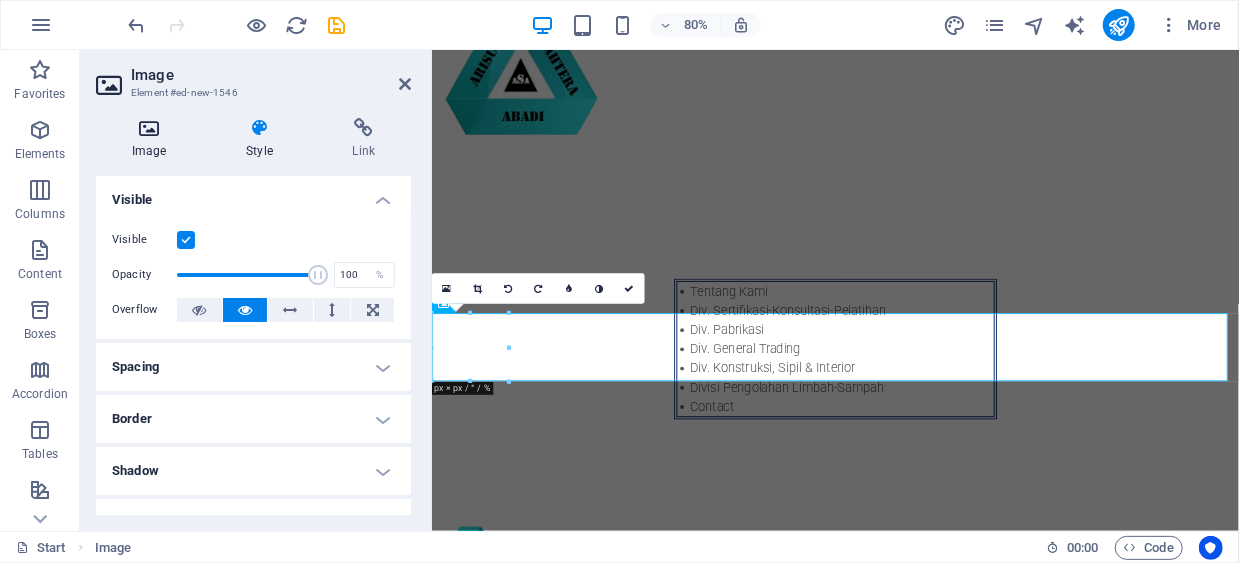 click at bounding box center (149, 128) 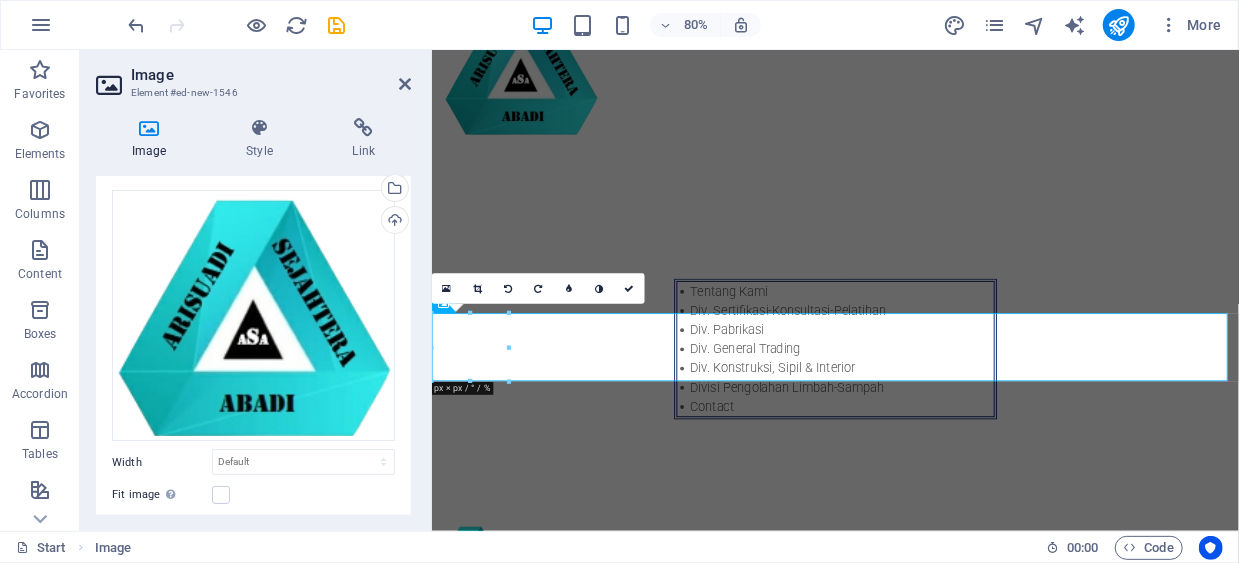 scroll, scrollTop: 0, scrollLeft: 0, axis: both 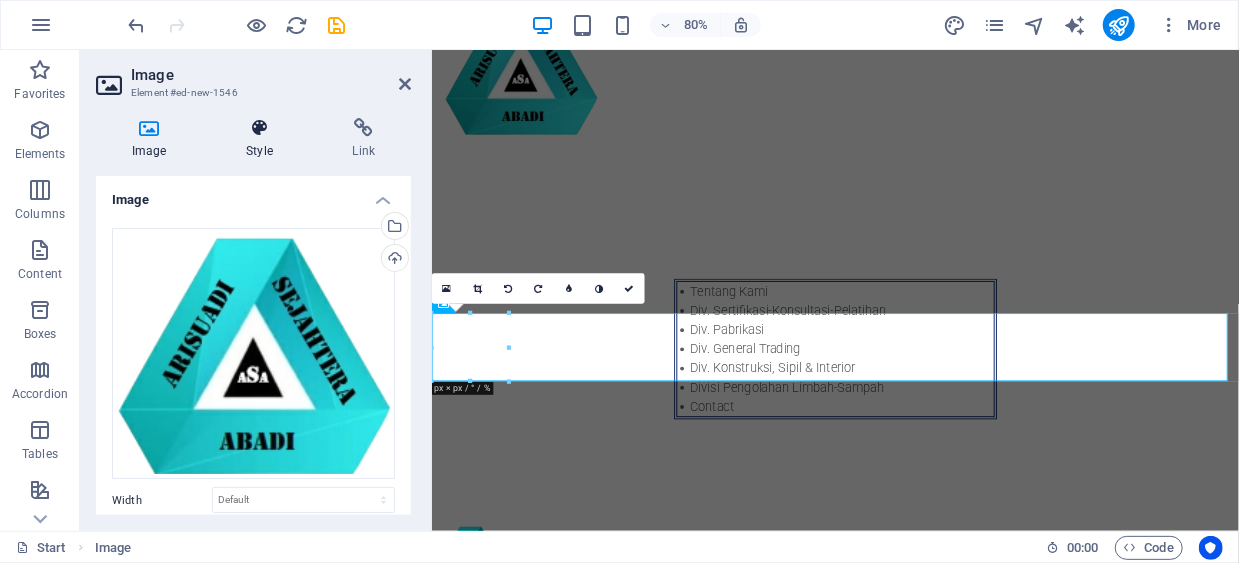 click on "Style" at bounding box center [263, 139] 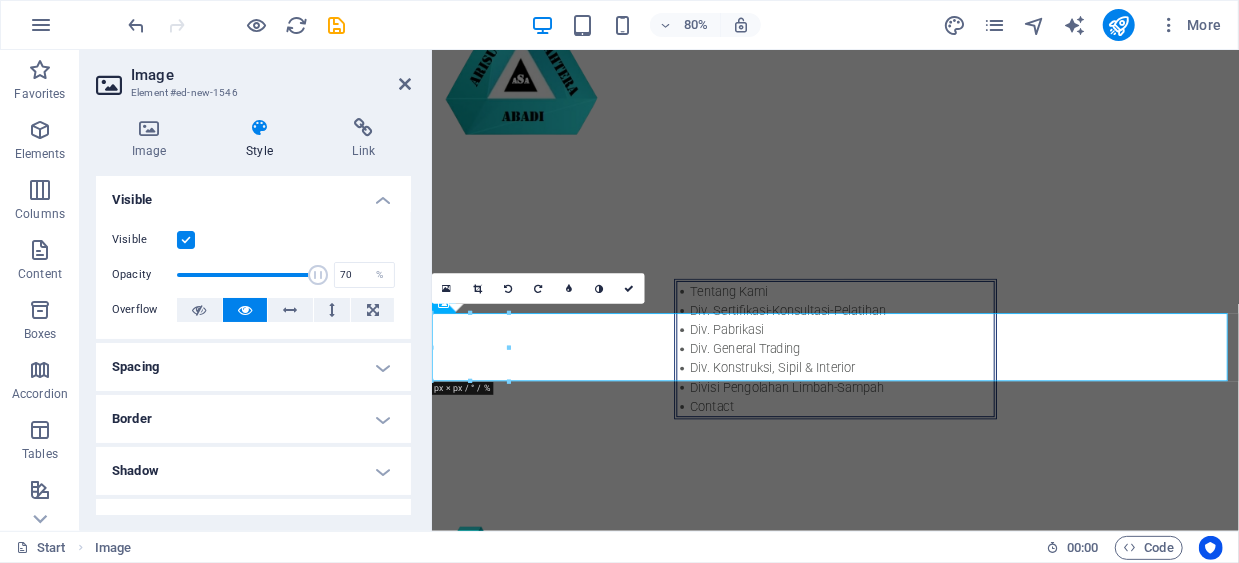 click at bounding box center [247, 275] 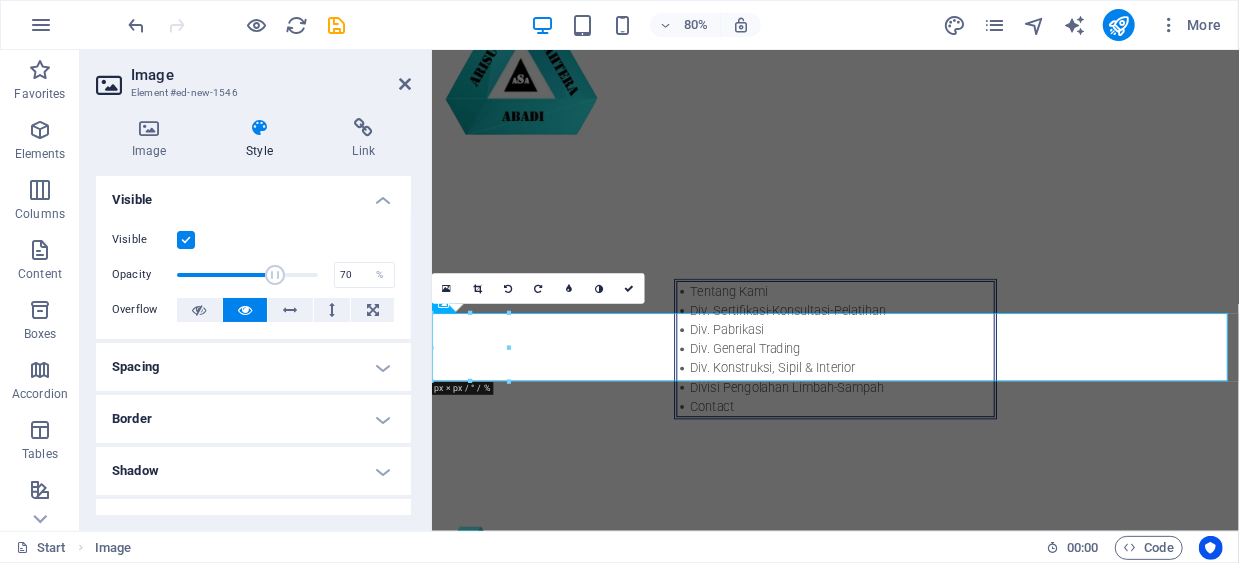 type on "49" 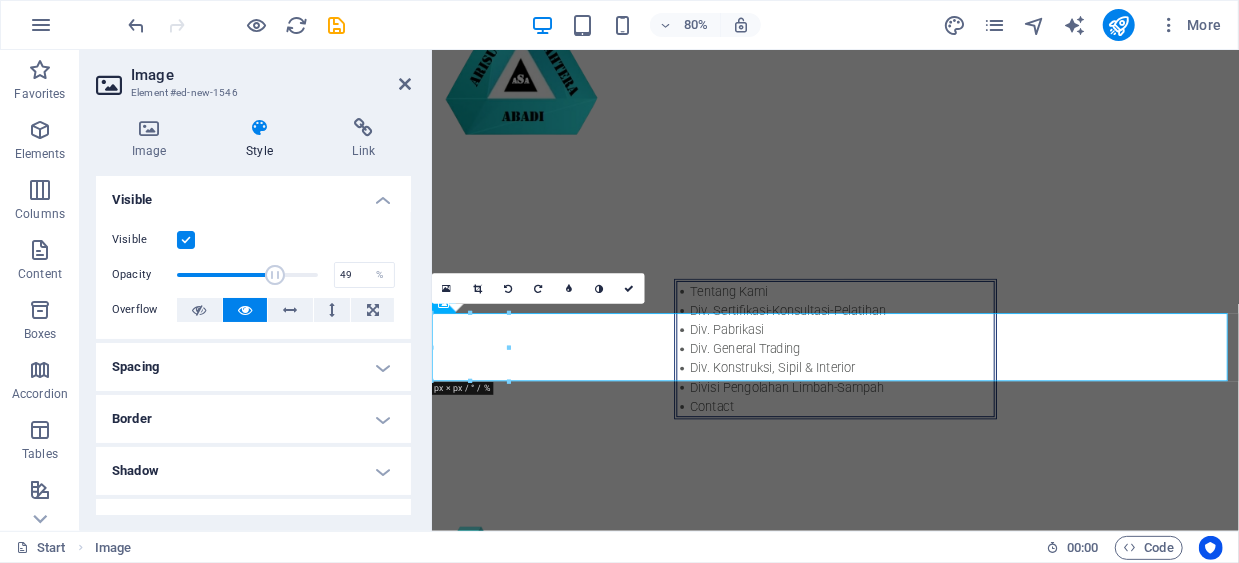 click at bounding box center [247, 275] 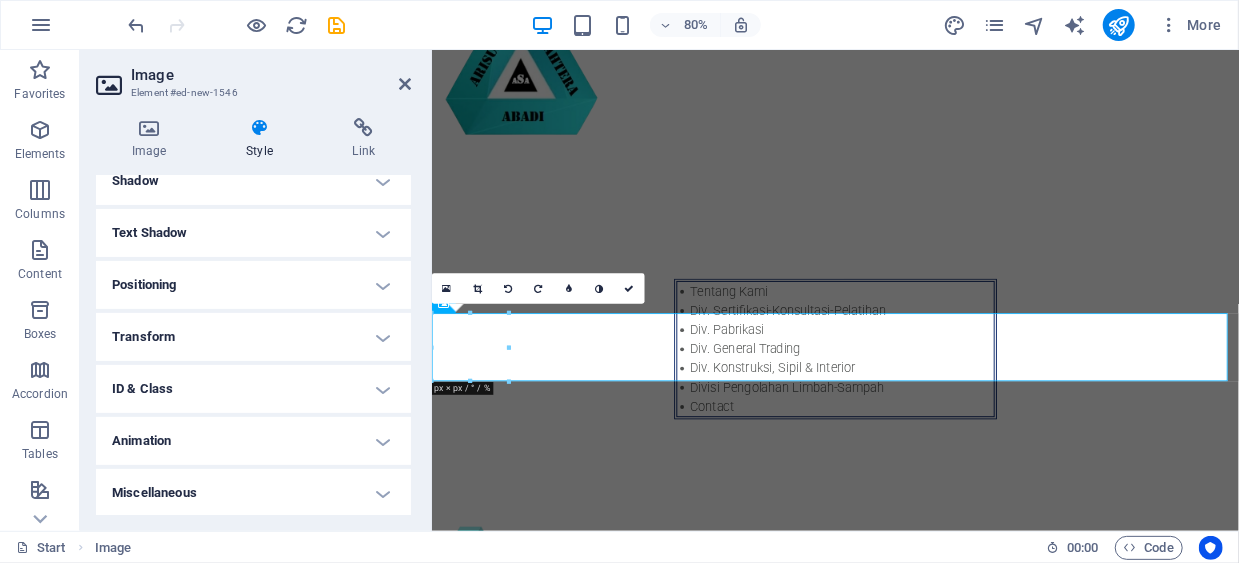 scroll, scrollTop: 291, scrollLeft: 0, axis: vertical 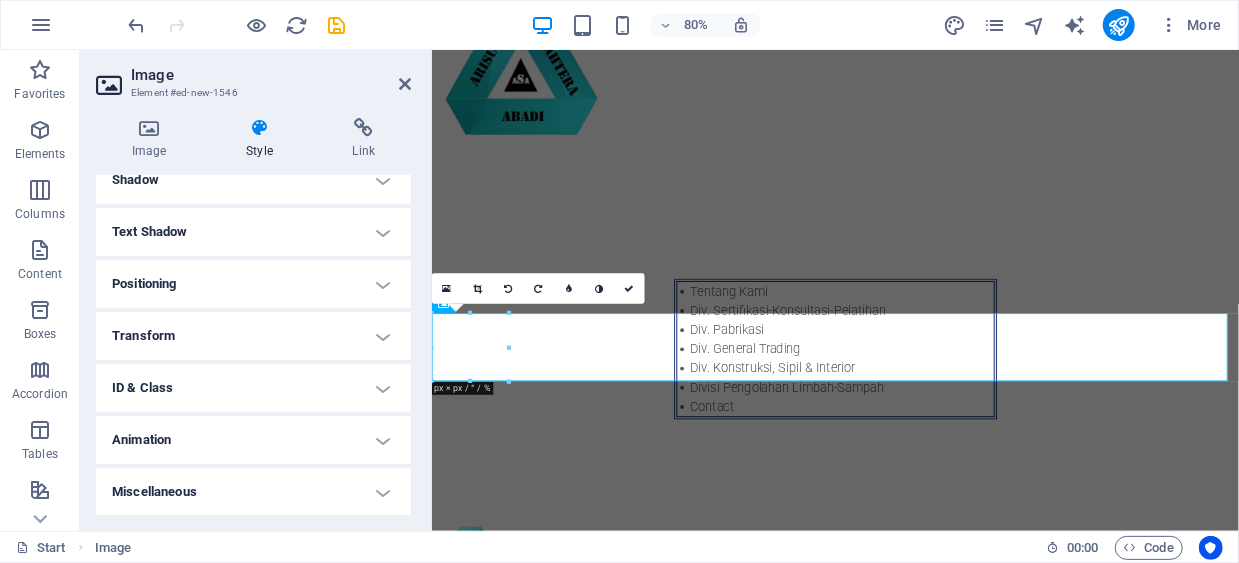 click on "Positioning" at bounding box center [253, 284] 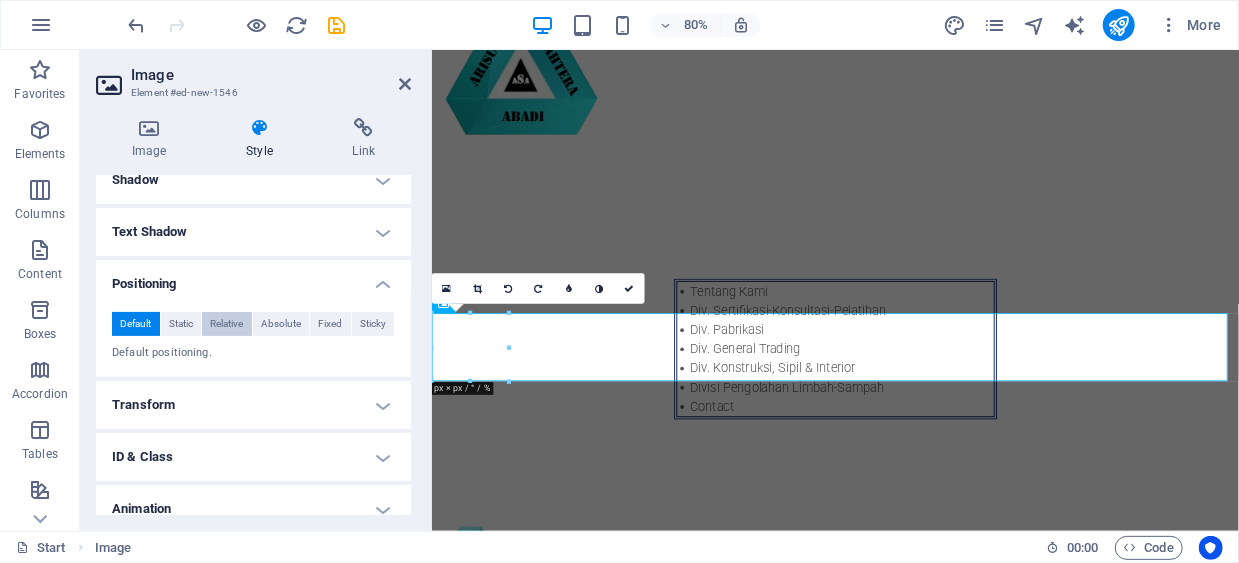 click on "Relative" at bounding box center (226, 324) 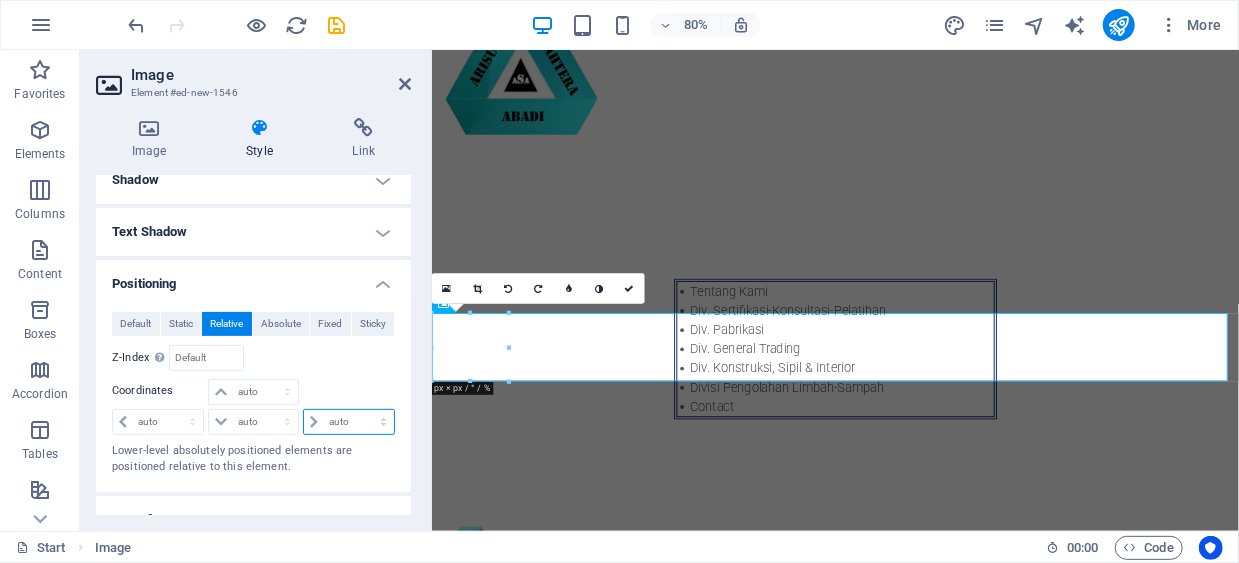 click on "auto px rem % em" at bounding box center (349, 422) 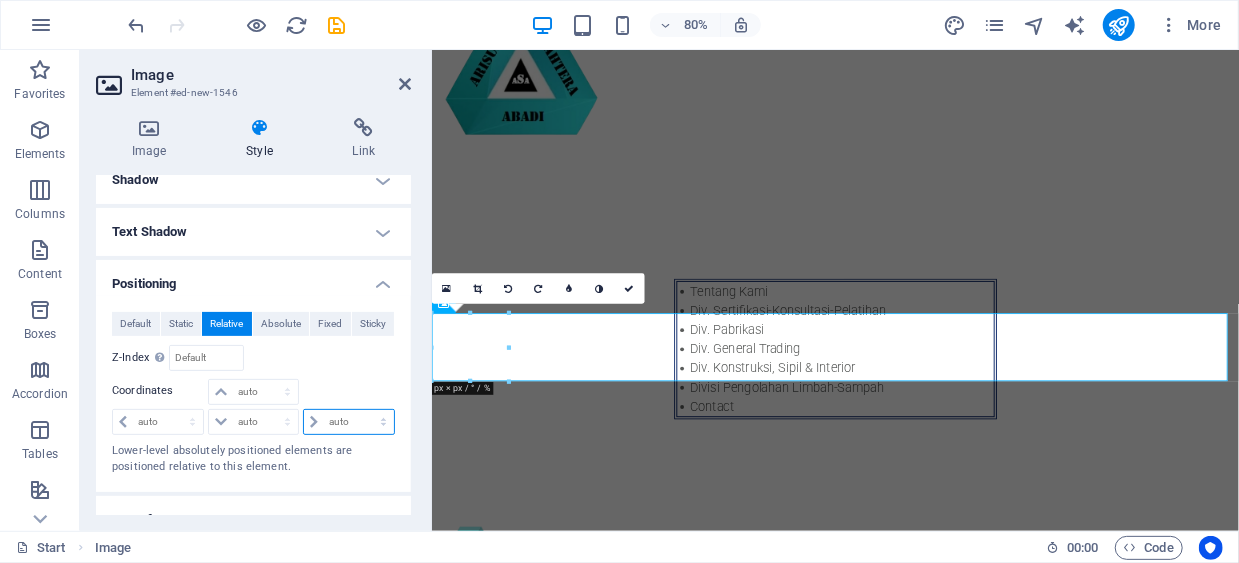 select on "px" 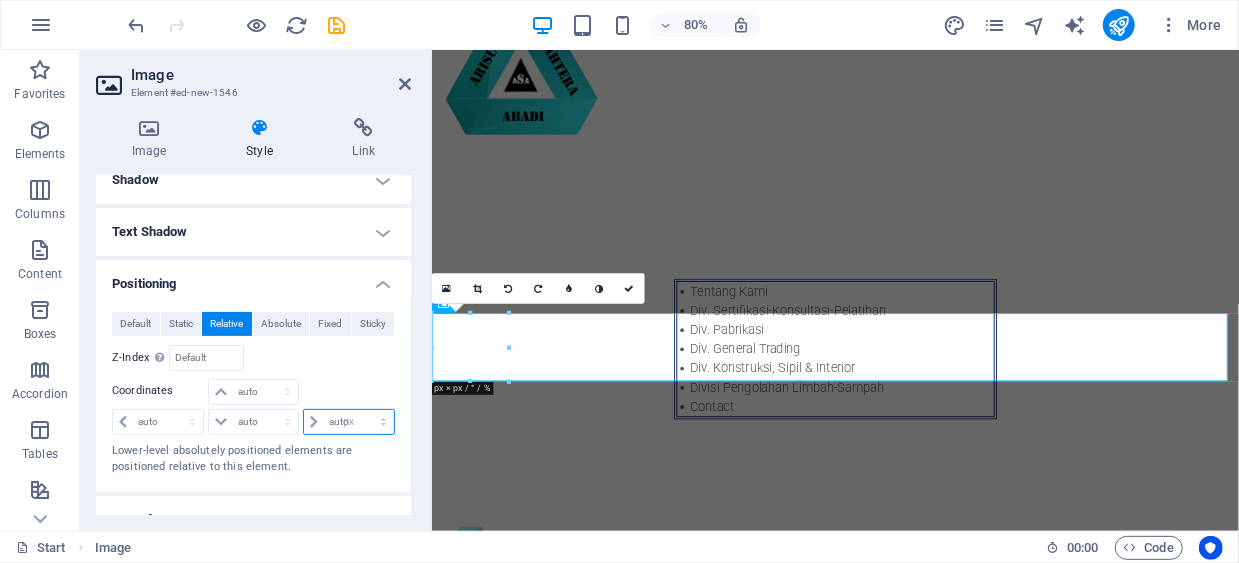 click on "auto px rem % em" at bounding box center (349, 422) 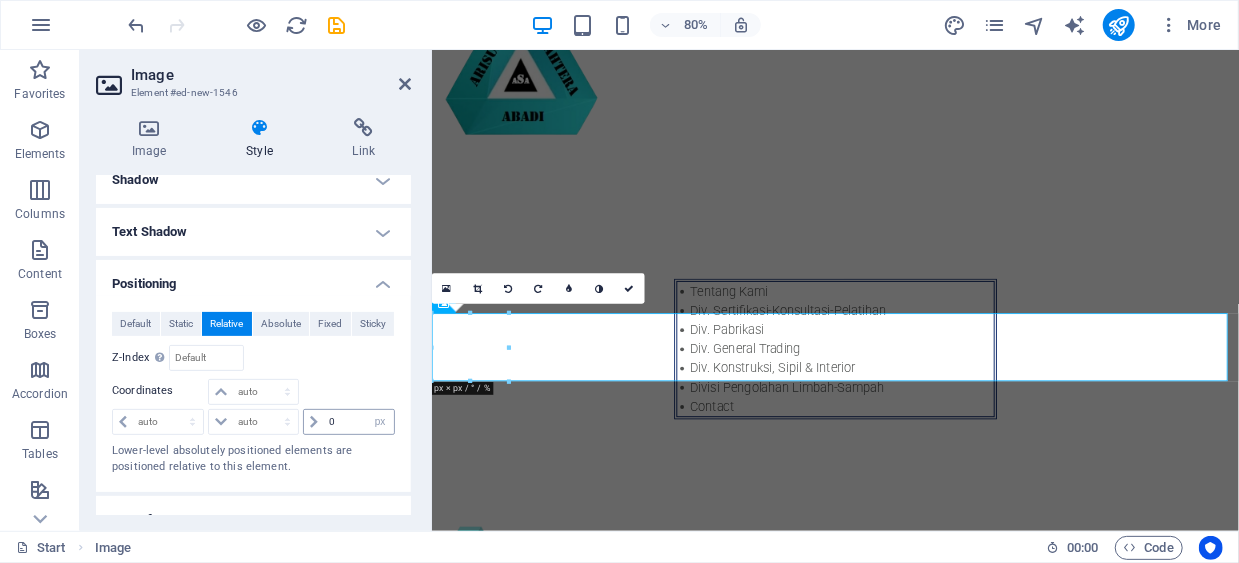 click at bounding box center (314, 422) 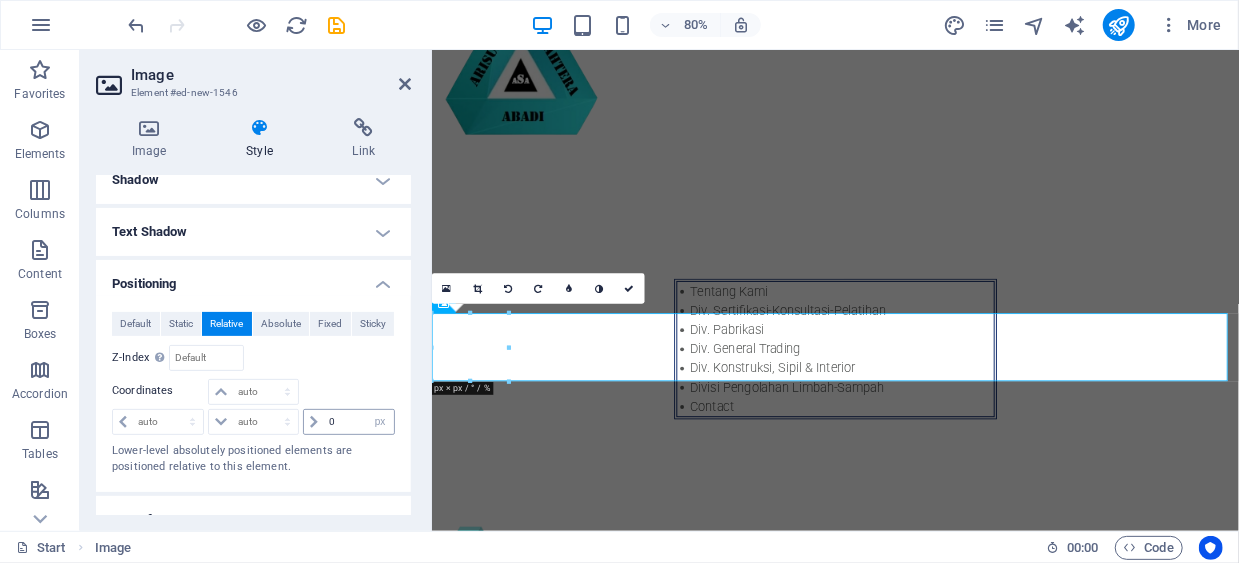 click at bounding box center (314, 422) 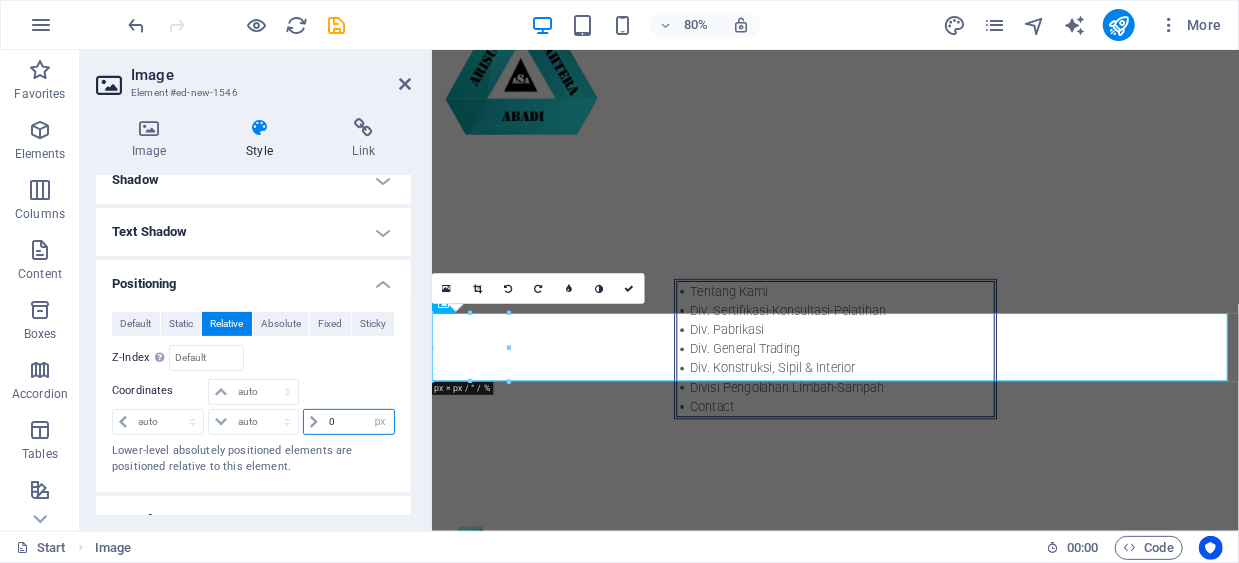 click on "0" at bounding box center [359, 422] 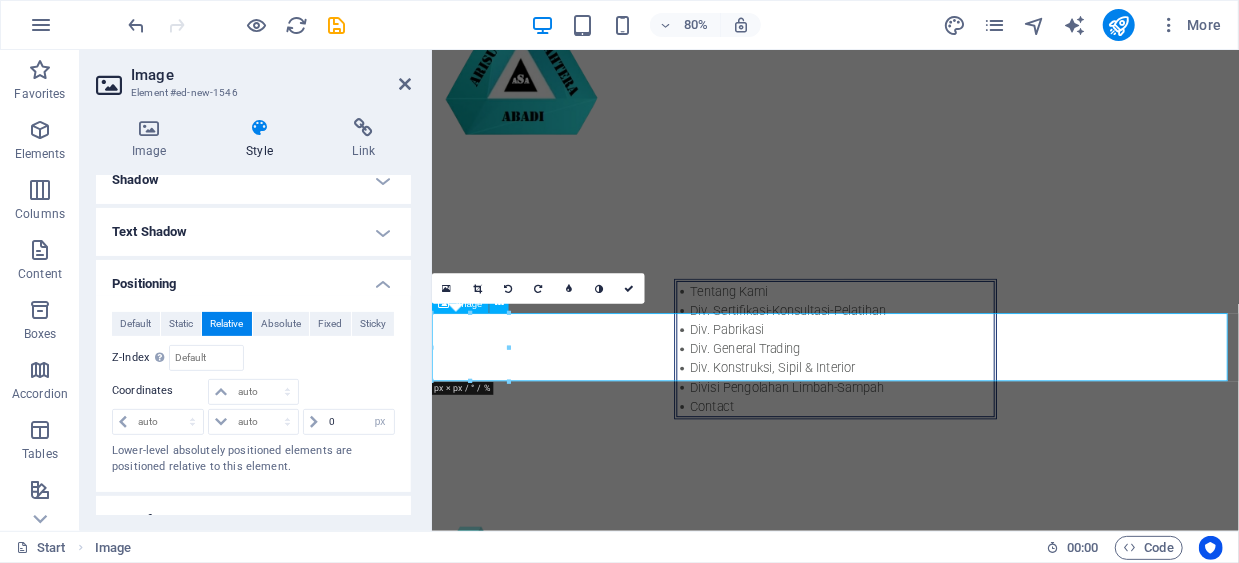 click at bounding box center [935, 685] 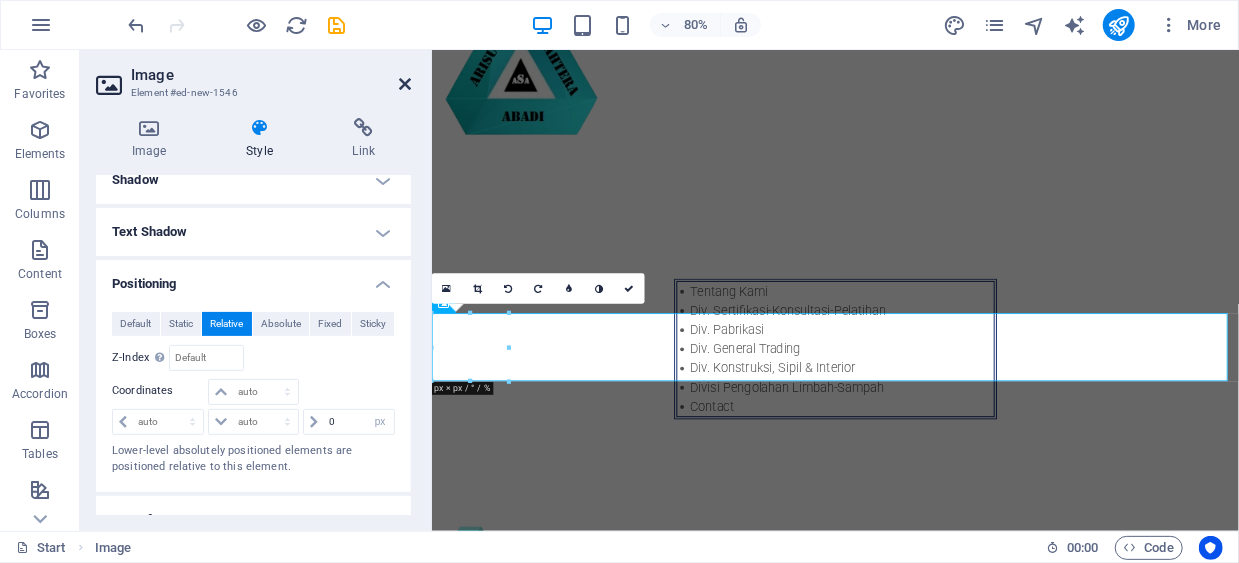 click at bounding box center (405, 84) 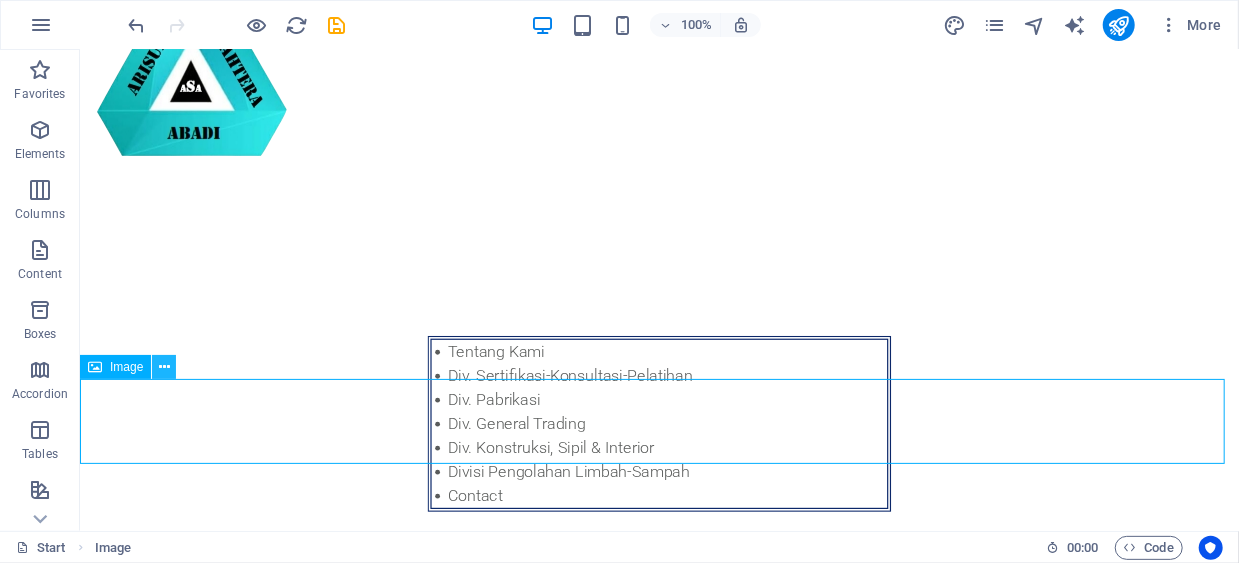 click at bounding box center (164, 367) 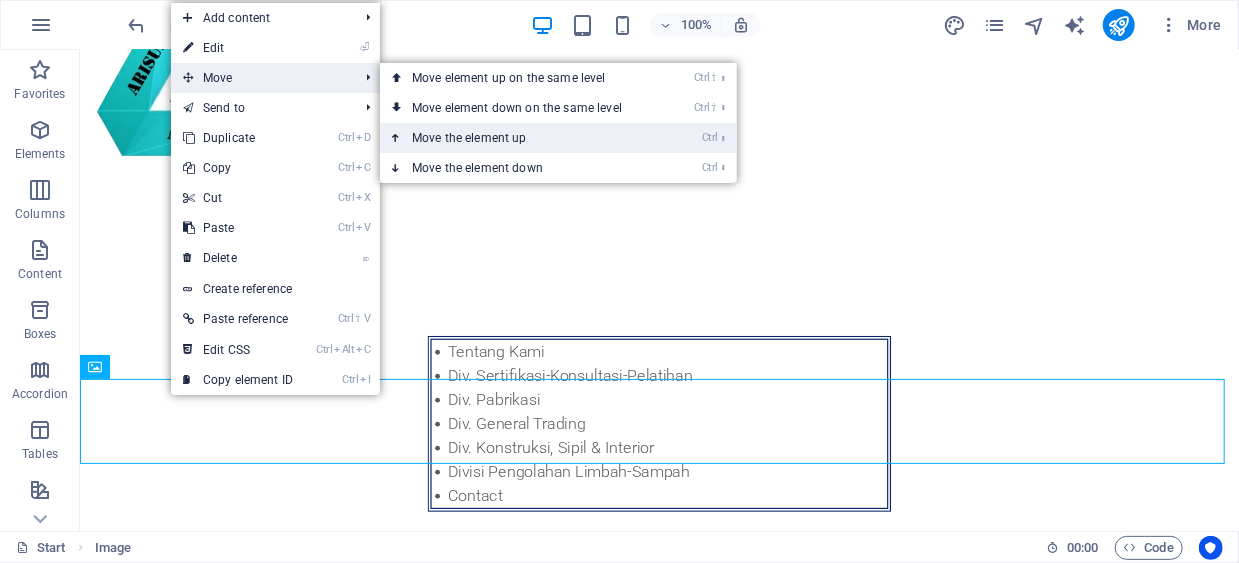click on "Ctrl ⬆  Move the element up" at bounding box center (521, 138) 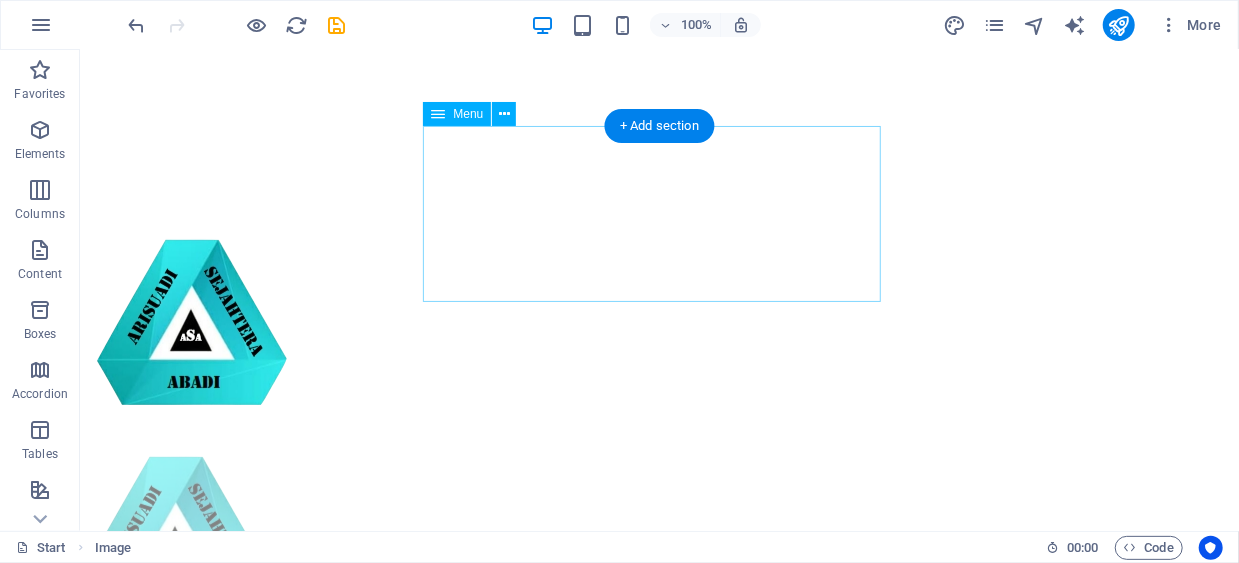 scroll, scrollTop: 0, scrollLeft: 0, axis: both 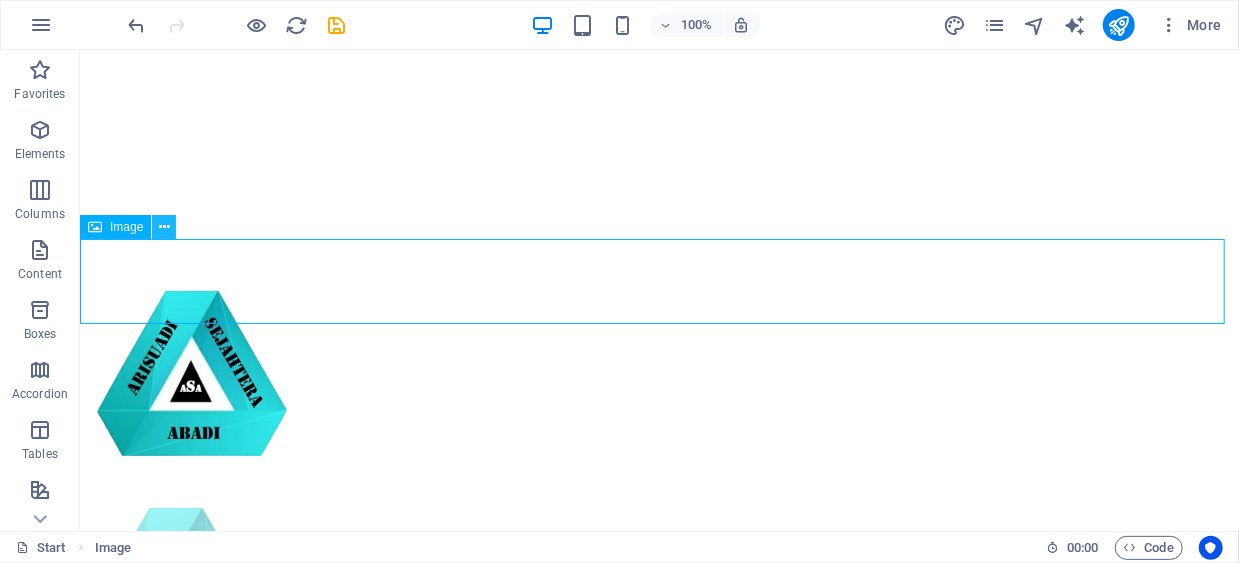 click at bounding box center [164, 227] 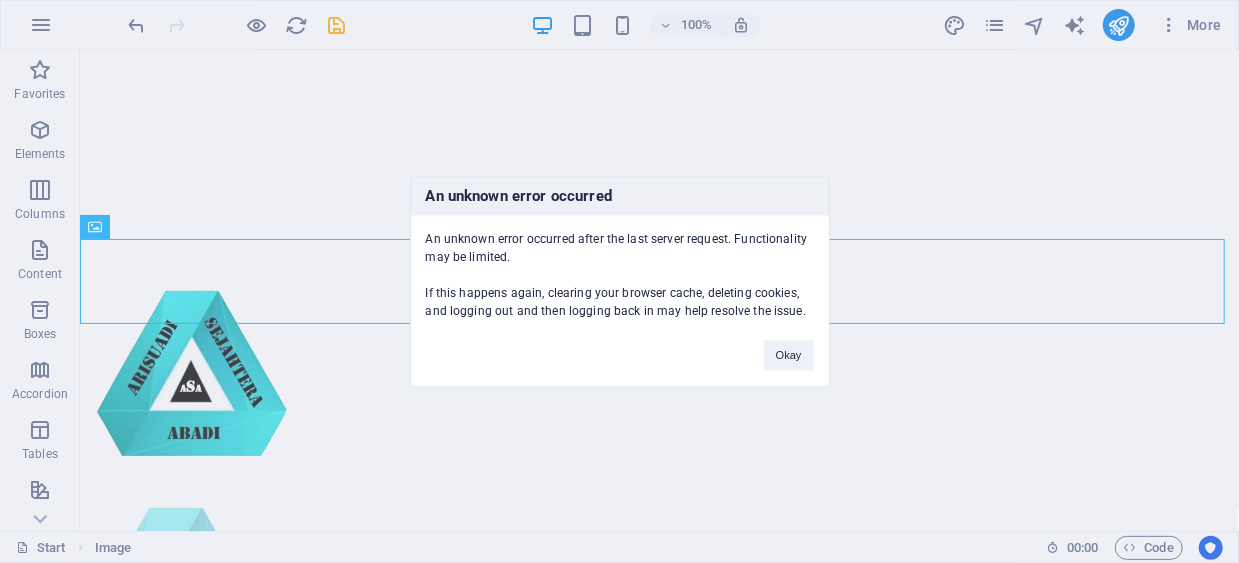 click on "An unknown error occurred An unknown error occurred after the last server request. Functionality may be limited.  If this happens again, clearing your browser cache, deleting cookies, and logging out and then logging back in may help resolve the issue. Okay" at bounding box center [619, 281] 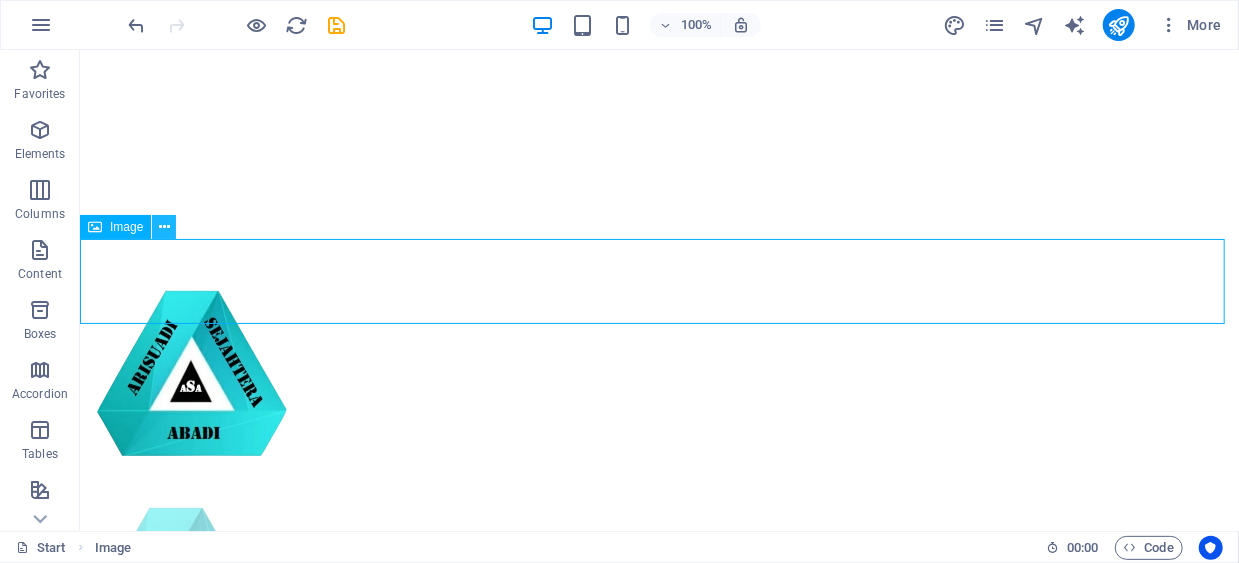 click at bounding box center [164, 227] 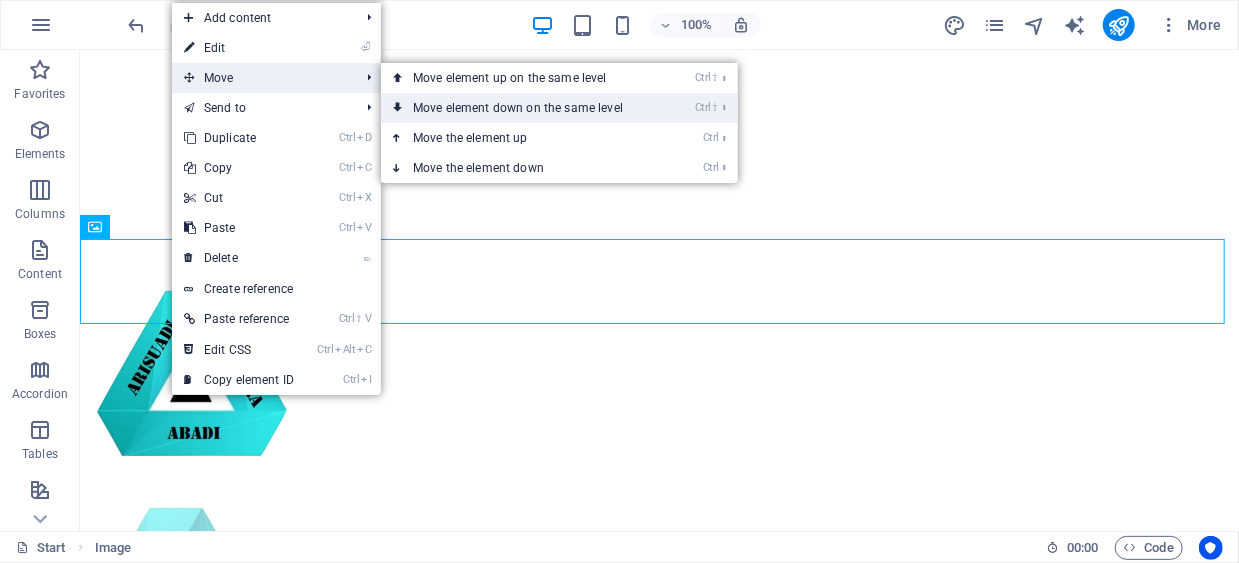 click on "Ctrl ⇧ ⬇  Move element down on the same level" at bounding box center [522, 108] 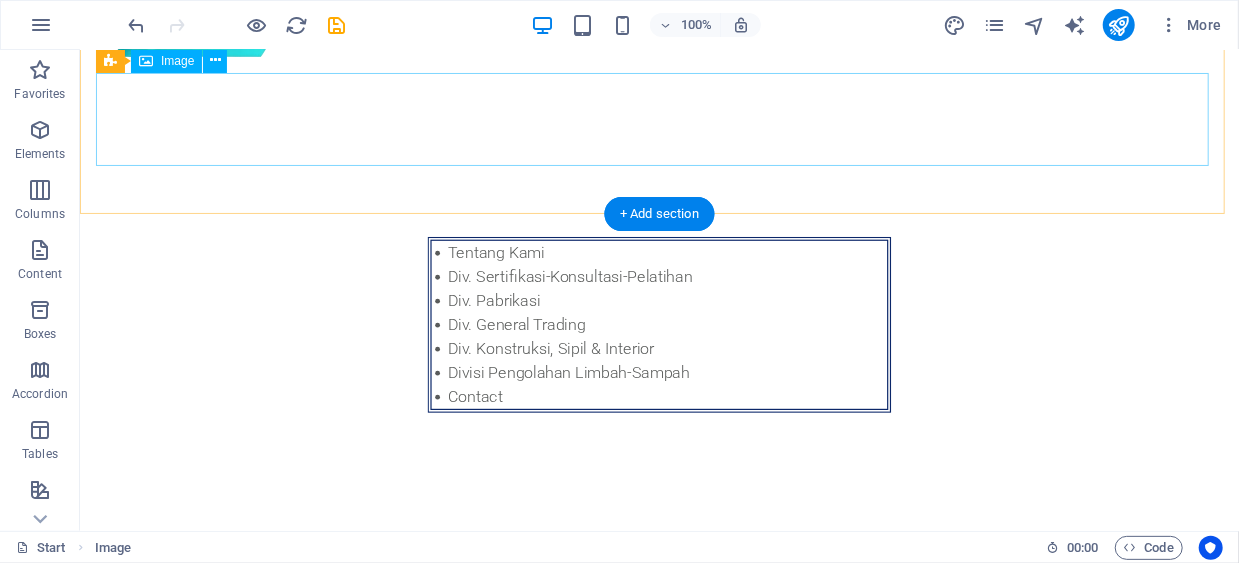 scroll, scrollTop: 430, scrollLeft: 0, axis: vertical 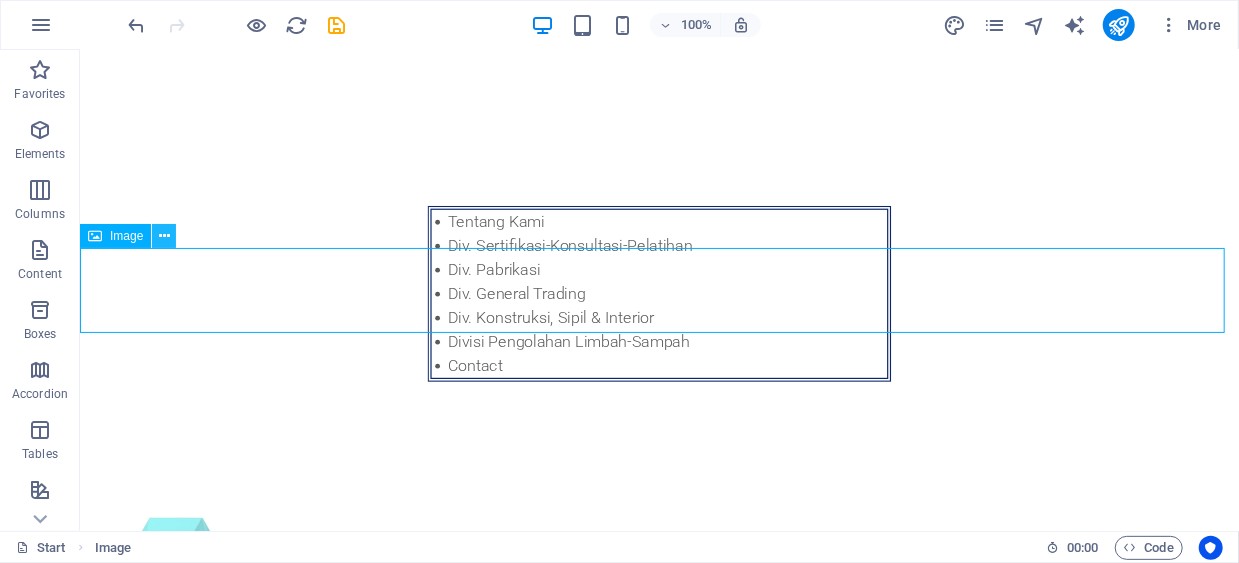 click at bounding box center [164, 236] 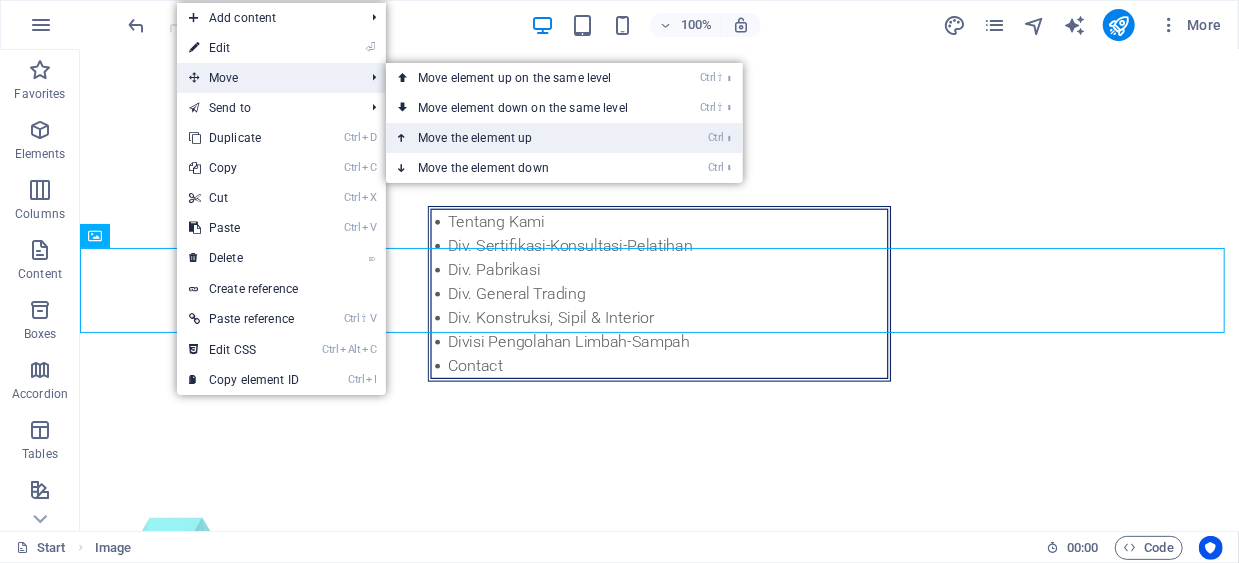 click on "Ctrl ⬆  Move the element up" at bounding box center [527, 138] 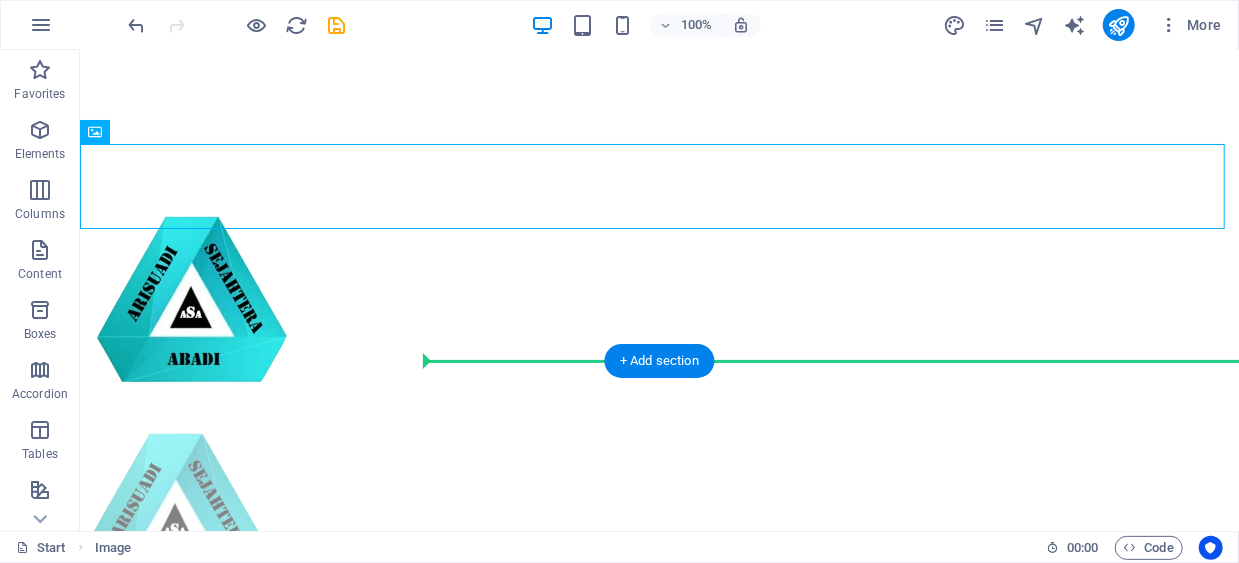scroll, scrollTop: 154, scrollLeft: 0, axis: vertical 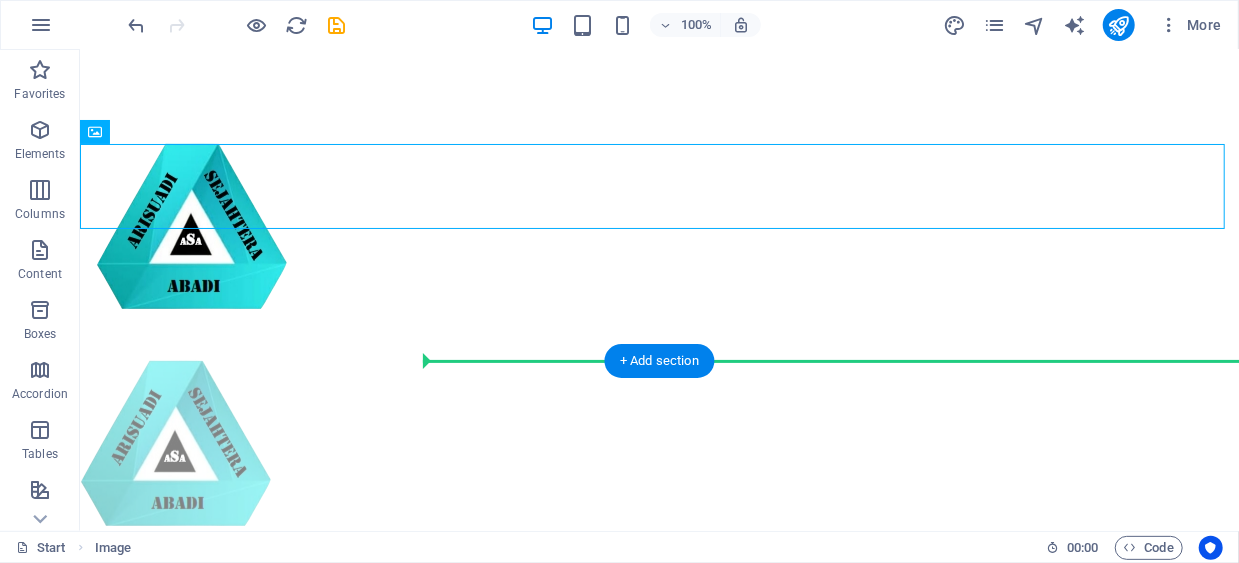 drag, startPoint x: 123, startPoint y: 282, endPoint x: 494, endPoint y: 480, distance: 420.52942 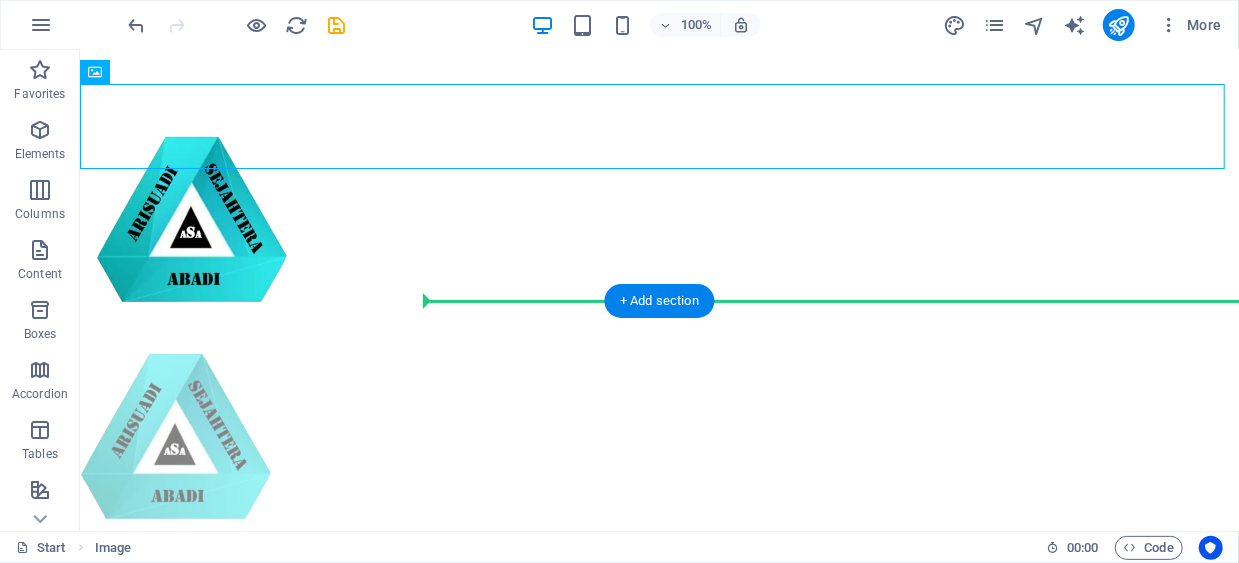 drag, startPoint x: 141, startPoint y: 132, endPoint x: 520, endPoint y: 374, distance: 449.6721 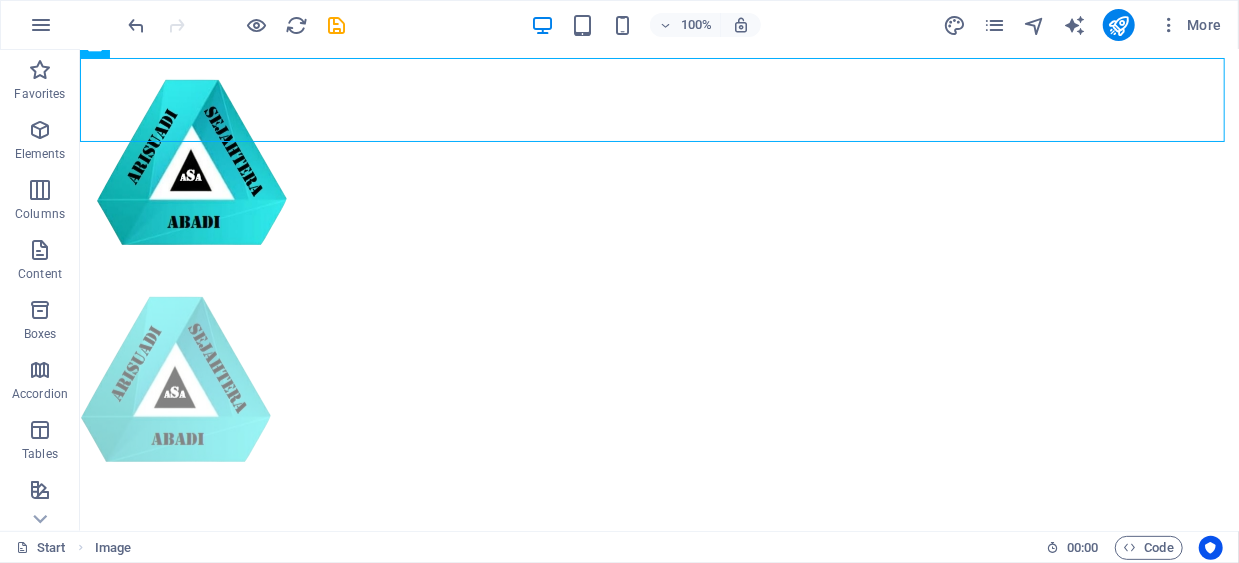 scroll, scrollTop: 232, scrollLeft: 0, axis: vertical 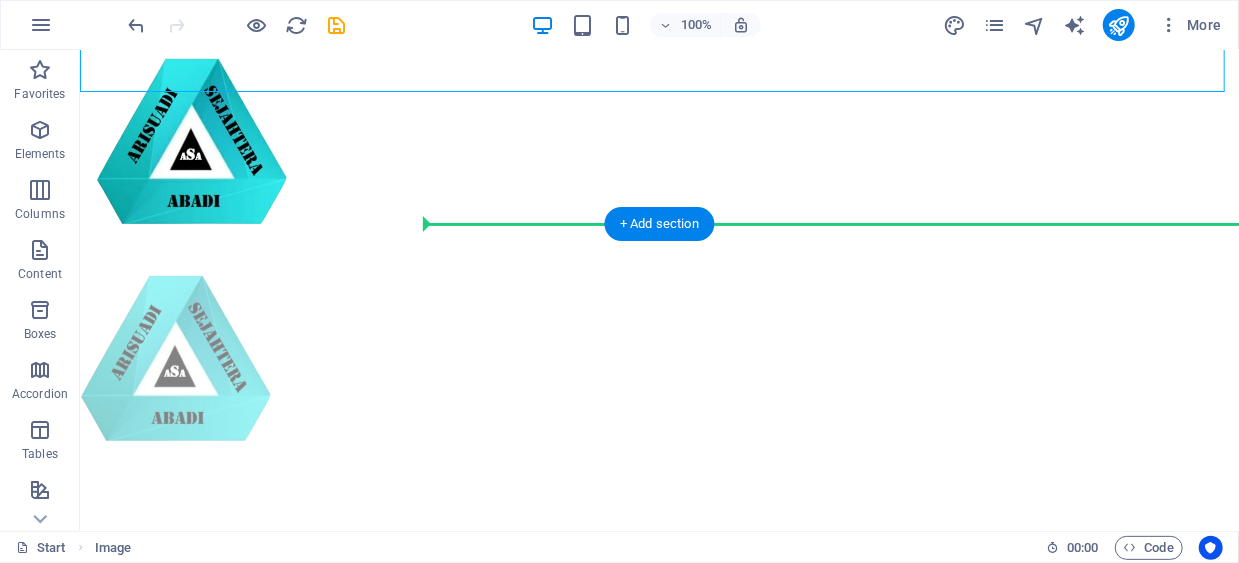 drag, startPoint x: 128, startPoint y: 141, endPoint x: 568, endPoint y: 382, distance: 501.6782 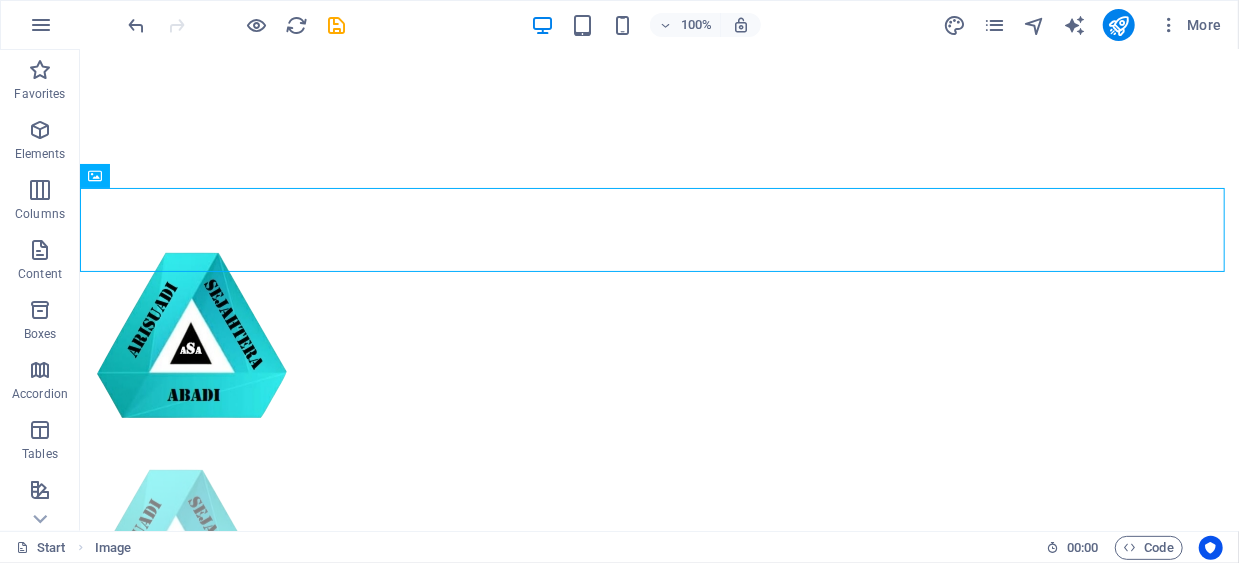 scroll, scrollTop: 32, scrollLeft: 0, axis: vertical 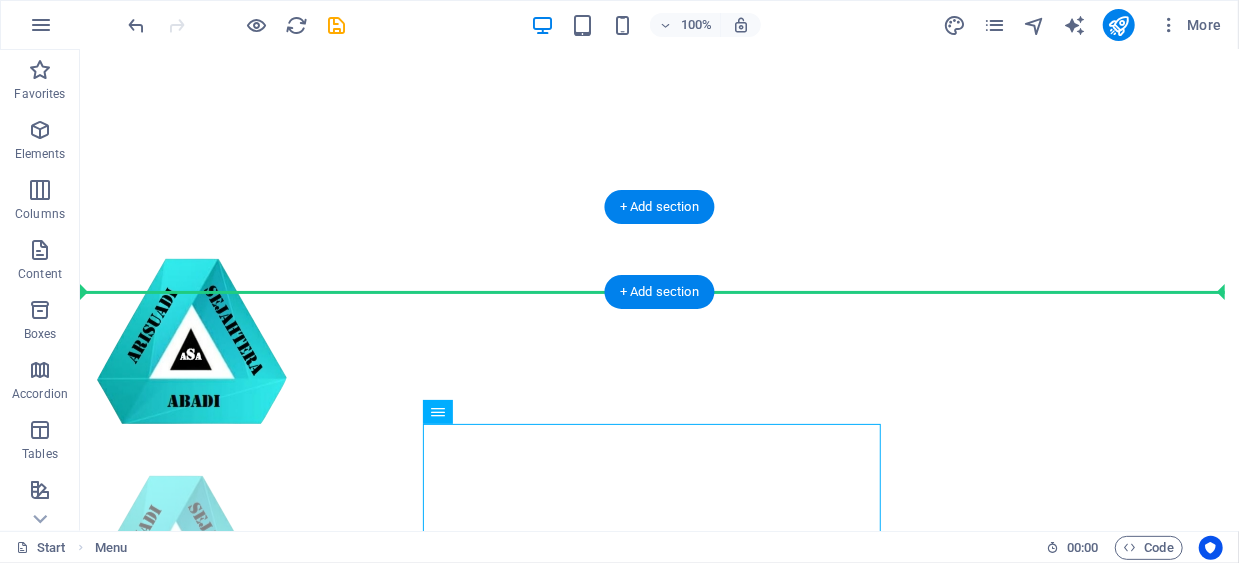 drag, startPoint x: 537, startPoint y: 482, endPoint x: 268, endPoint y: 273, distance: 340.64938 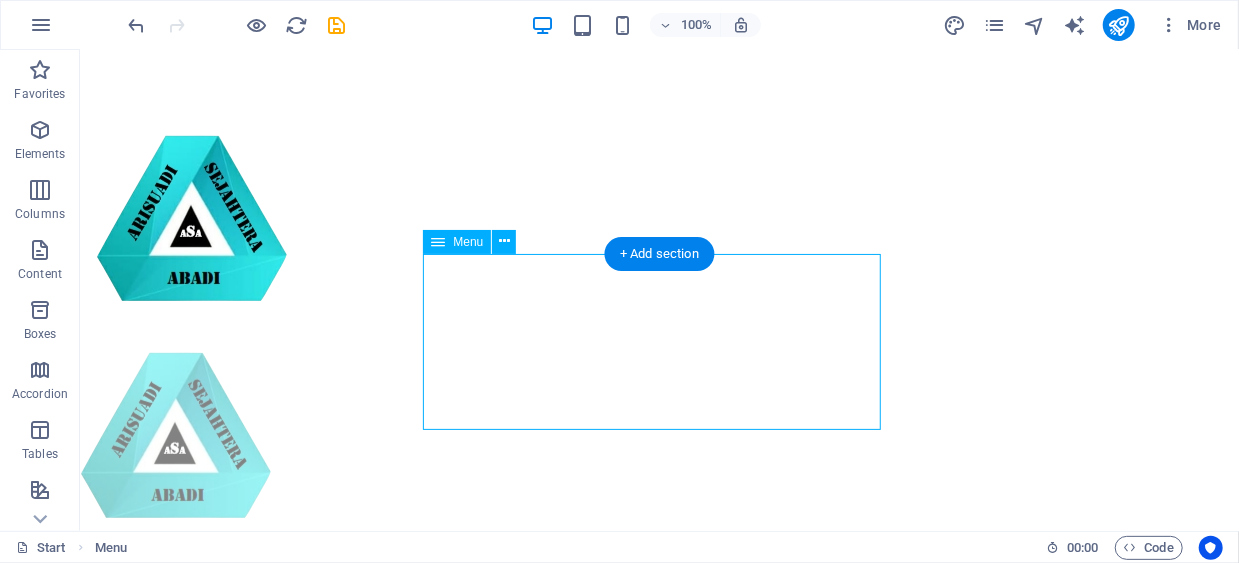 scroll, scrollTop: 132, scrollLeft: 0, axis: vertical 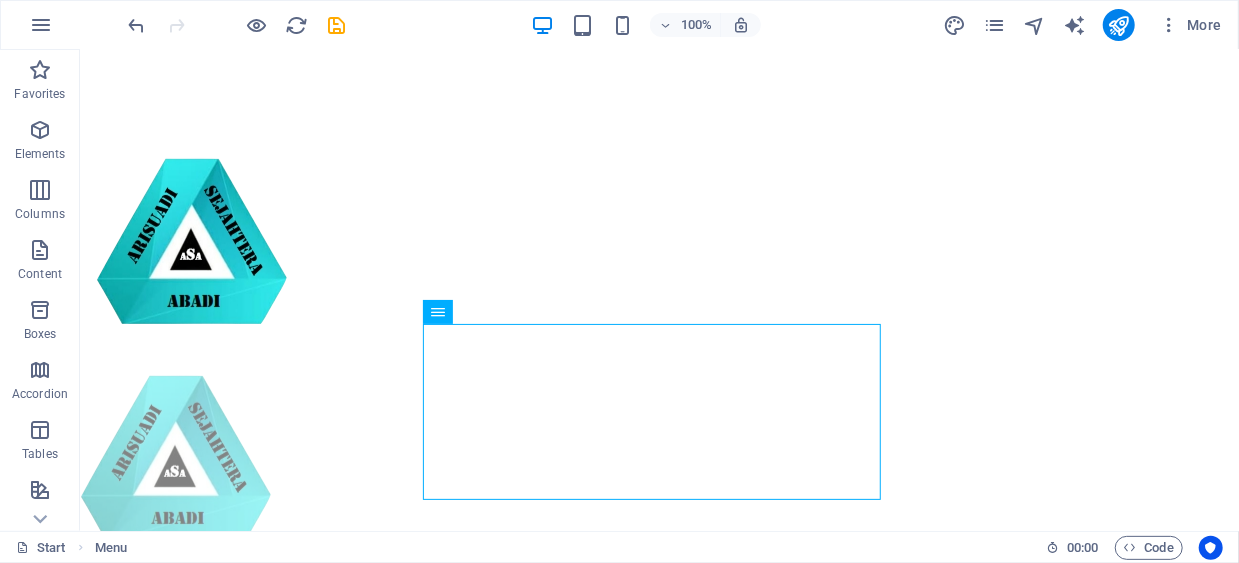 click on "Tentang Kami Div. Sertifikasi-Konsultasi-Pelatihan Div. Pabrikasi Div. General Trading Div. Konstruksi, Sipil & Interior Divisi Pengolahan Limbah-Sampah Contact +[COUNTRY CODE]-[AREA CODE]-[PHONE] tentang kami Divisi sertifikasi-konsultasi-pelatihan Divisi pabrikasi divisi general trading divisi konstruksi-sipil-interior divisi pengolahan limbah-sampah Contact Tentang kami PT Arisuadi Sejahtera Abadi yang disingkat ASA, berdiri pada tanggal [DAY] [MONTH] [YEAR] berkedudukan di Jl. Kramat Jawa No. 80, Mustikasari, Mustikajaya, Kota Bekasi, Jawa Barat 17157 Indonesia. Pertama kali bergerak di bidang Pengerjaan Logam (Metalworking) dengan jasa Buffing, Baritori dan Polishing. Pelanggan pertama PT ASA adalah PT Cabinindo Putra yang melayani PT Yamaha Indonesia Motor Manufacturing (YIMM). Mulai [MONTH] [YEAR] usaha PT ASA dikembangkan dengan menambah Divisi Perdagangan Umum (General Trading), Sertifikasi-Konsultasi-Pelatihan (Certification- Consulting -Training ), Konstruksi- Sipil Pelatihan TIM KAMI Direksi dan Tim PT ASA" at bounding box center (658, 19655) 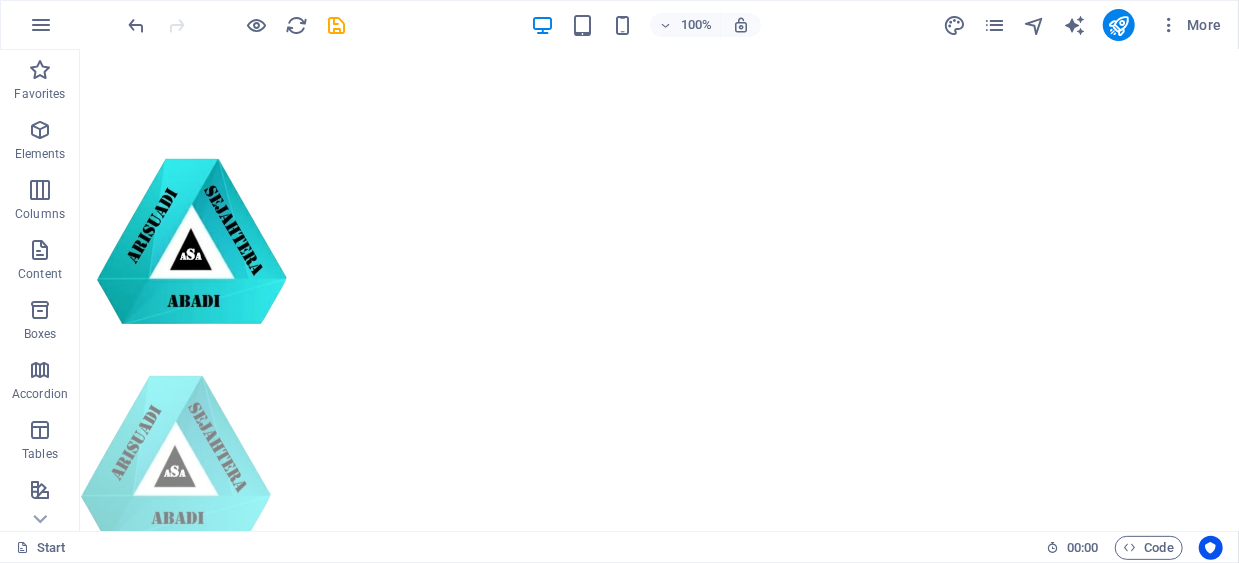 click on "Tentang Kami Div. Sertifikasi-Konsultasi-Pelatihan Div. Pabrikasi Div. General Trading Div. Konstruksi, Sipil & Interior Divisi Pengolahan Limbah-Sampah Contact +[COUNTRY CODE]-[AREA CODE]-[PHONE] tentang kami Divisi sertifikasi-konsultasi-pelatihan Divisi pabrikasi divisi general trading divisi konstruksi-sipil-interior divisi pengolahan limbah-sampah Contact Tentang kami PT Arisuadi Sejahtera Abadi yang disingkat ASA, berdiri pada tanggal [DAY] [MONTH] [YEAR] berkedudukan di Jl. Kramat Jawa No. 80, Mustikasari, Mustikajaya, Kota Bekasi, Jawa Barat 17157 Indonesia. Pertama kali bergerak di bidang Pengerjaan Logam (Metalworking) dengan jasa Buffing, Baritori dan Polishing. Pelanggan pertama PT ASA adalah PT Cabinindo Putra yang melayani PT Yamaha Indonesia Motor Manufacturing (YIMM). Mulai [MONTH] [YEAR] usaha PT ASA dikembangkan dengan menambah Divisi Perdagangan Umum (General Trading), Sertifikasi-Konsultasi-Pelatihan (Certification- Consulting -Training ), Konstruksi- Sipil Pelatihan TIM KAMI Direksi dan Tim PT ASA" at bounding box center [658, 19655] 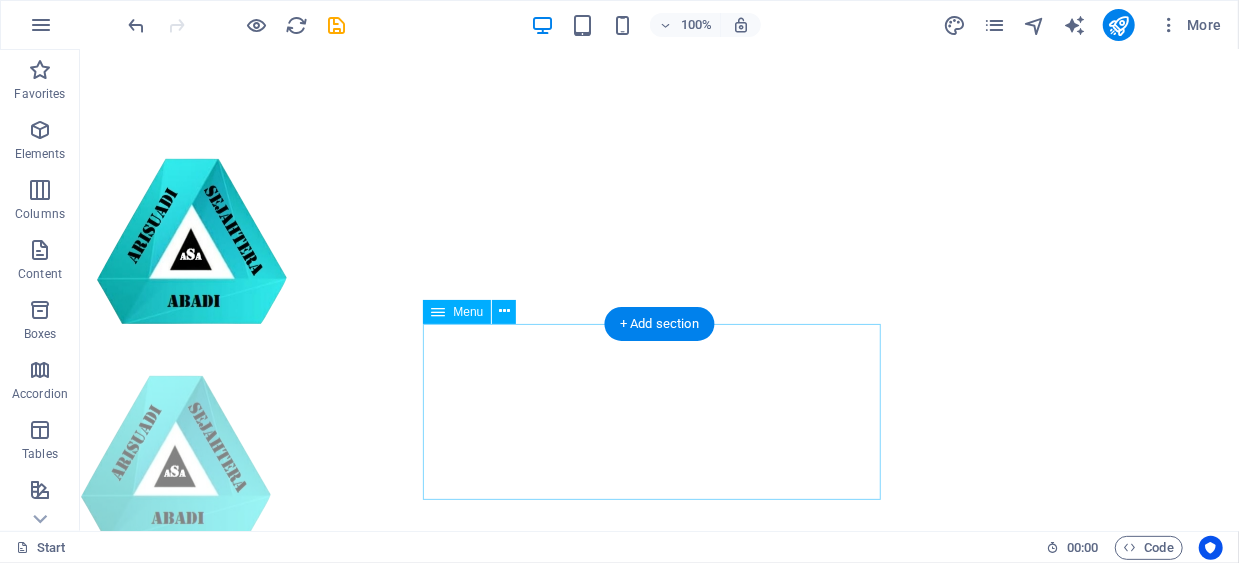 click on "Tentang Kami Div. Sertifikasi-Konsultasi-Pelatihan Div. Pabrikasi Div. General Trading Div. Konstruksi, Sipil & Interior Divisi Pengolahan Limbah-Sampah Contact" at bounding box center (659, 760) 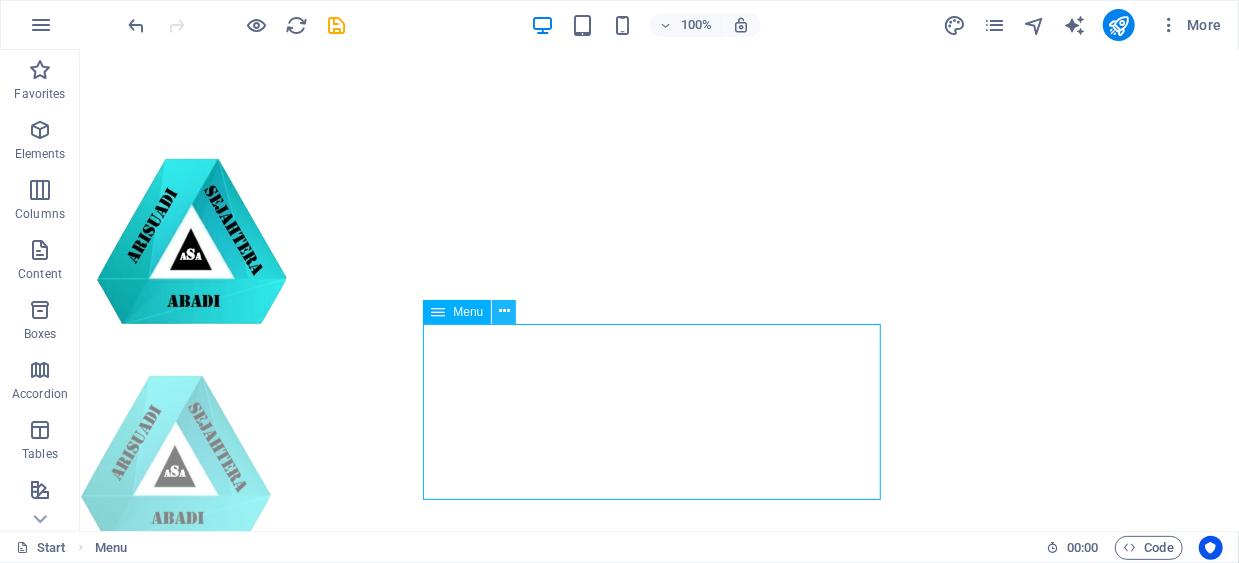 click at bounding box center (504, 311) 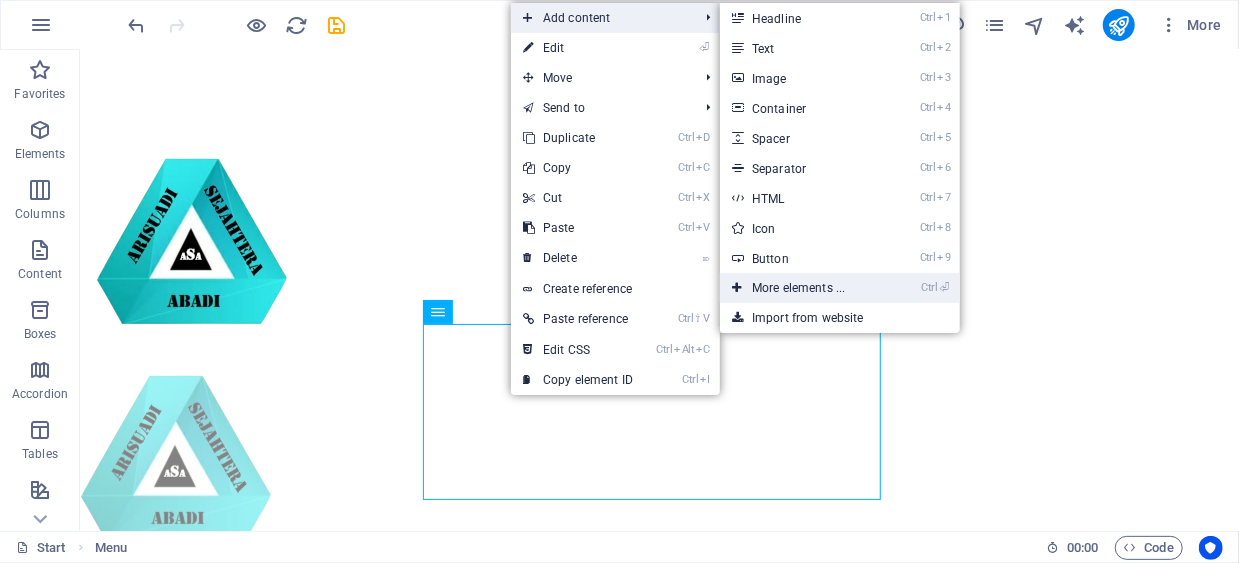 click on "Ctrl ⏎  More elements ..." at bounding box center [802, 288] 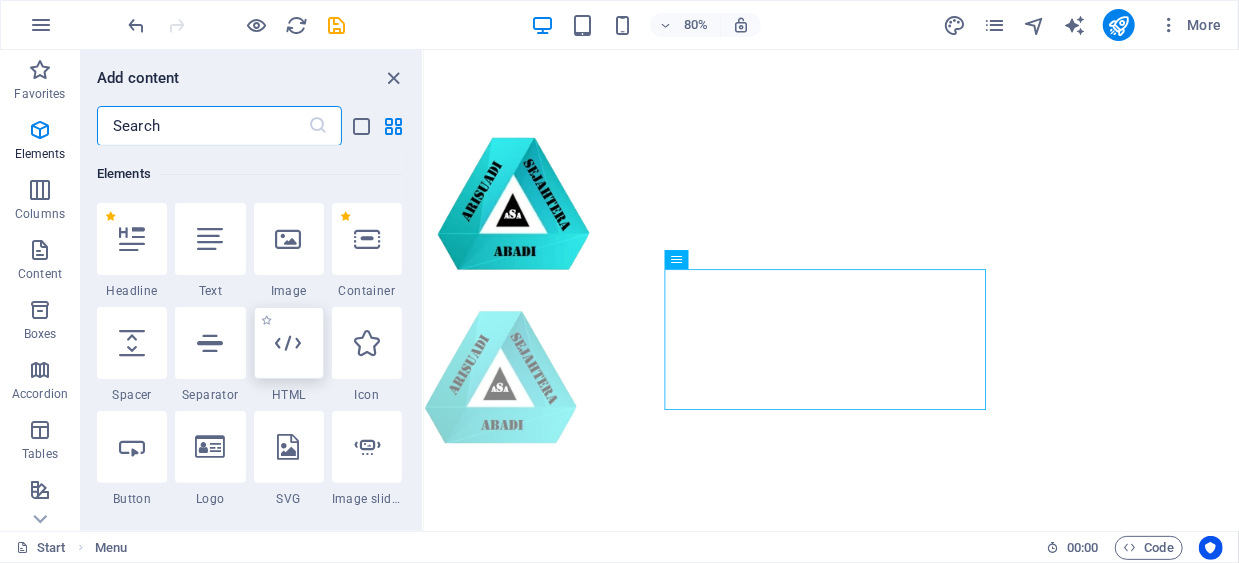 scroll, scrollTop: 313, scrollLeft: 0, axis: vertical 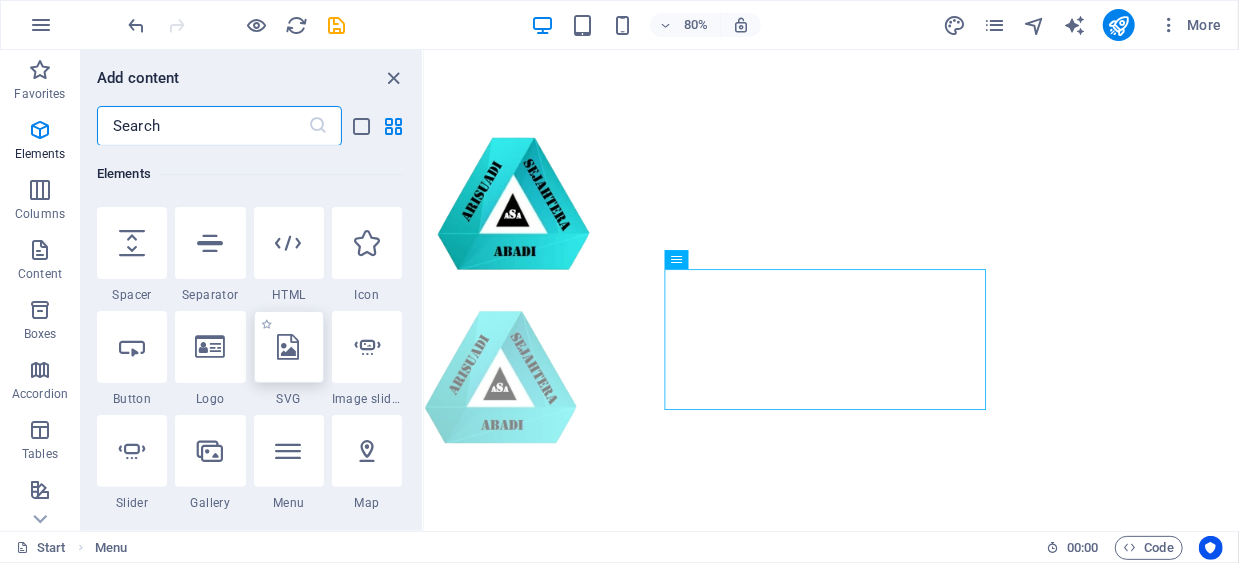 click at bounding box center (289, 347) 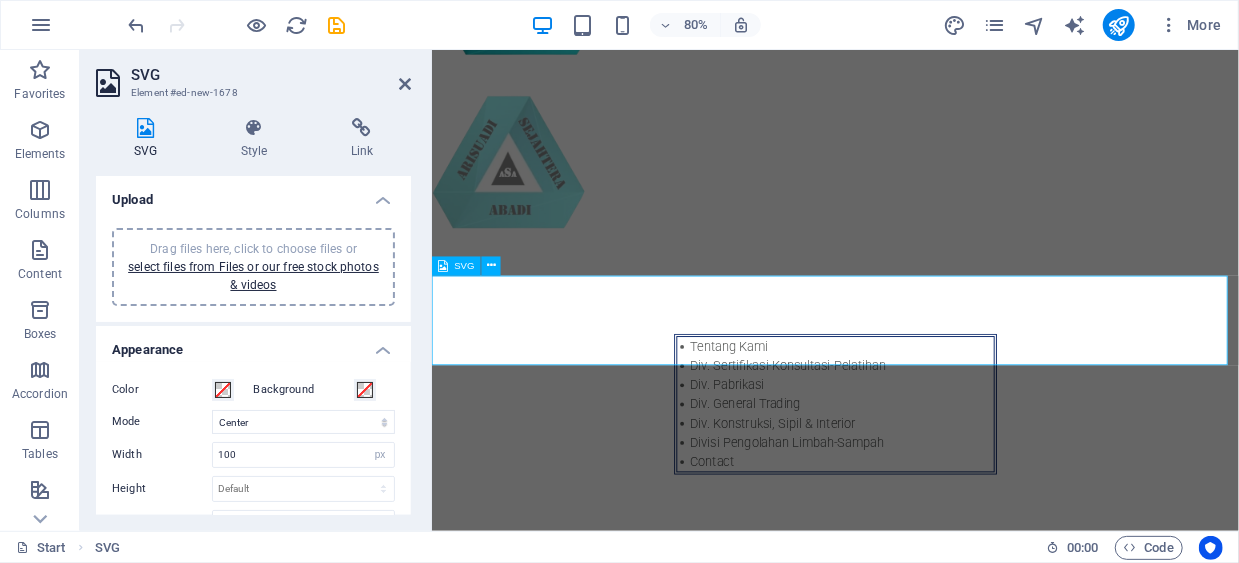 scroll, scrollTop: 432, scrollLeft: 0, axis: vertical 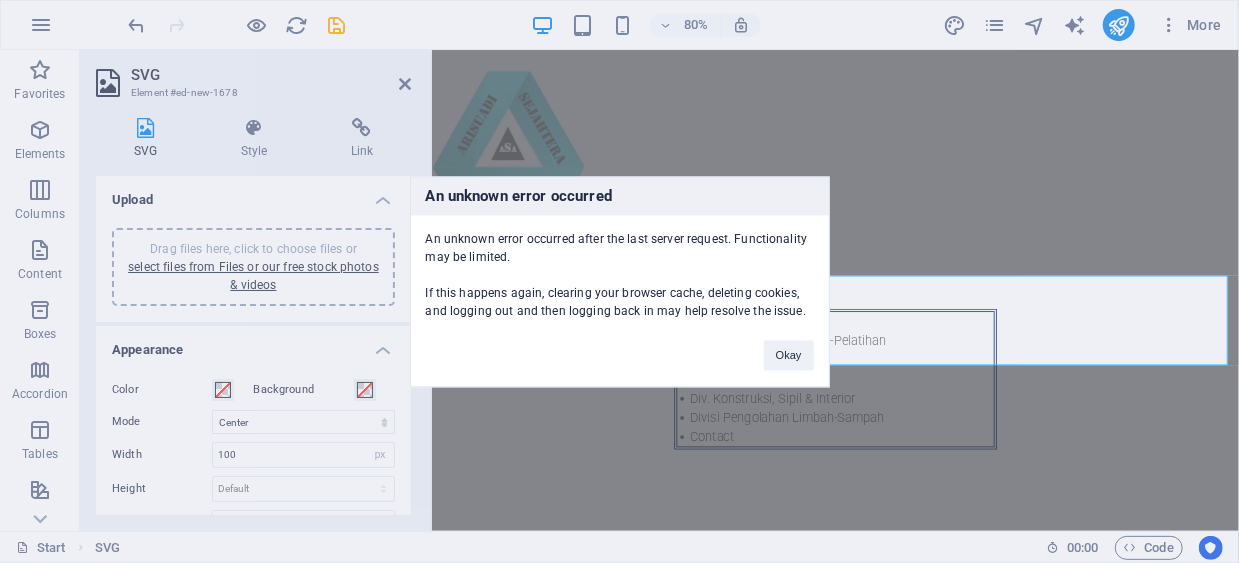 click on "An unknown error occurred An unknown error occurred after the last server request. Functionality may be limited.  If this happens again, clearing your browser cache, deleting cookies, and logging out and then logging back in may help resolve the issue. Okay" at bounding box center [619, 281] 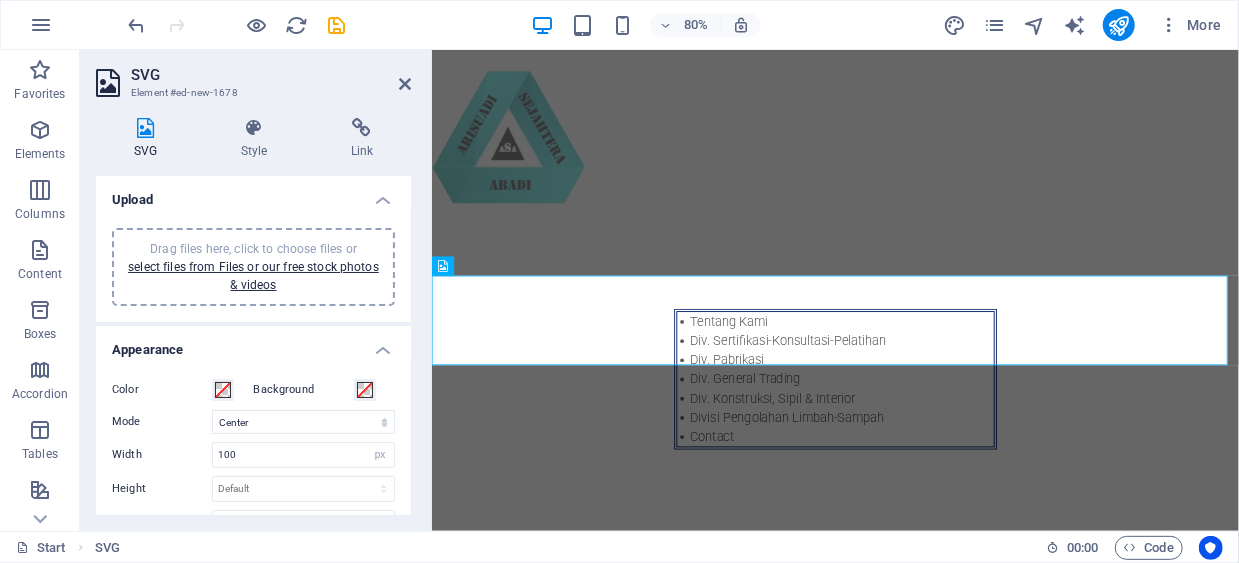 click on "select files from Files or our free stock photos & videos" at bounding box center (253, 276) 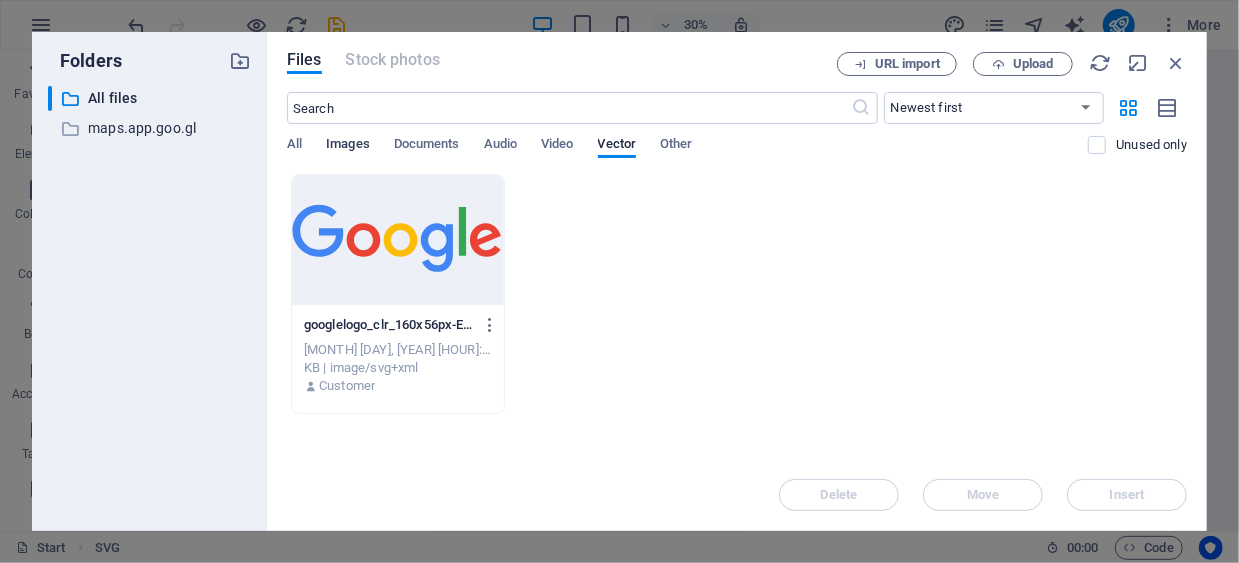 click on "Images" at bounding box center [348, 146] 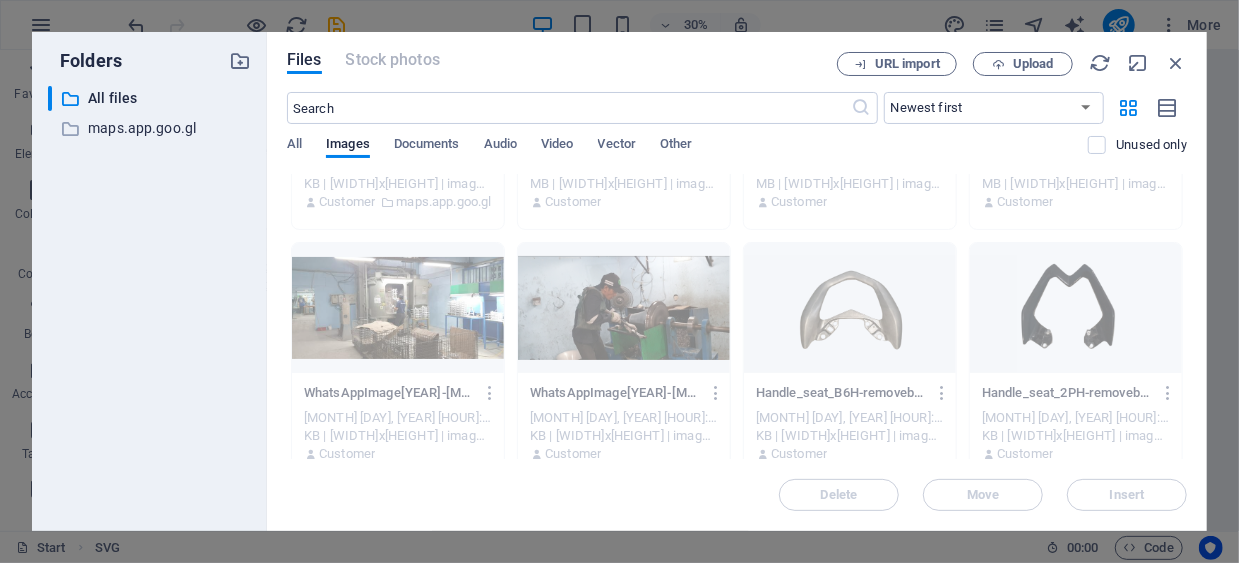scroll, scrollTop: 2474, scrollLeft: 0, axis: vertical 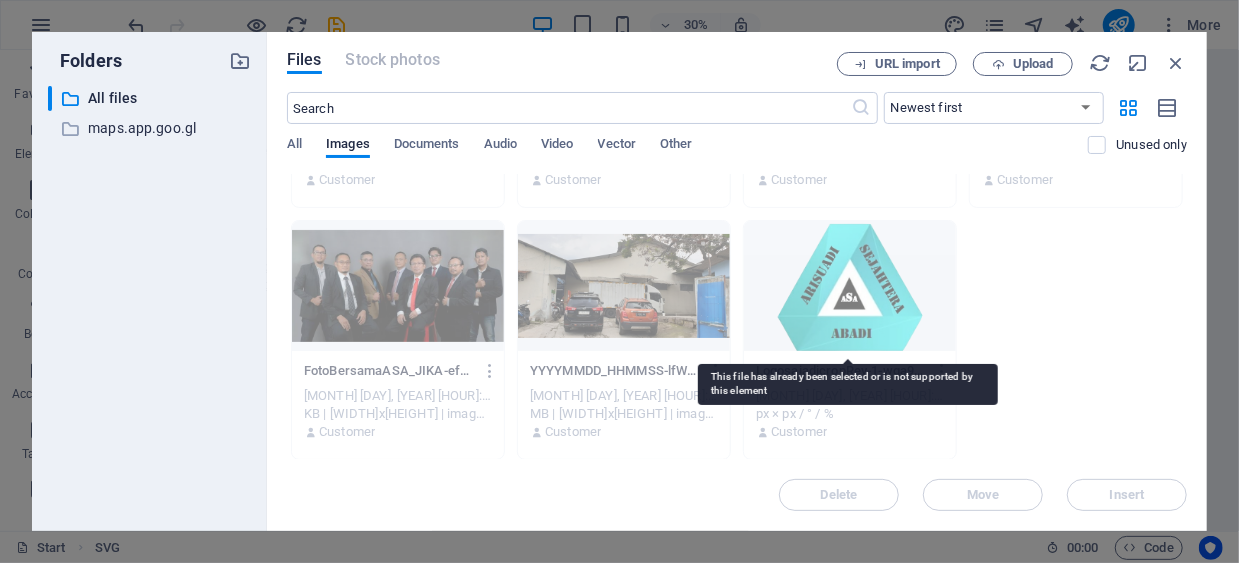 click at bounding box center [850, 286] 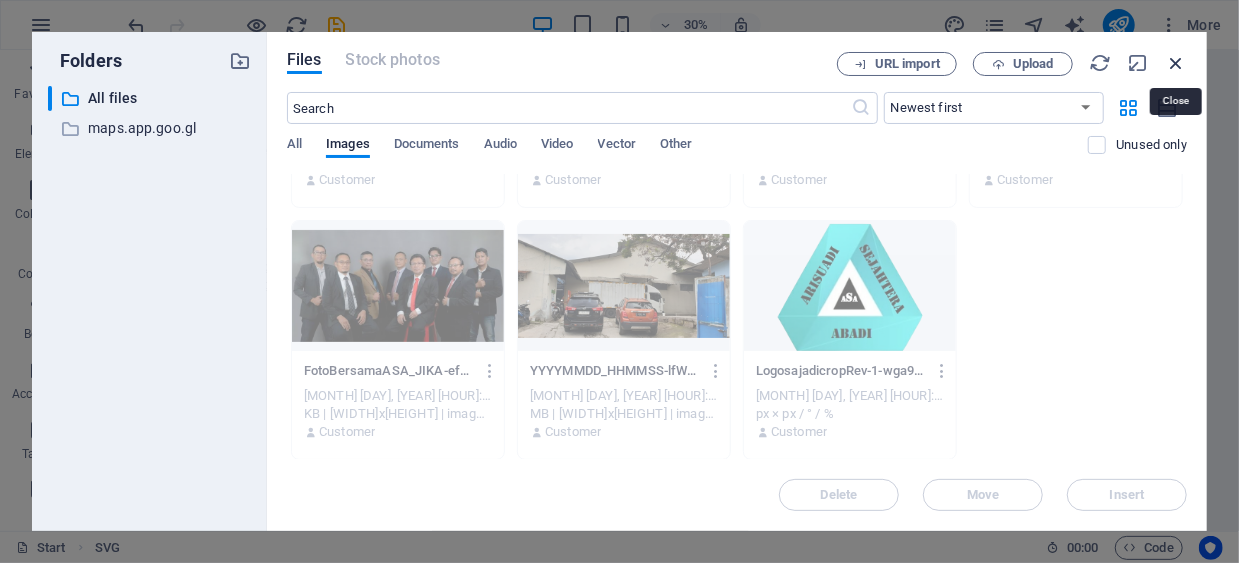 click at bounding box center [1176, 63] 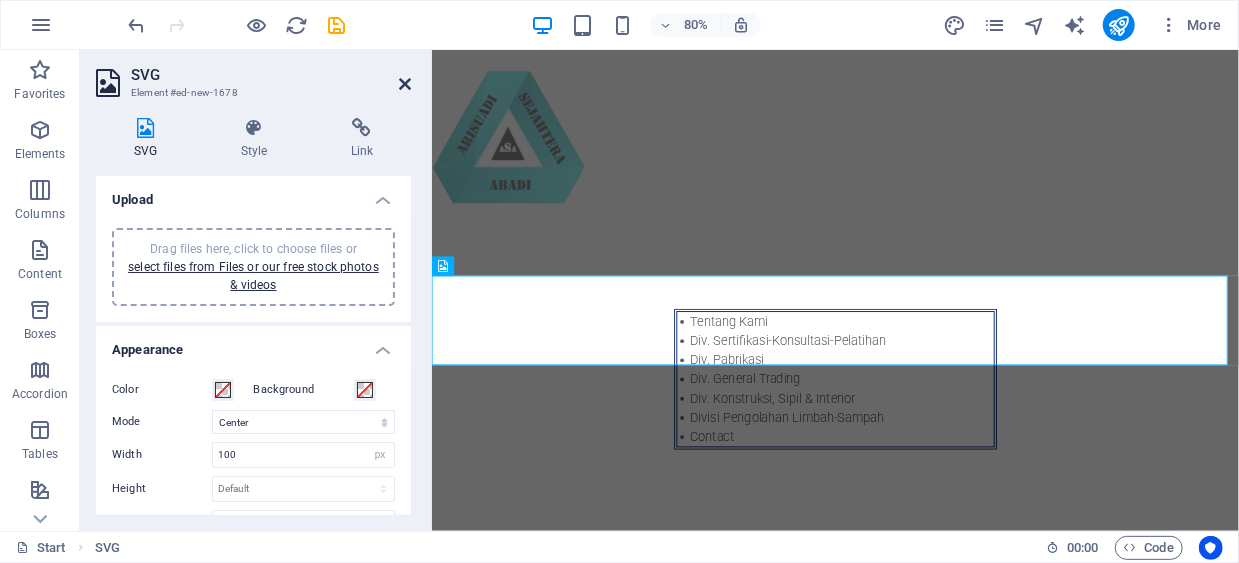 drag, startPoint x: 404, startPoint y: 83, endPoint x: 97, endPoint y: 2, distance: 317.50592 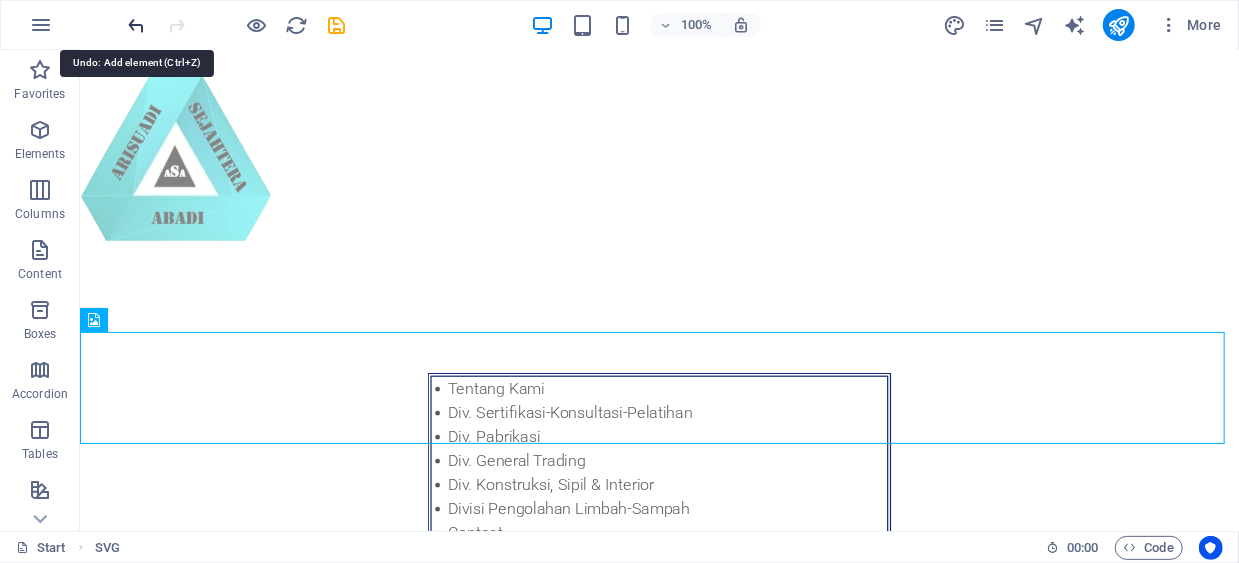 click at bounding box center (137, 25) 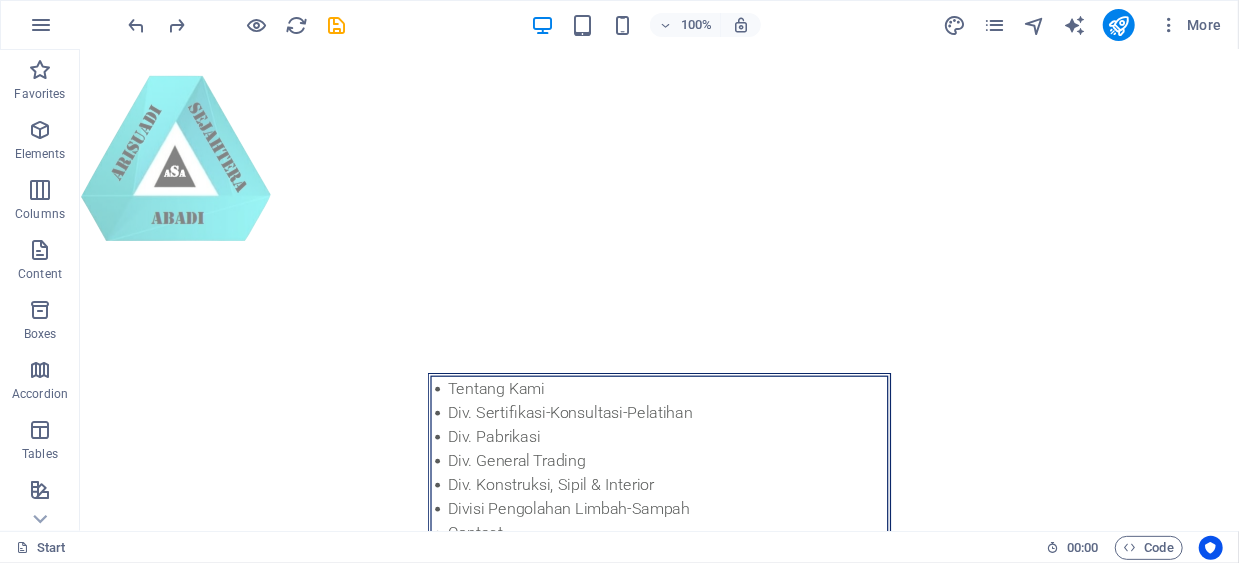 scroll, scrollTop: 132, scrollLeft: 0, axis: vertical 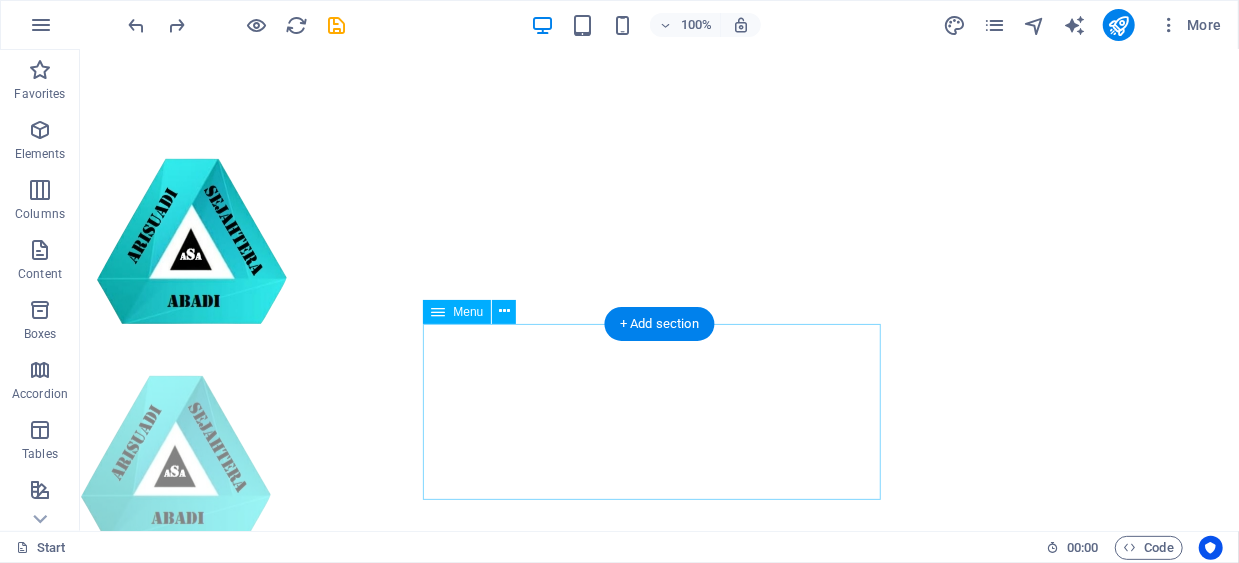 click on "Tentang Kami Div. Sertifikasi-Konsultasi-Pelatihan Div. Pabrikasi Div. General Trading Div. Konstruksi, Sipil & Interior Divisi Pengolahan Limbah-Sampah Contact" at bounding box center [659, 760] 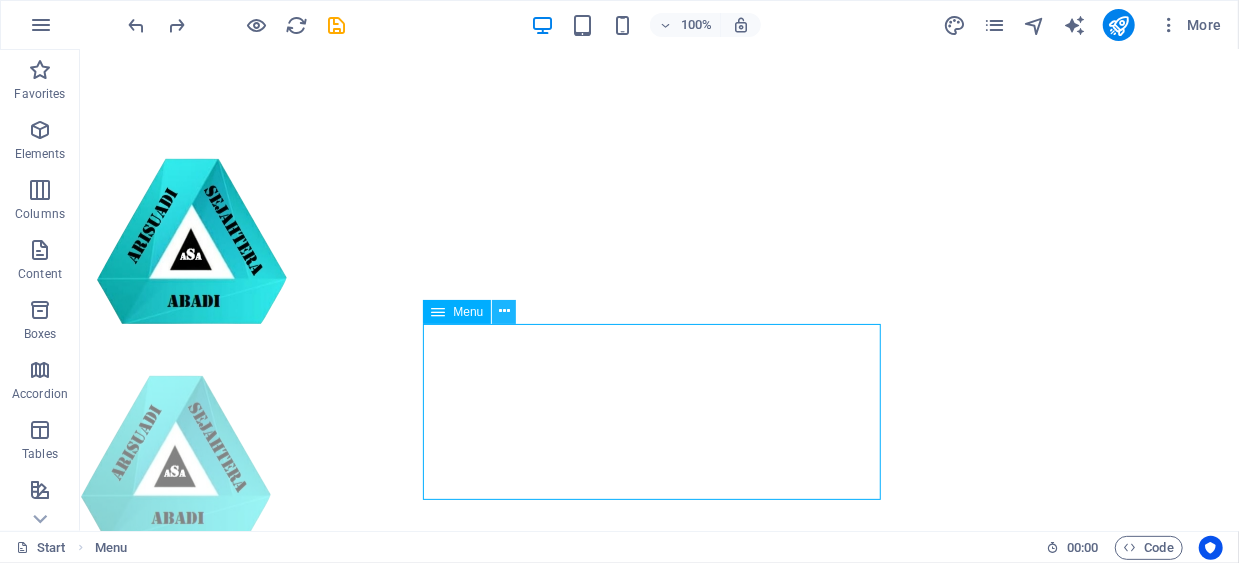 click at bounding box center (504, 311) 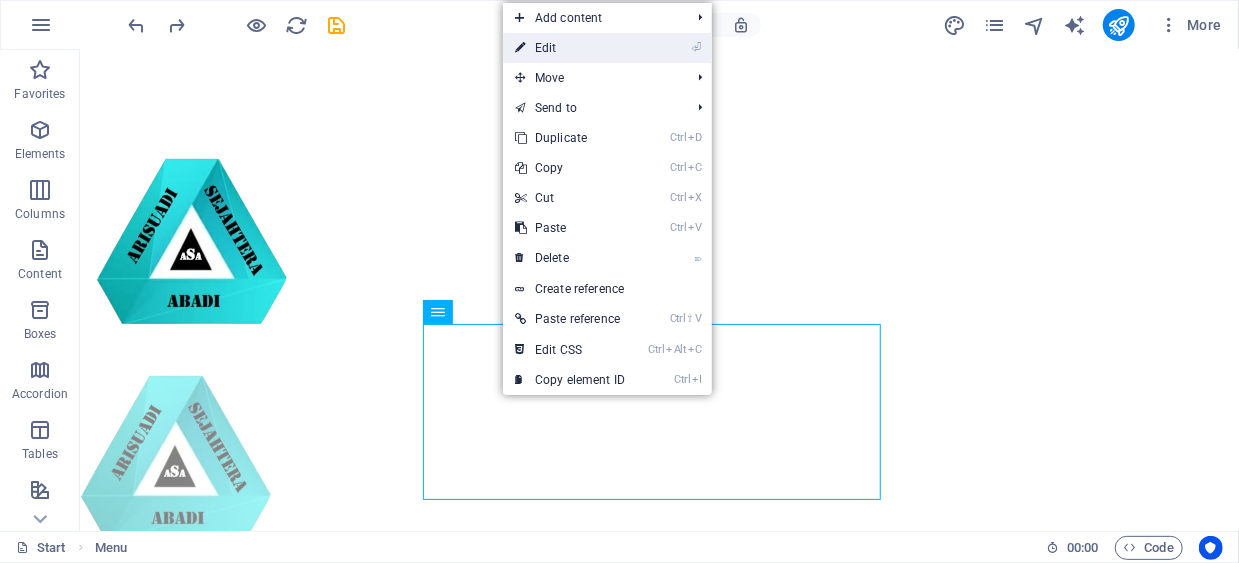 click on "⏎  Edit" at bounding box center (570, 48) 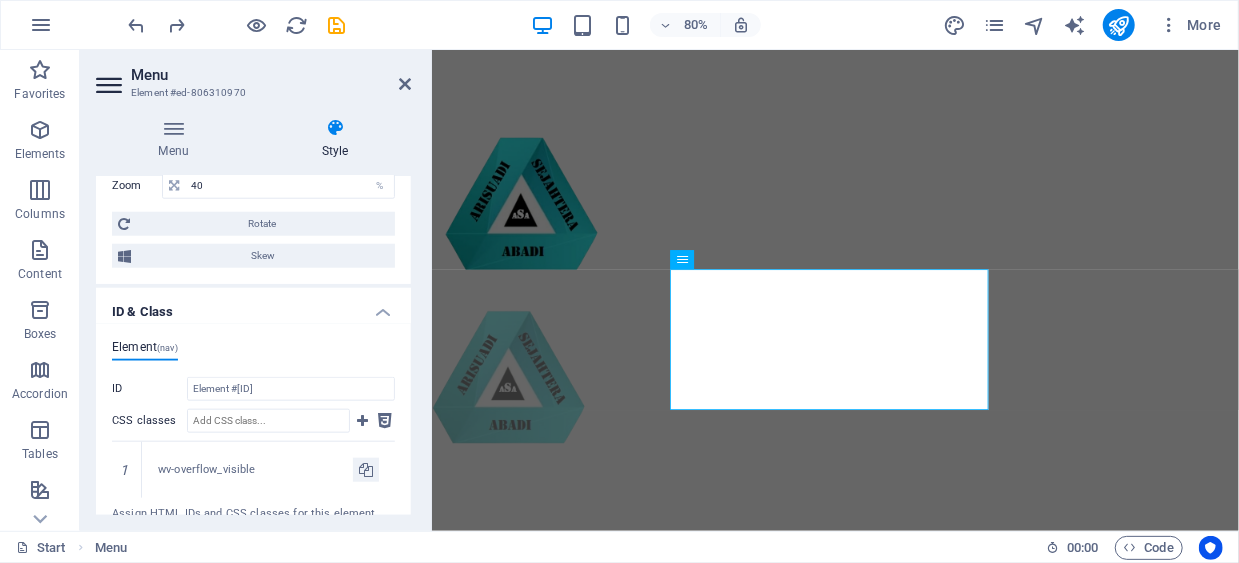 scroll, scrollTop: 900, scrollLeft: 0, axis: vertical 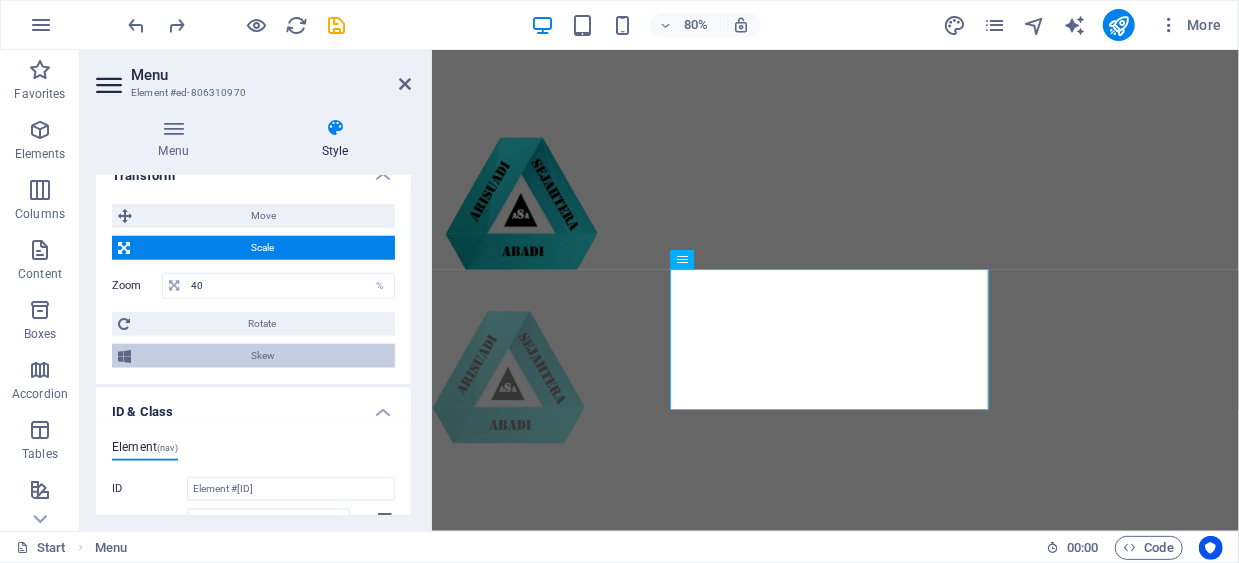 click on "Skew" at bounding box center [263, 356] 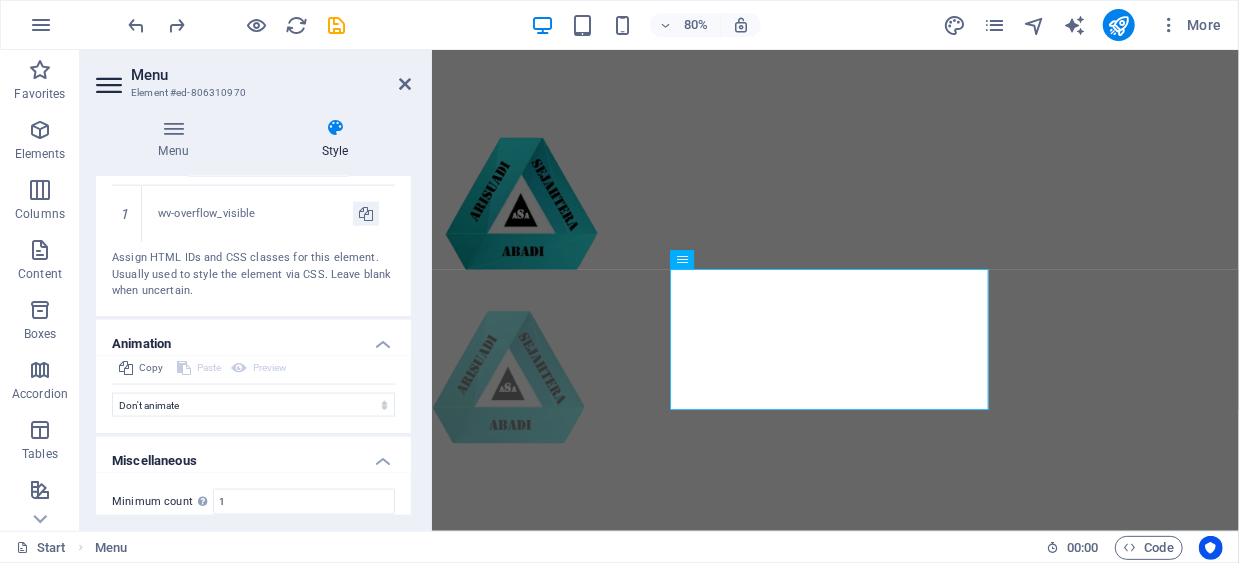 scroll, scrollTop: 1384, scrollLeft: 0, axis: vertical 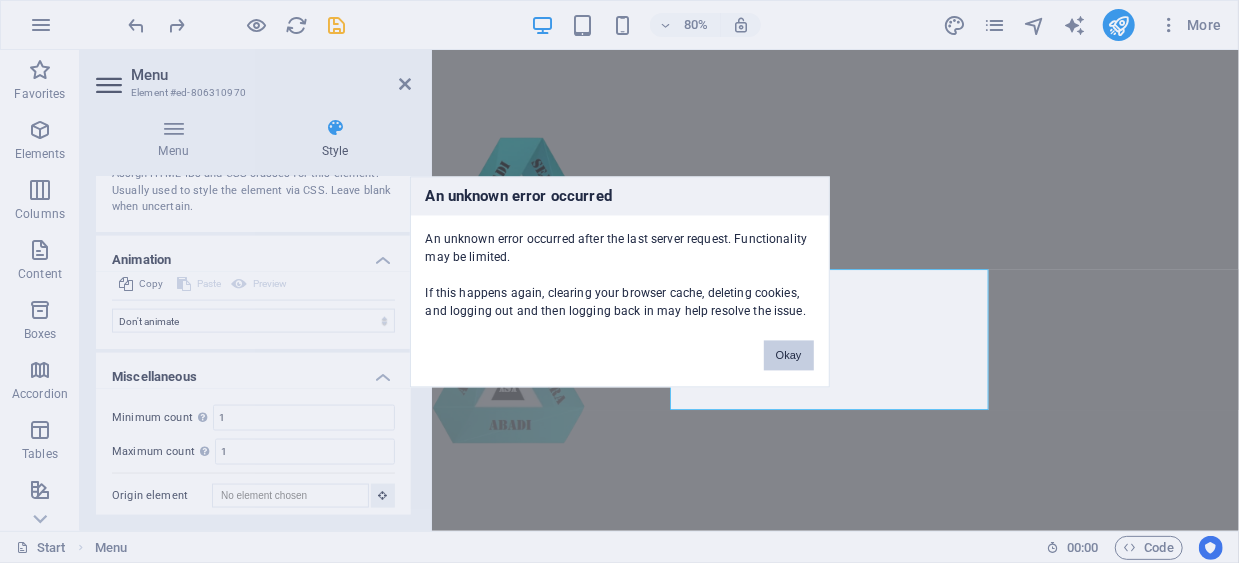 click on "Okay" at bounding box center [789, 355] 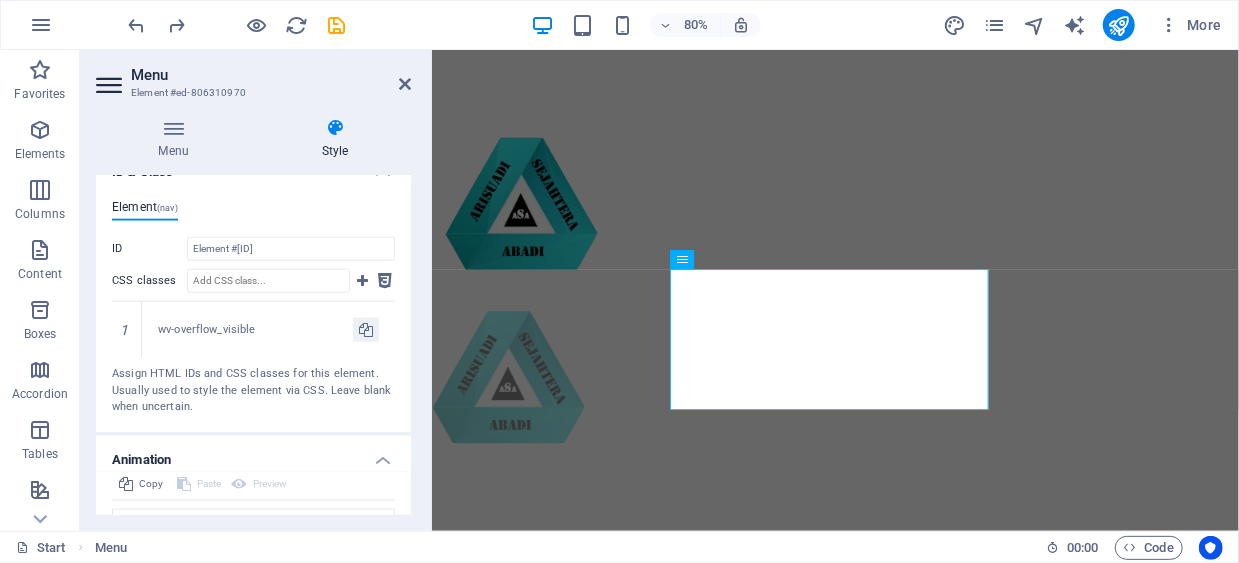 scroll, scrollTop: 884, scrollLeft: 0, axis: vertical 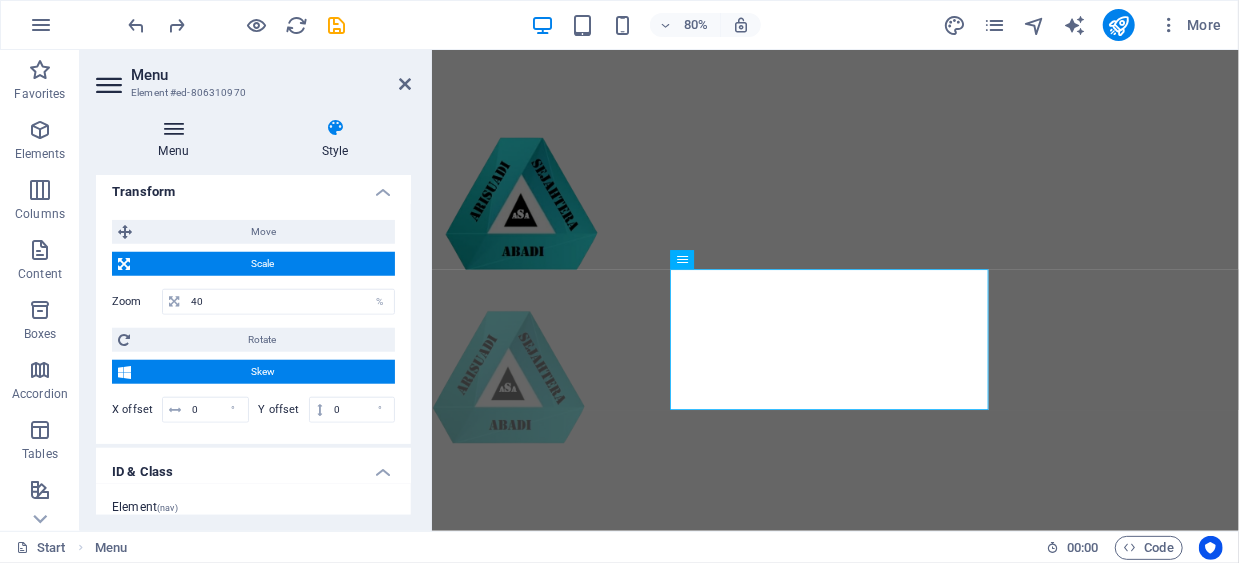 click at bounding box center [173, 128] 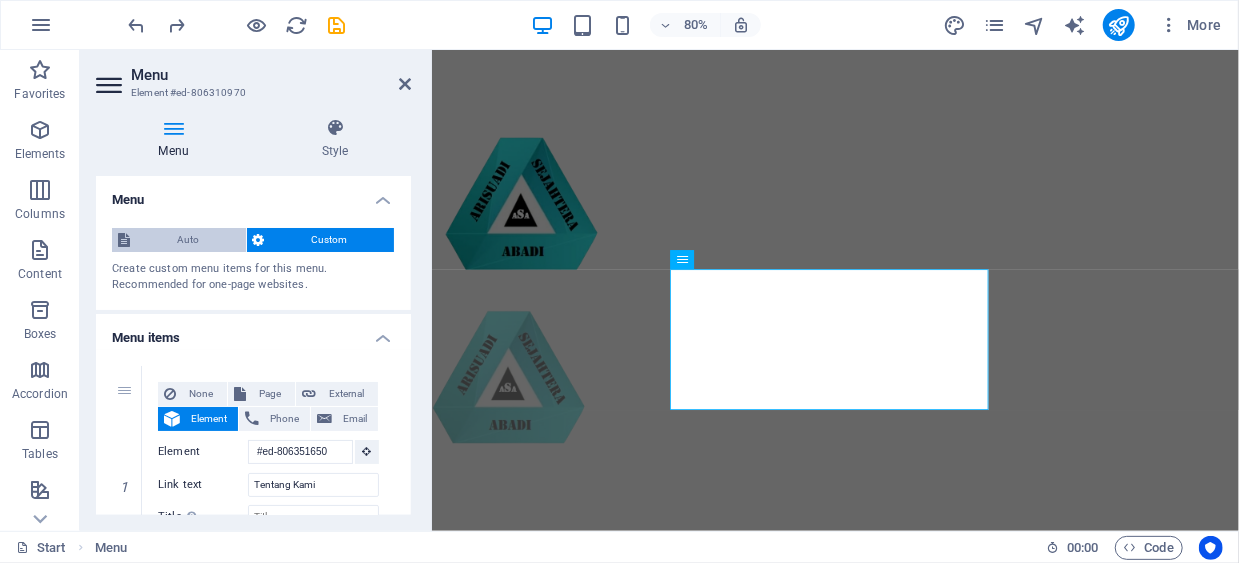 click on "Auto" at bounding box center [188, 240] 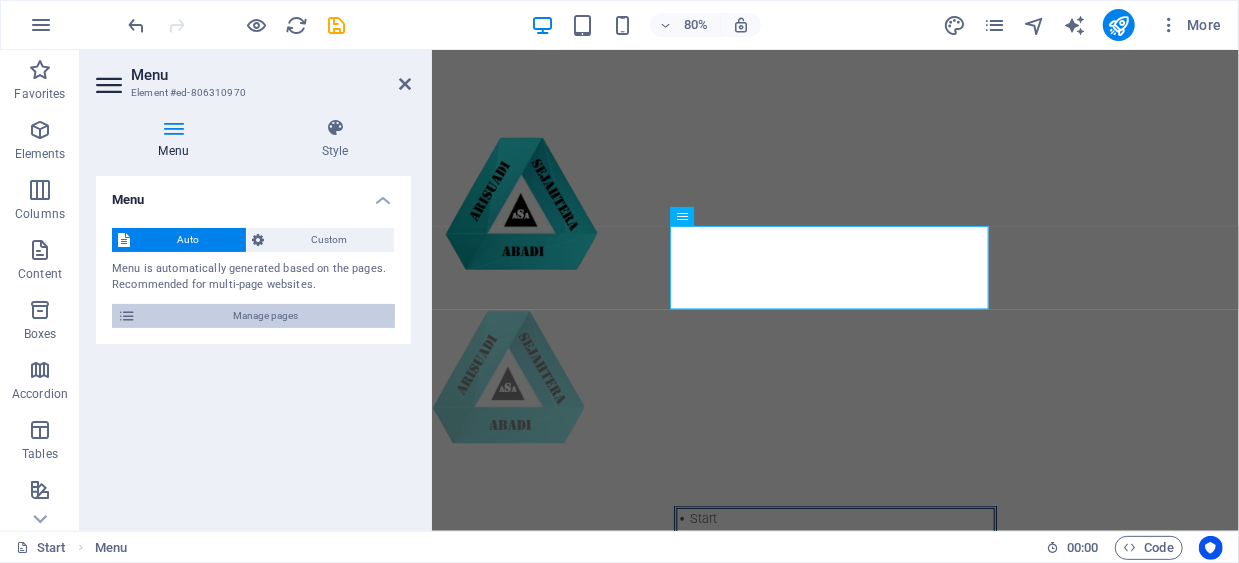 click on "Manage pages" at bounding box center (265, 316) 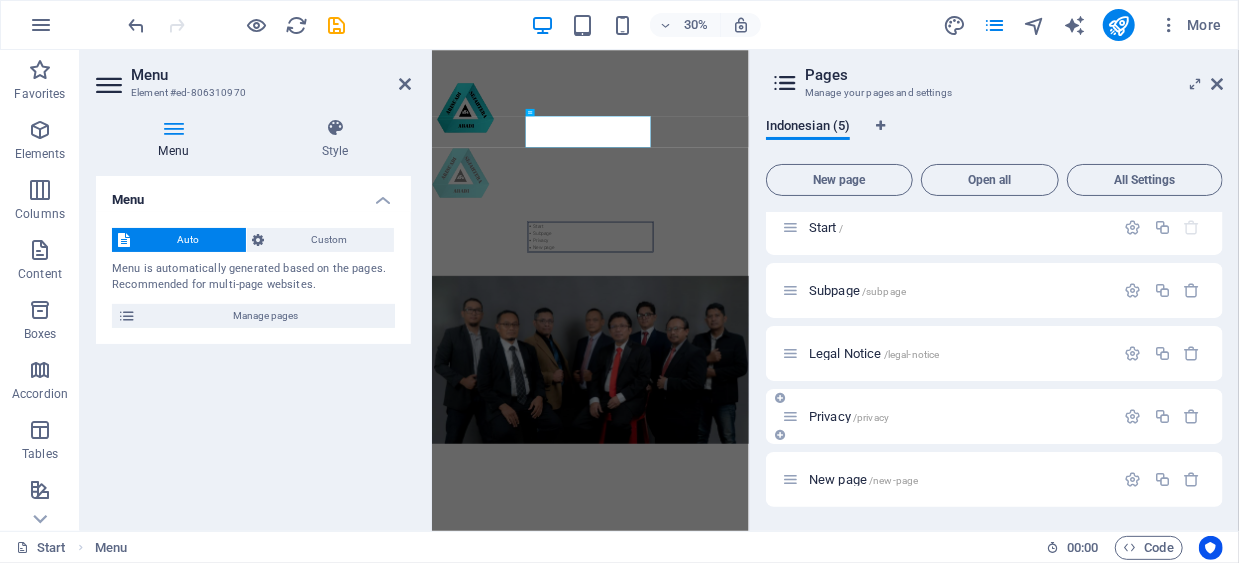 scroll, scrollTop: 0, scrollLeft: 0, axis: both 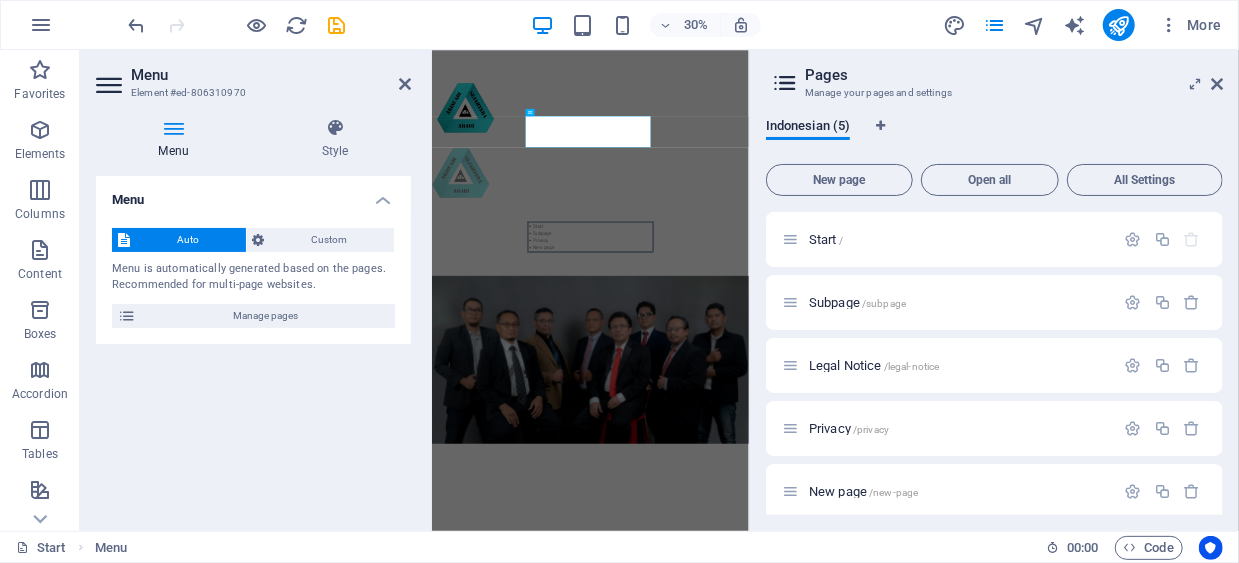 click on "Manage your pages and settings" at bounding box center [994, 93] 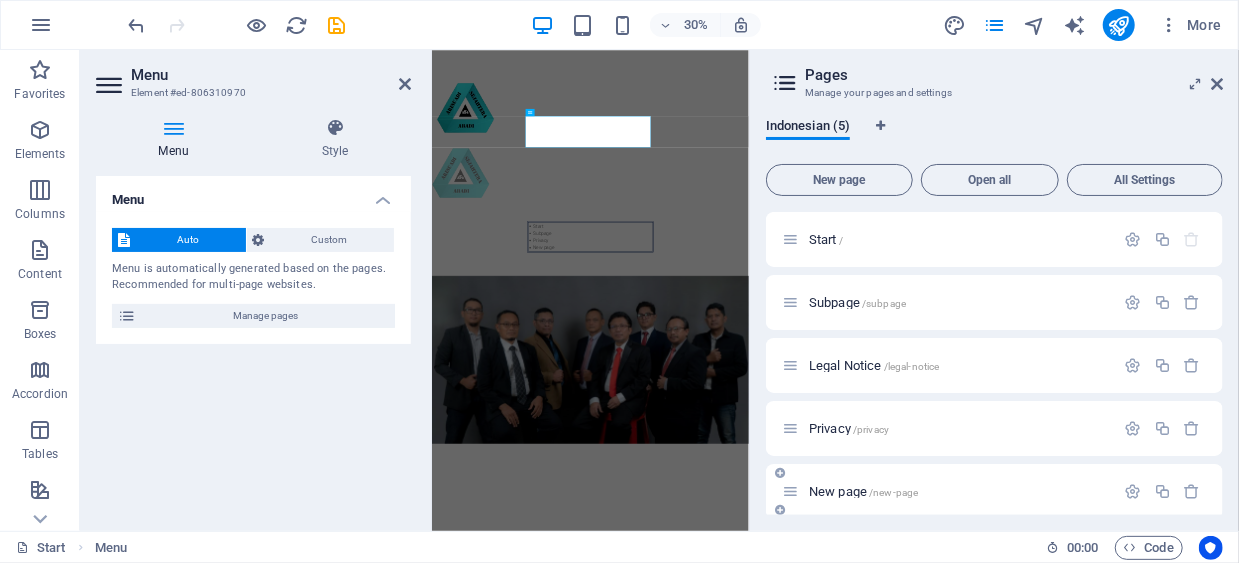 click on "New page /new-page" at bounding box center (948, 491) 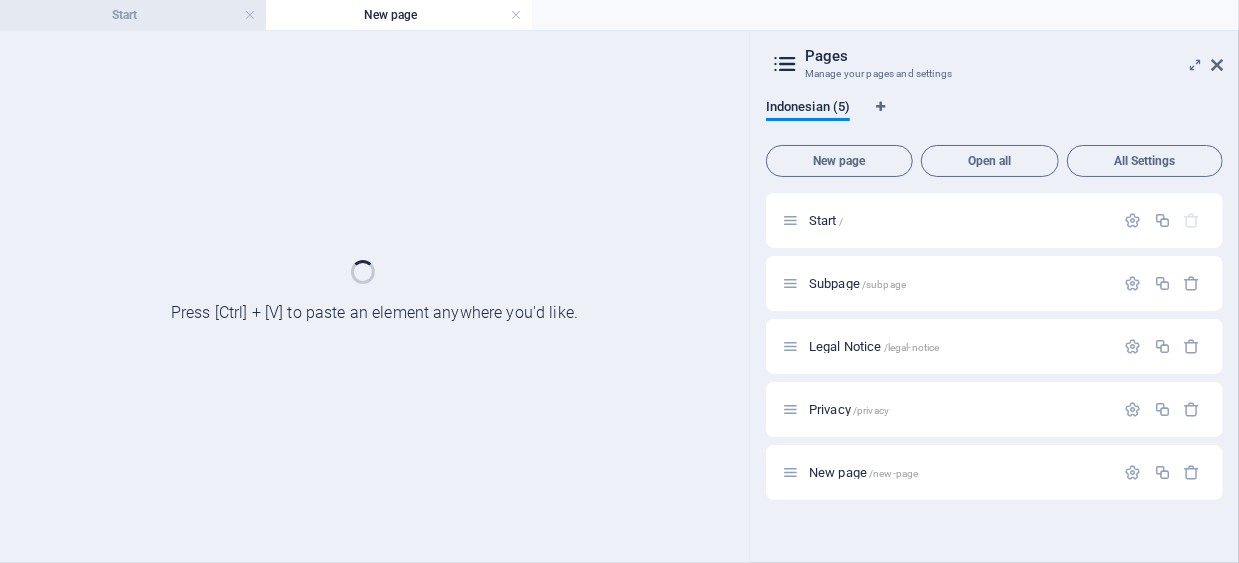 click on "Start" at bounding box center [133, 15] 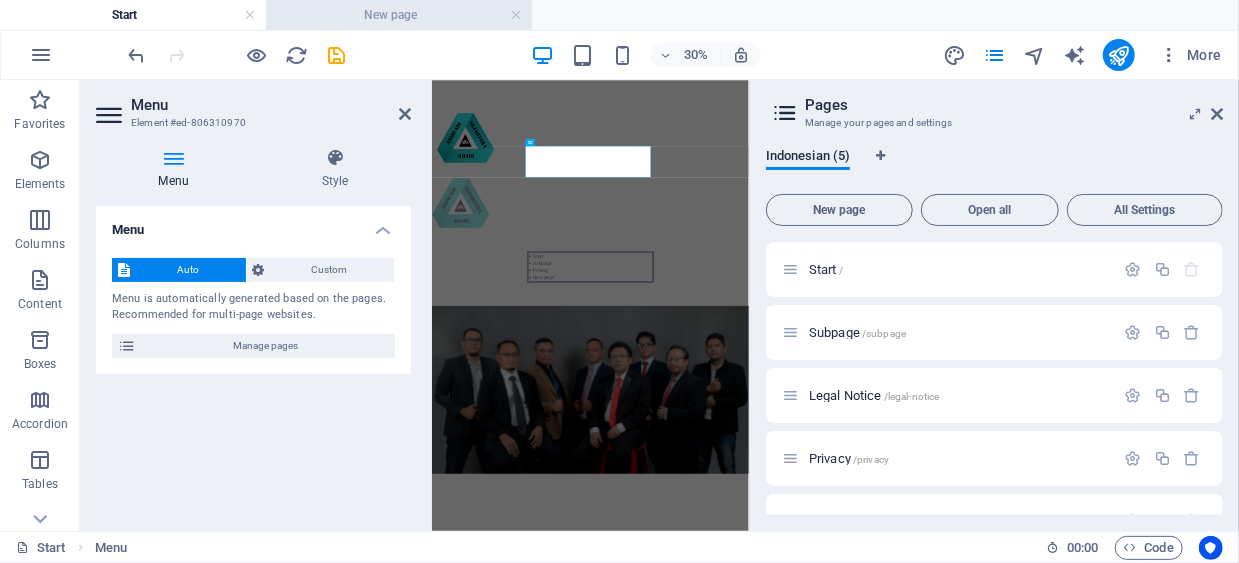 click on "New page" at bounding box center (399, 15) 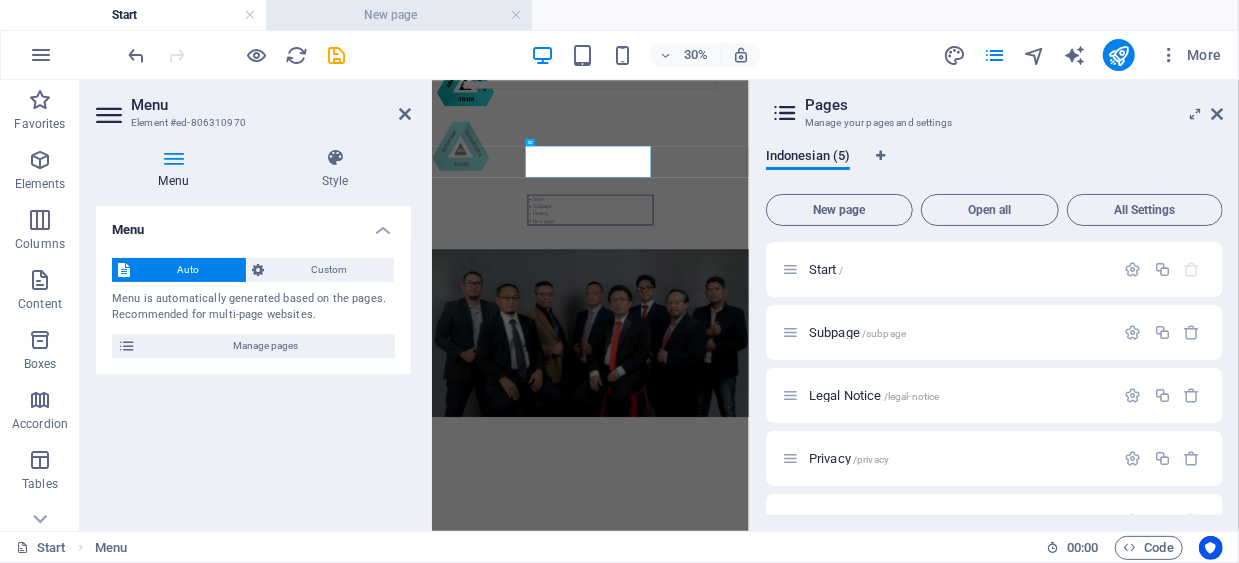 scroll, scrollTop: 0, scrollLeft: 0, axis: both 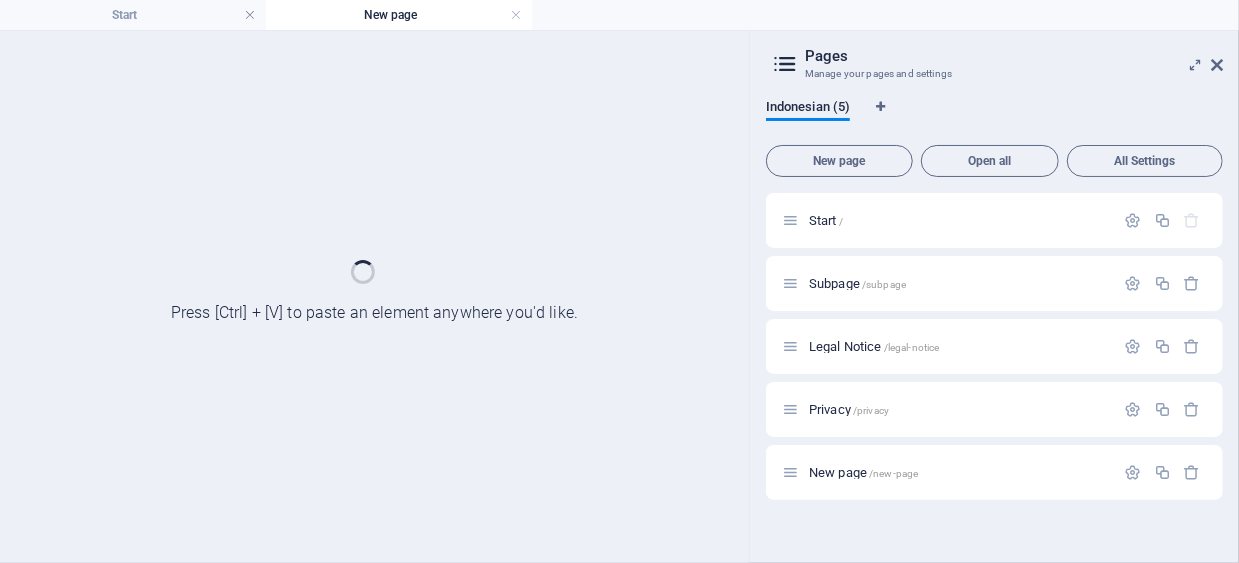 click on "Manage your pages and settings" at bounding box center (994, 74) 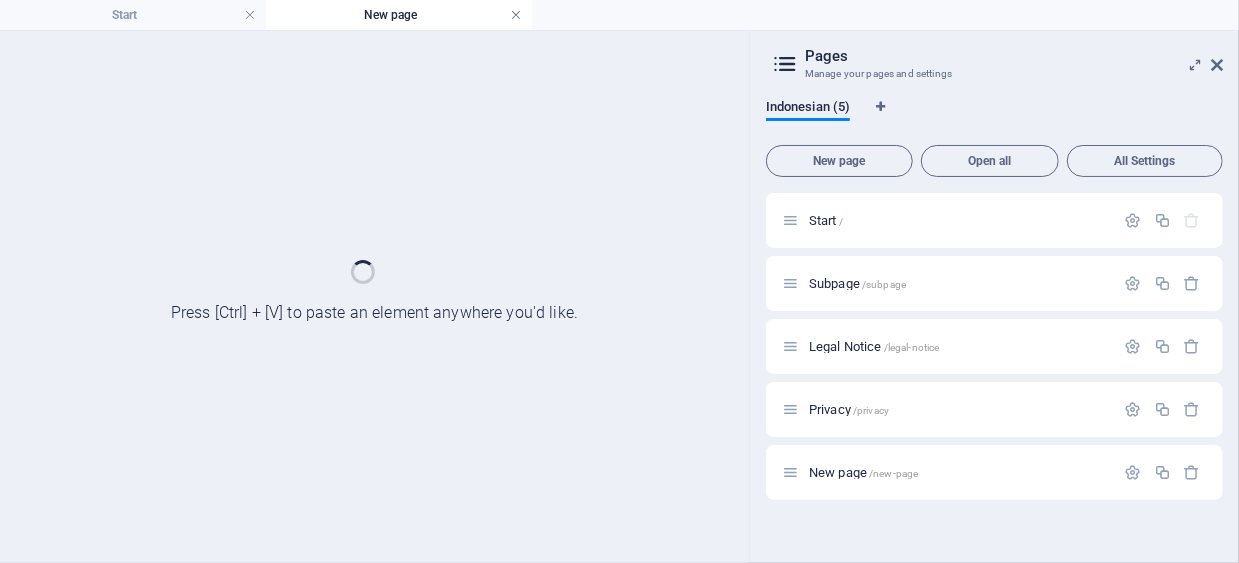 click at bounding box center (516, 15) 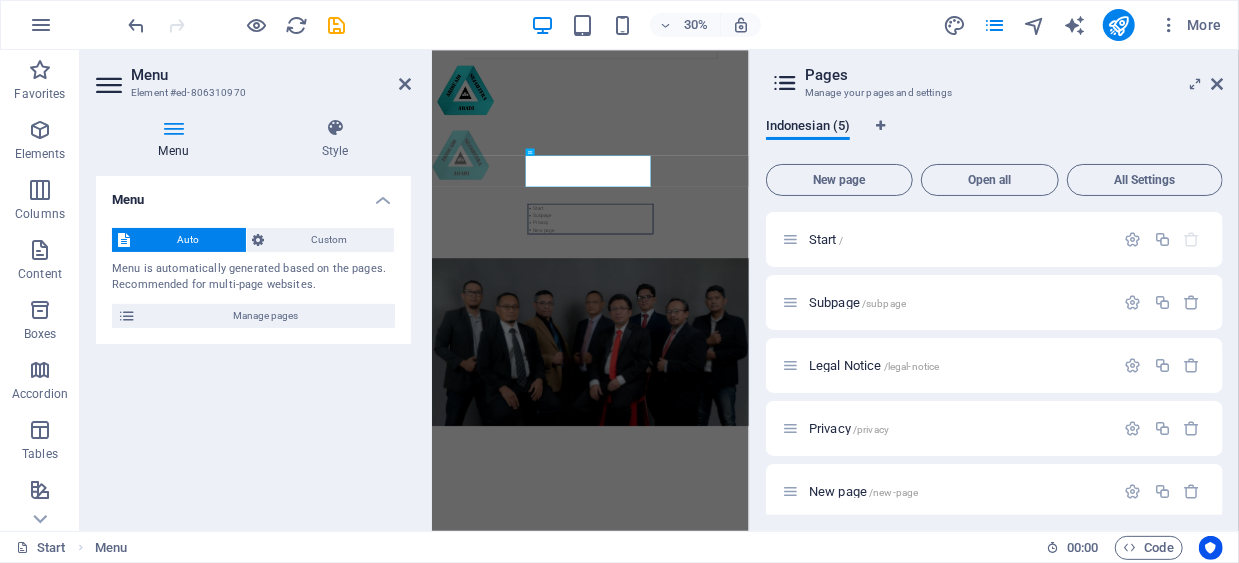scroll, scrollTop: 132, scrollLeft: 0, axis: vertical 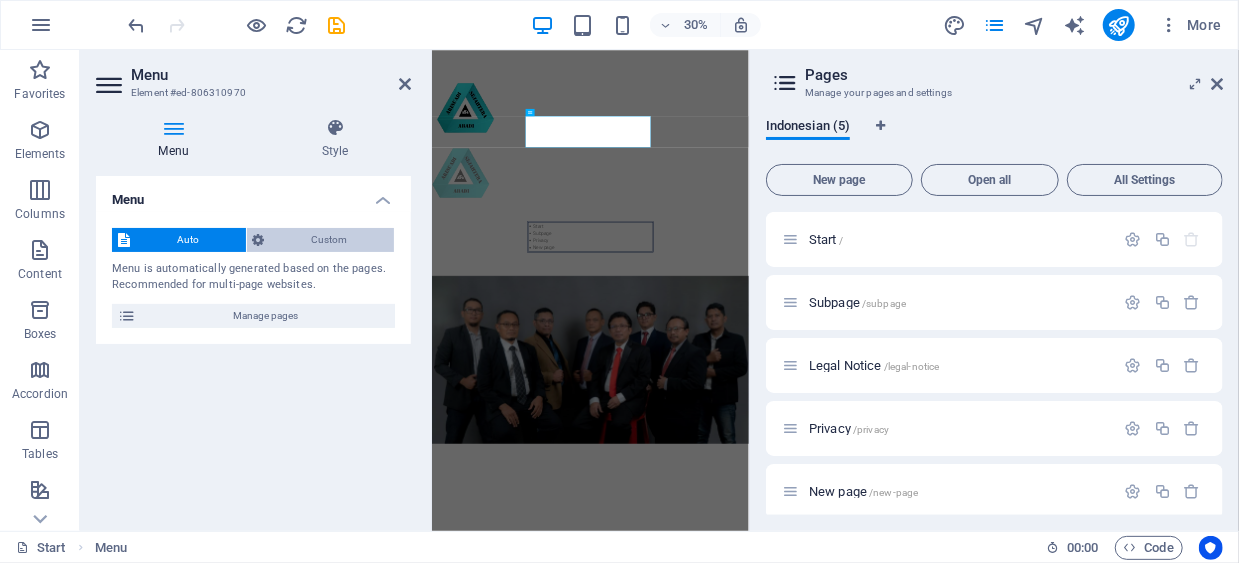 click on "Custom" at bounding box center [330, 240] 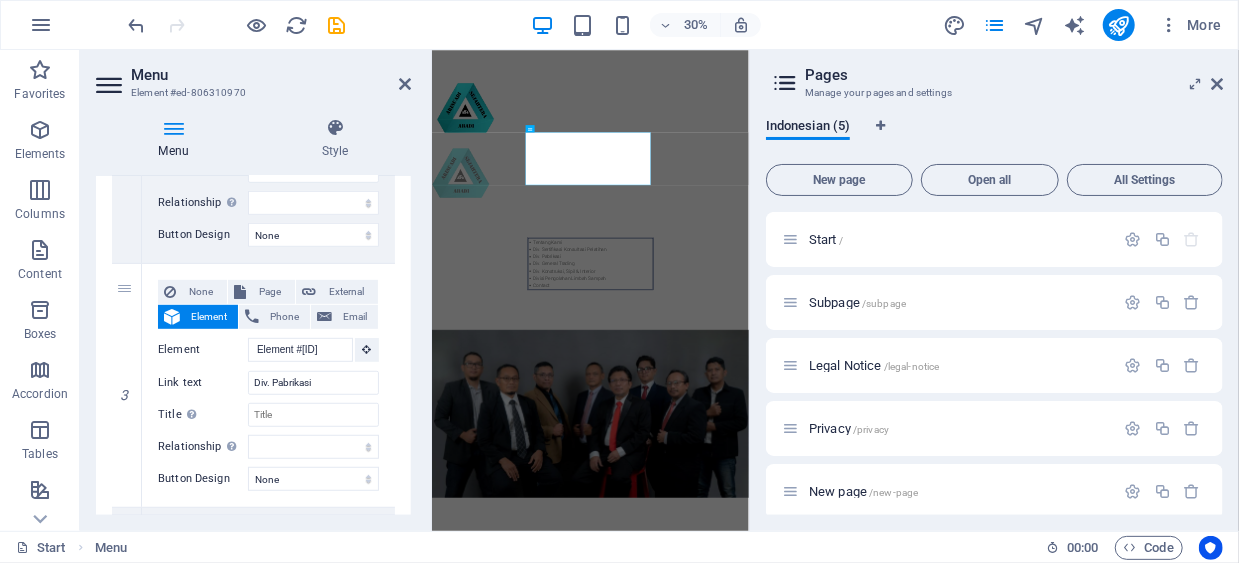 scroll, scrollTop: 411, scrollLeft: 0, axis: vertical 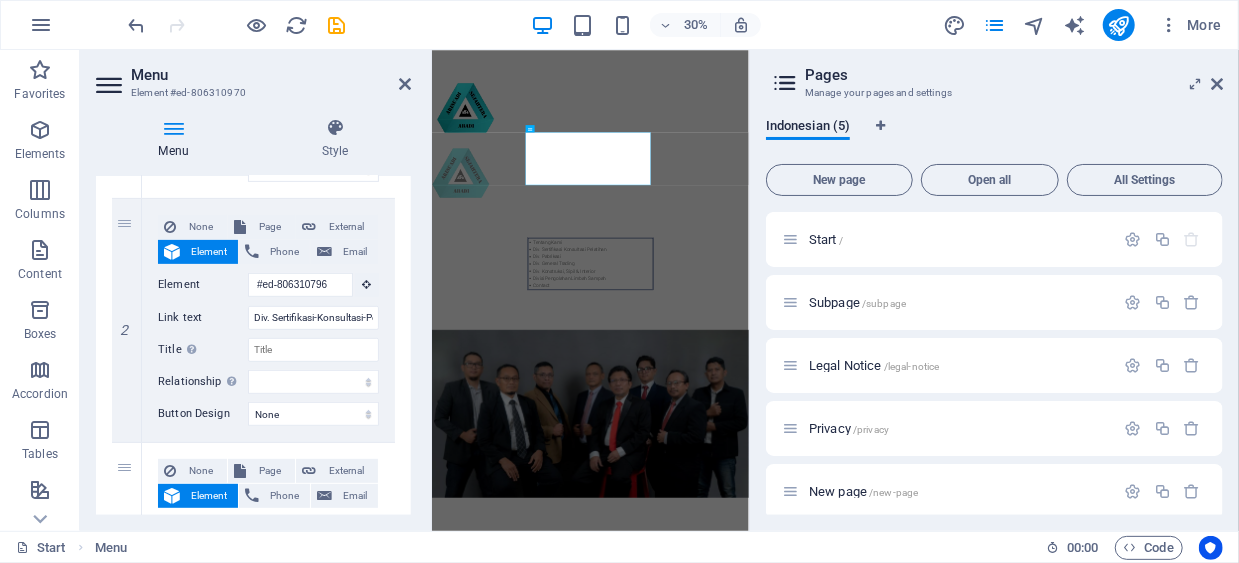 click on "Tentang Kami Div. Sertifikasi-Konsultasi-Pelatihan Div. Pabrikasi Div. General Trading Div. Konstruksi, Sipil & Interior Divisi Pengolahan Limbah-Sampah Contact +[COUNTRY CODE]-[AREA CODE]-[PHONE] tentang kami Divisi sertifikasi-konsultasi-pelatihan Divisi pabrikasi divisi general trading divisi konstruksi-sipil-interior divisi pengolahan limbah-sampah Contact Tentang kami PT Arisuadi Sejahtera Abadi yang disingkat ASA, berdiri pada tanggal [DAY] [MONTH] [YEAR] berkedudukan di Jl. Kramat Jawa No. 80, Mustikasari, Mustikajaya, Kota Bekasi, Jawa Barat 17157 Indonesia. Pertama kali bergerak di bidang Pengerjaan Logam (Metalworking) dengan jasa Buffing, Baritori dan Polishing. Pelanggan pertama PT ASA adalah PT Cabinindo Putra yang melayani PT Yamaha Indonesia Motor Manufacturing (YIMM). Mulai [MONTH] [YEAR] usaha PT ASA dikembangkan dengan menambah Divisi Perdagangan Umum (General Trading), Sertifikasi-Konsultasi-Pelatihan (Certification- Consulting -Training ), Konstruksi- Sipil Pelatihan TIM KAMI Direksi dan Tim PT ASA" at bounding box center (959, 19644) 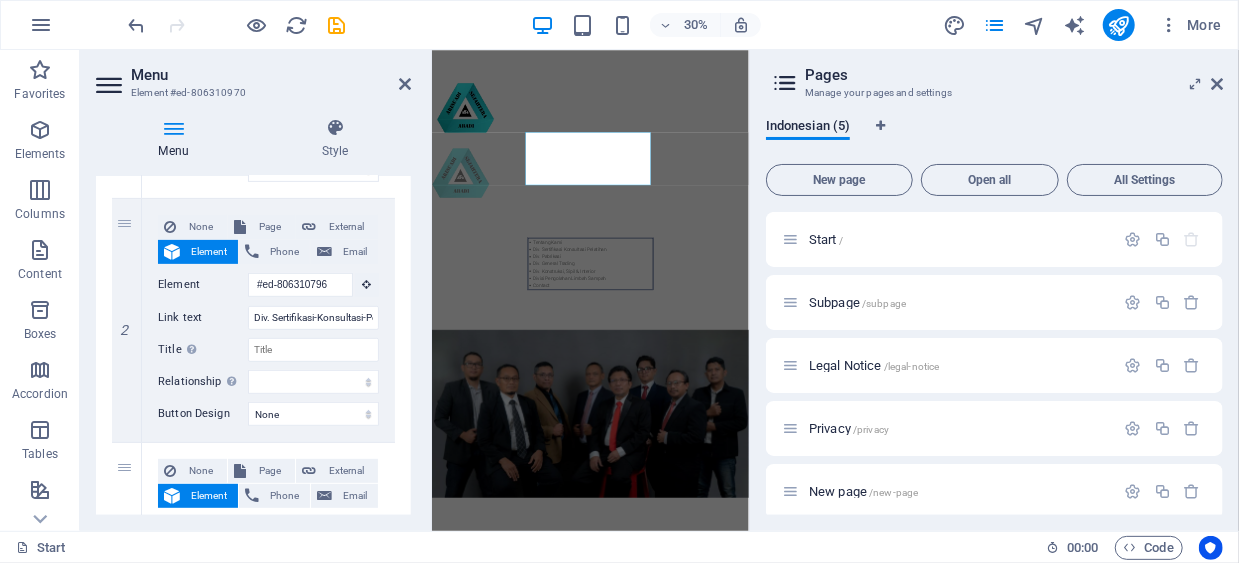 click on "Tentang Kami Div. Sertifikasi-Konsultasi-Pelatihan Div. Pabrikasi Div. General Trading Div. Konstruksi, Sipil & Interior Divisi Pengolahan Limbah-Sampah Contact +[COUNTRY CODE]-[AREA CODE]-[PHONE] tentang kami Divisi sertifikasi-konsultasi-pelatihan Divisi pabrikasi divisi general trading divisi konstruksi-sipil-interior divisi pengolahan limbah-sampah Contact Tentang kami PT Arisuadi Sejahtera Abadi yang disingkat ASA, berdiri pada tanggal [DAY] [MONTH] [YEAR] berkedudukan di Jl. Kramat Jawa No. 80, Mustikasari, Mustikajaya, Kota Bekasi, Jawa Barat 17157 Indonesia. Pertama kali bergerak di bidang Pengerjaan Logam (Metalworking) dengan jasa Buffing, Baritori dan Polishing. Pelanggan pertama PT ASA adalah PT Cabinindo Putra yang melayani PT Yamaha Indonesia Motor Manufacturing (YIMM). Mulai [MONTH] [YEAR] usaha PT ASA dikembangkan dengan menambah Divisi Perdagangan Umum (General Trading), Sertifikasi-Konsultasi-Pelatihan (Certification- Consulting -Training ), Konstruksi- Sipil Pelatihan TIM KAMI Direksi dan Tim PT ASA" at bounding box center (959, 19644) 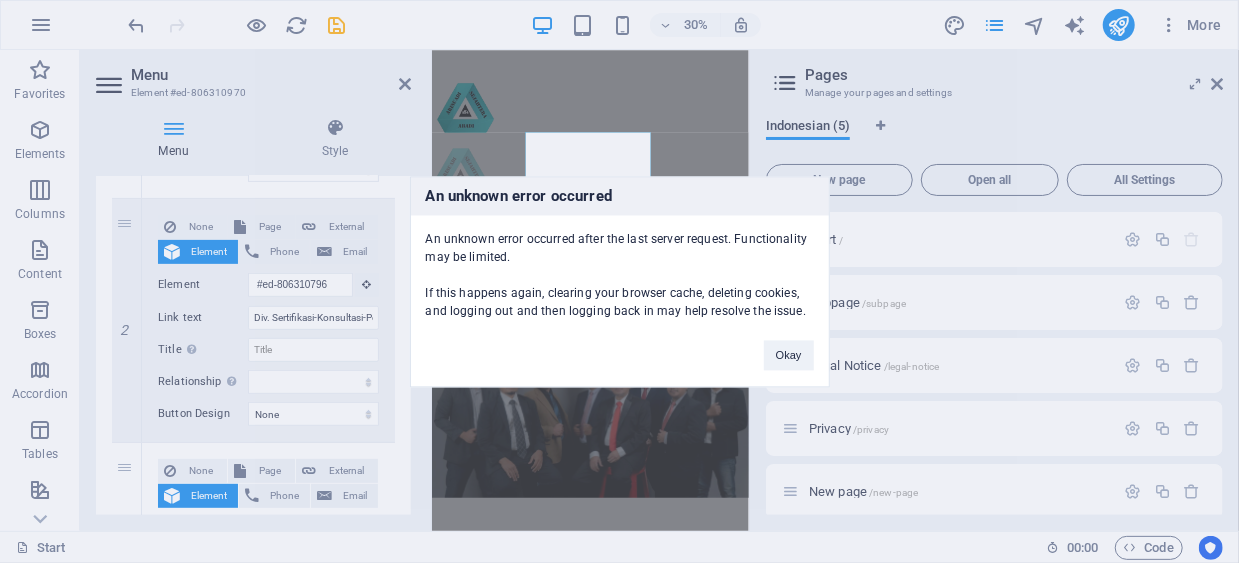 click on "An unknown error occurred An unknown error occurred after the last server request. Functionality may be limited.  If this happens again, clearing your browser cache, deleting cookies, and logging out and then logging back in may help resolve the issue. Okay" at bounding box center [619, 281] 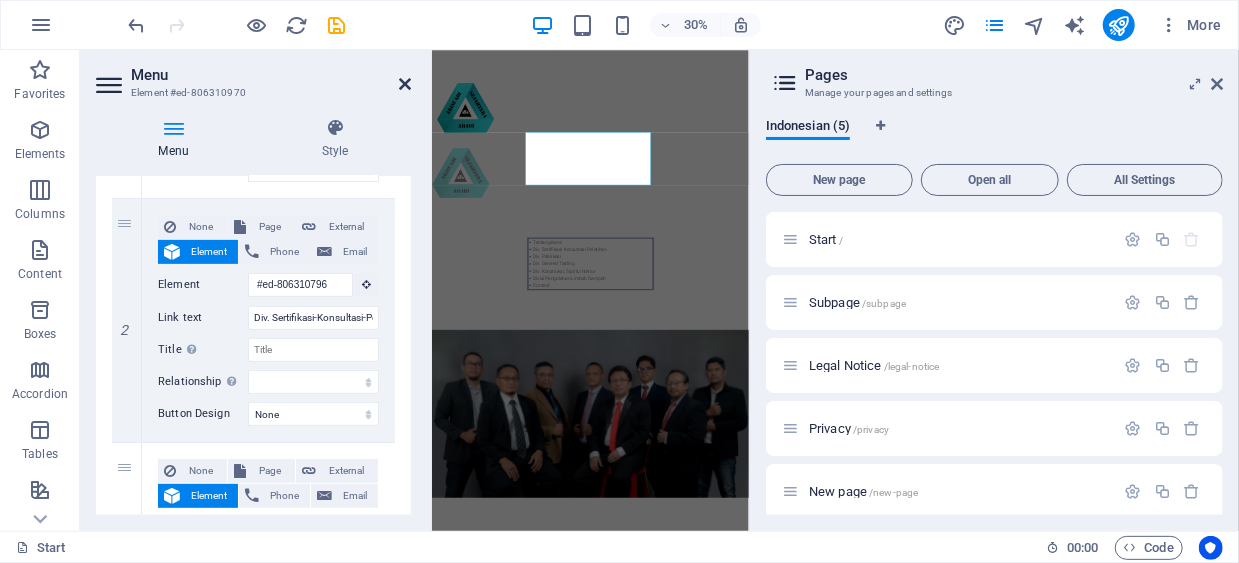 click at bounding box center (405, 84) 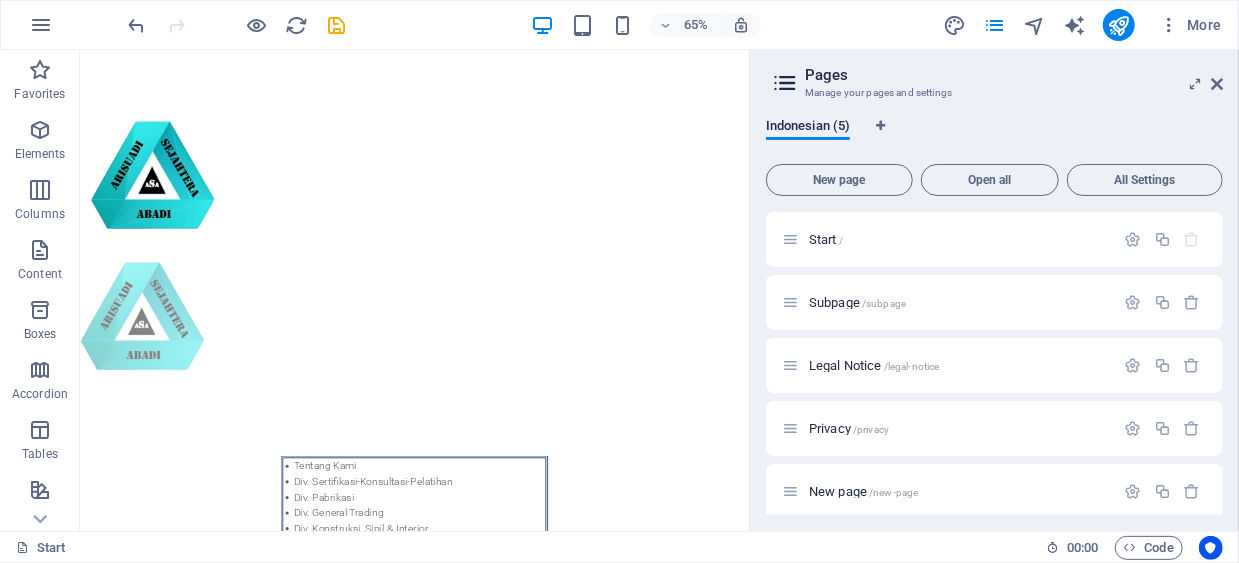 click on "Pages Manage your pages and settings Indonesian (5) New page Open all All Settings Start / Subpage /subpage Legal Notice /legal-notice Privacy /privacy New page /new-page" at bounding box center [994, 290] 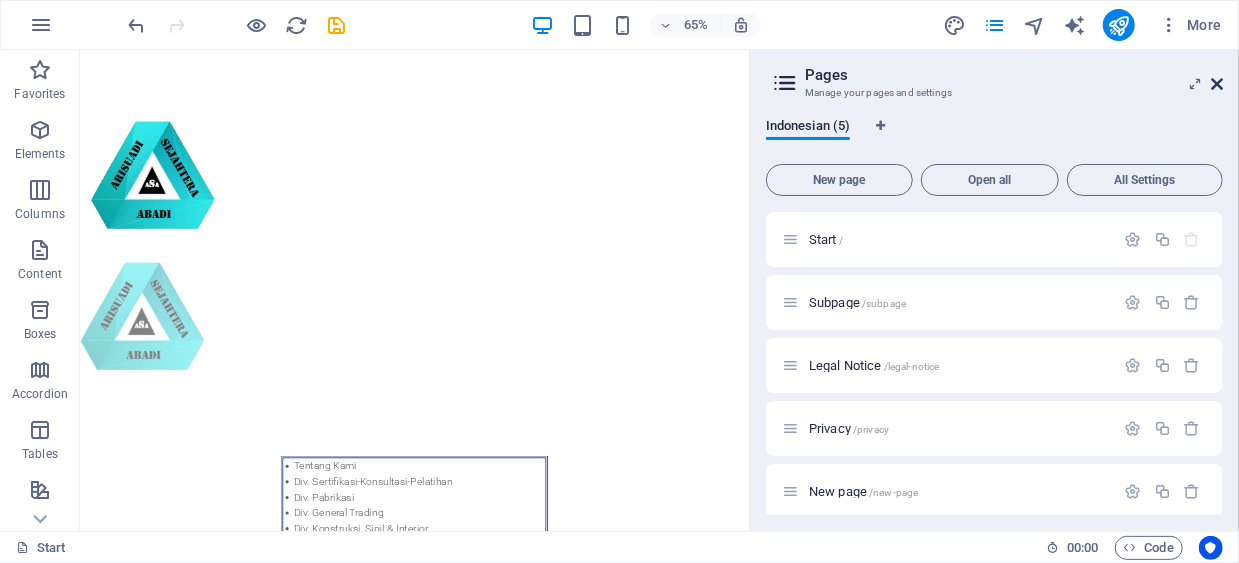 click at bounding box center (1217, 84) 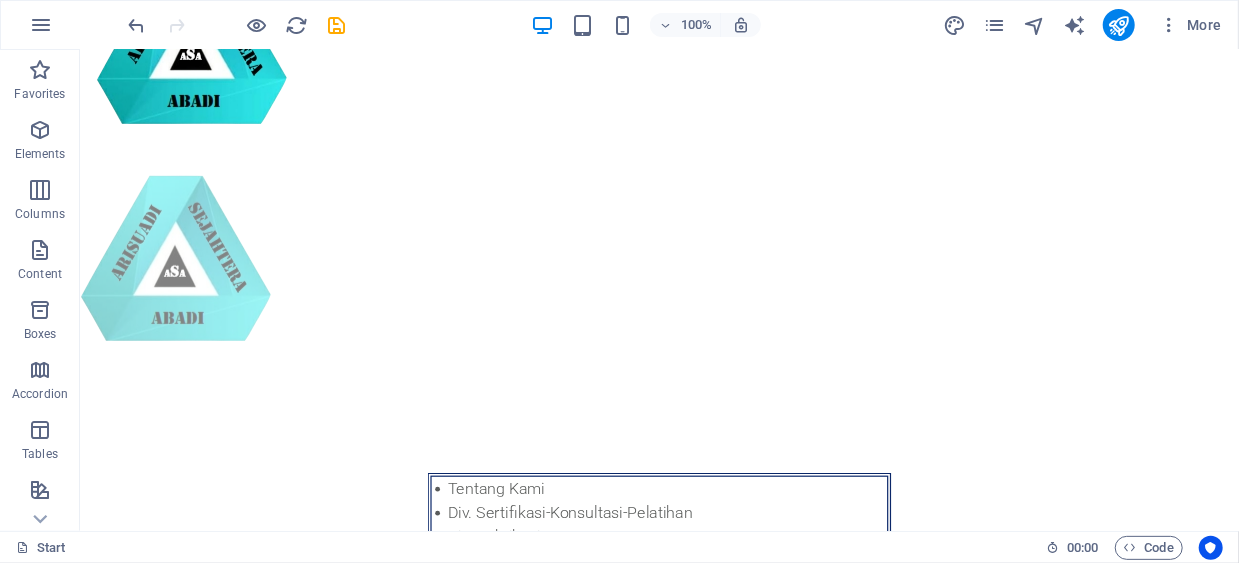 scroll, scrollTop: 232, scrollLeft: 0, axis: vertical 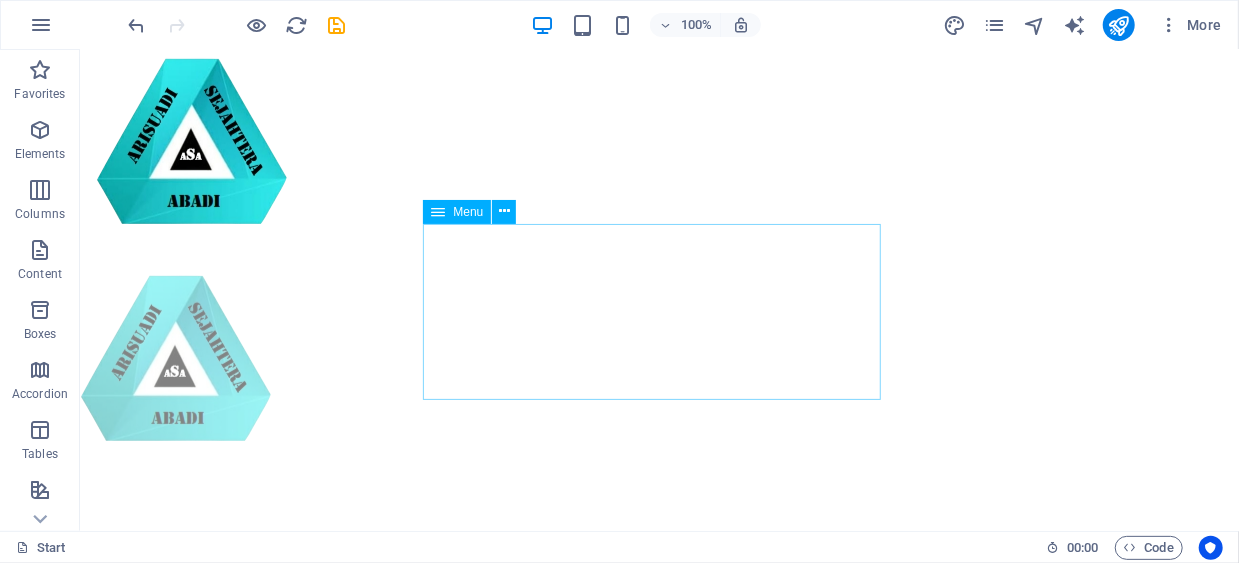 click on "Menu" at bounding box center [457, 212] 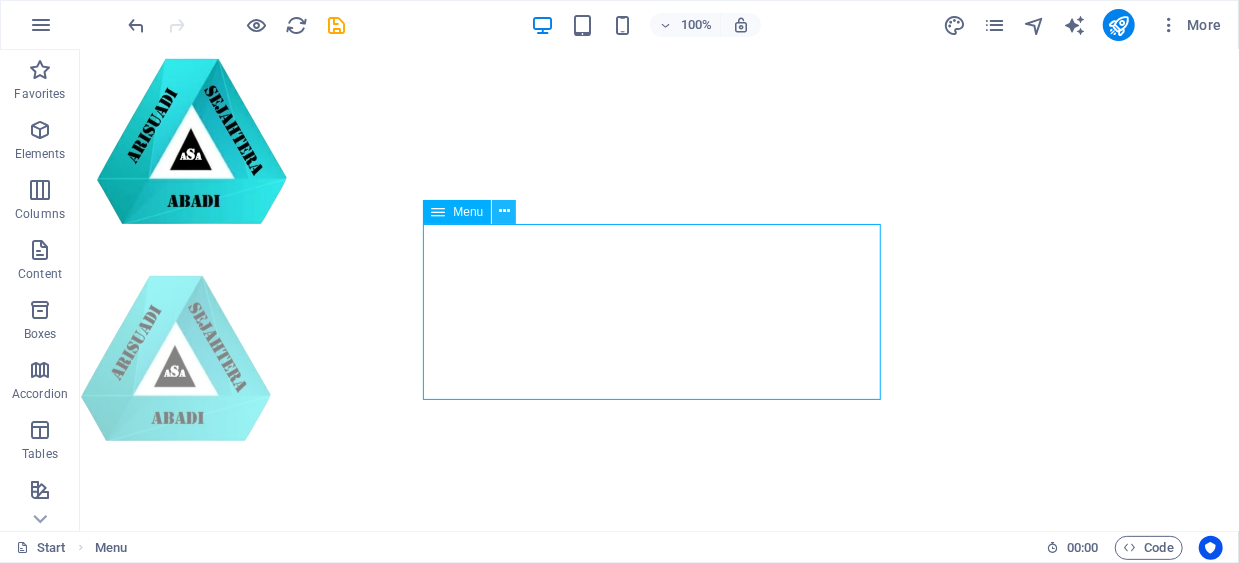 click at bounding box center [504, 211] 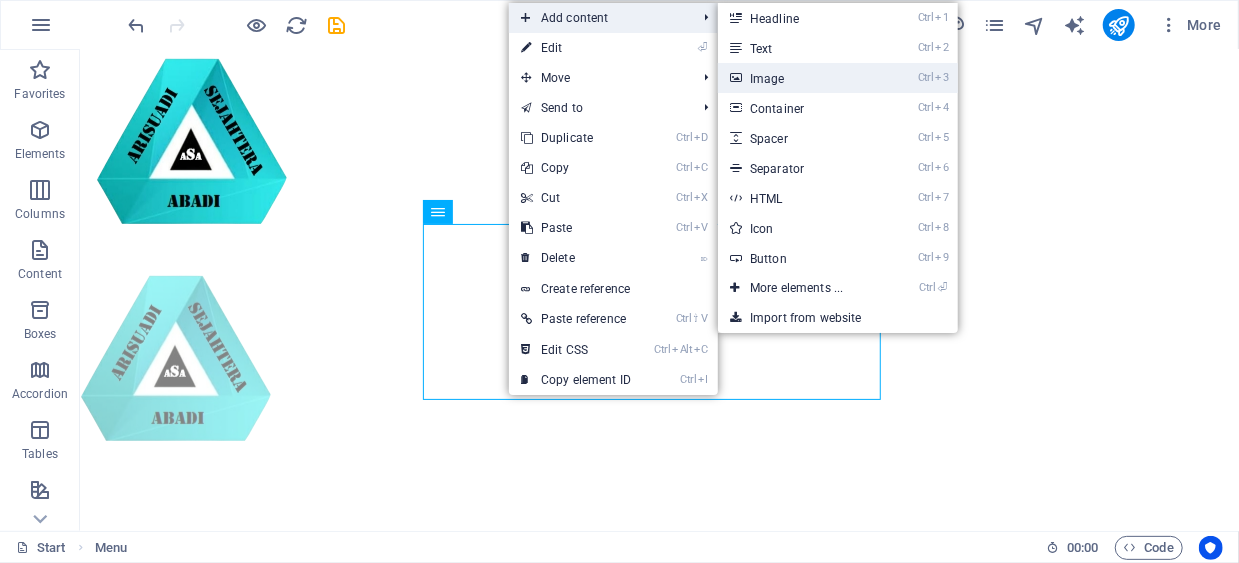 click on "Ctrl 3  Image" at bounding box center [800, 78] 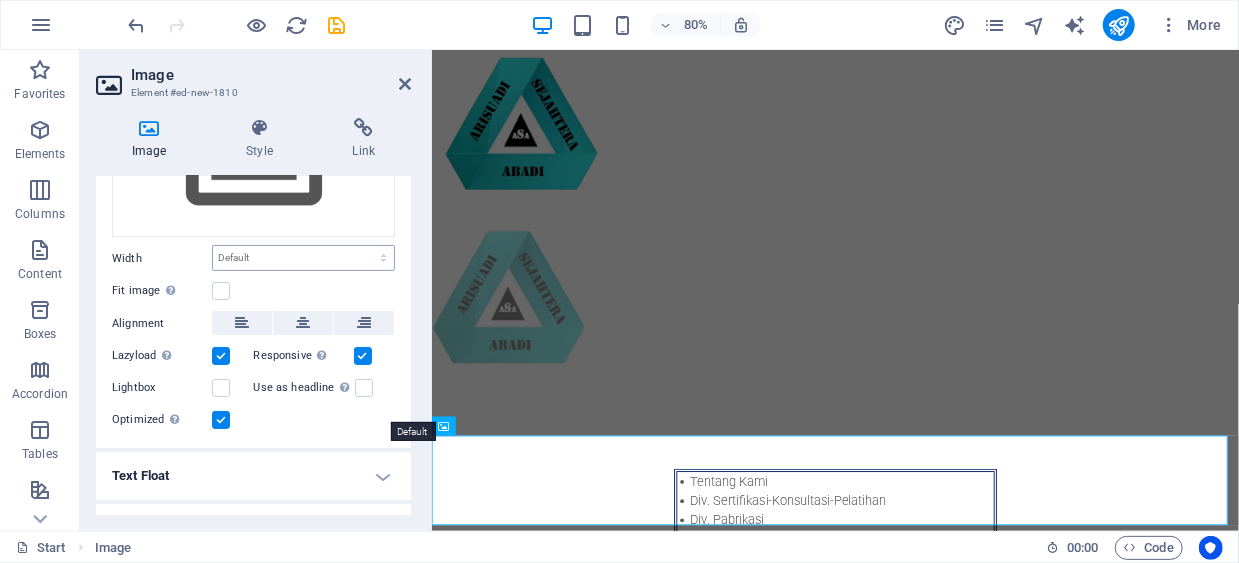 scroll, scrollTop: 188, scrollLeft: 0, axis: vertical 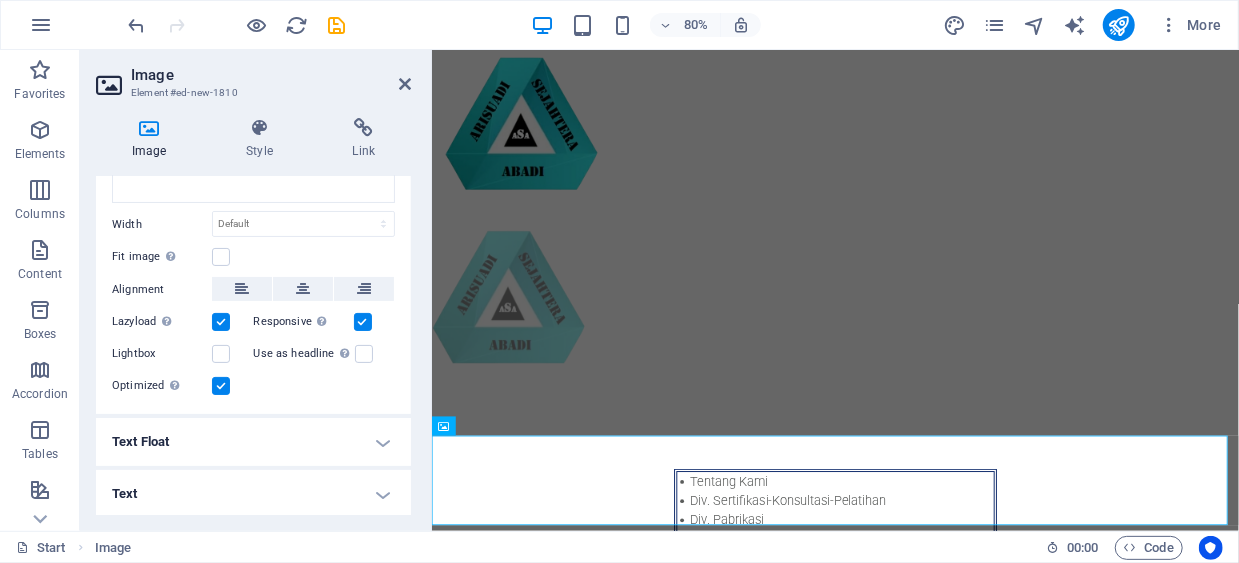 click on "Text Float" at bounding box center (253, 442) 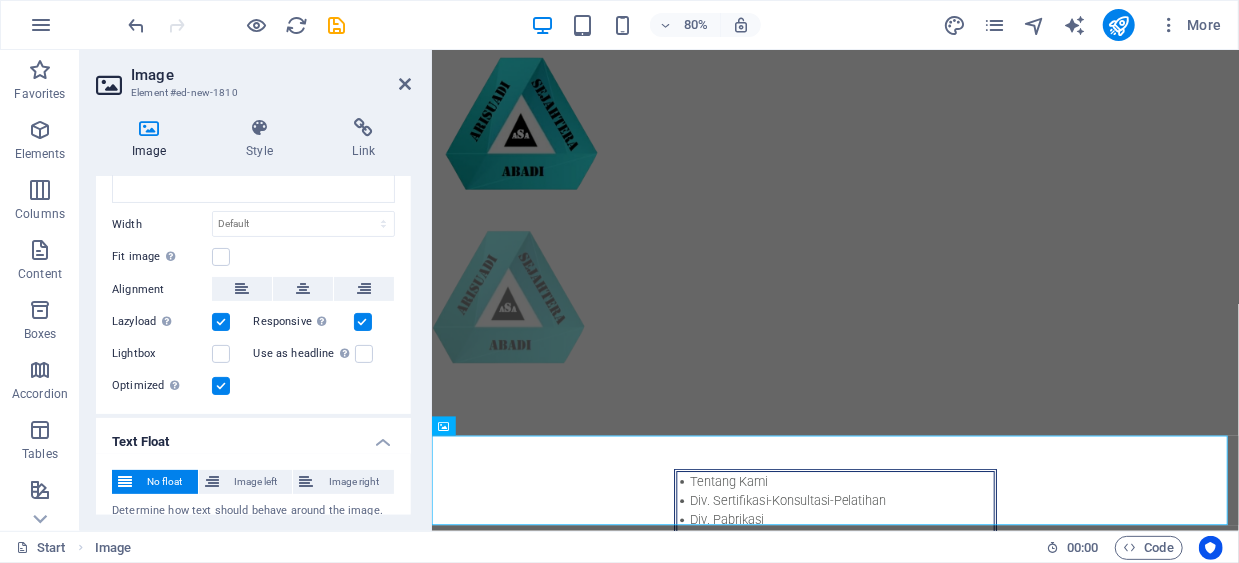 click on "Text Float" at bounding box center [253, 436] 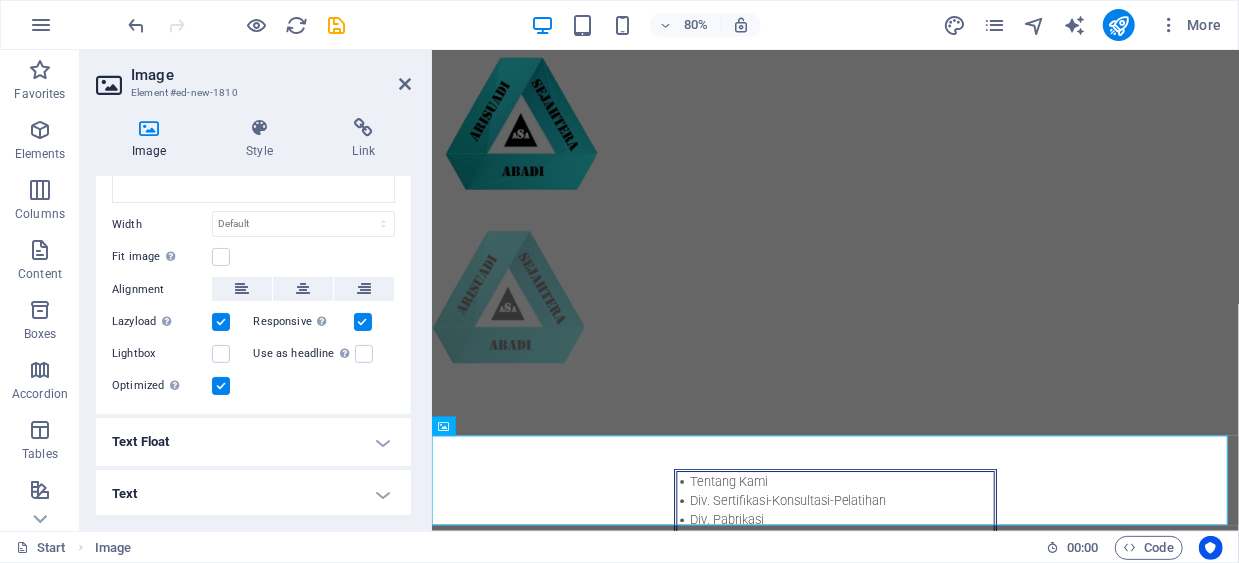 click on "Text" at bounding box center (253, 494) 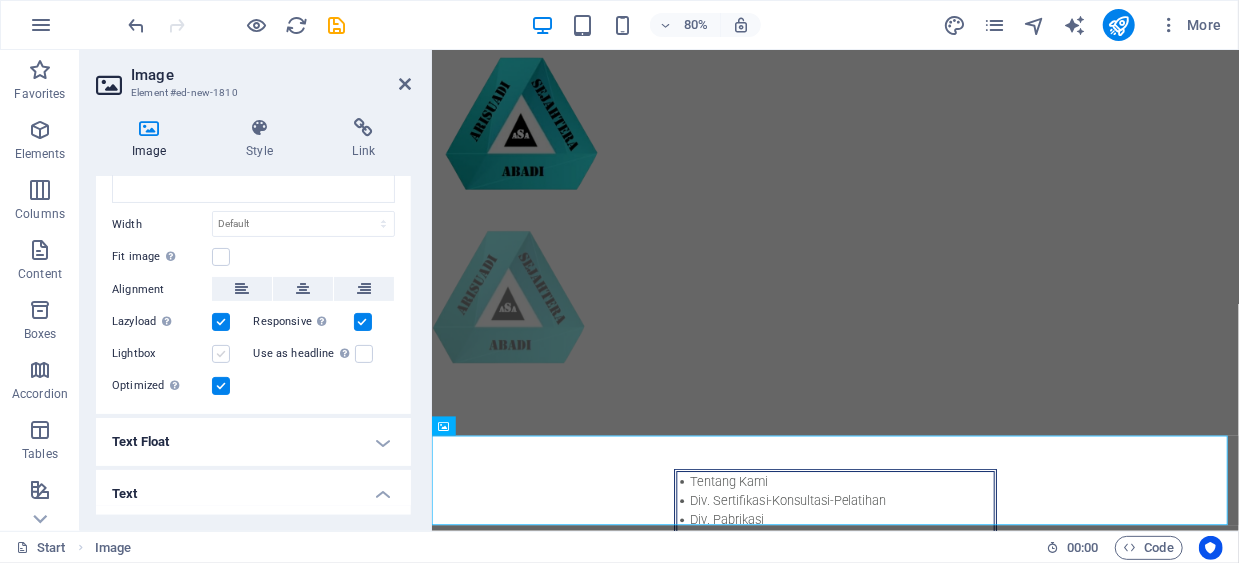 click at bounding box center (221, 354) 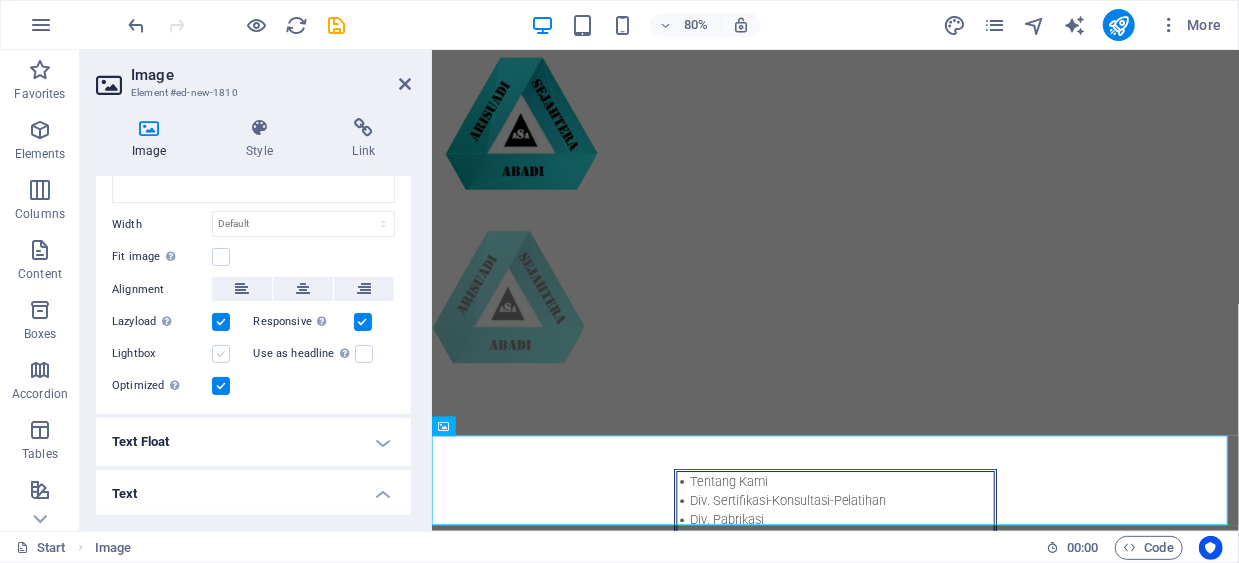 click on "Lightbox" at bounding box center (0, 0) 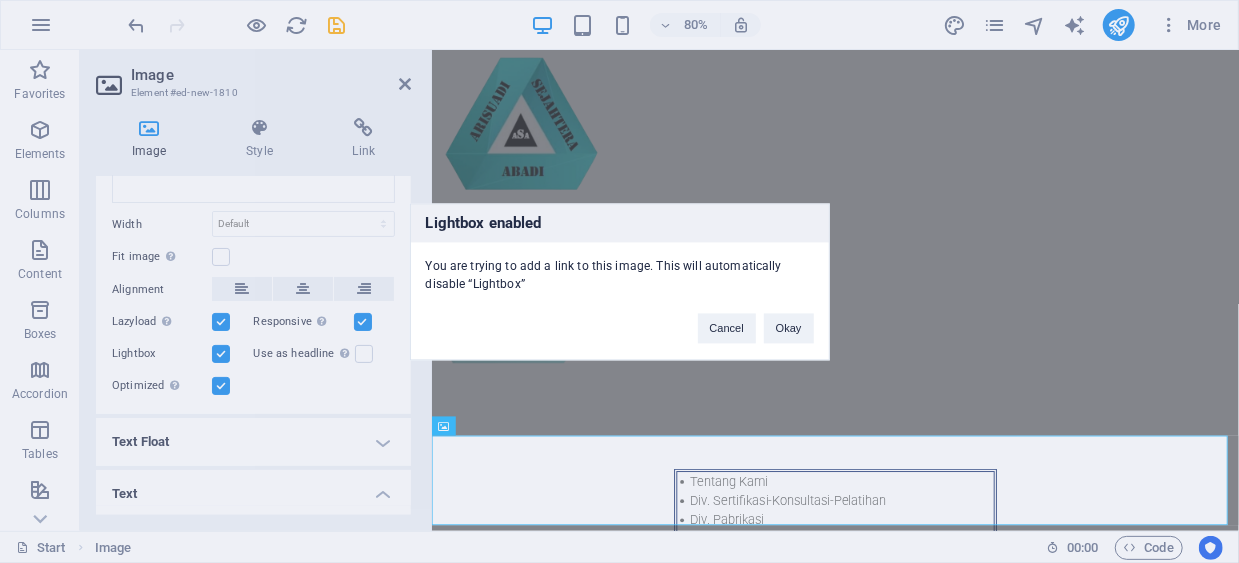 click on "Lightbox enabled You are trying to add a link to this image. This will automatically disable “Lightbox” Cancel Okay" at bounding box center (619, 281) 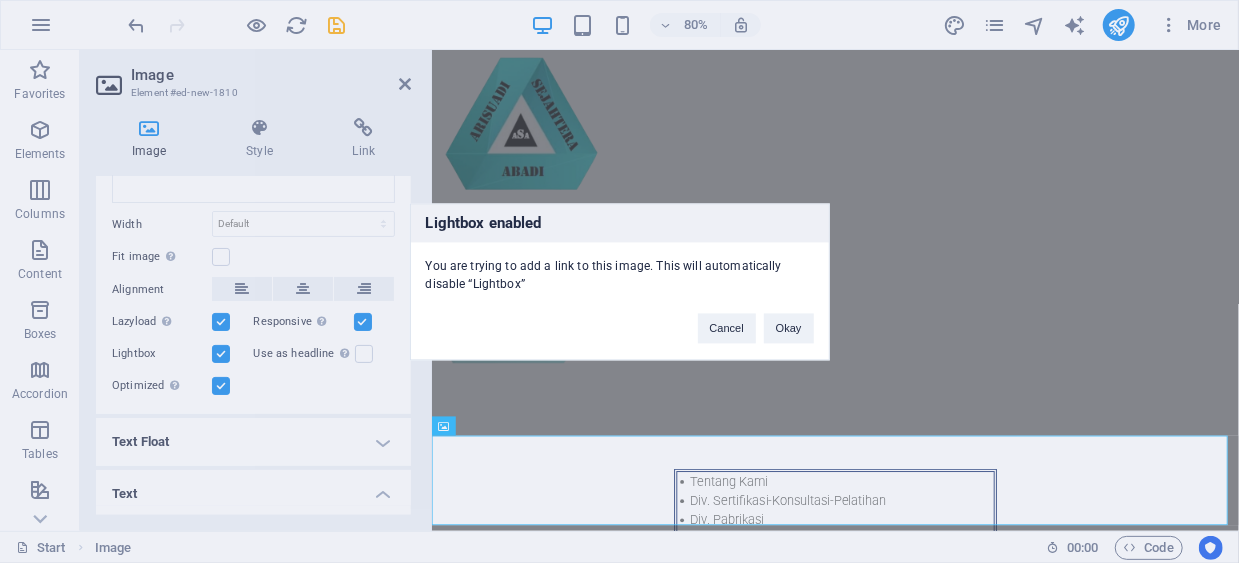 click on "Cancel Okay" at bounding box center [756, 318] 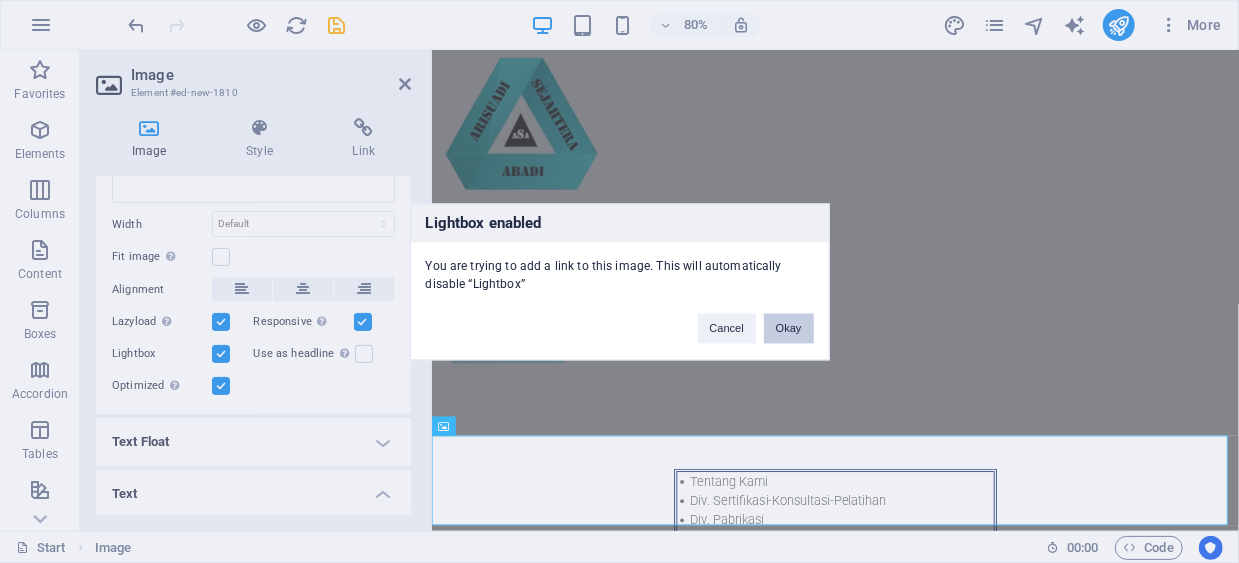 click on "Okay" at bounding box center [789, 328] 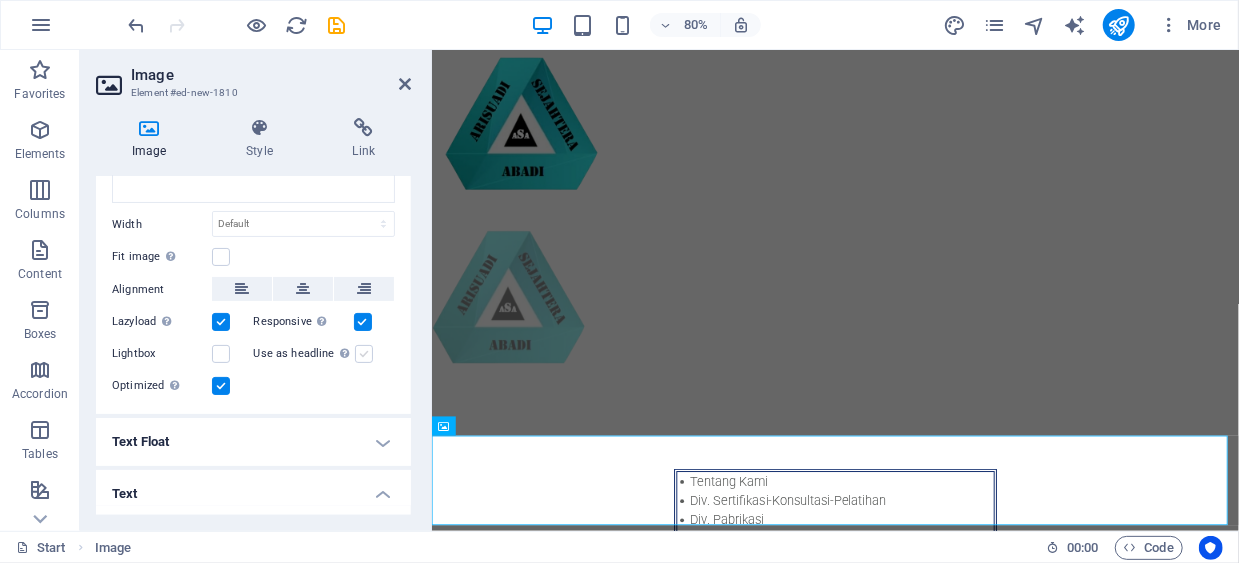 click at bounding box center [364, 354] 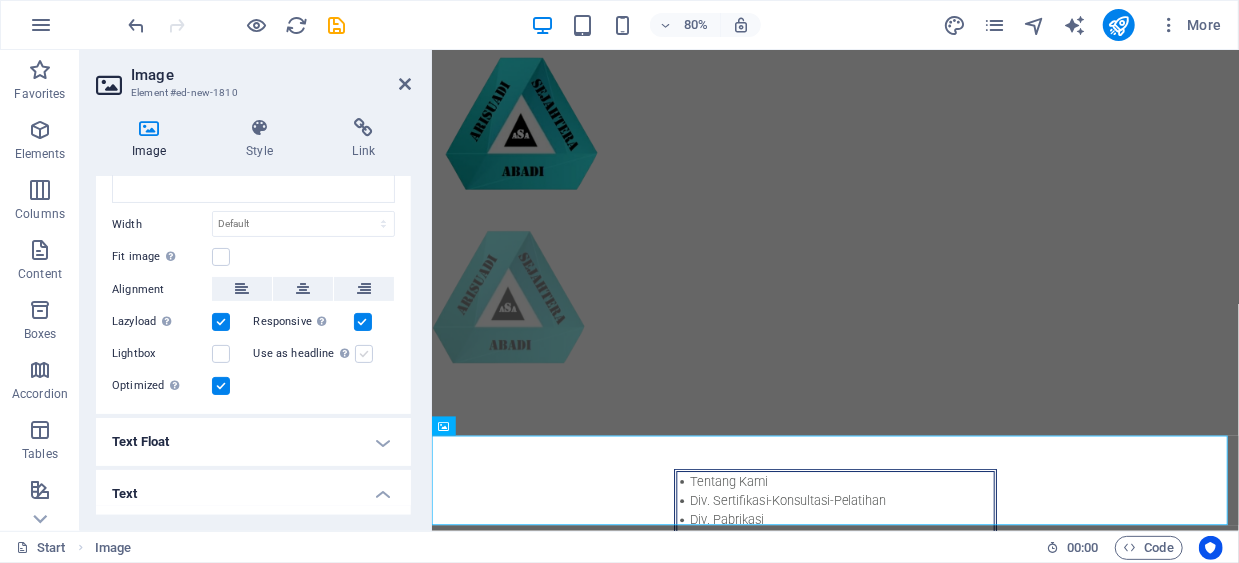 click on "Use as headline The image will be wrapped in an H1 headline tag. Useful for giving alternative text the weight of an H1 headline, e.g. for the logo. Leave unchecked if uncertain." at bounding box center [0, 0] 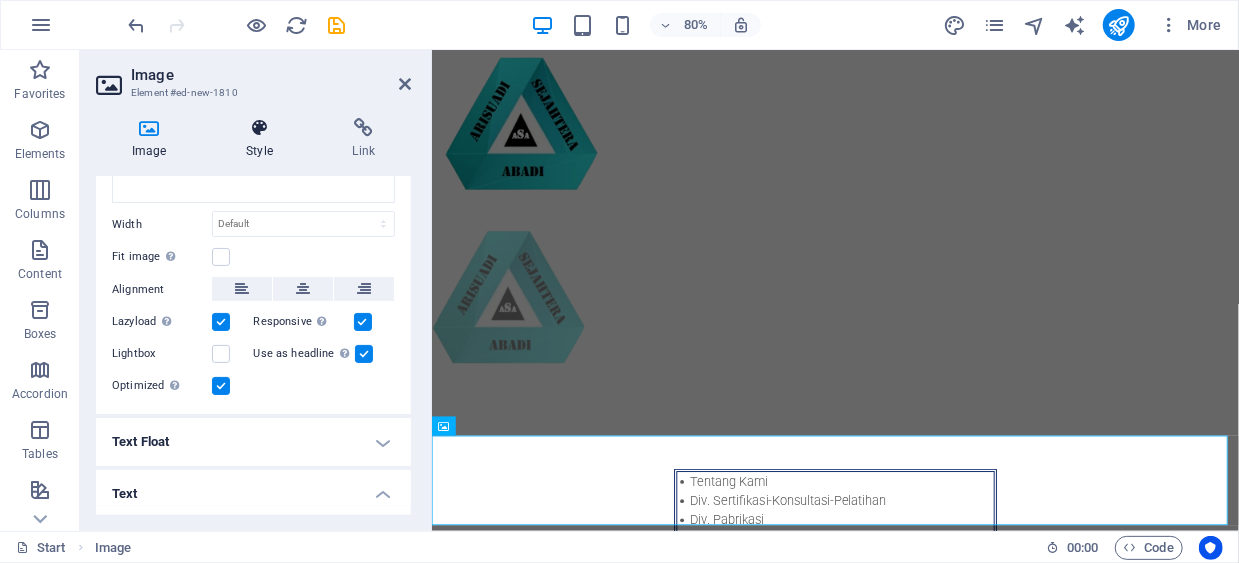 click on "Style" at bounding box center [263, 139] 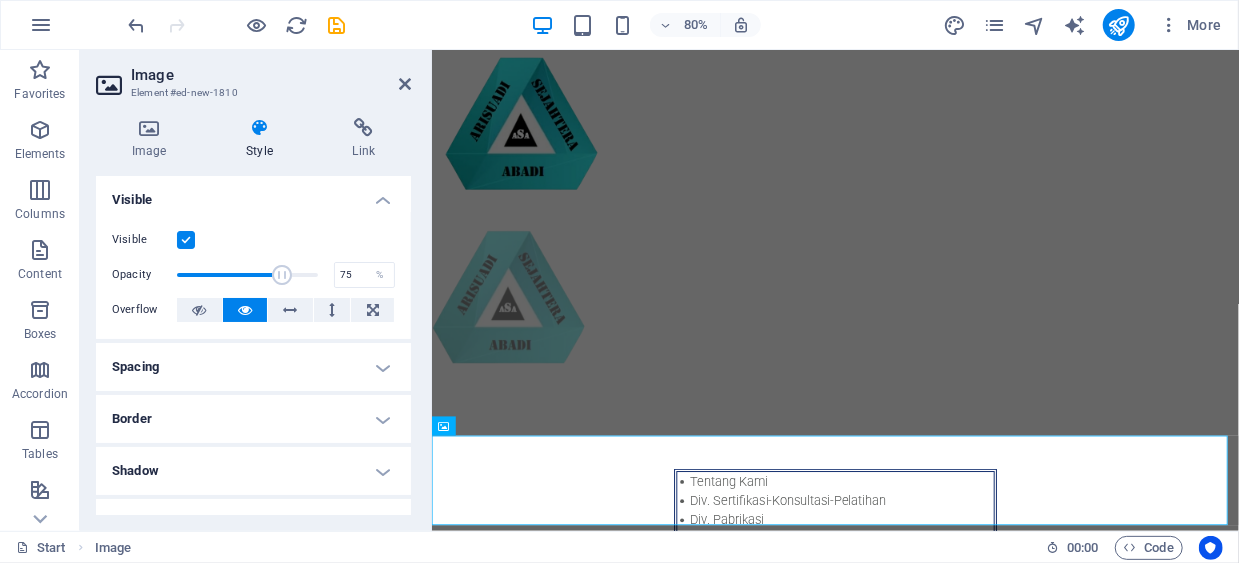 click at bounding box center [247, 275] 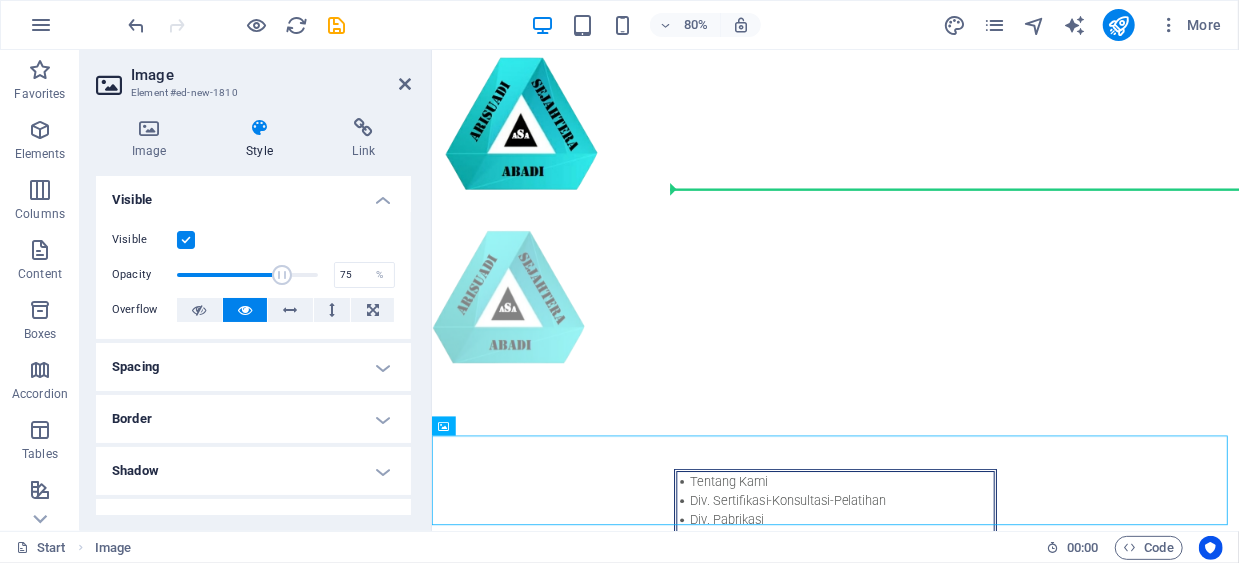 drag, startPoint x: 656, startPoint y: 586, endPoint x: 869, endPoint y: 361, distance: 309.82898 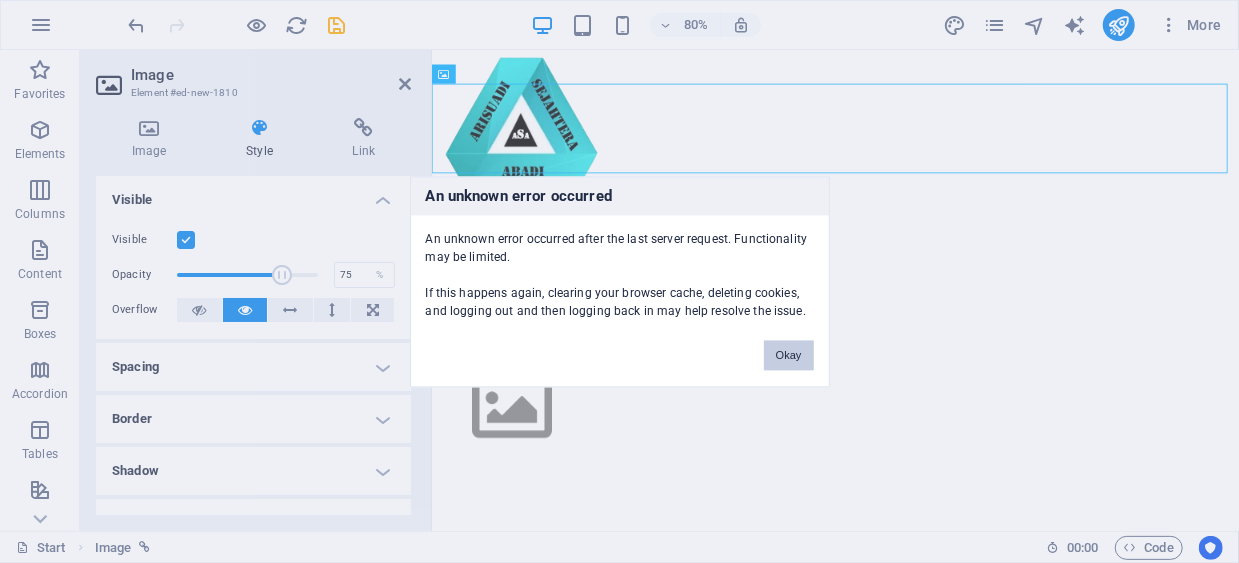 click on "Okay" at bounding box center (789, 355) 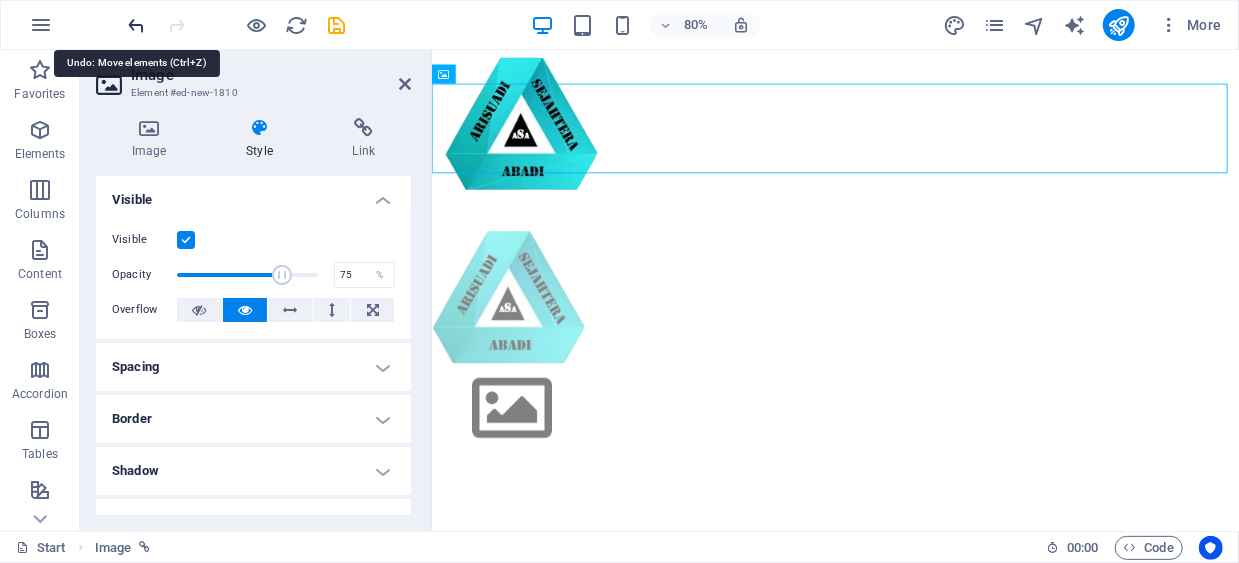 click at bounding box center (137, 25) 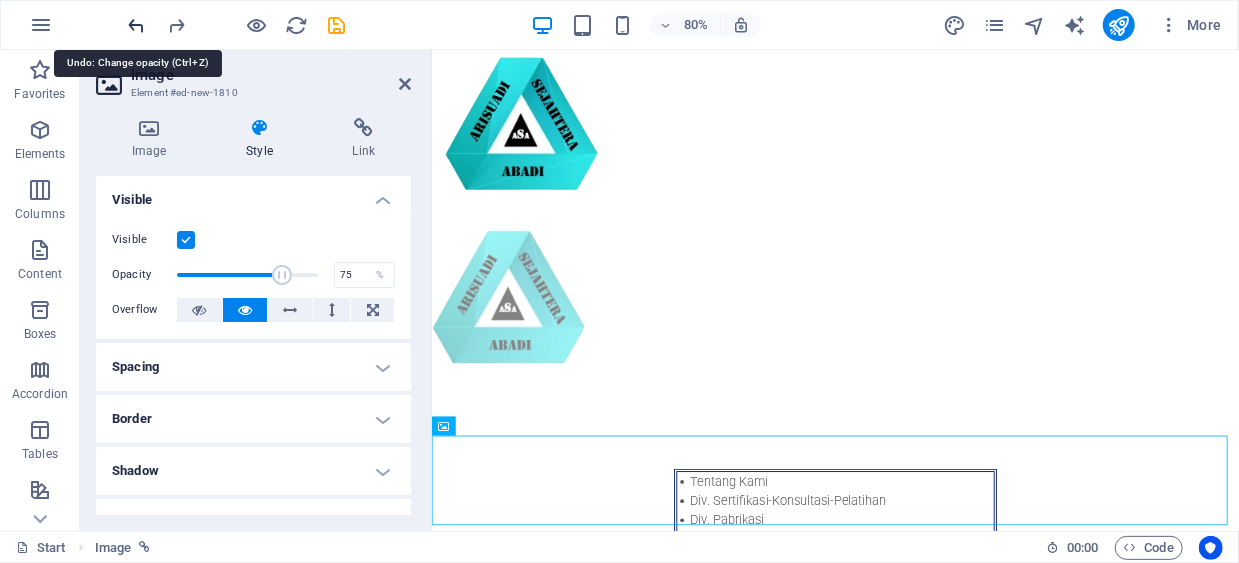 click at bounding box center (137, 25) 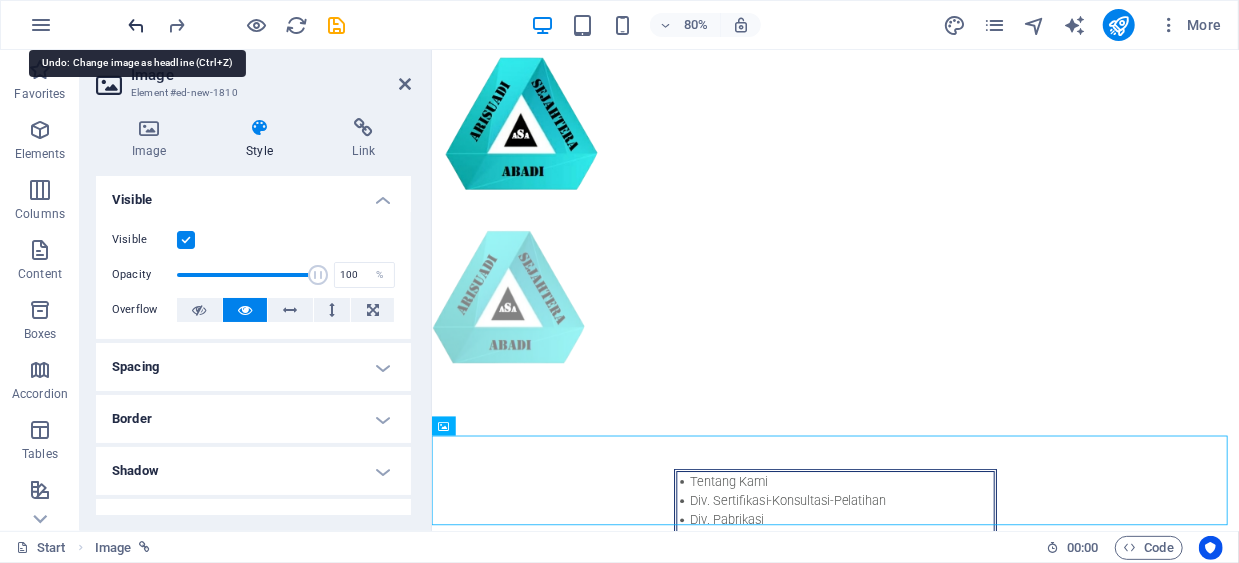 click at bounding box center (137, 25) 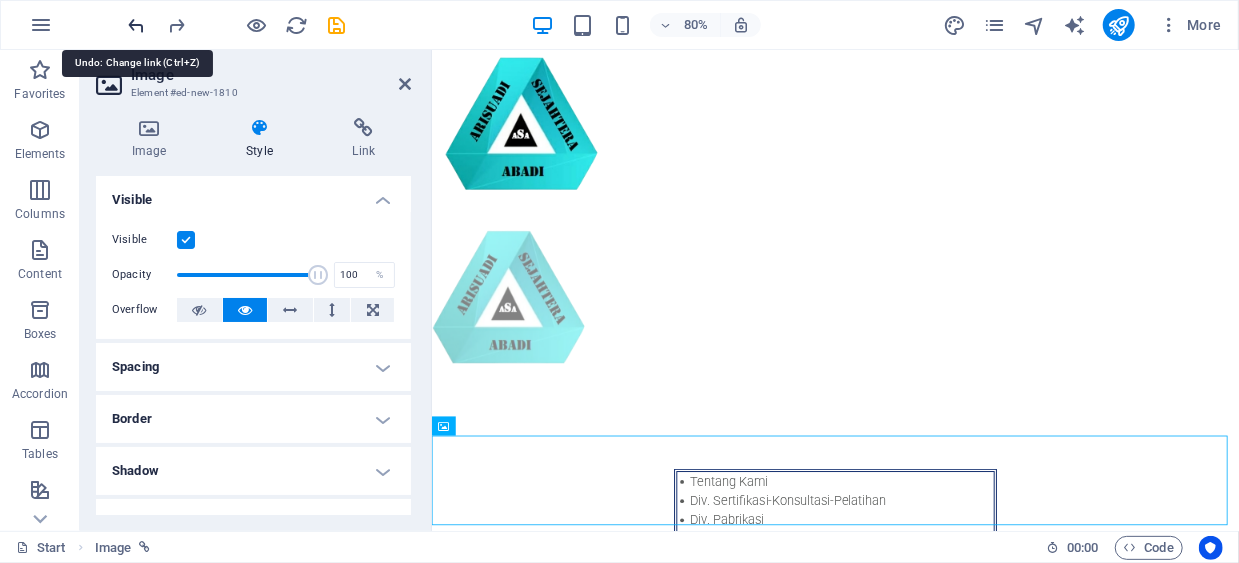 click at bounding box center [137, 25] 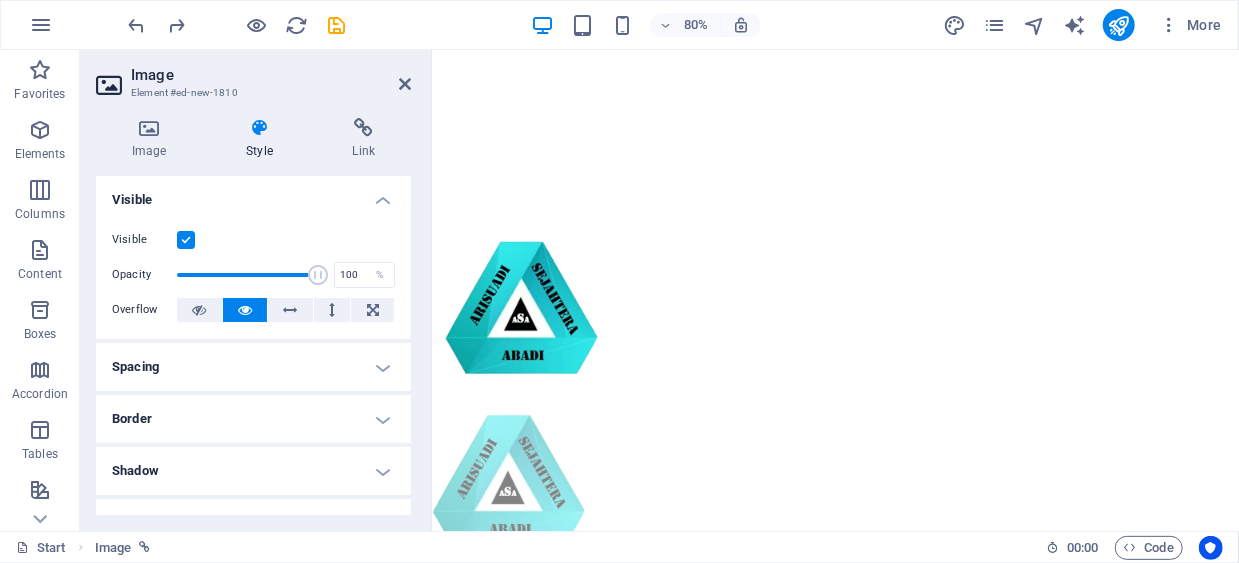 scroll, scrollTop: 0, scrollLeft: 0, axis: both 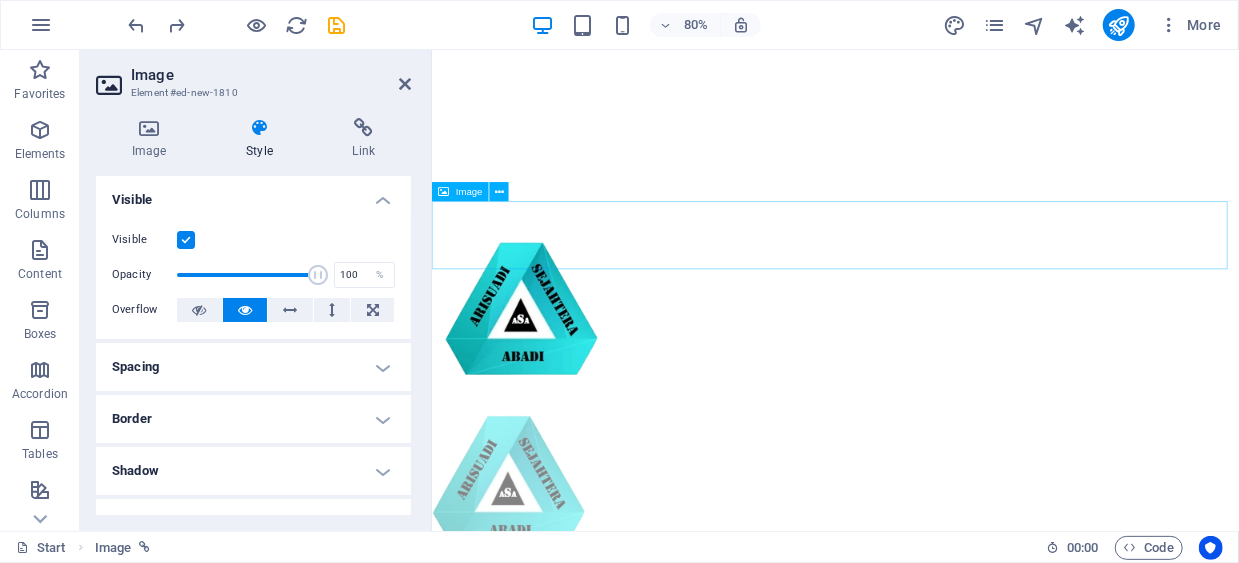 click at bounding box center [935, 587] 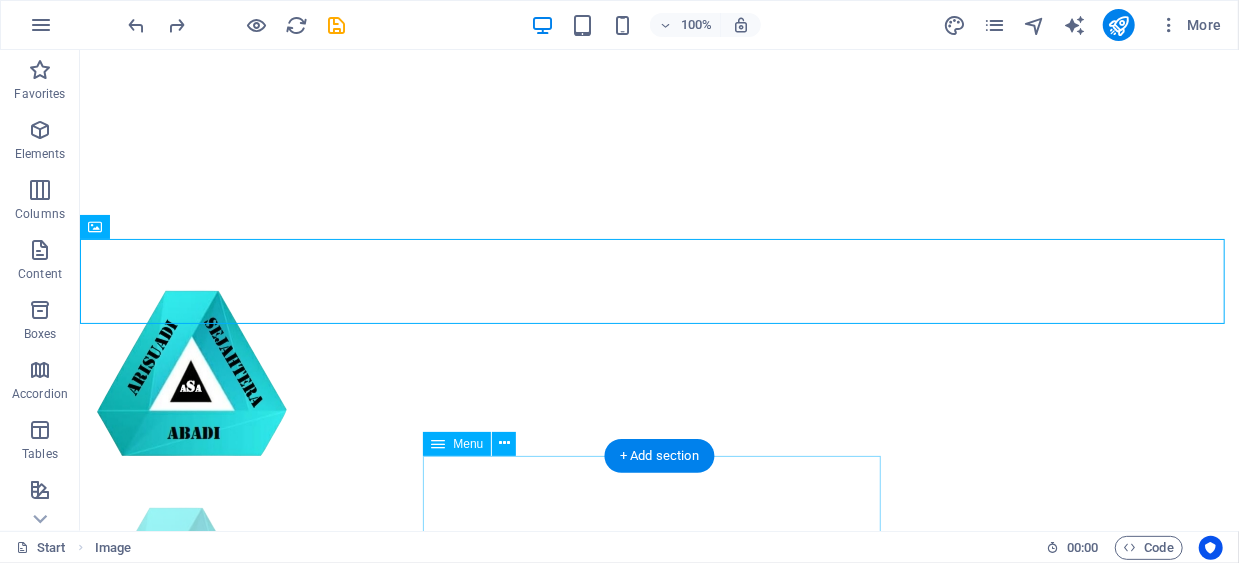 scroll, scrollTop: 1, scrollLeft: 0, axis: vertical 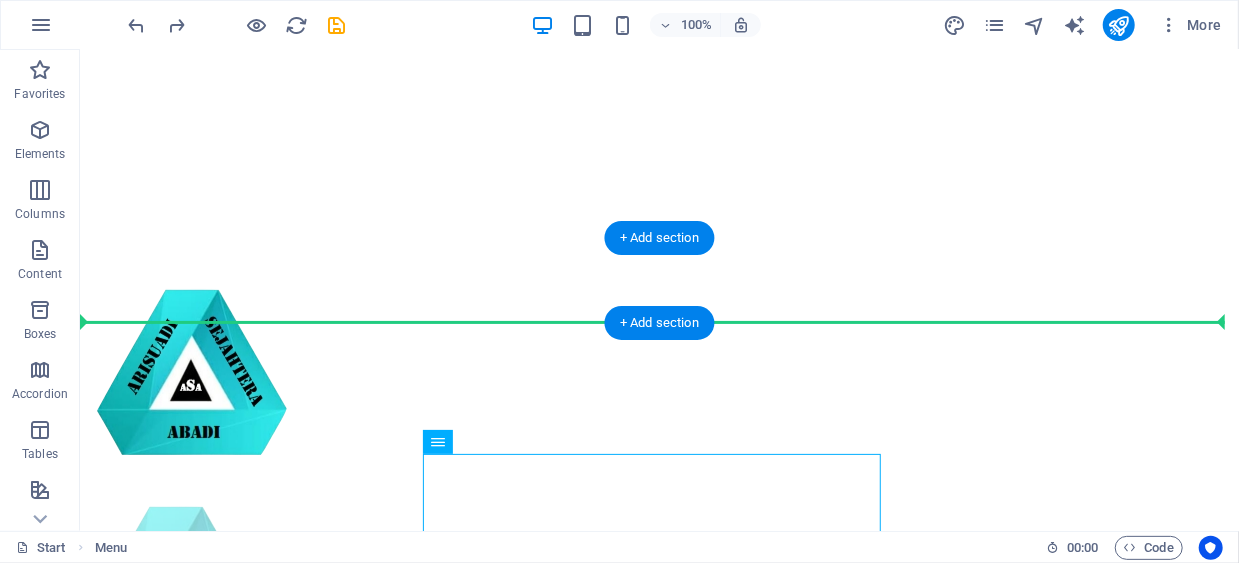 drag, startPoint x: 520, startPoint y: 478, endPoint x: 516, endPoint y: 297, distance: 181.04419 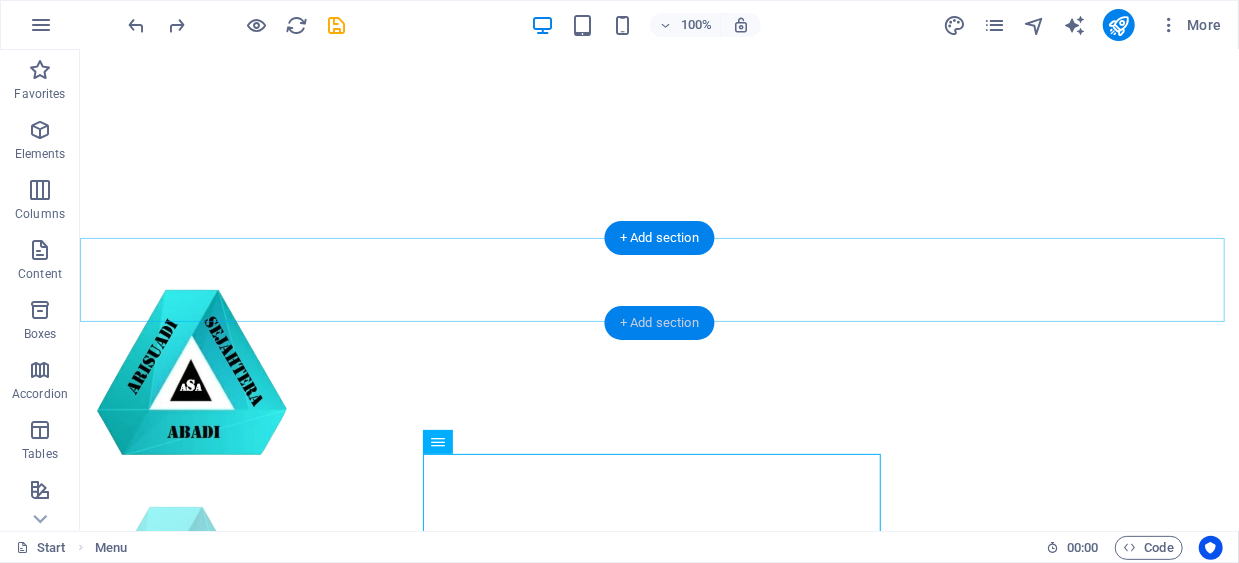 click on "+ Add section" at bounding box center (659, 323) 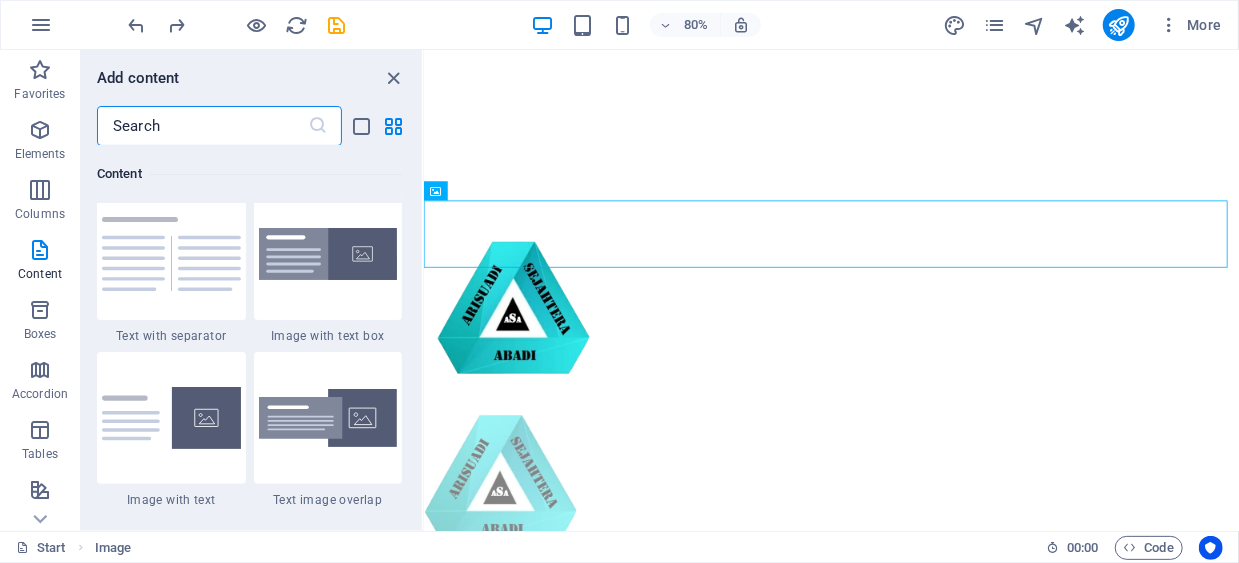 scroll, scrollTop: 3699, scrollLeft: 0, axis: vertical 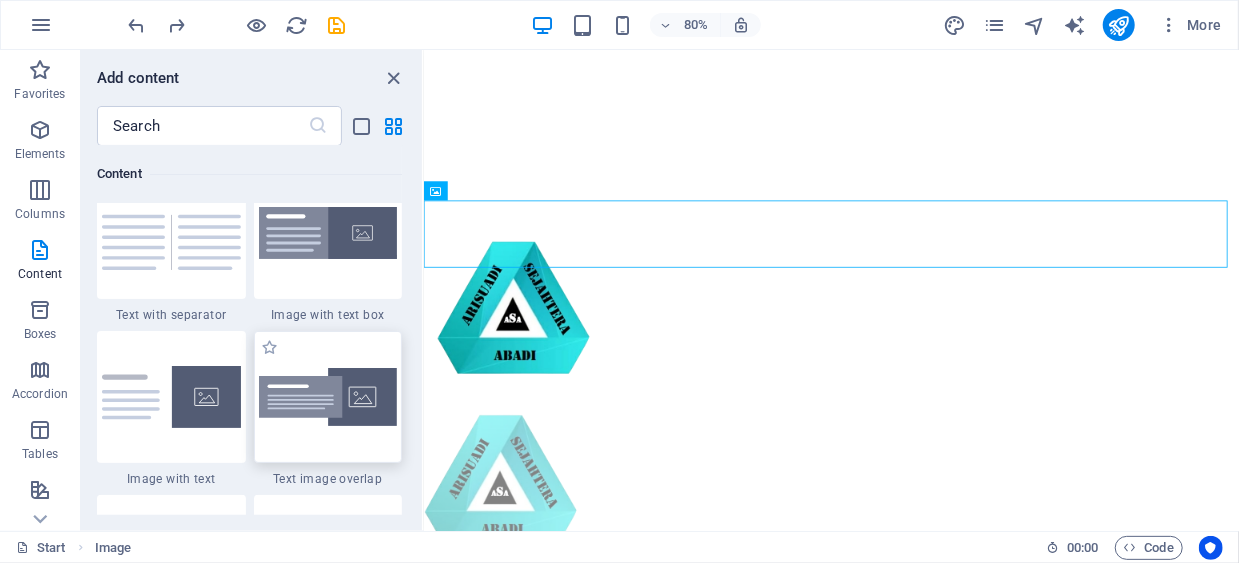 click at bounding box center [328, 397] 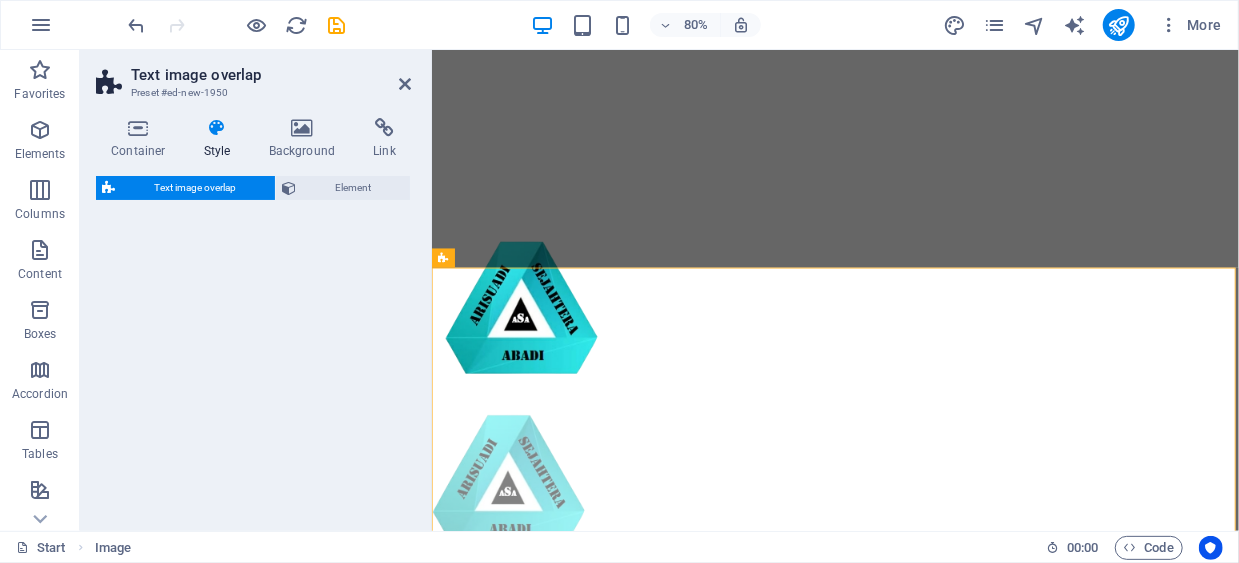 select on "rem" 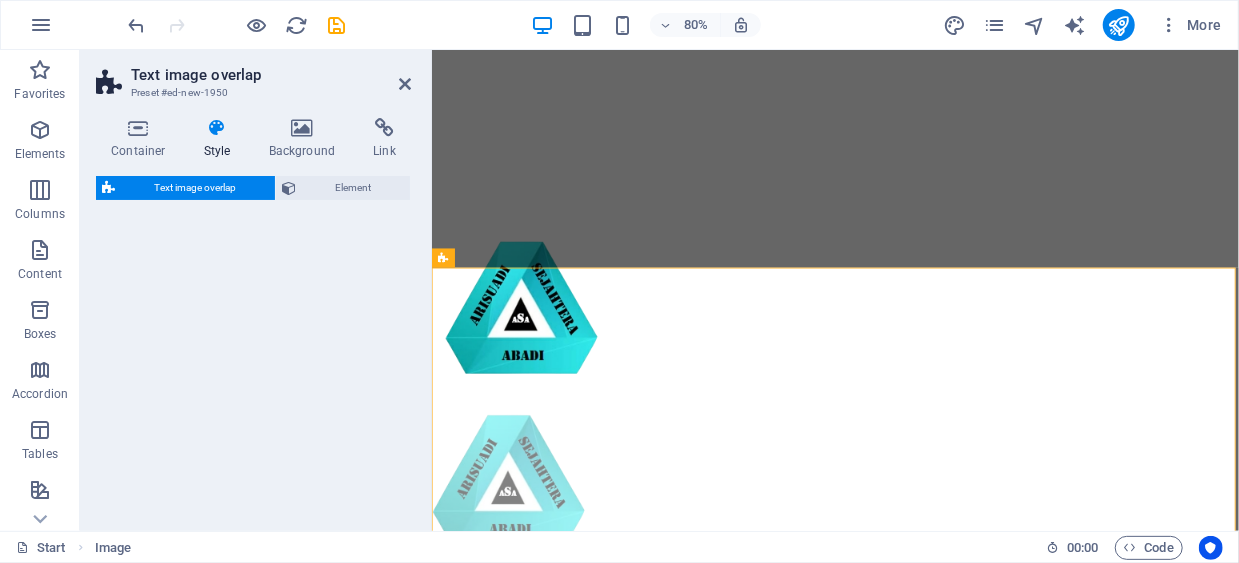 select on "rem" 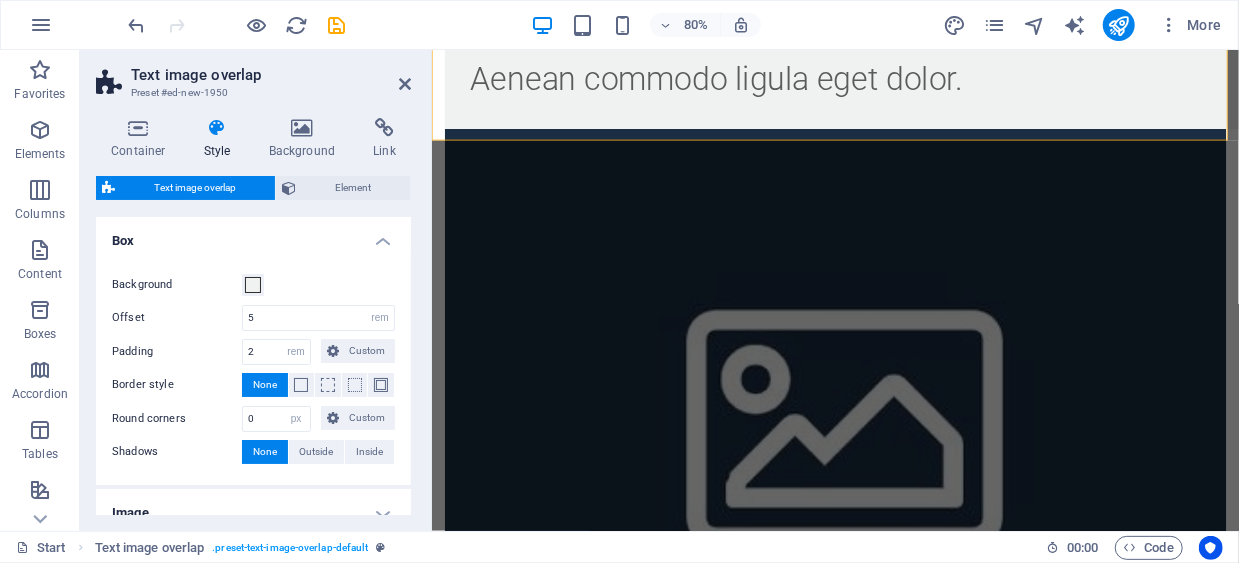 scroll, scrollTop: 1001, scrollLeft: 0, axis: vertical 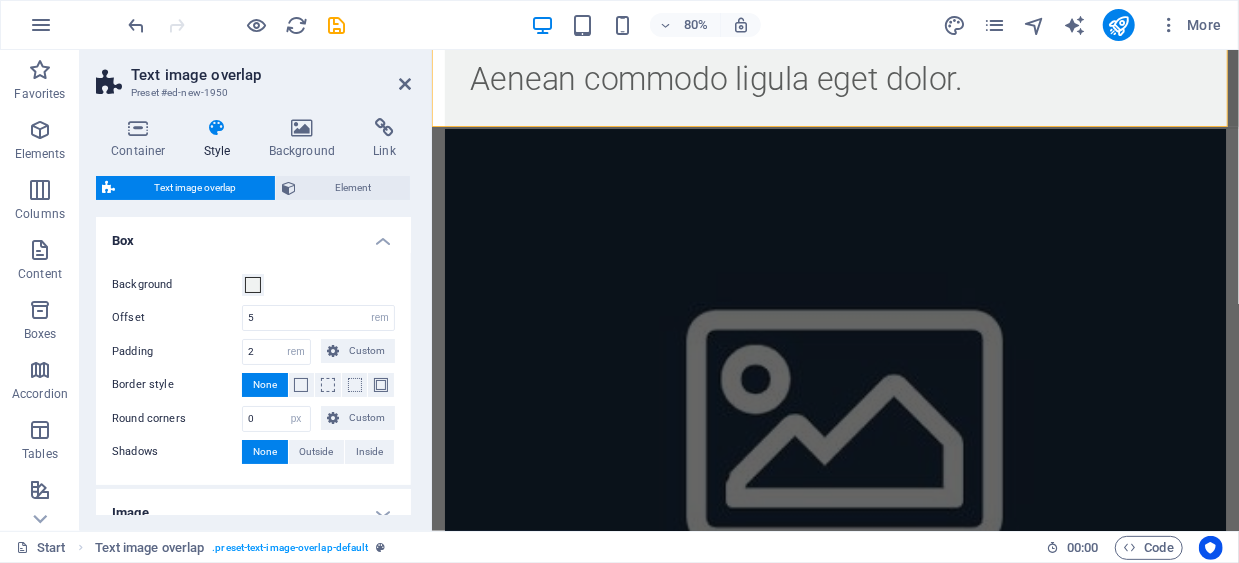 click on "New headline Lorem ipsum dolor sit amet, consectetuer adipiscing elit. Aenean commodo ligula eget dolor. Lorem ipsum dolor sit amet, consectetuer adipiscing elit leget dolor. Lorem ipsum dolor sit amet, consectetuer adipiscing elit. Aenean commodo ligula eget dolor. Tentang Kami Div. Sertifikasi-Konsultasi-Pelatihan Div. Pabrikasi Div. General Trading Div. Konstruksi, Sipil & Interior Divisi Pengolahan Limbah-Sampah Contact +[COUNTRY CODE]-[AREA CODE]-[PHONE] tentang kami Divisi sertifikasi-konsultasi-pelatihan Divisi pabrikasi divisi general trading divisi konstruksi-sipil-interior divisi pengolahan limbah-sampah Contact Tentang kami PT Arisuadi Sejahtera Abadi yang disingkat ASA, berdiri pada tanggal [DAY] [MONTH] [YEAR] berkedudukan di Jl. Kramat Jawa No. 80, Mustikasari, Mustikajaya, Kota Bekasi, Jawa Barat 17157 Indonesia. Pertama kali bergerak di bidang Pengerjaan Logam (Metalworking) dengan jasa Buffing, Baritori dan Polishing. Consulting -Training ), Konstruksi- Sipil Pelatihan TIM KAMI Direksi dan Tim PT ASA" at bounding box center [935, 19204] 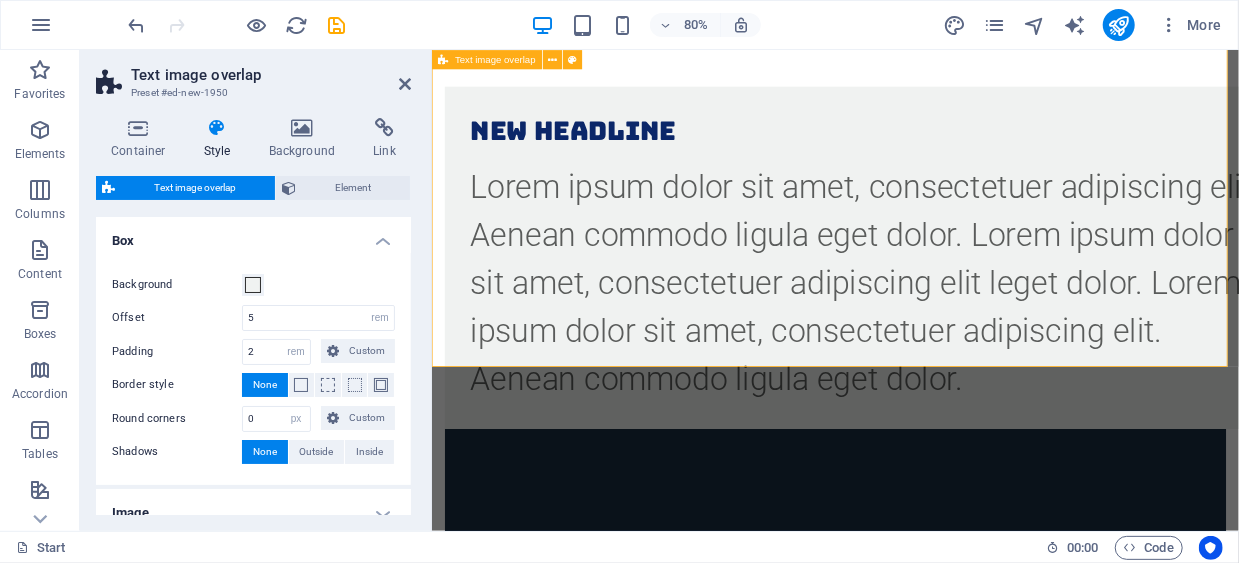 scroll, scrollTop: 601, scrollLeft: 0, axis: vertical 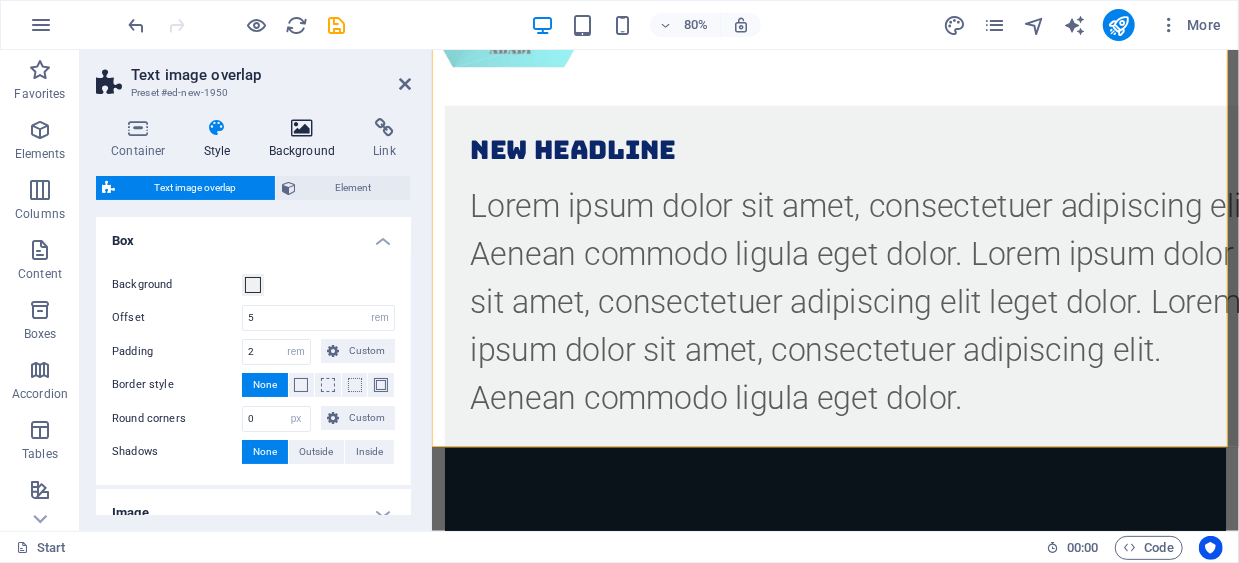 click on "Background" at bounding box center [306, 139] 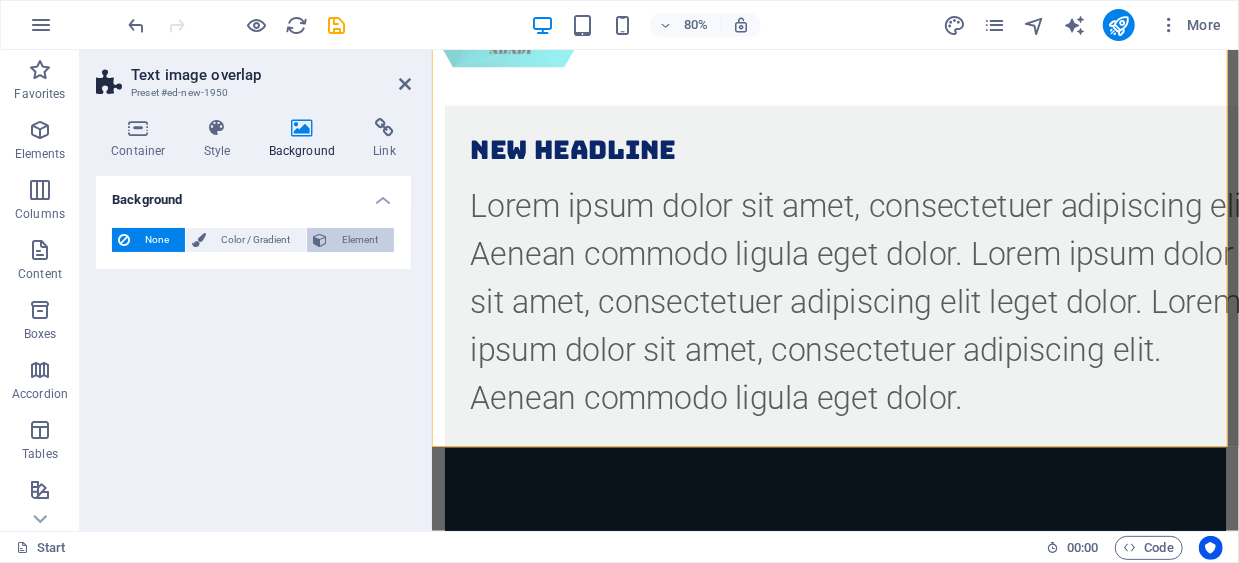 click on "Element" at bounding box center [360, 240] 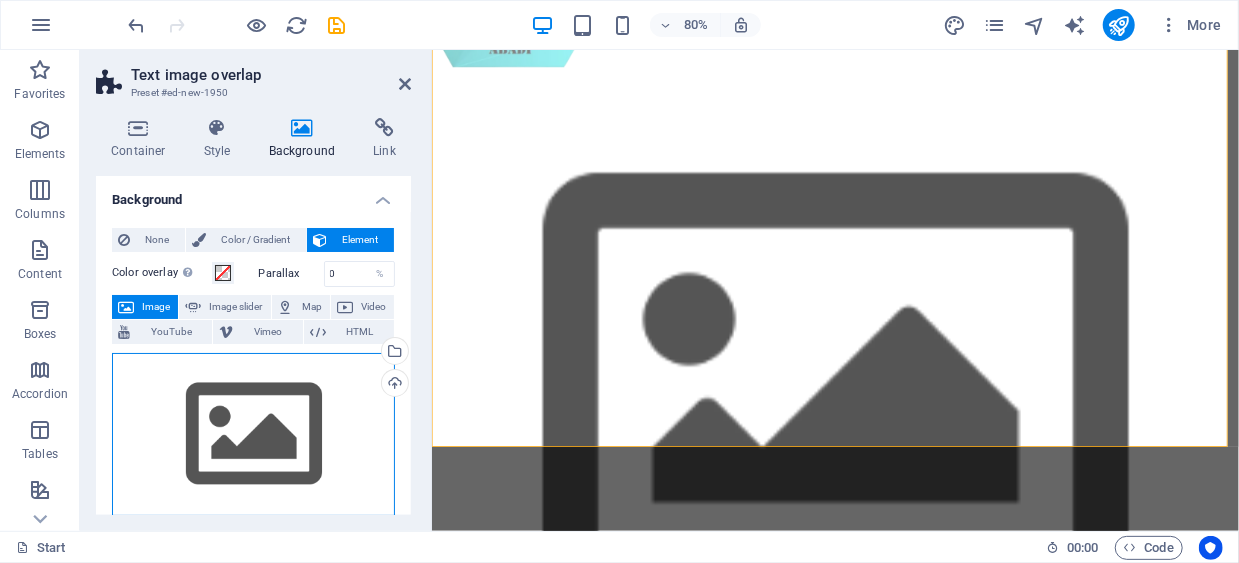 click on "Drag files here, click to choose files or select files from Files or our free stock photos & videos" at bounding box center [253, 435] 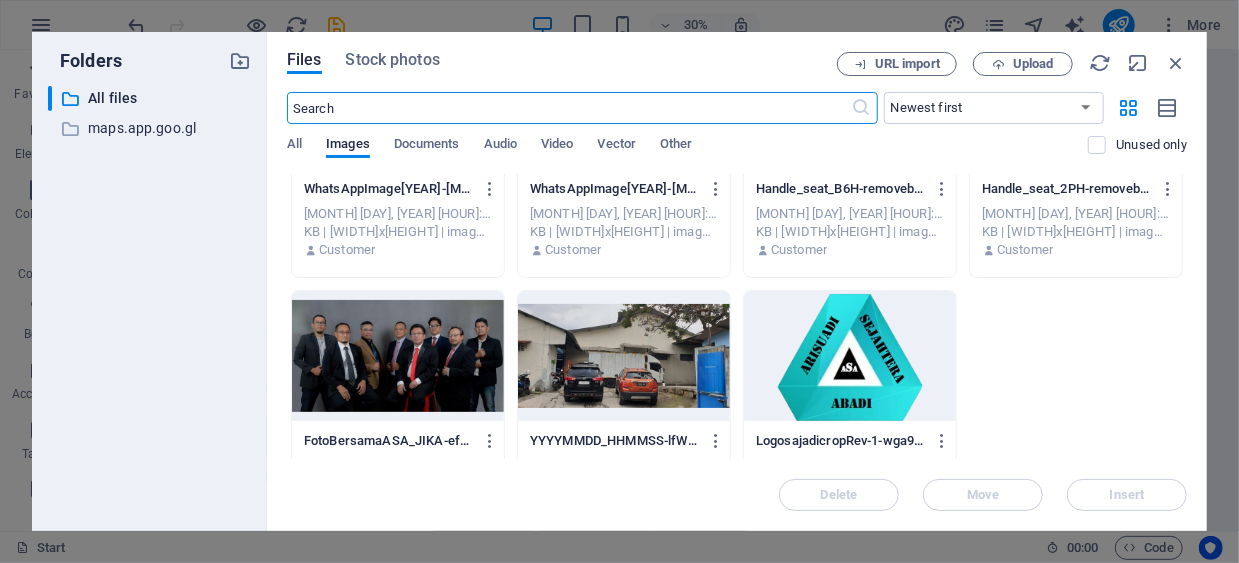 scroll, scrollTop: 2474, scrollLeft: 0, axis: vertical 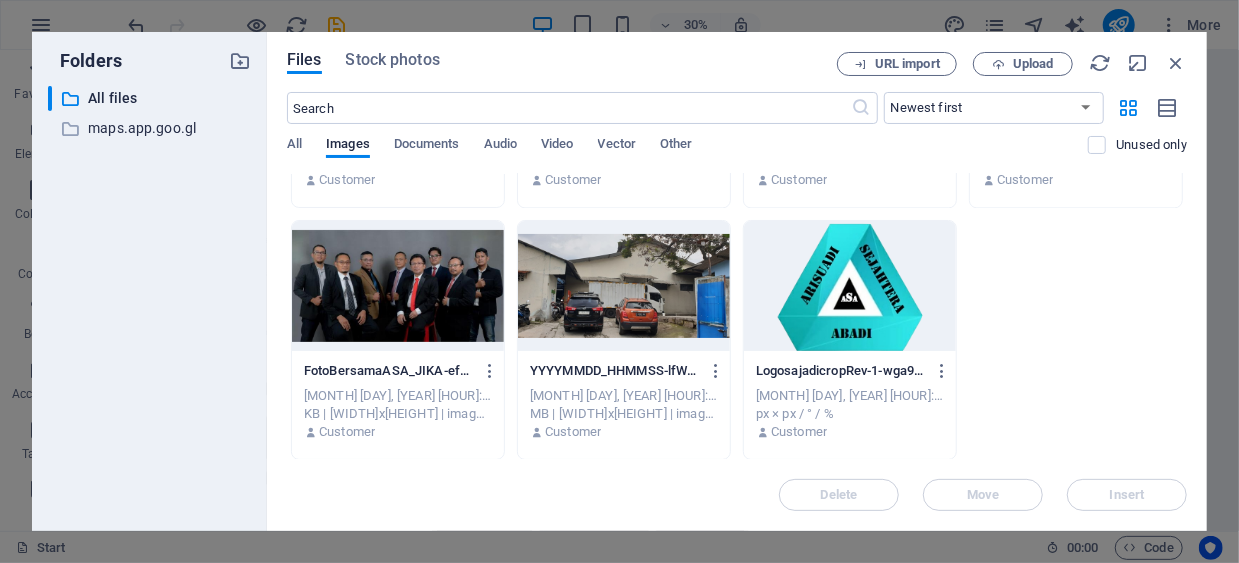 click at bounding box center [850, 286] 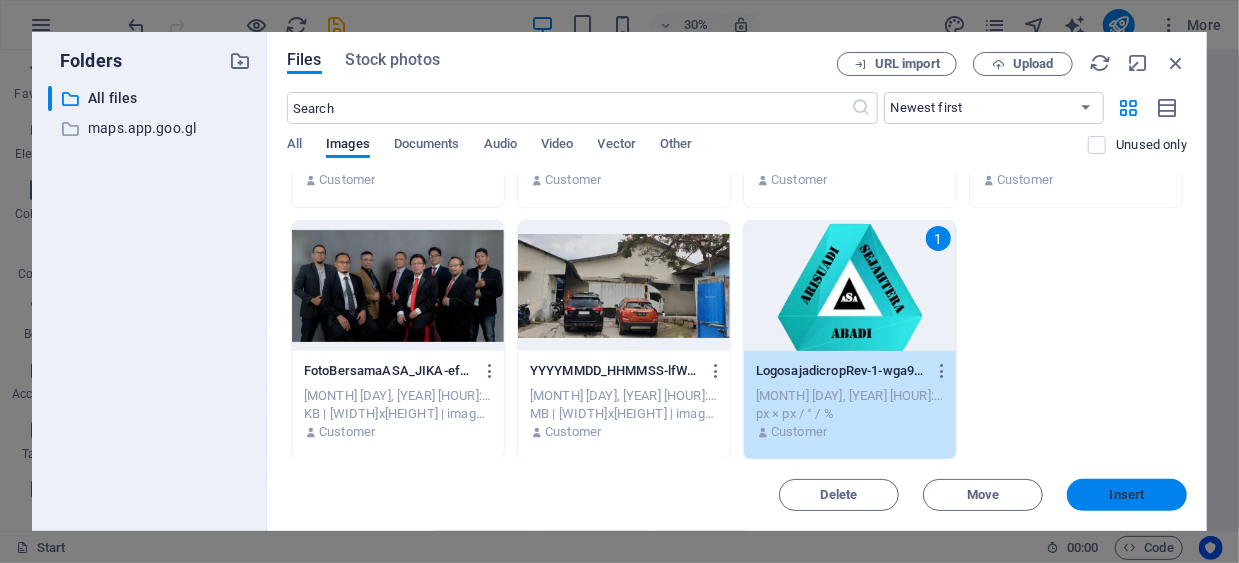 click on "Insert" at bounding box center (1127, 495) 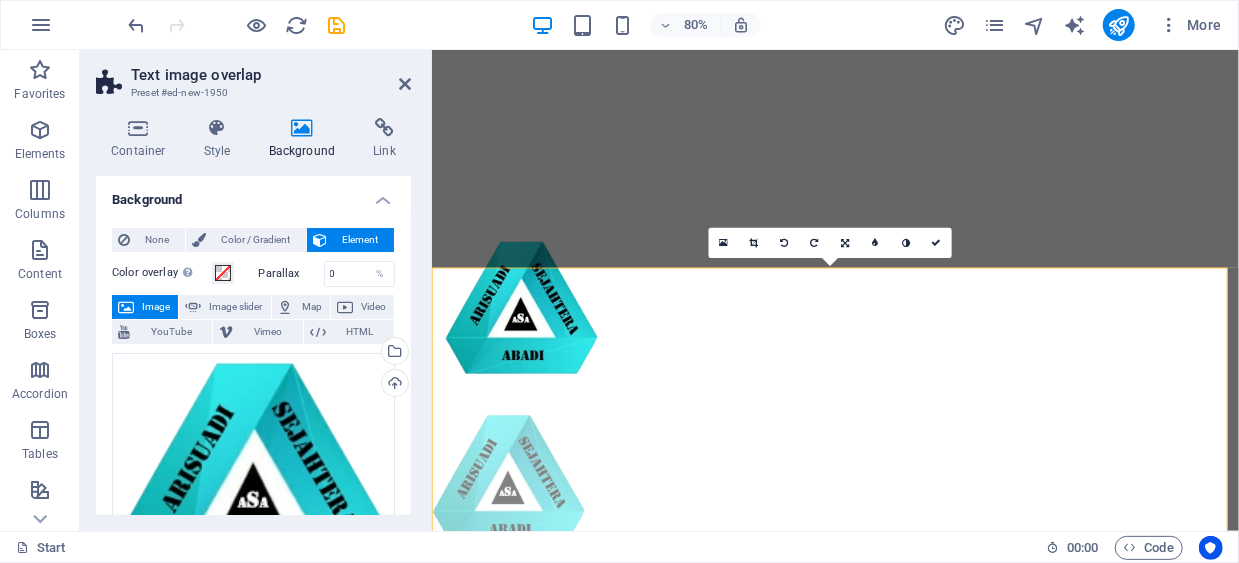 scroll, scrollTop: 0, scrollLeft: 0, axis: both 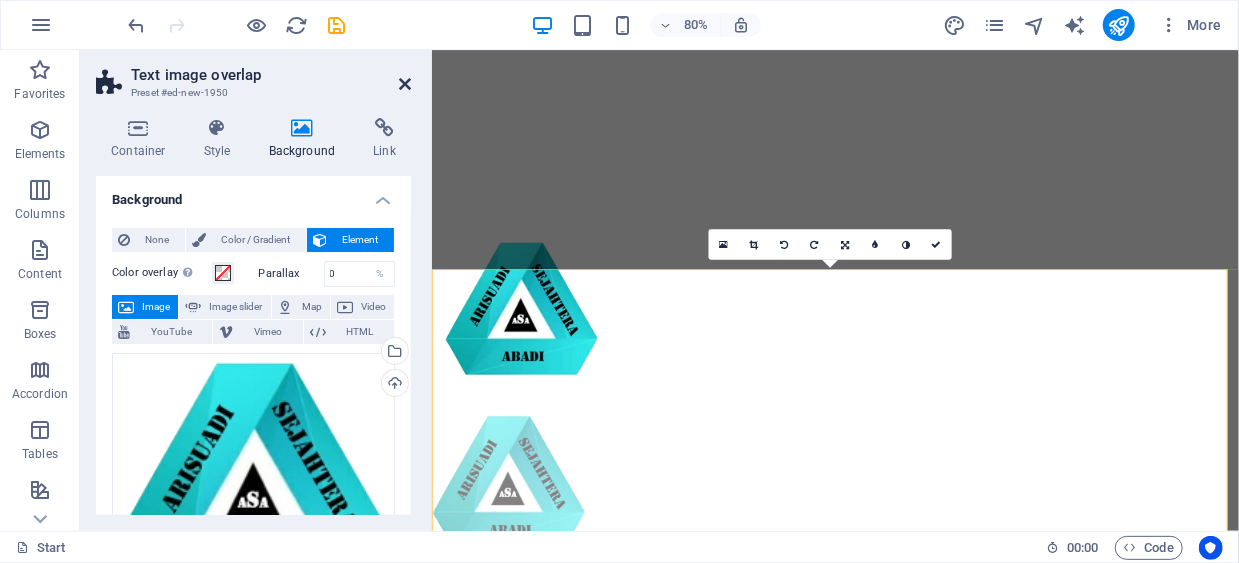 click at bounding box center [405, 84] 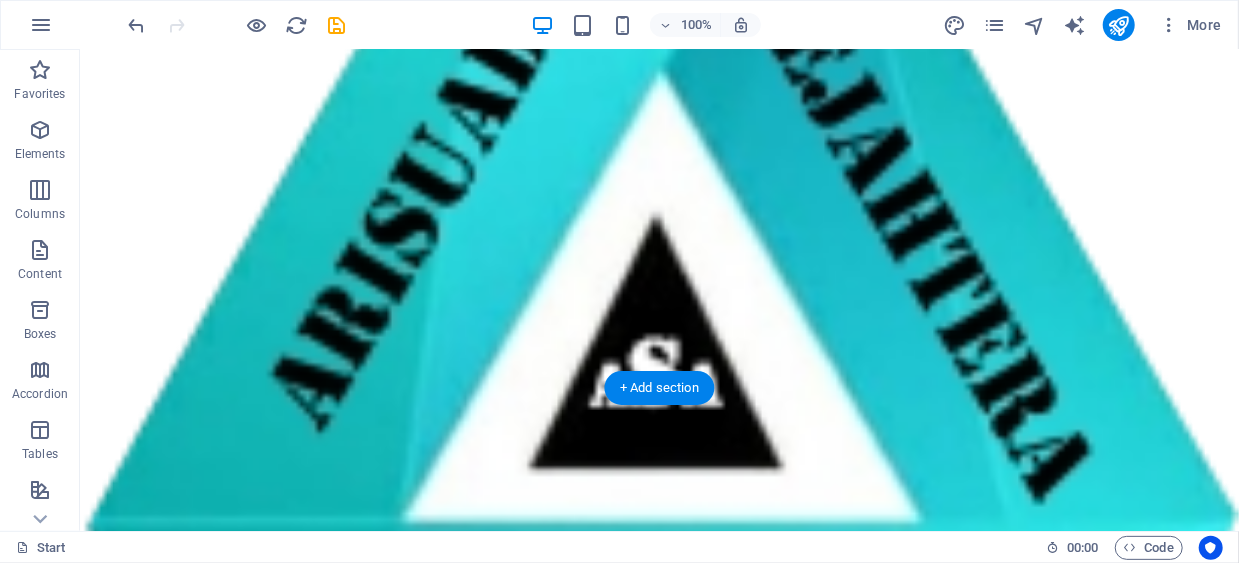 scroll, scrollTop: 800, scrollLeft: 0, axis: vertical 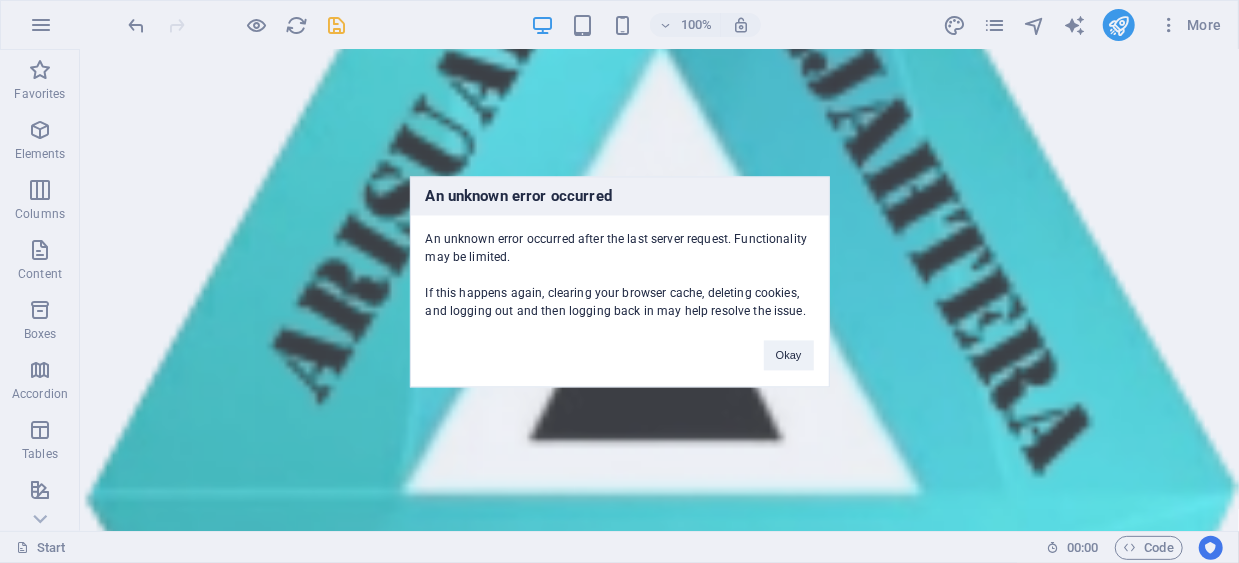 click on "An unknown error occurred An unknown error occurred after the last server request. Functionality may be limited.  If this happens again, clearing your browser cache, deleting cookies, and logging out and then logging back in may help resolve the issue. Okay" at bounding box center (619, 281) 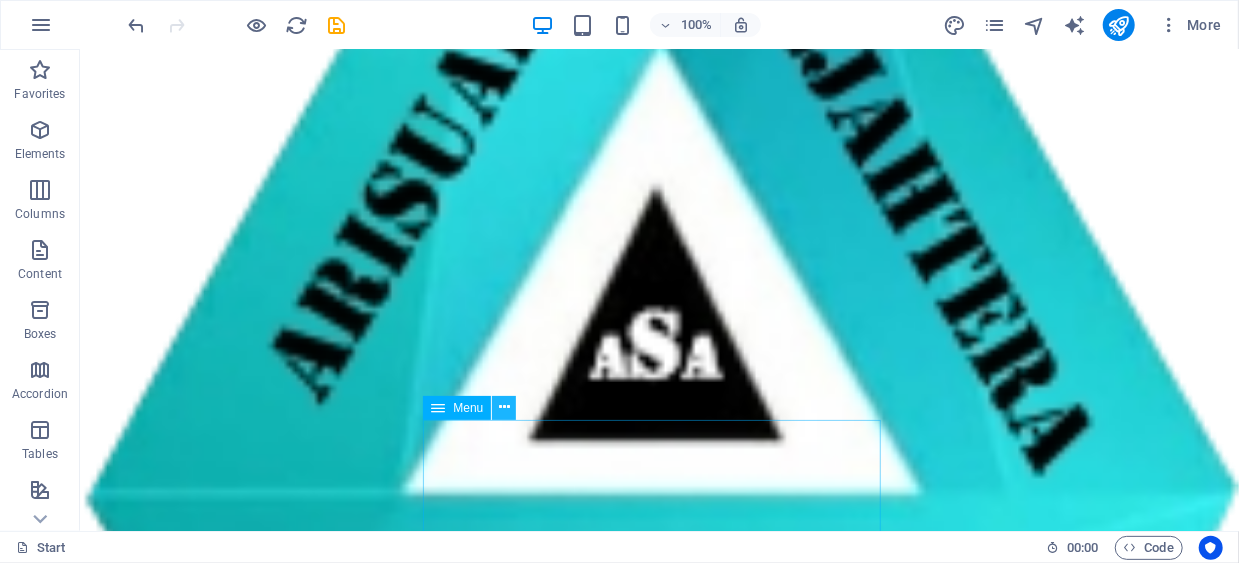 click at bounding box center [504, 407] 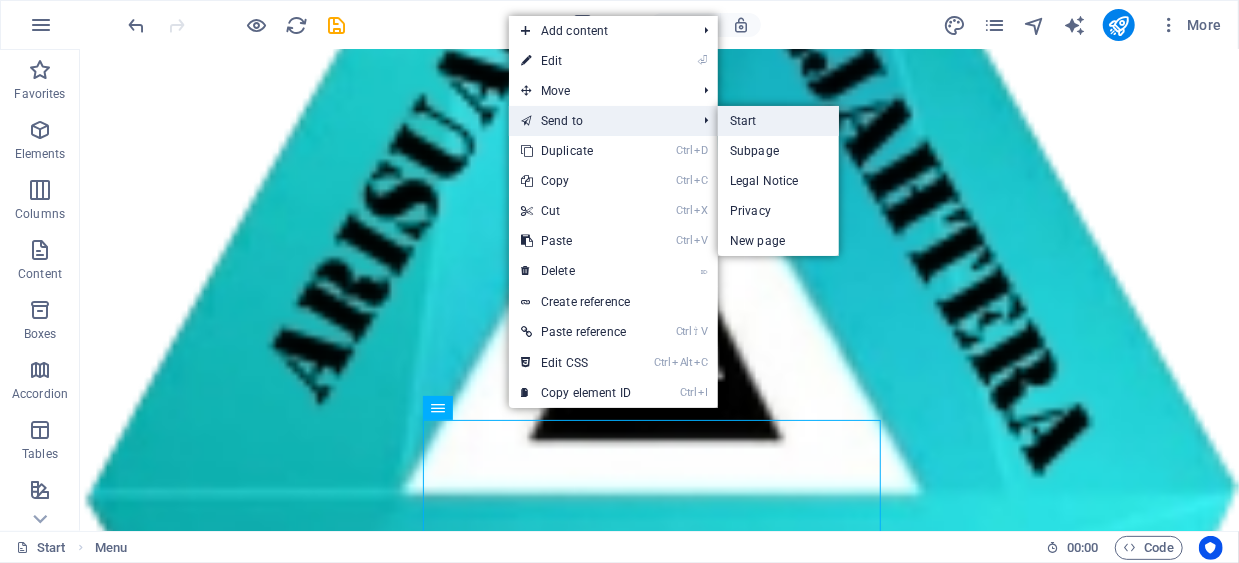 click on "Start" at bounding box center [778, 121] 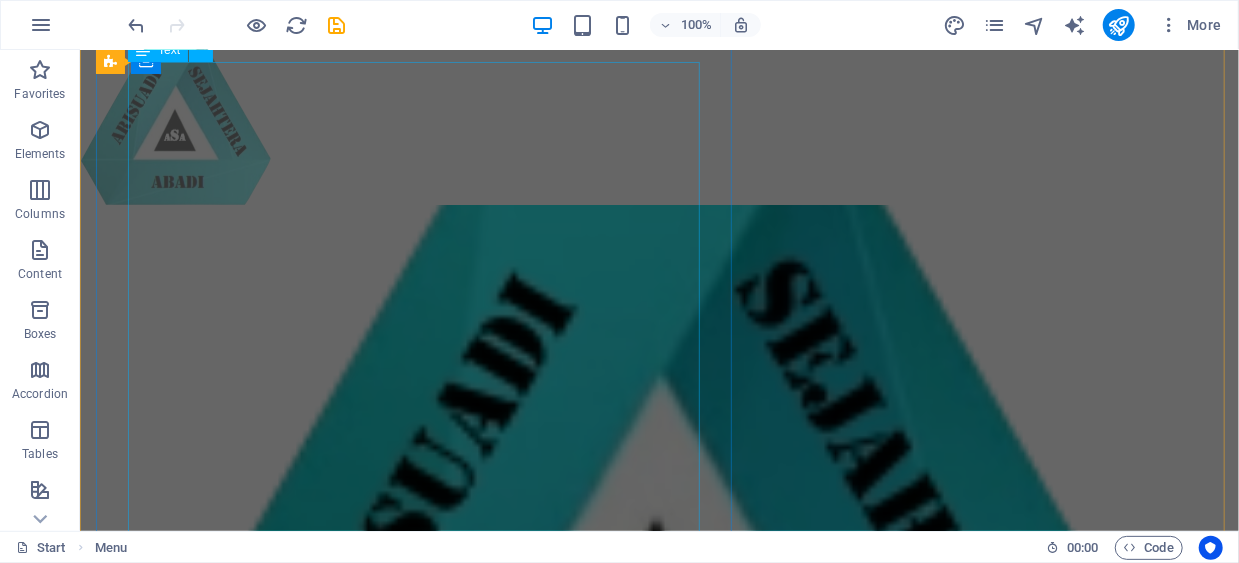 scroll, scrollTop: 500, scrollLeft: 0, axis: vertical 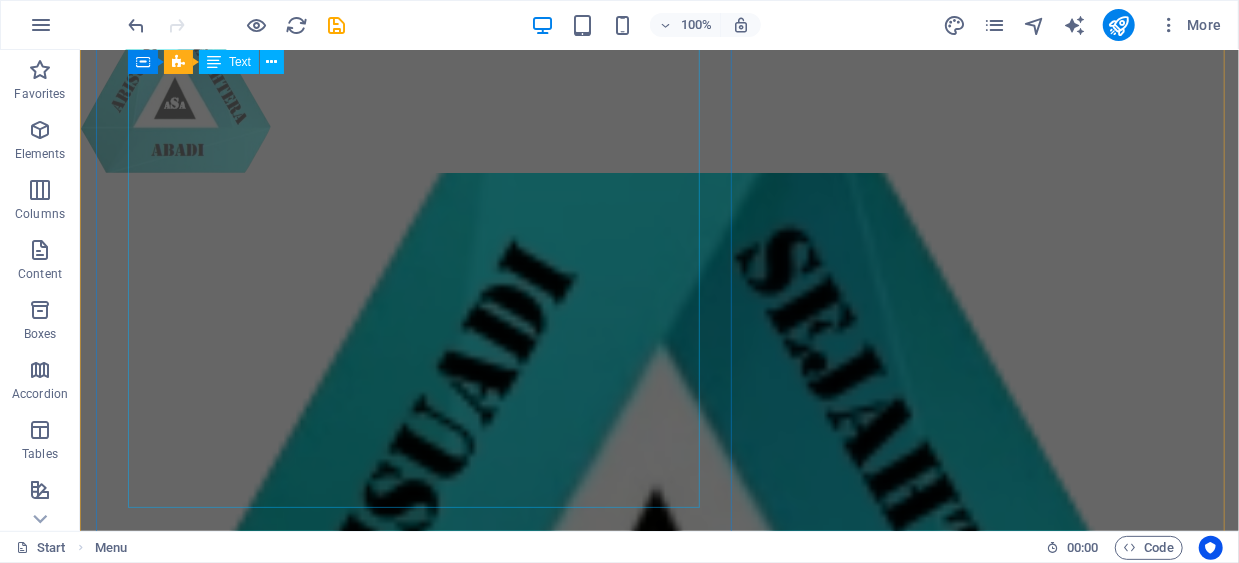 click on "Lorem ipsum dolor sit amet, consectetuer adipiscing elit. Aenean commodo ligula eget dolor. Lorem ipsum dolor sit amet, consectetuer adipiscing elit leget dolor. Lorem ipsum dolor sit amet, consectetuer adipiscing elit. Aenean commodo ligula eget dolor." at bounding box center (698, 1230) 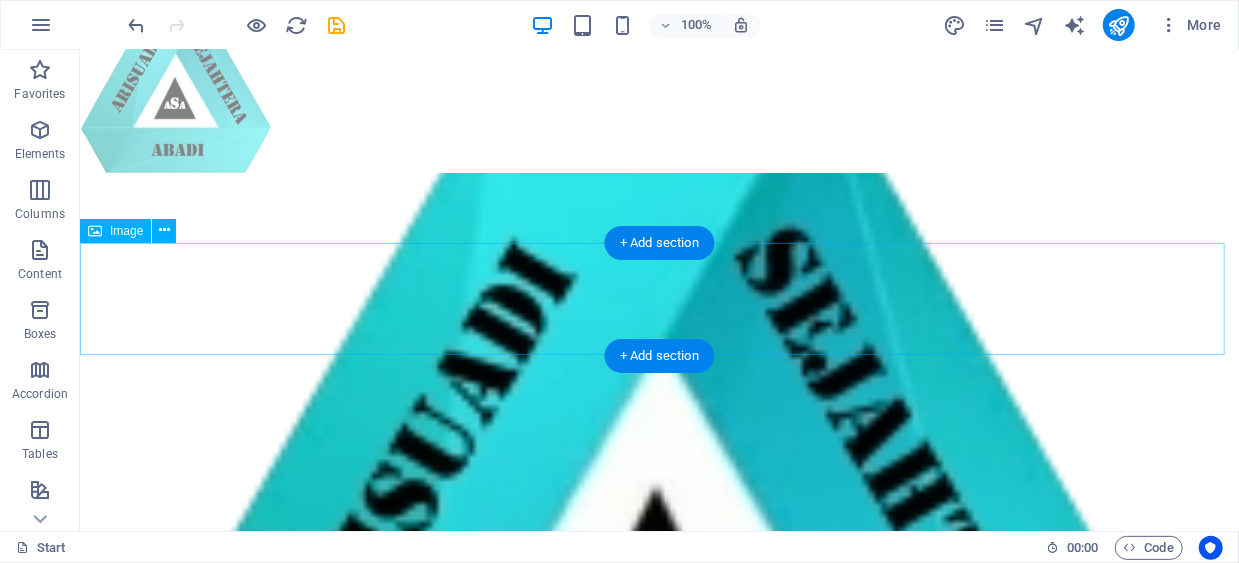 scroll, scrollTop: 900, scrollLeft: 0, axis: vertical 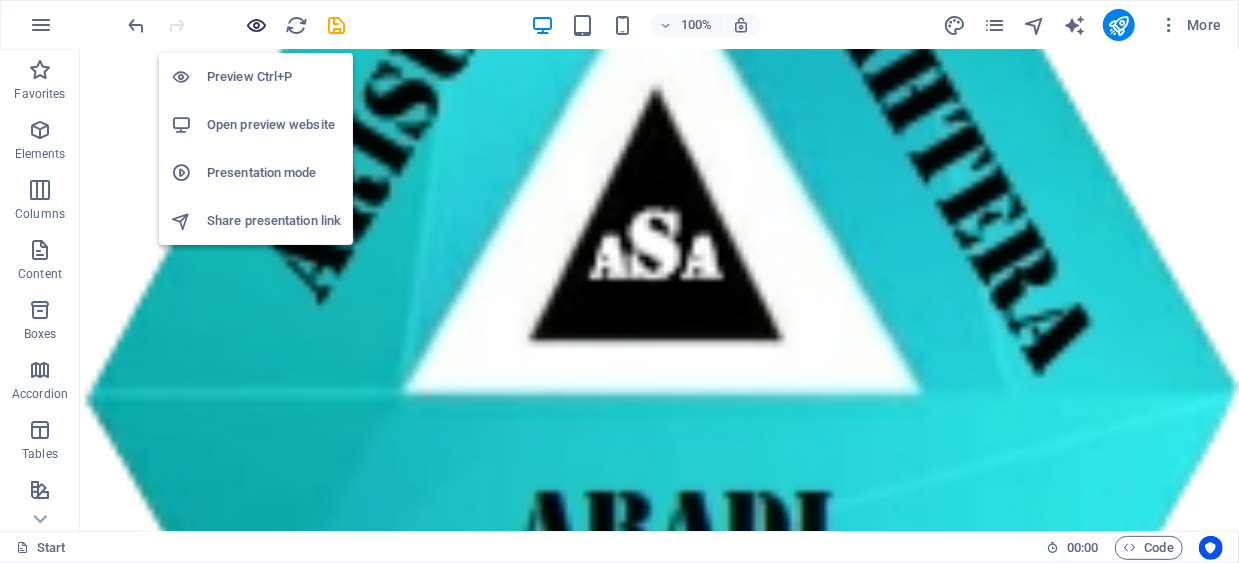 click at bounding box center (257, 25) 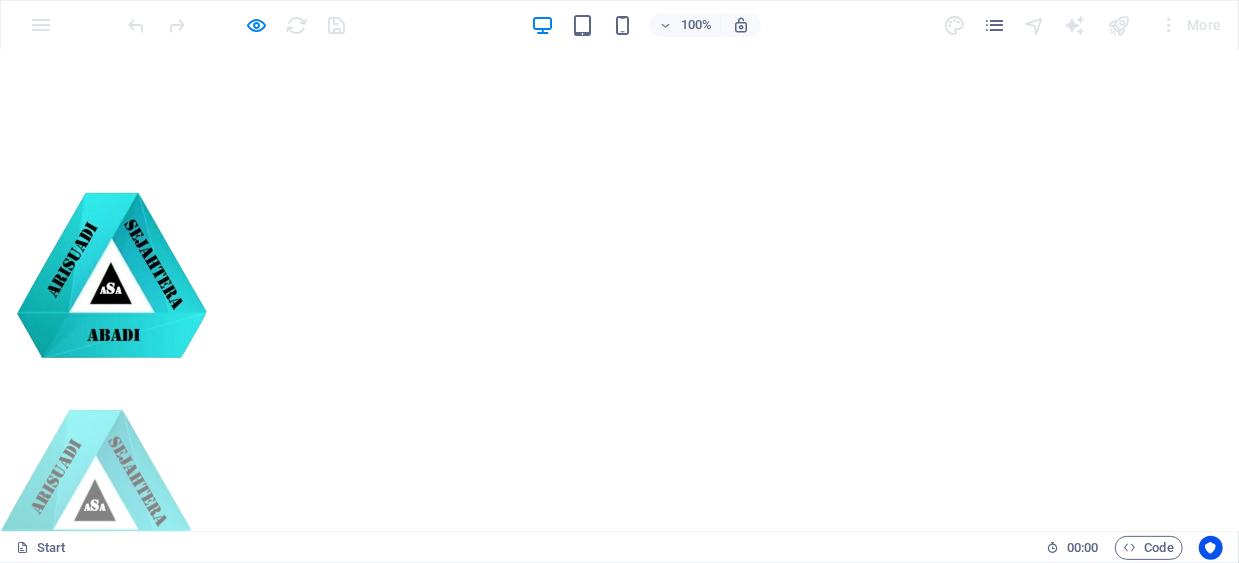 scroll, scrollTop: 0, scrollLeft: 0, axis: both 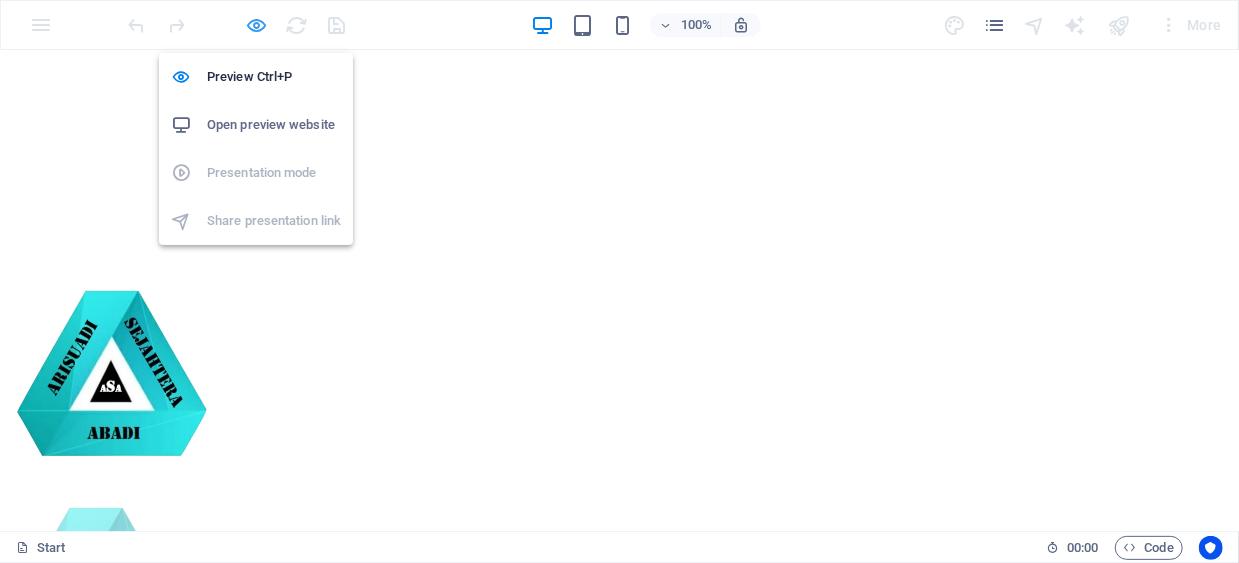 click at bounding box center [257, 25] 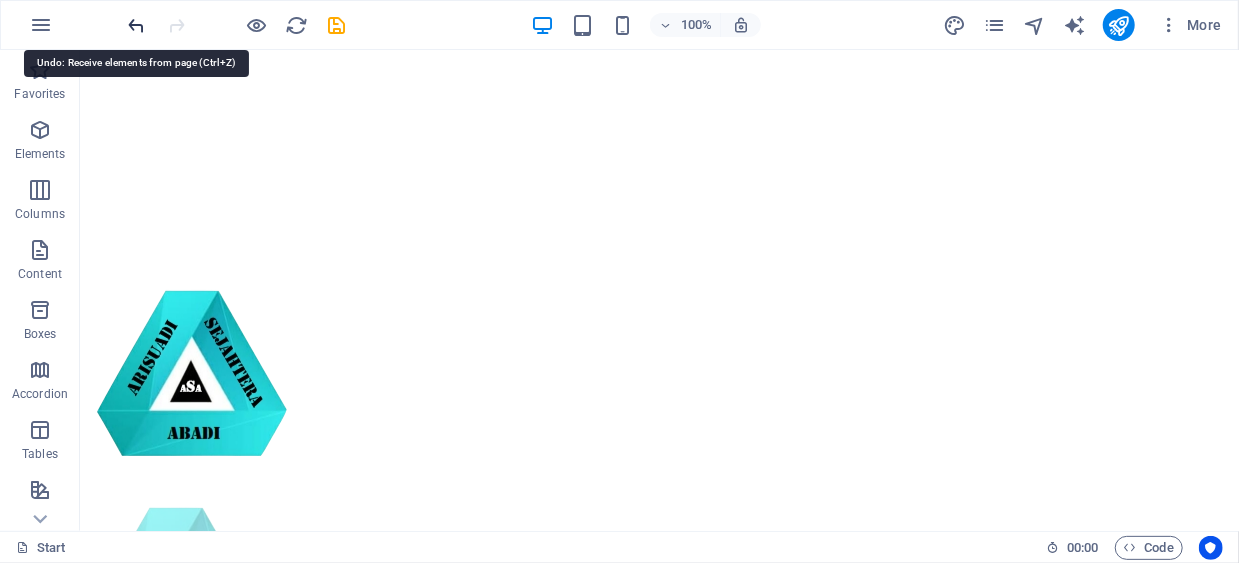 click at bounding box center [137, 25] 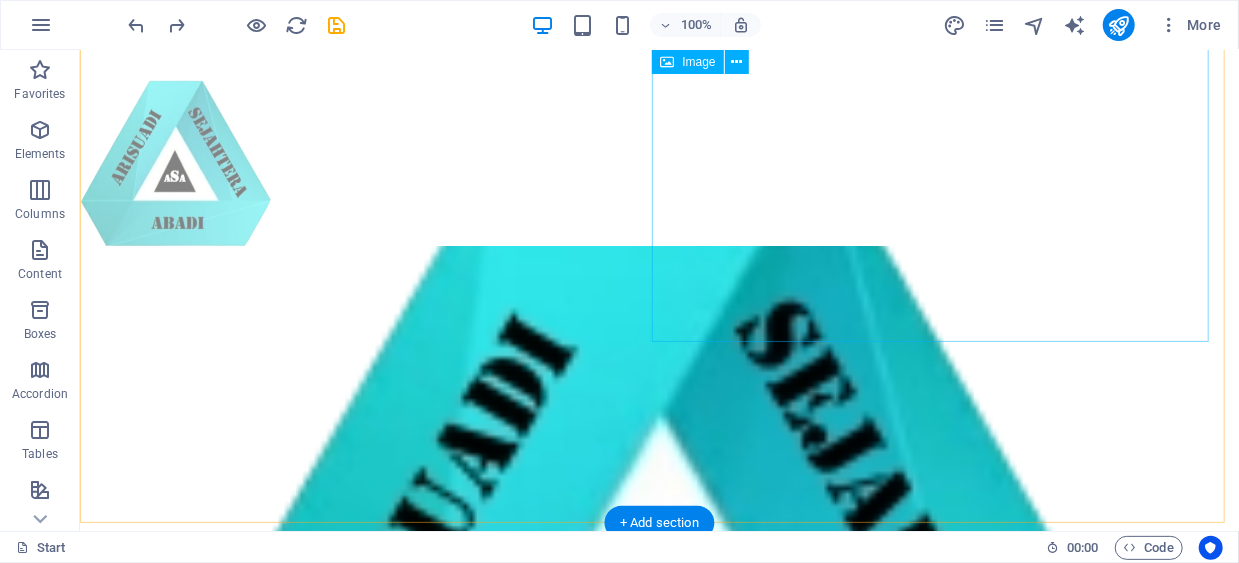 scroll, scrollTop: 200, scrollLeft: 0, axis: vertical 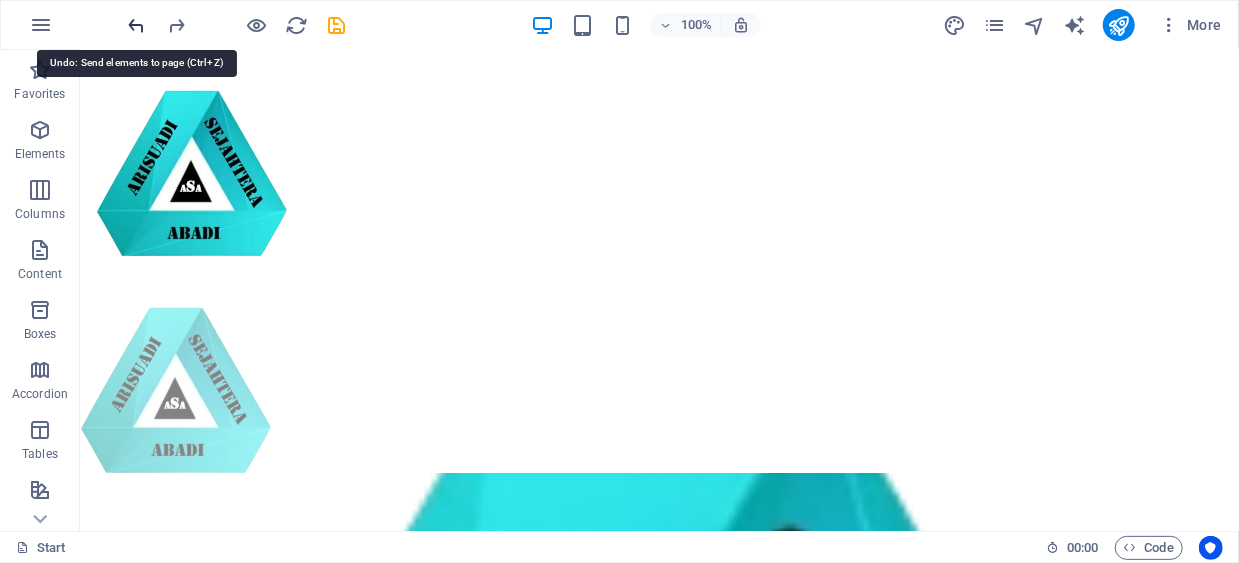 click at bounding box center (137, 25) 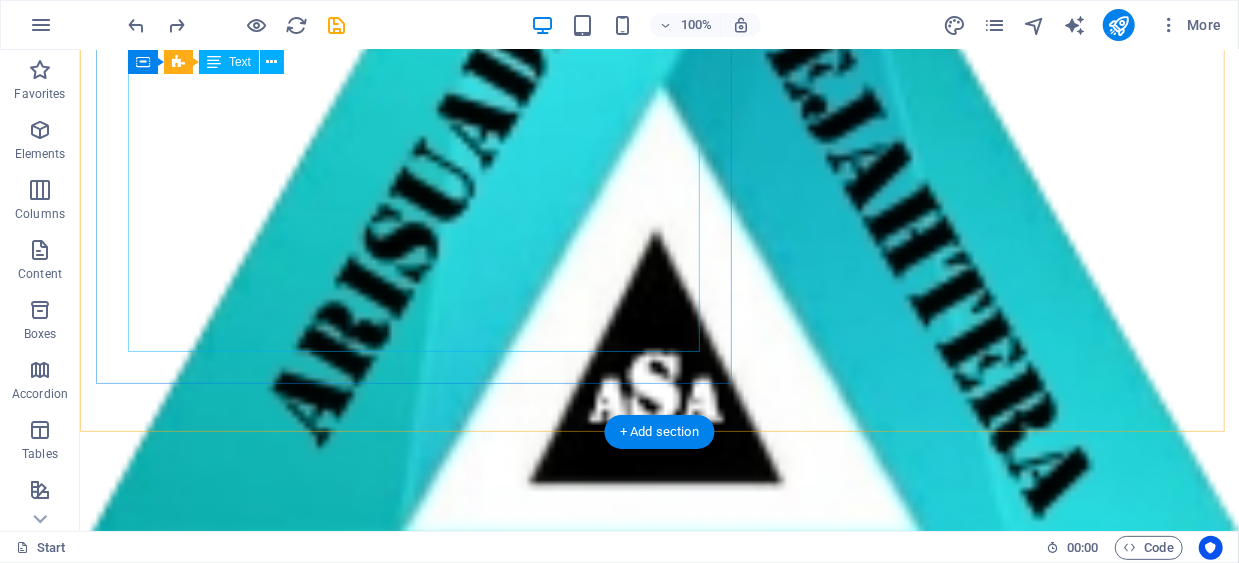 scroll, scrollTop: 948, scrollLeft: 0, axis: vertical 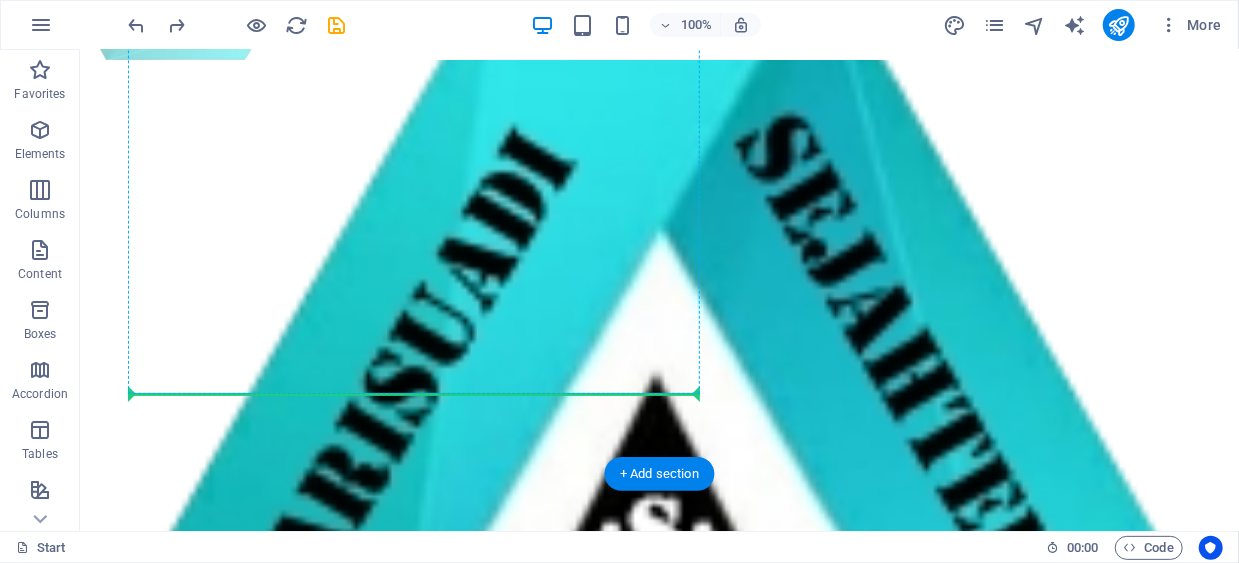 drag, startPoint x: 557, startPoint y: 379, endPoint x: 490, endPoint y: 234, distance: 159.73102 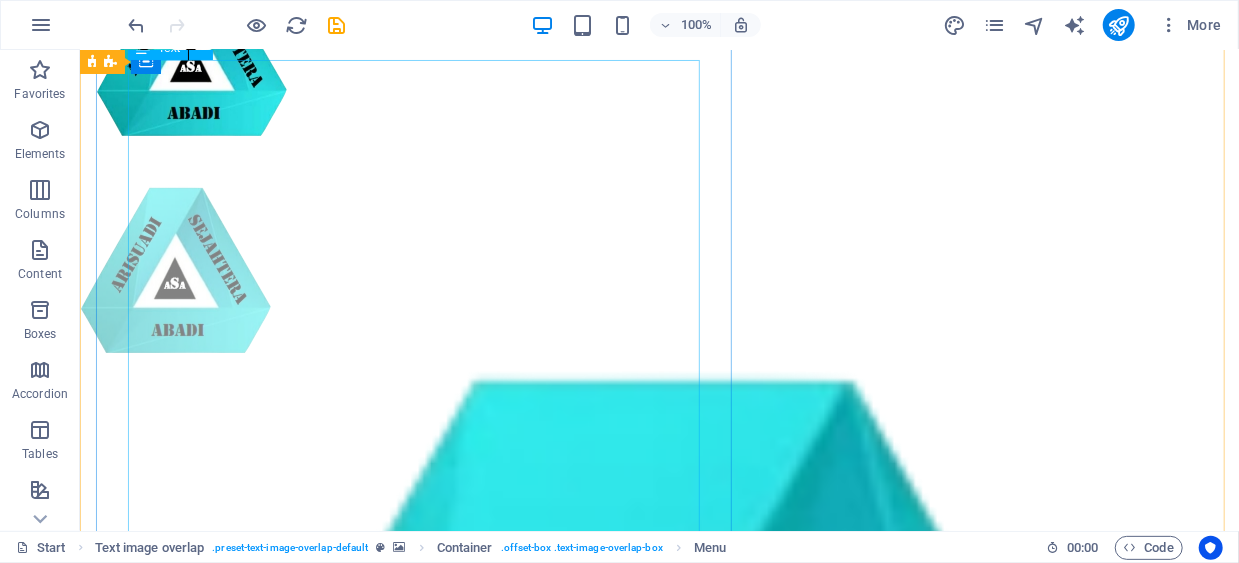 scroll, scrollTop: 113, scrollLeft: 0, axis: vertical 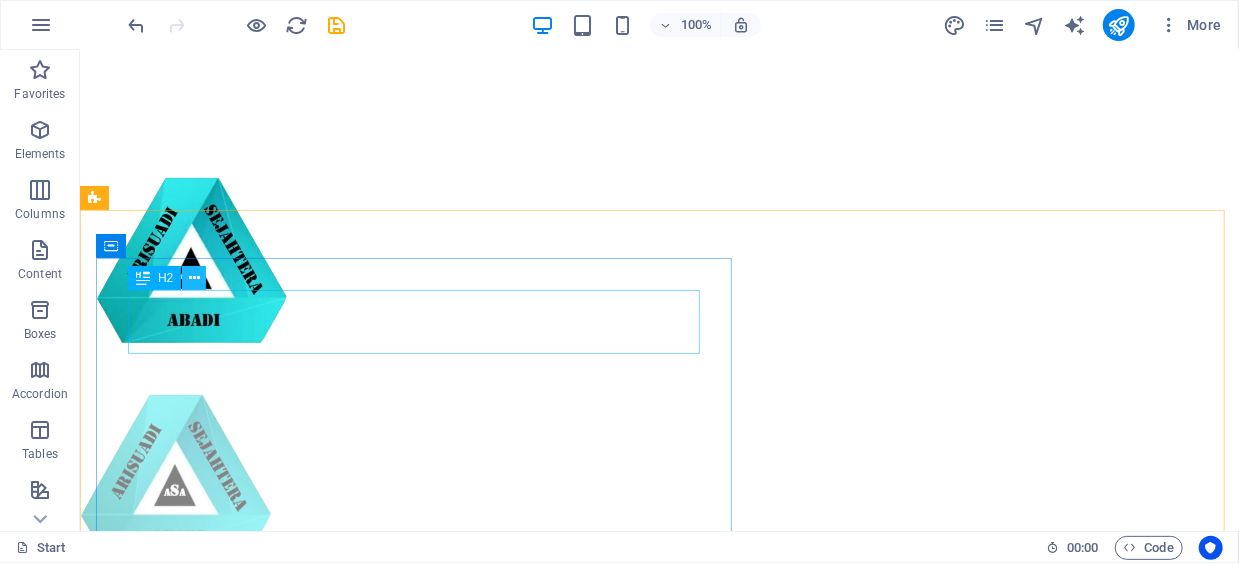 click at bounding box center (194, 278) 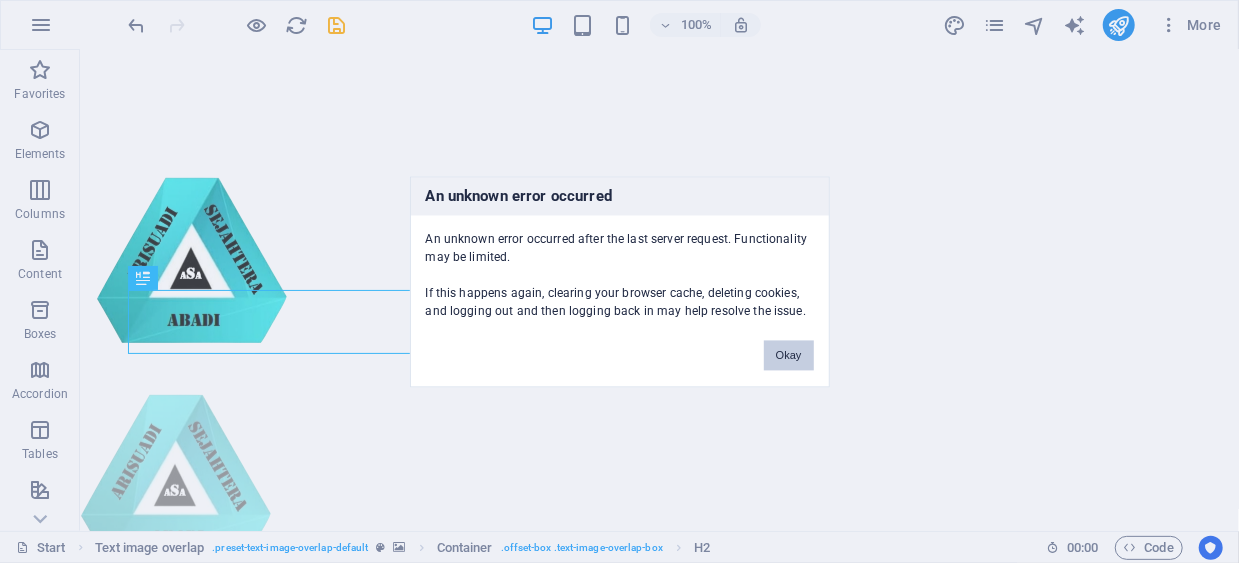 click on "Okay" at bounding box center [789, 355] 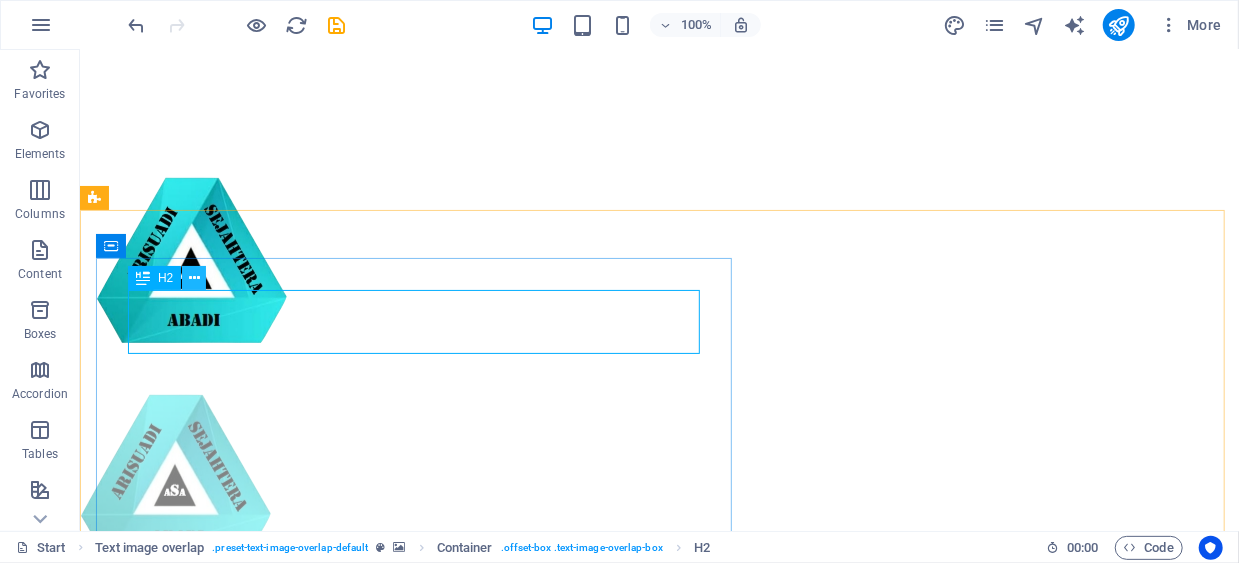 click at bounding box center (194, 278) 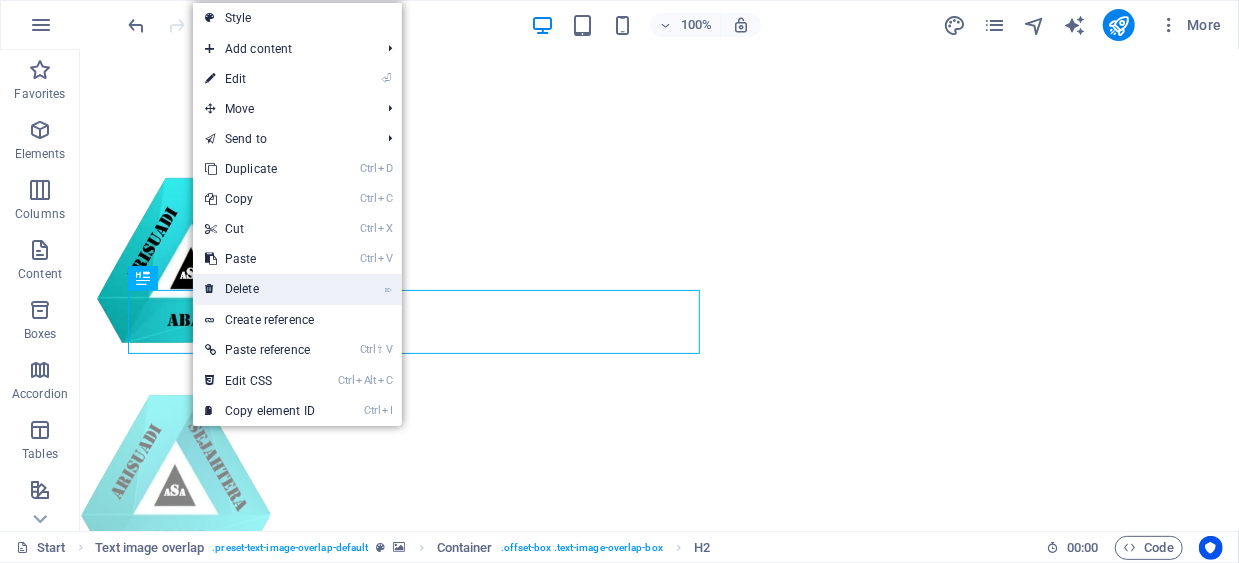 click on "⌦  Delete" at bounding box center [260, 289] 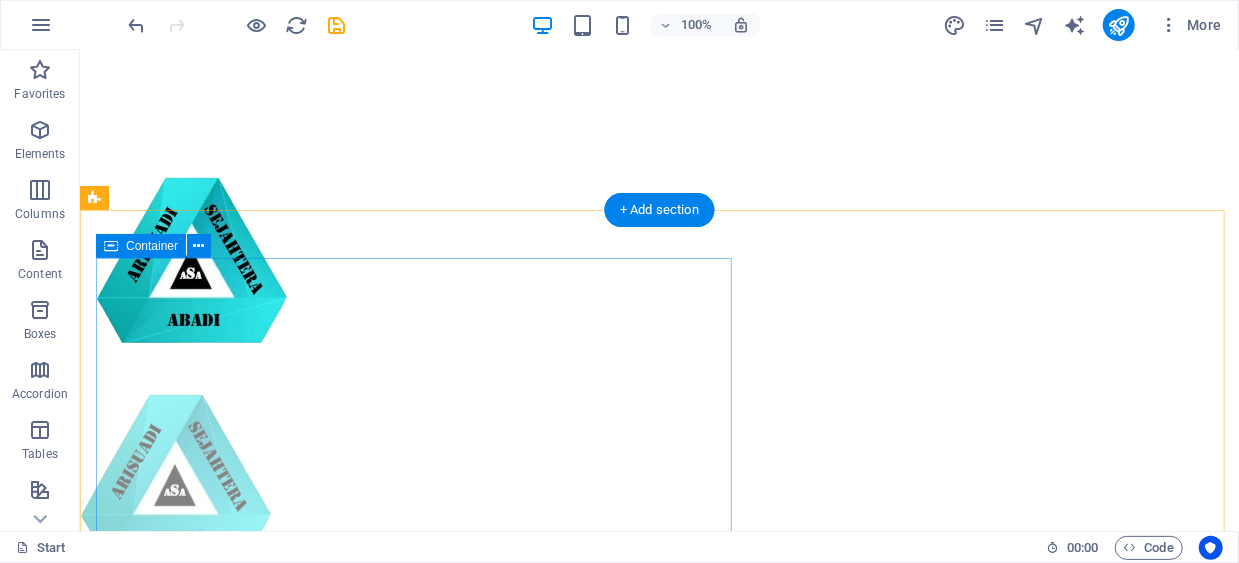 click on "Lorem ipsum dolor sit amet, consectetuer adipiscing elit. Aenean commodo ligula eget dolor. Lorem ipsum dolor sit amet, consectetuer adipiscing elit leget dolor. Lorem ipsum dolor sit amet, consectetuer adipiscing elit. Aenean commodo ligula eget dolor. Tentang Kami Div. Sertifikasi-Konsultasi-Pelatihan Div. Pabrikasi Div. General Trading Div. Konstruksi, Sipil & Interior Divisi Pengolahan Limbah-Sampah Contact" at bounding box center (698, 2149) 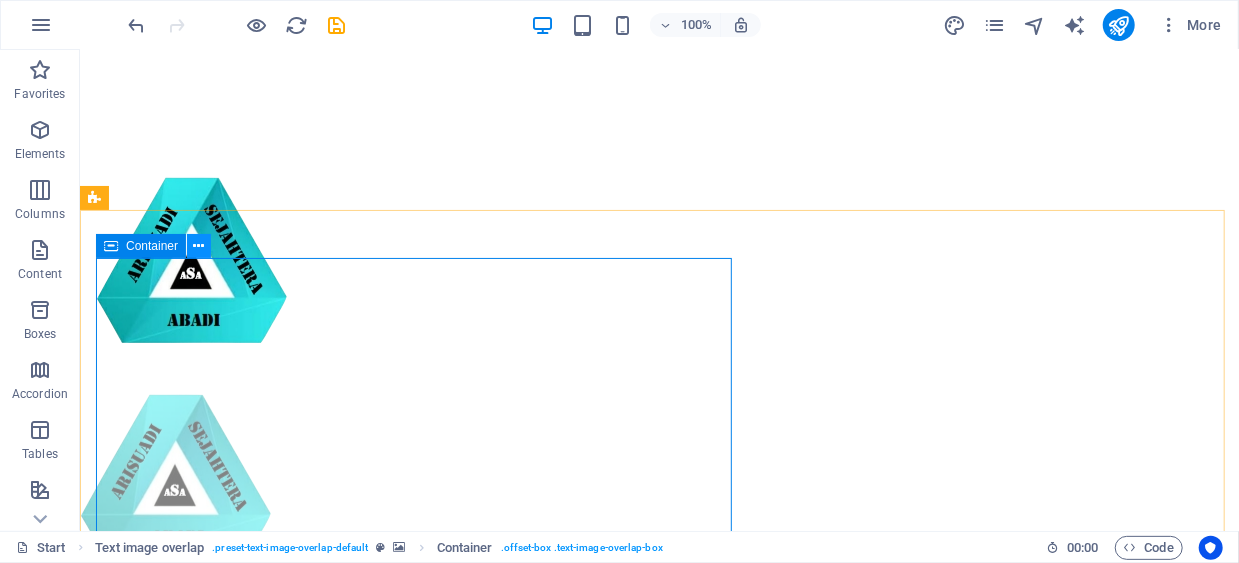 click at bounding box center (199, 246) 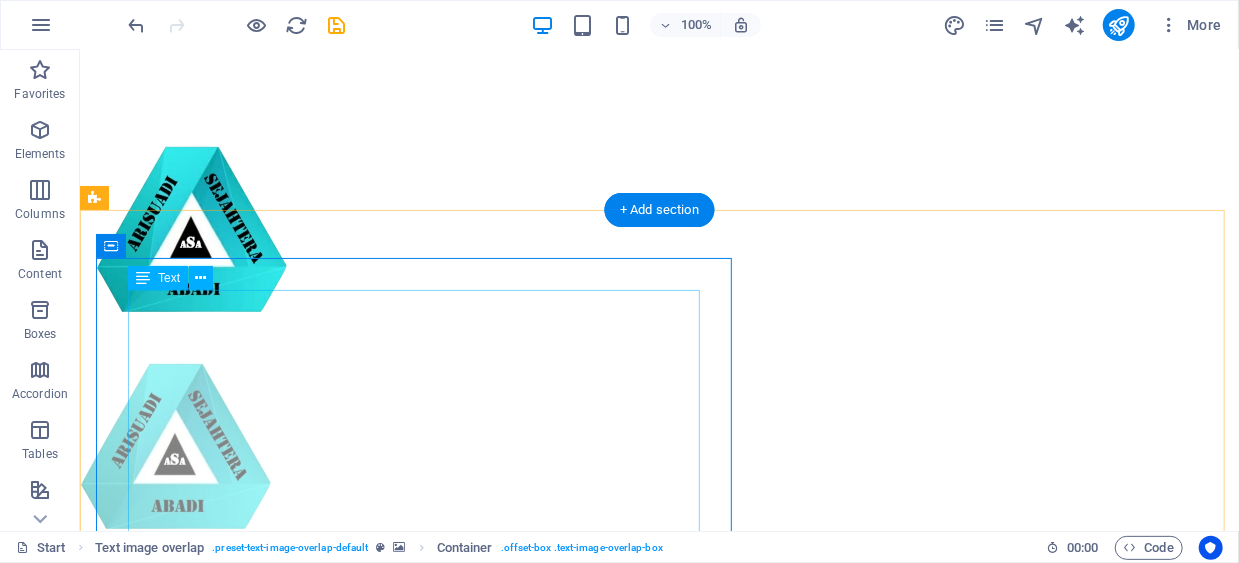scroll, scrollTop: 113, scrollLeft: 0, axis: vertical 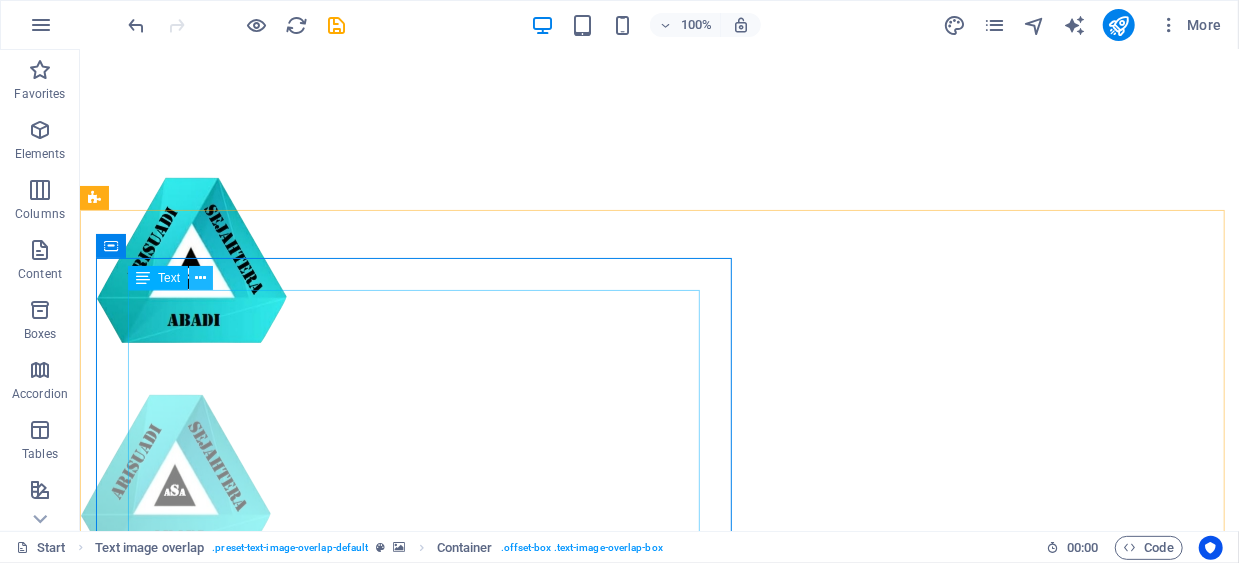 click at bounding box center [201, 278] 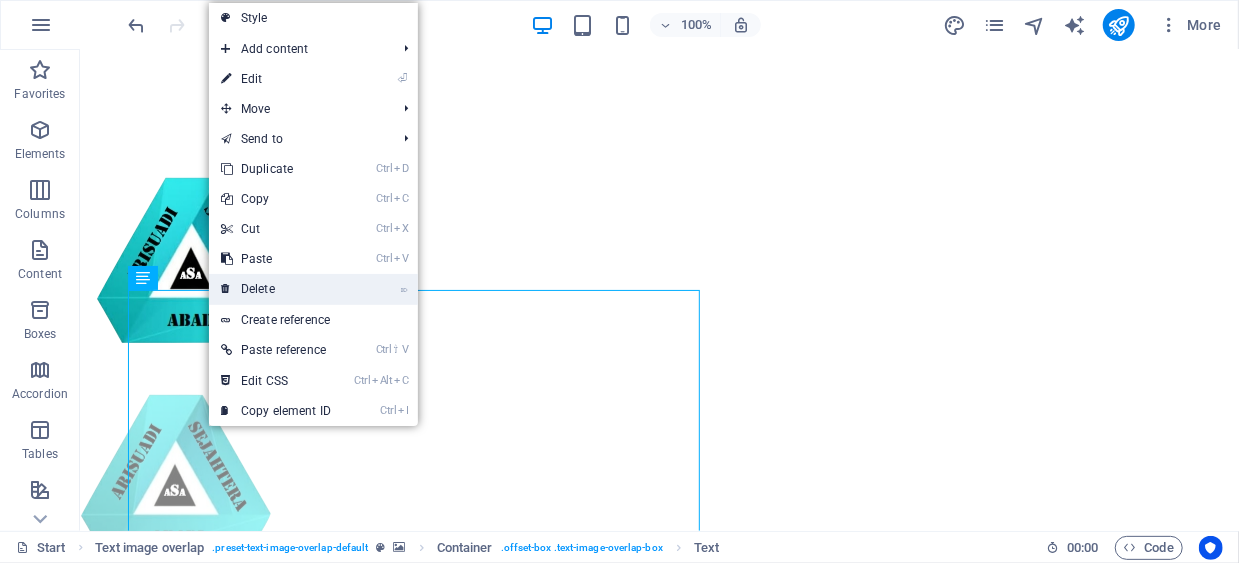 click on "⌦  Delete" at bounding box center [276, 289] 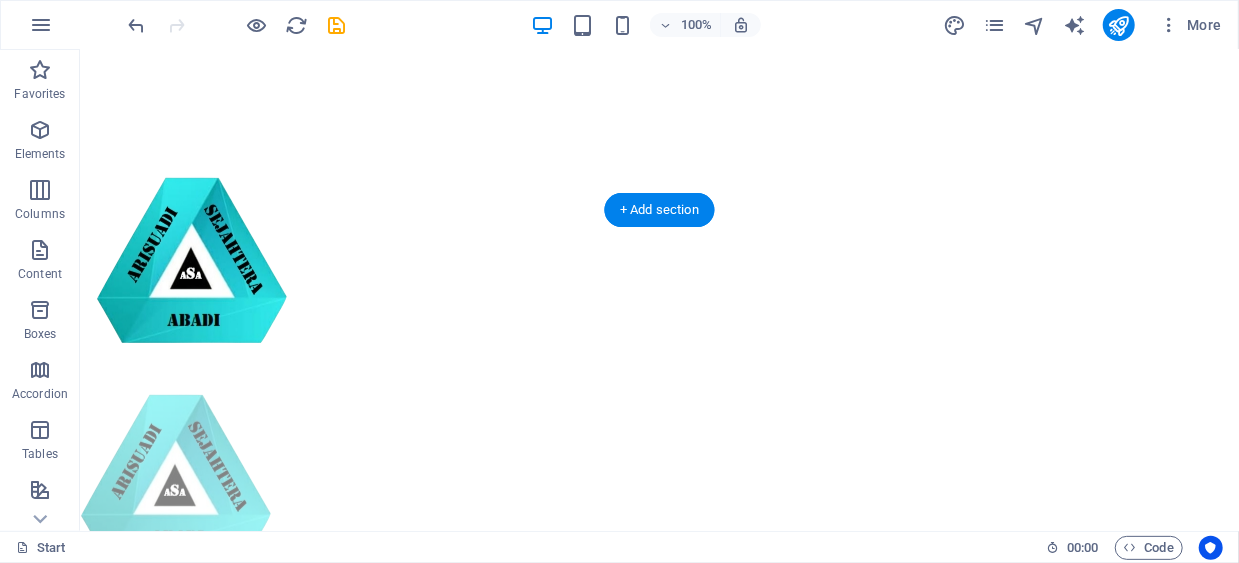 click at bounding box center (658, 859) 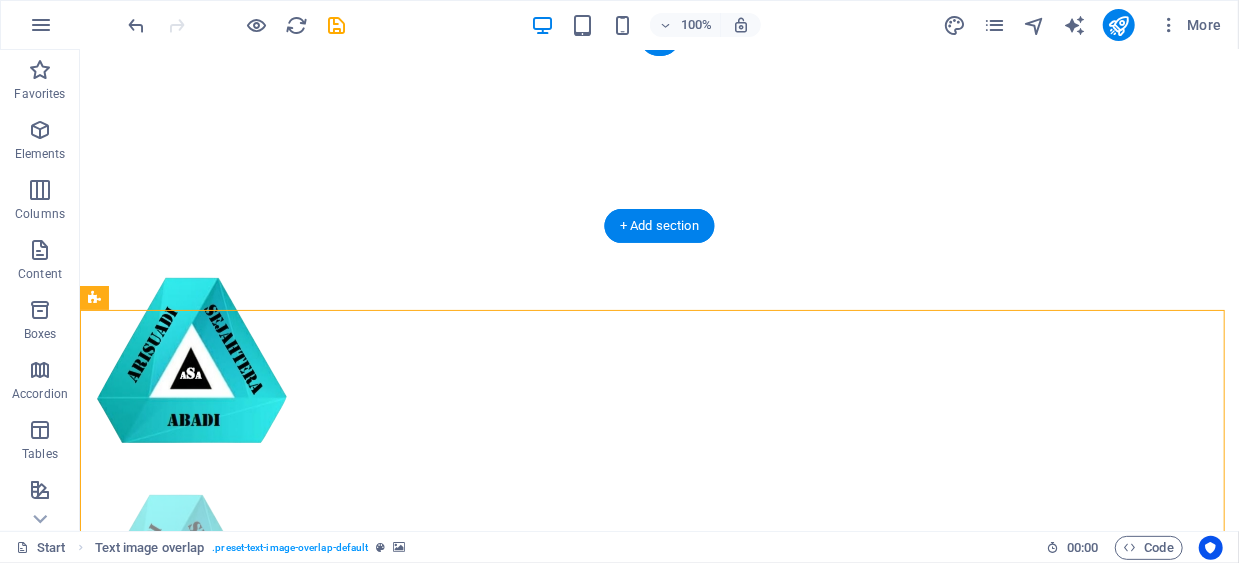 scroll, scrollTop: 213, scrollLeft: 0, axis: vertical 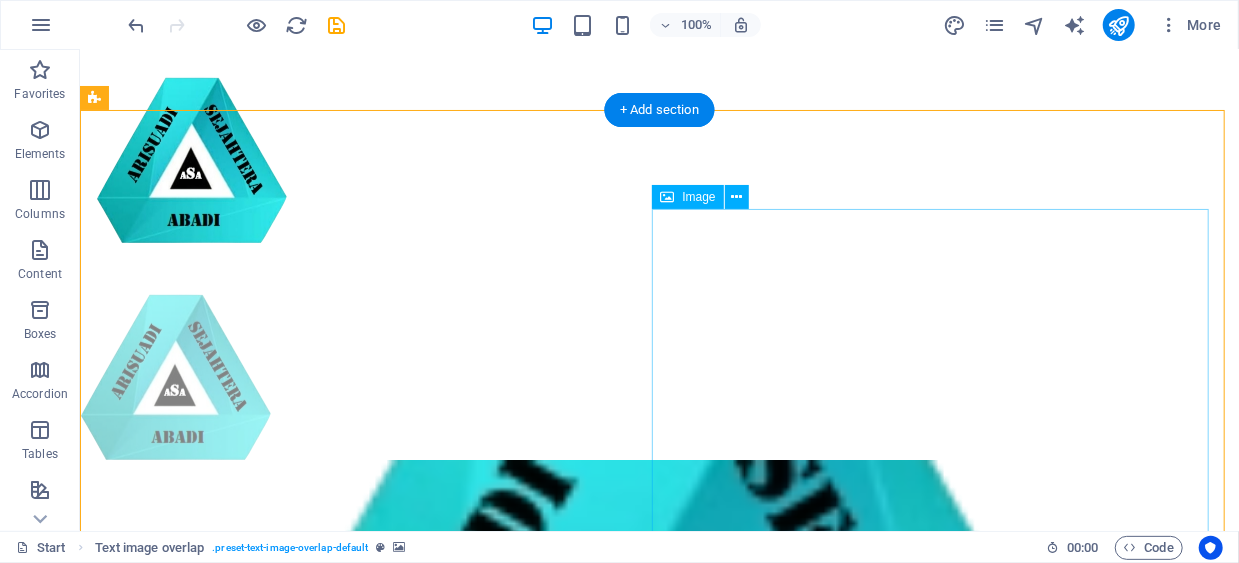 click at bounding box center [658, 2018] 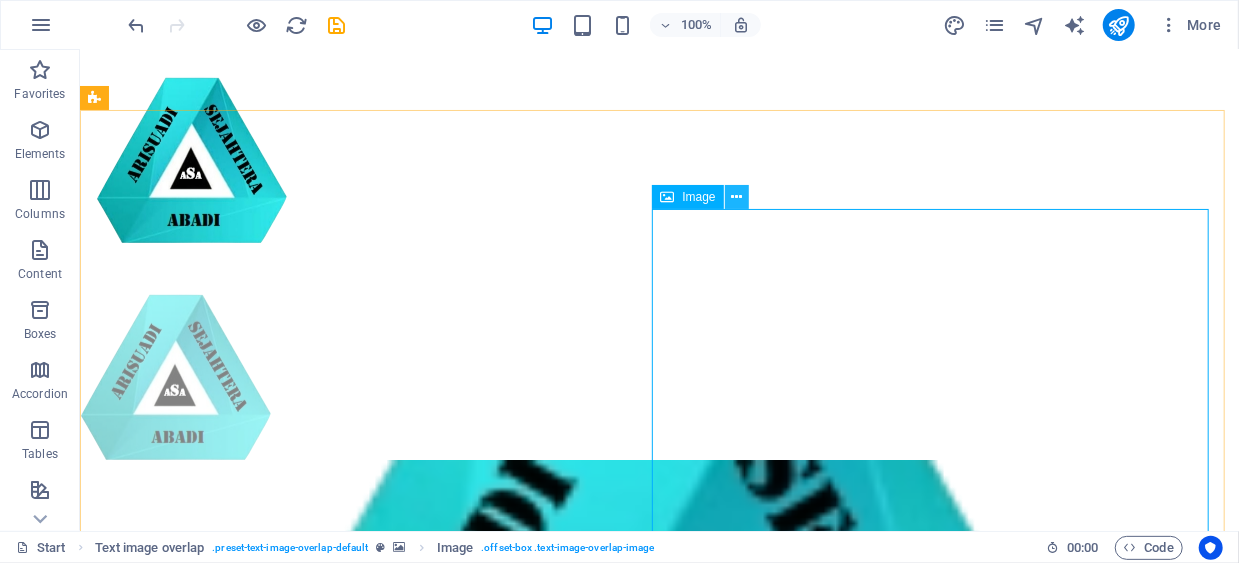 click at bounding box center [736, 197] 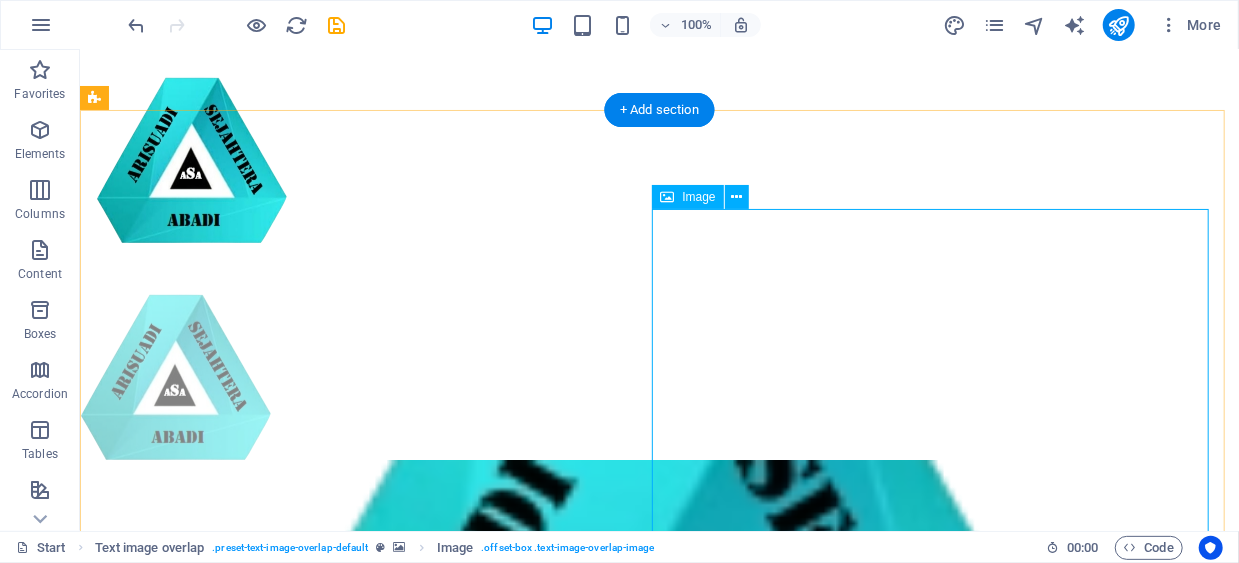 click at bounding box center [658, 2018] 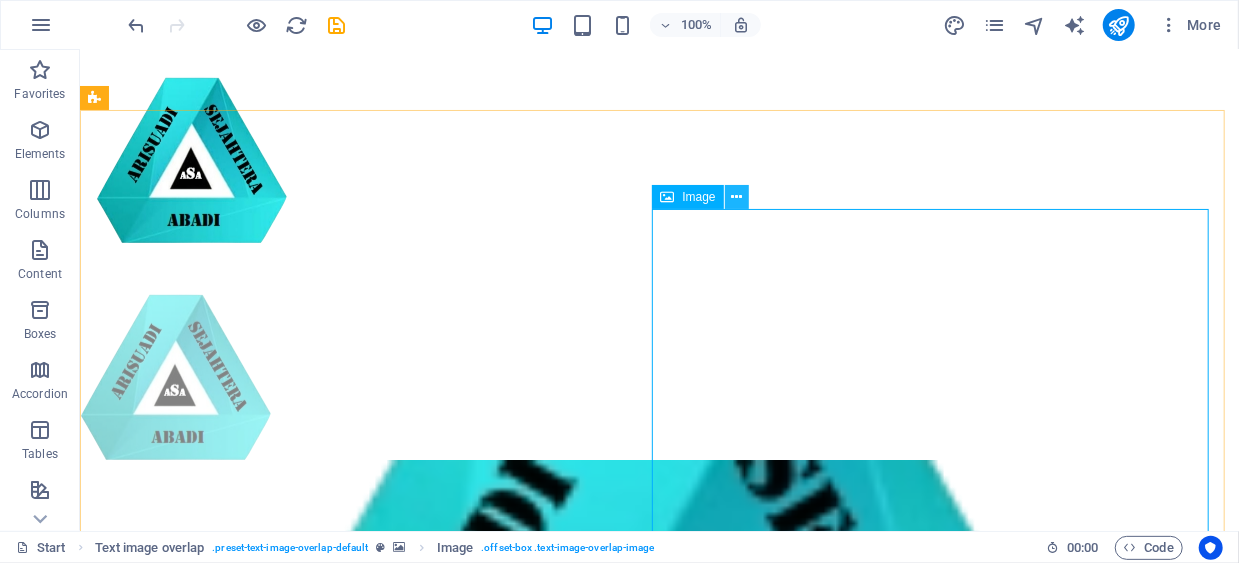 click at bounding box center [736, 197] 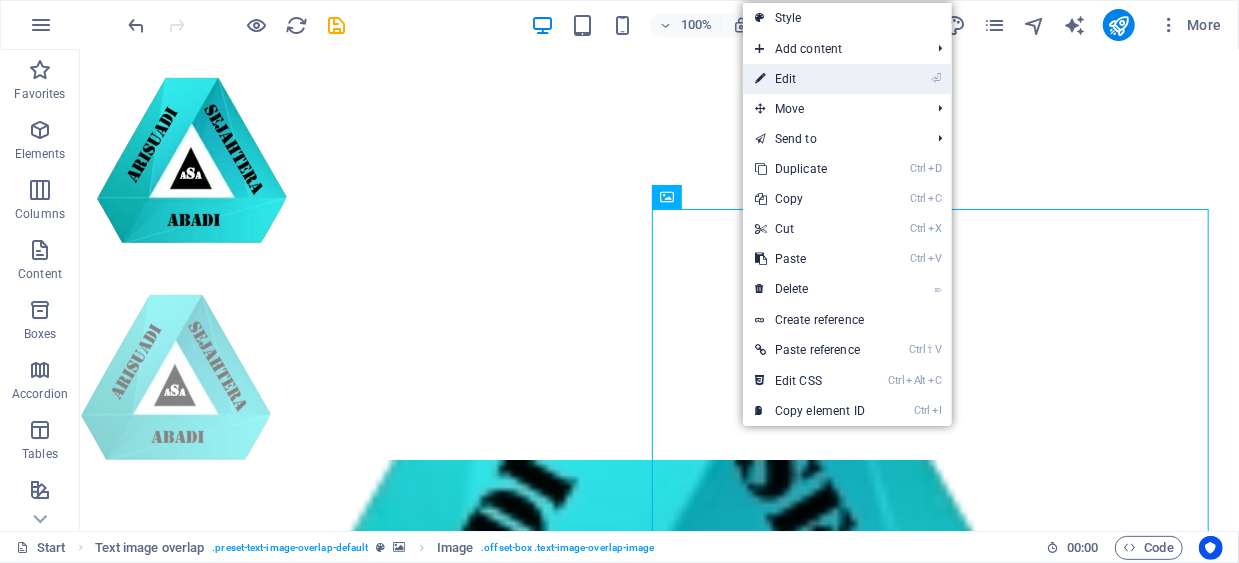 click on "⏎  Edit" at bounding box center (810, 79) 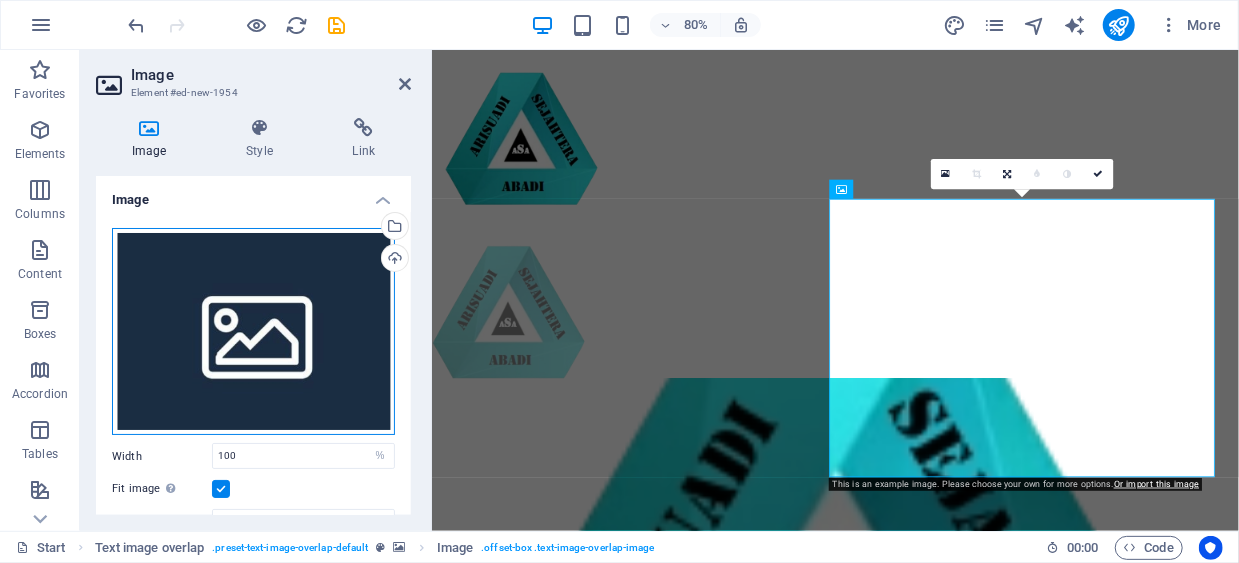 click on "Drag files here, click to choose files or select files from Files or our free stock photos & videos" at bounding box center (253, 332) 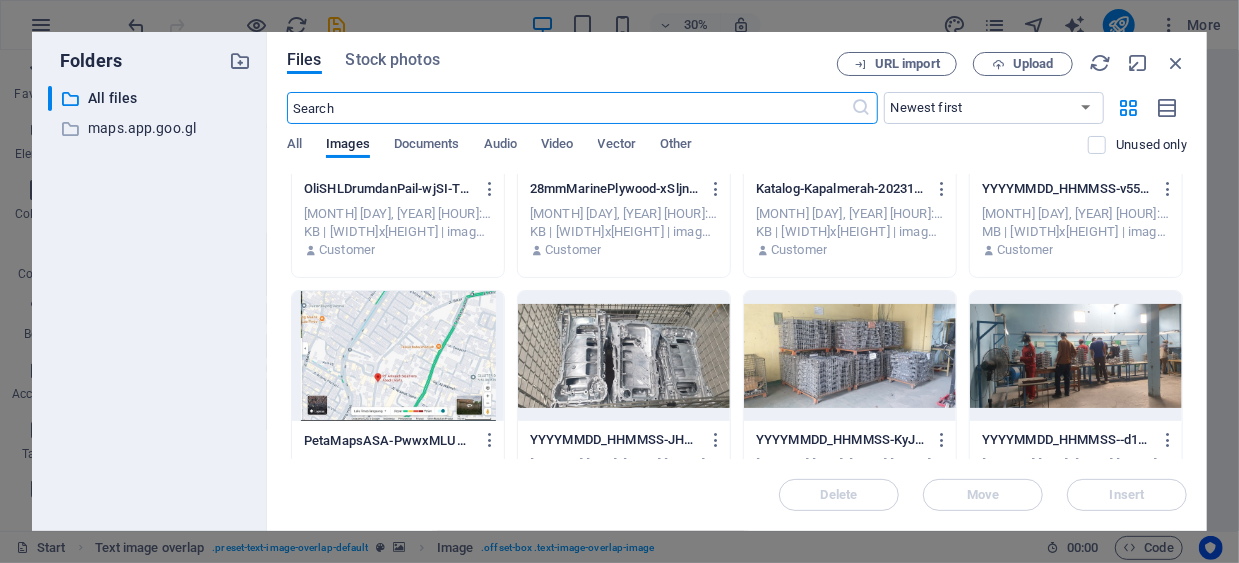 scroll, scrollTop: 2400, scrollLeft: 0, axis: vertical 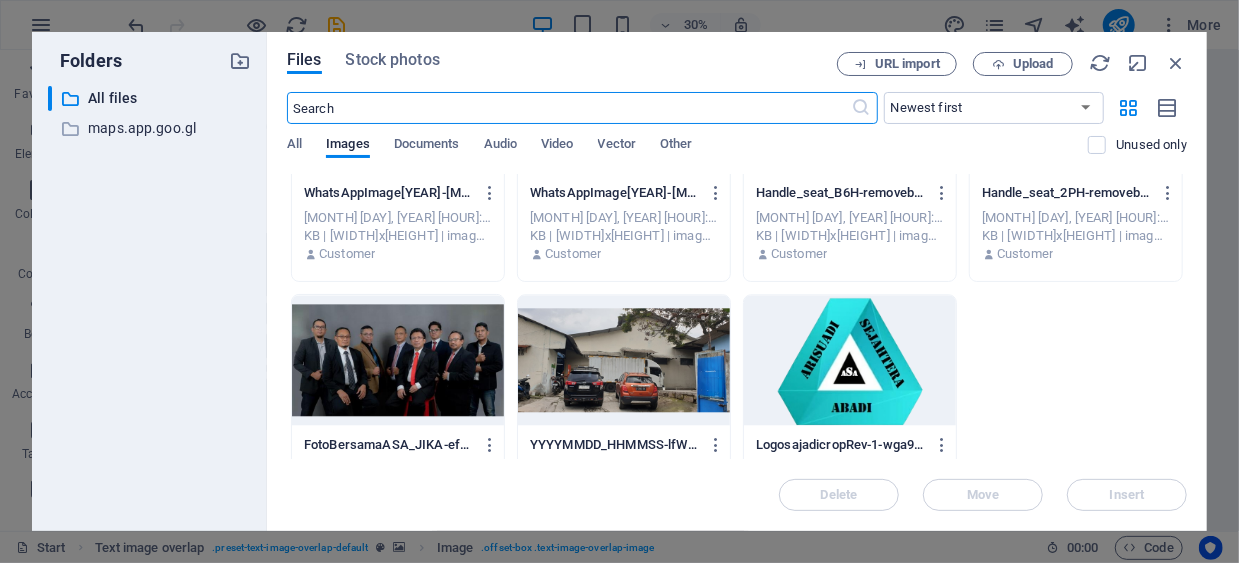 click at bounding box center [850, 360] 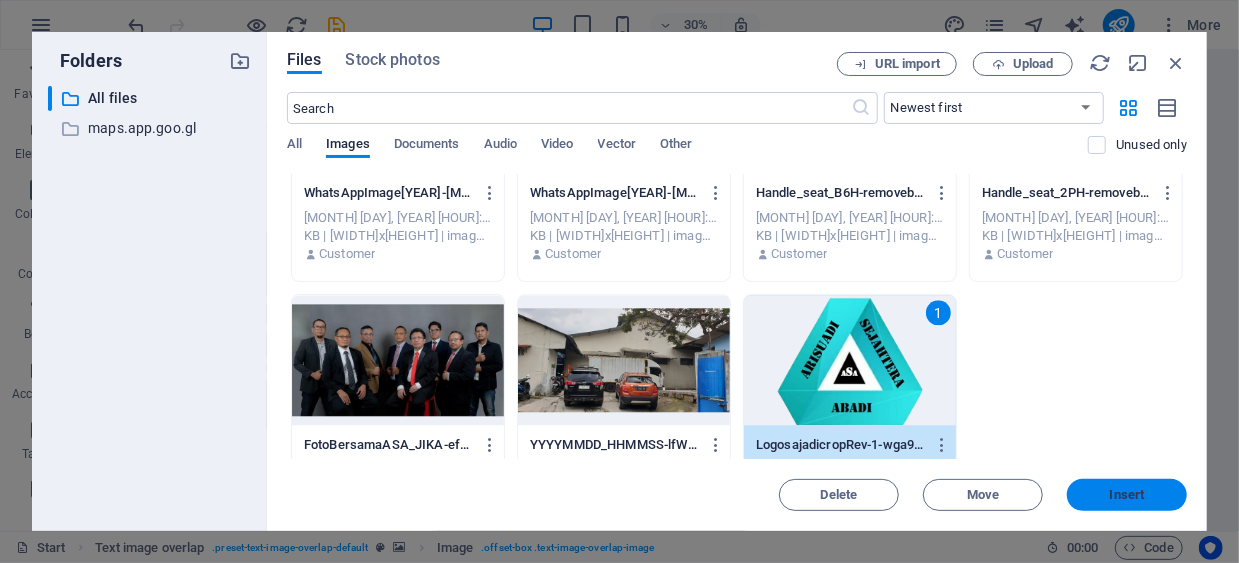 click on "Insert" at bounding box center (1127, 495) 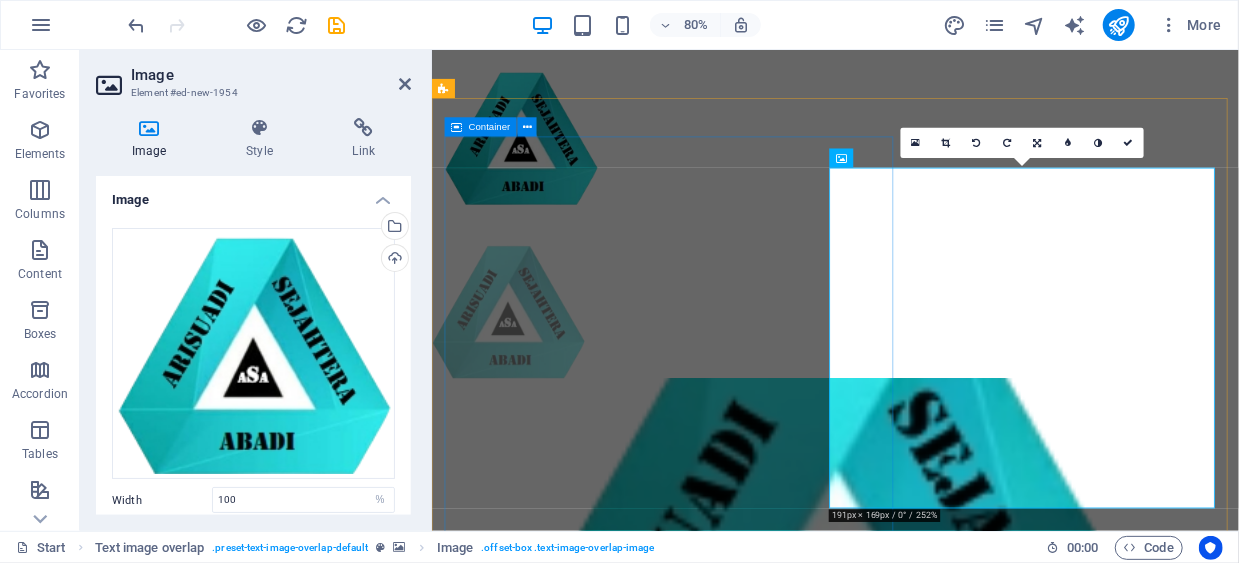 click on "Tentang Kami Div. Sertifikasi-Konsultasi-Pelatihan Div. Pabrikasi Div. General Trading Div. Konstruksi, Sipil & Interior Divisi Pengolahan Limbah-Sampah Contact" at bounding box center (975, 1359) 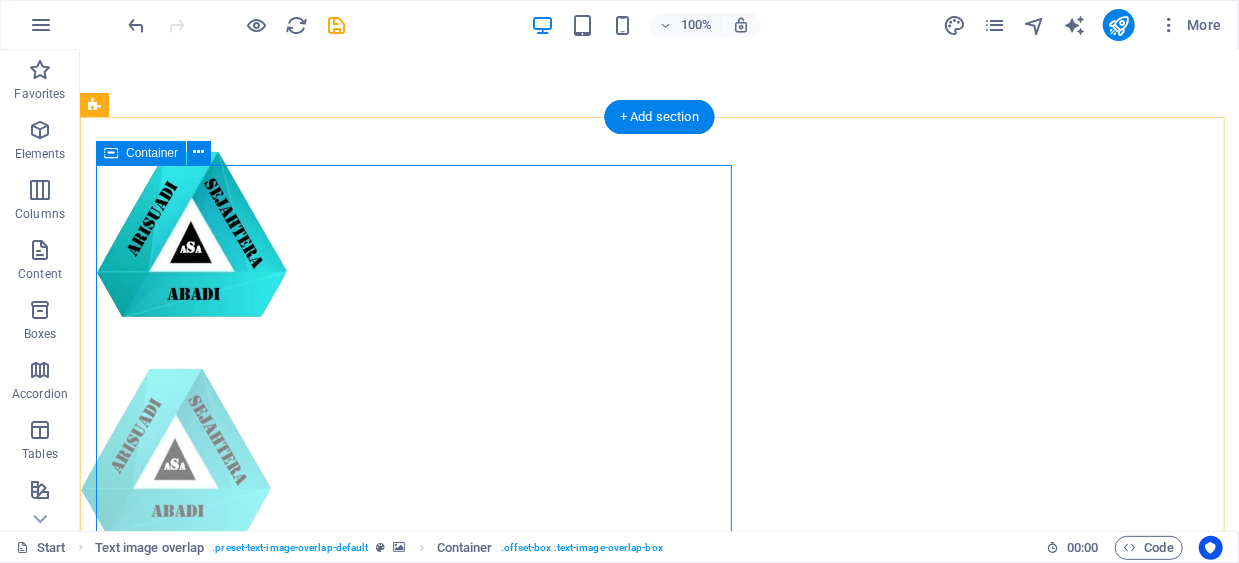 scroll, scrollTop: 13, scrollLeft: 0, axis: vertical 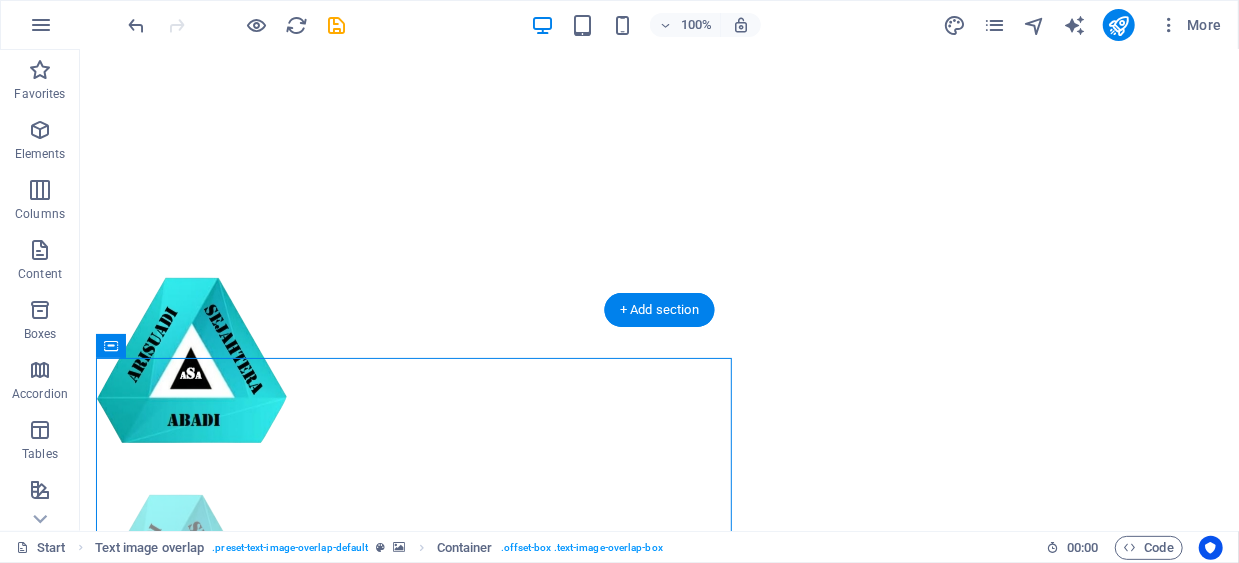 click at bounding box center (658, 959) 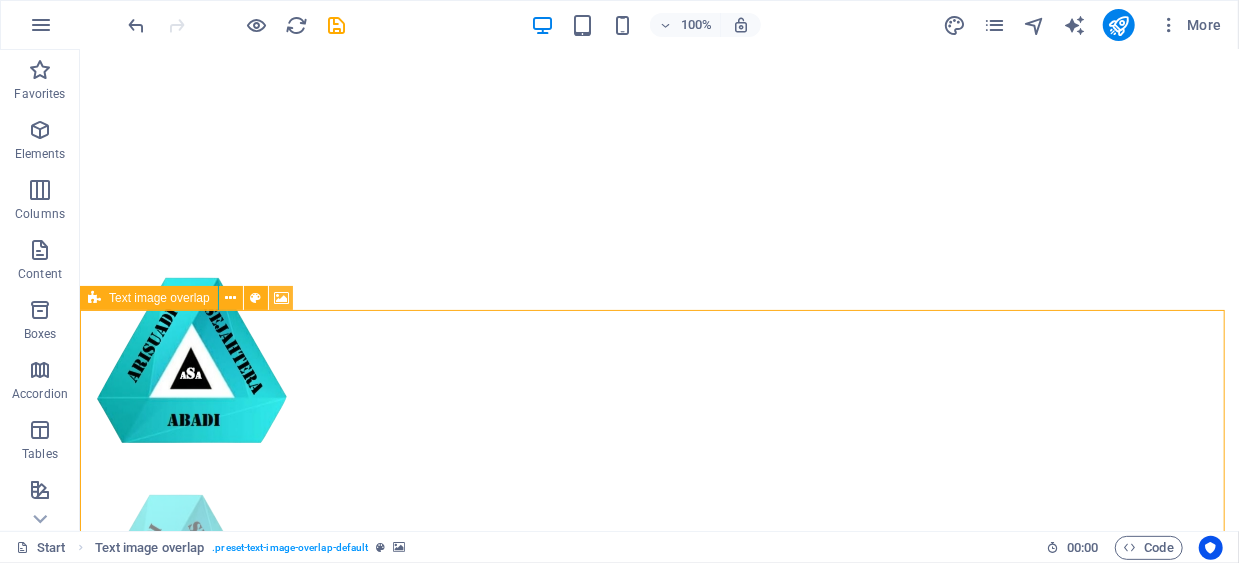 click at bounding box center (281, 298) 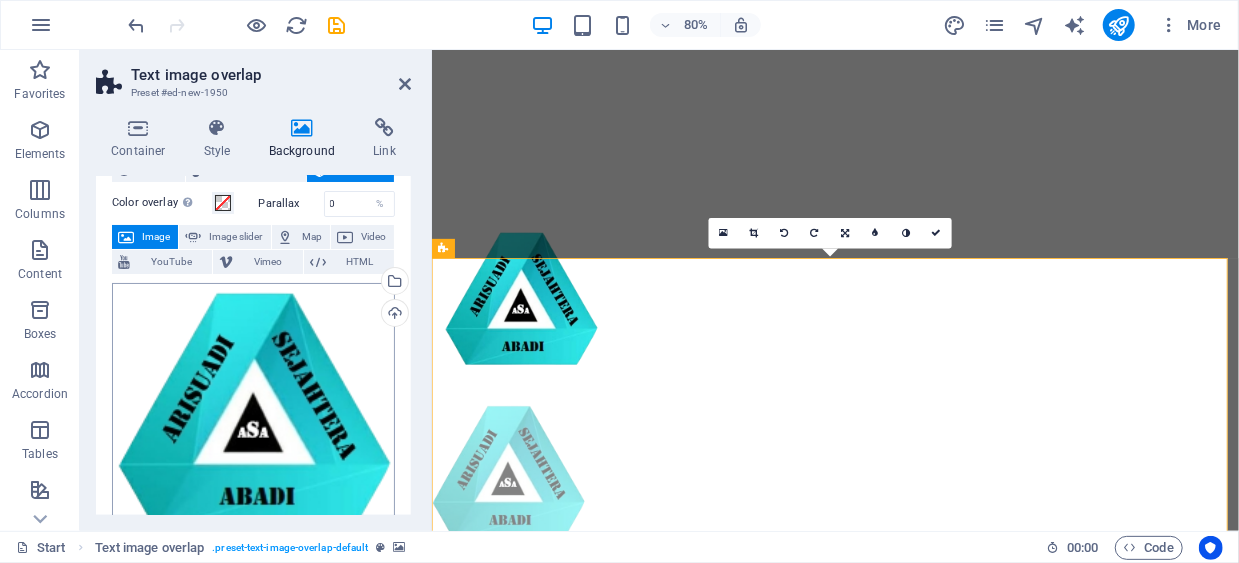 scroll, scrollTop: 100, scrollLeft: 0, axis: vertical 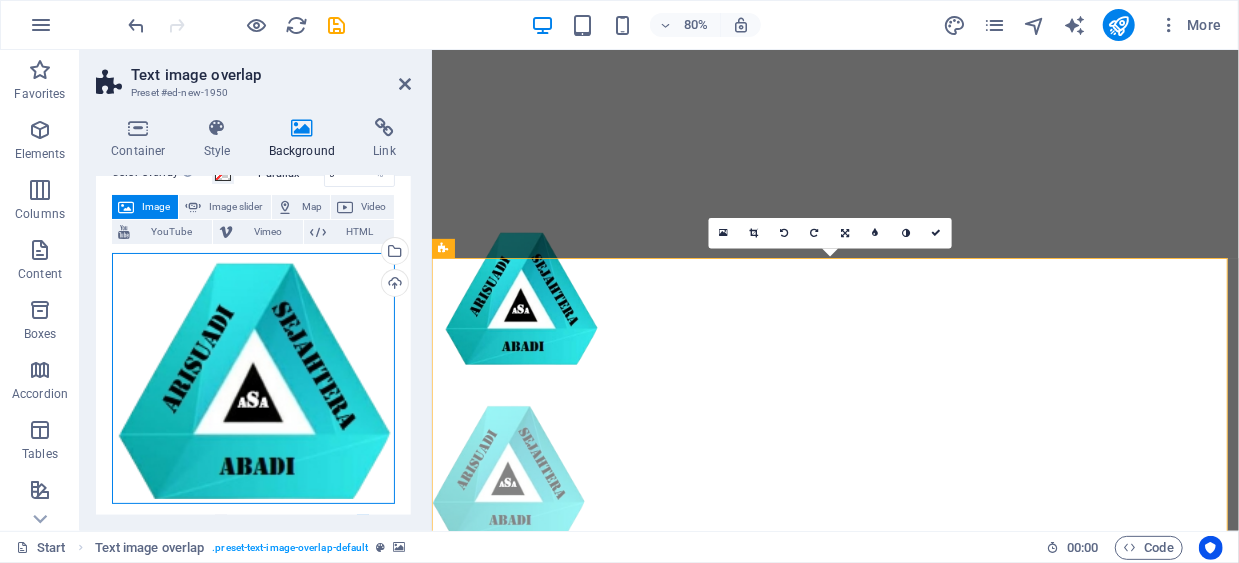 click on "Drag files here, click to choose files or select files from Files or our free stock photos & videos" at bounding box center (253, 379) 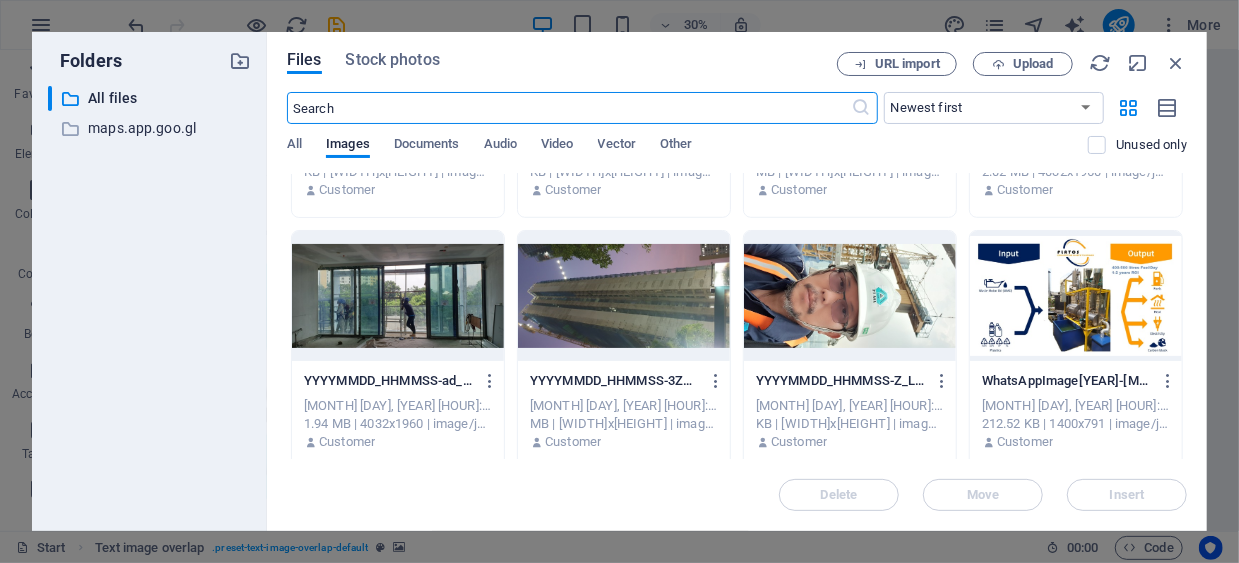 scroll, scrollTop: 900, scrollLeft: 0, axis: vertical 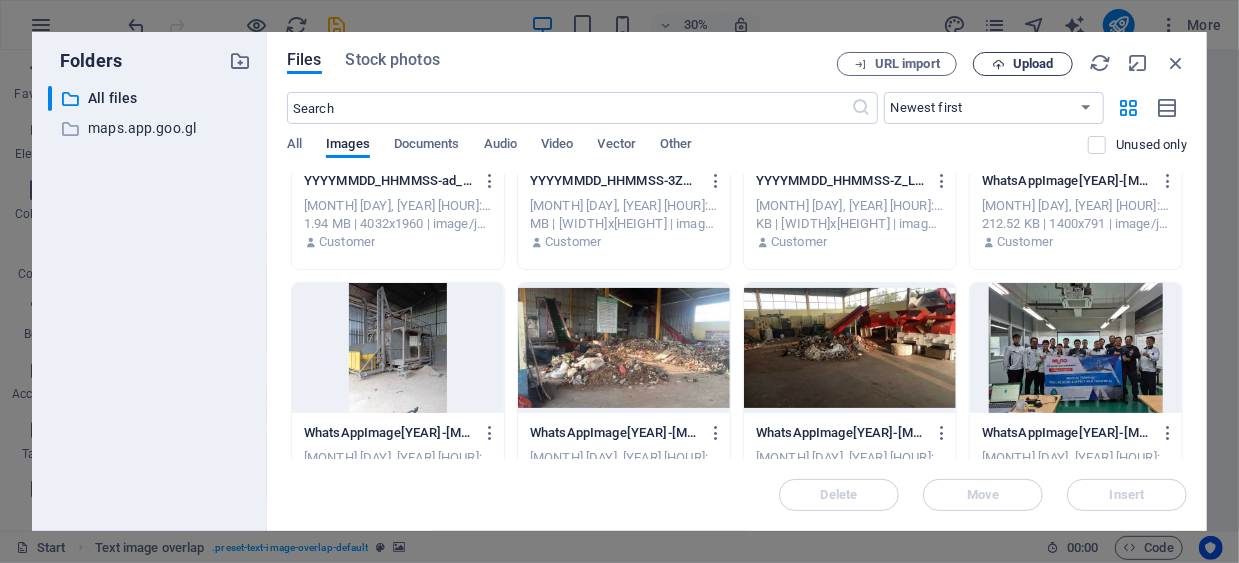 click on "Upload" at bounding box center (1033, 64) 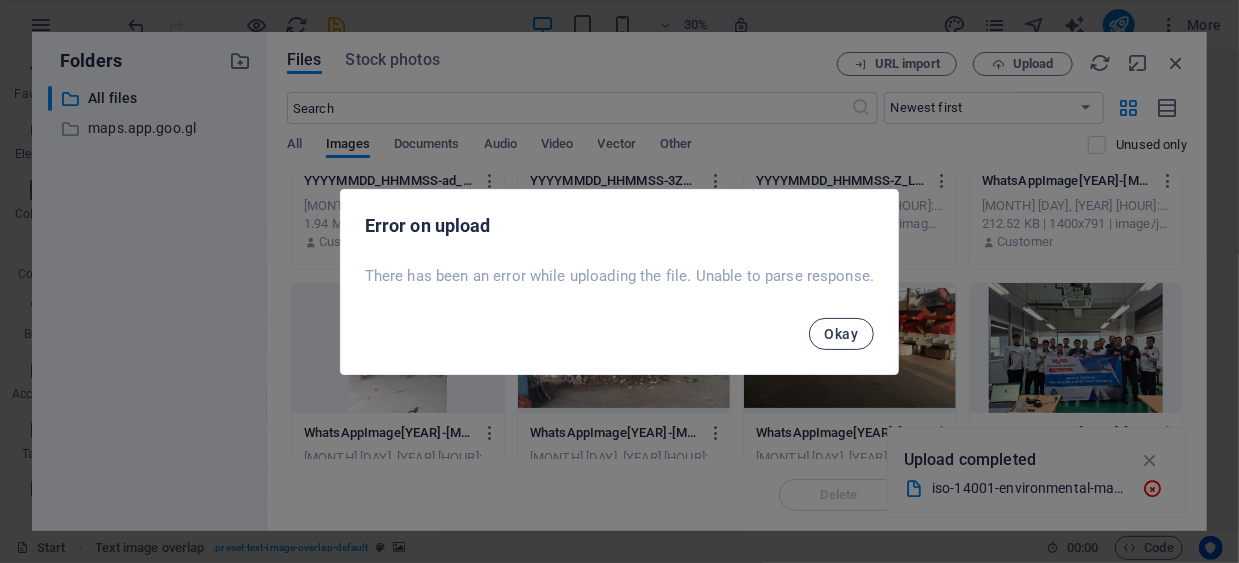 click on "Okay" at bounding box center [842, 334] 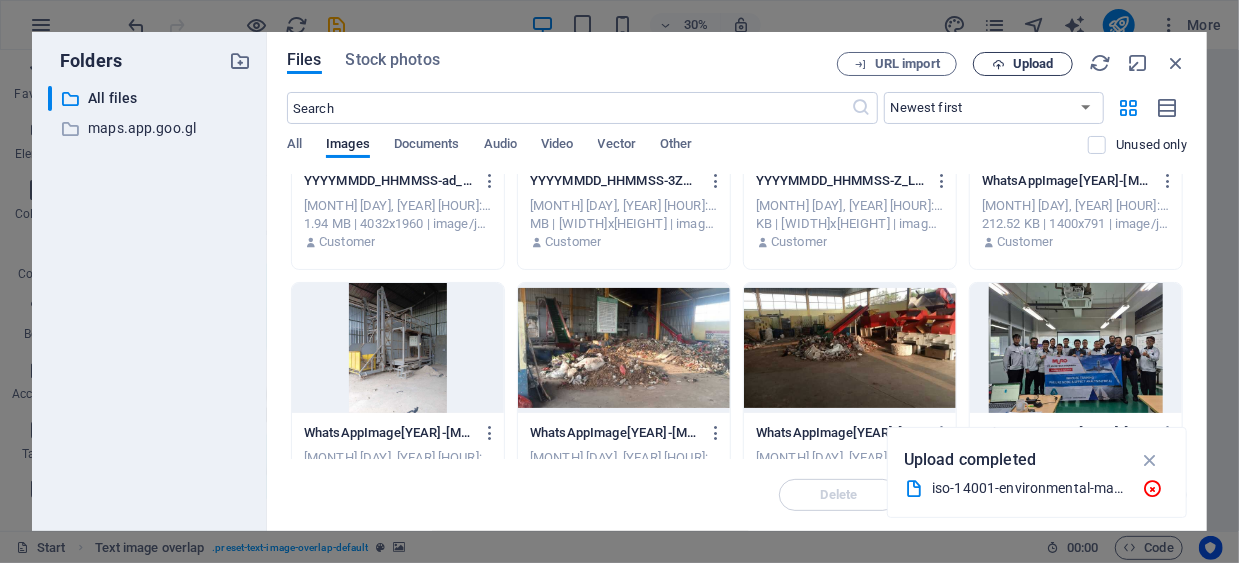 click on "Upload" at bounding box center (1033, 64) 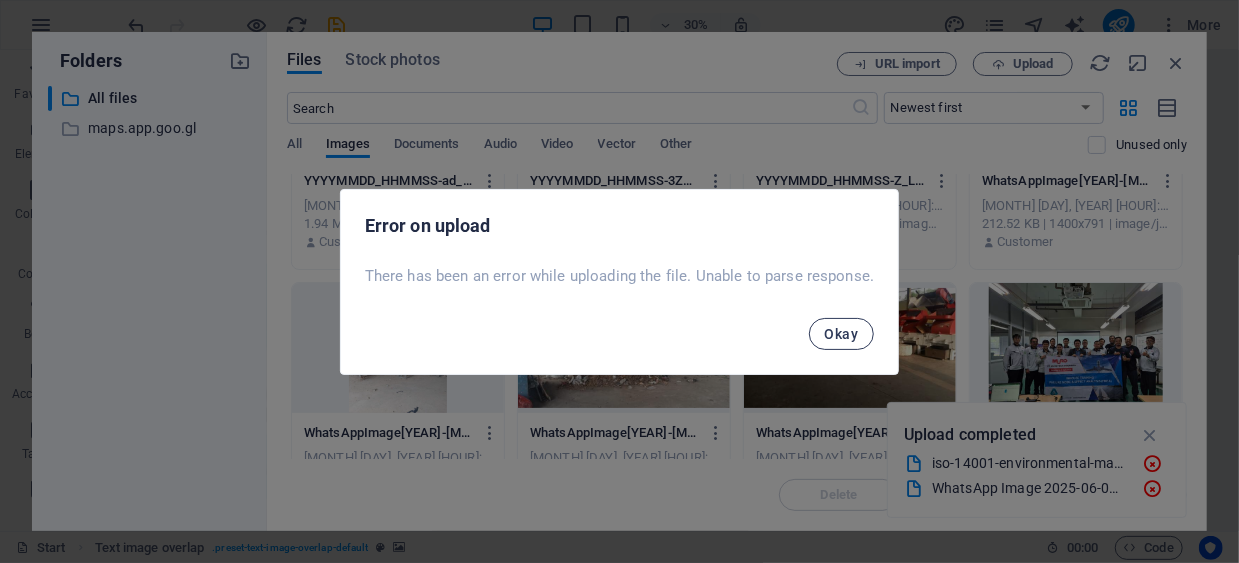 click on "Okay" at bounding box center (842, 334) 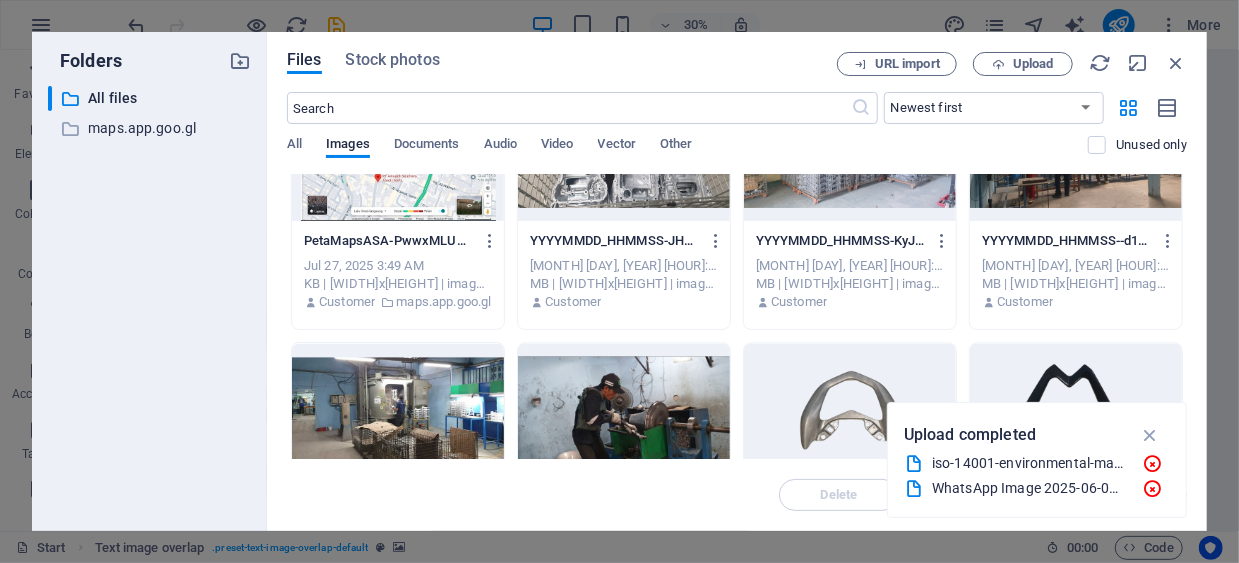 scroll, scrollTop: 2474, scrollLeft: 0, axis: vertical 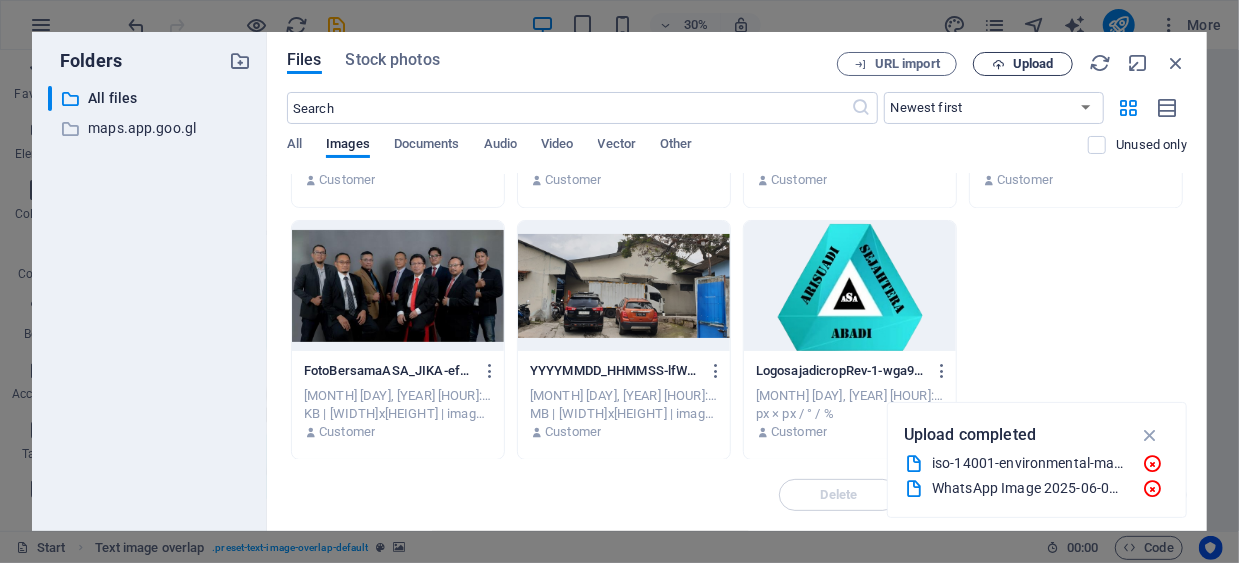click on "Upload" at bounding box center [1033, 64] 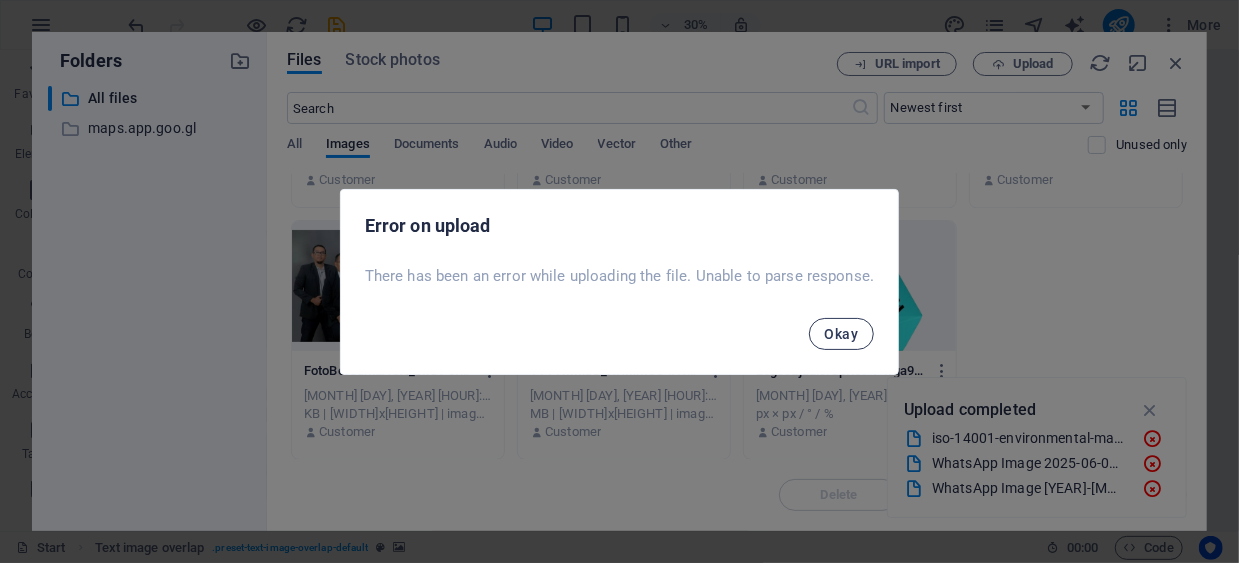 click on "Okay" at bounding box center (842, 334) 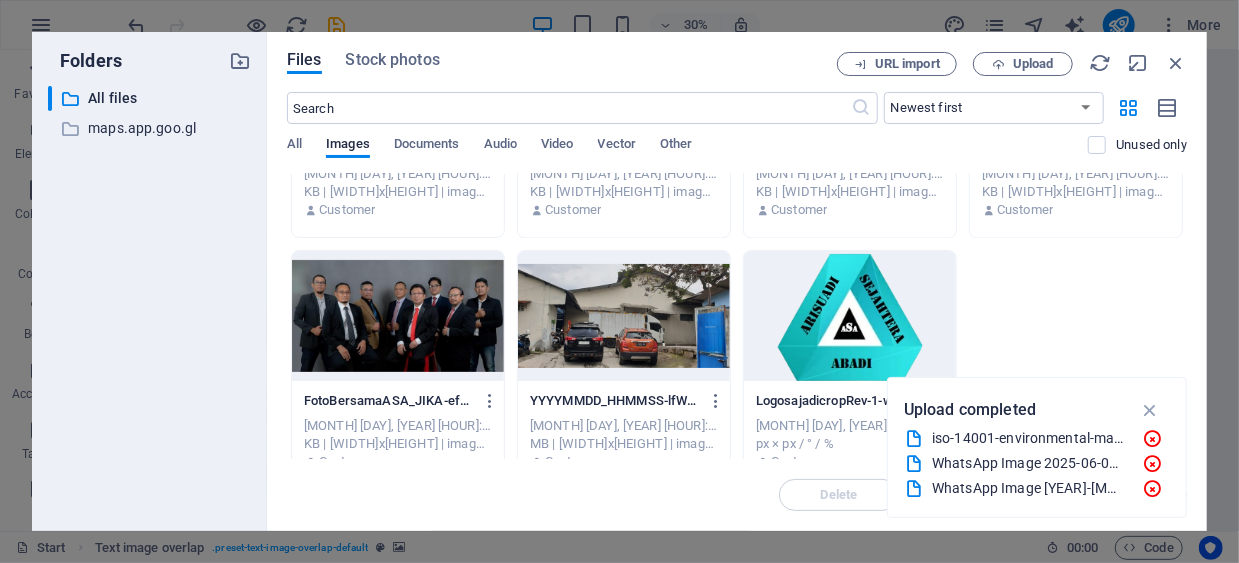 scroll, scrollTop: 2474, scrollLeft: 0, axis: vertical 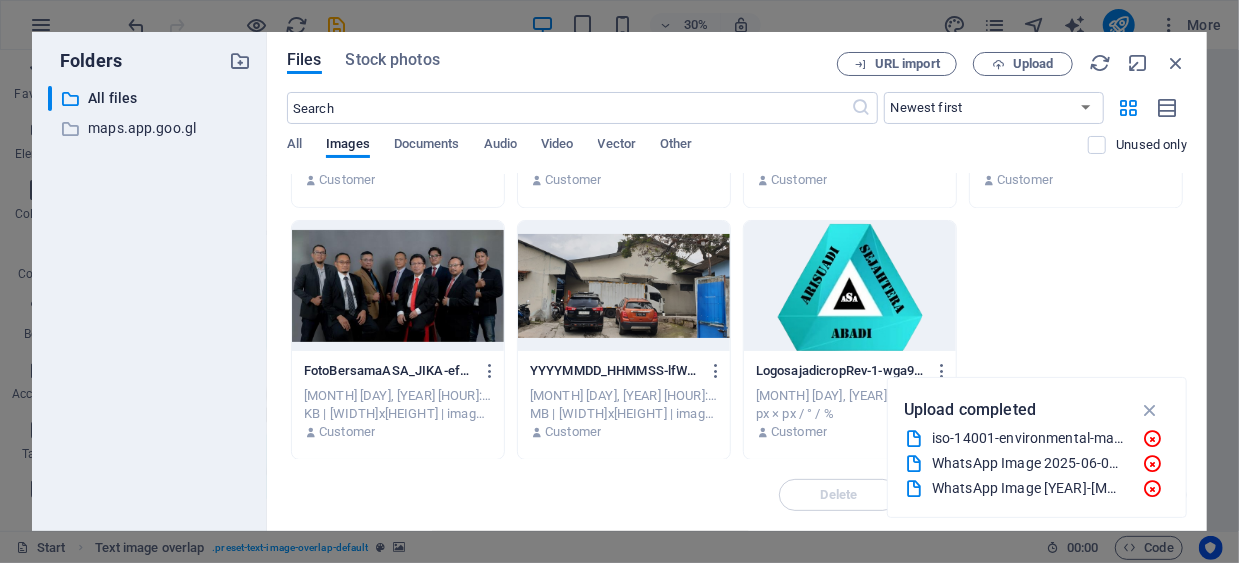 click at bounding box center [624, 286] 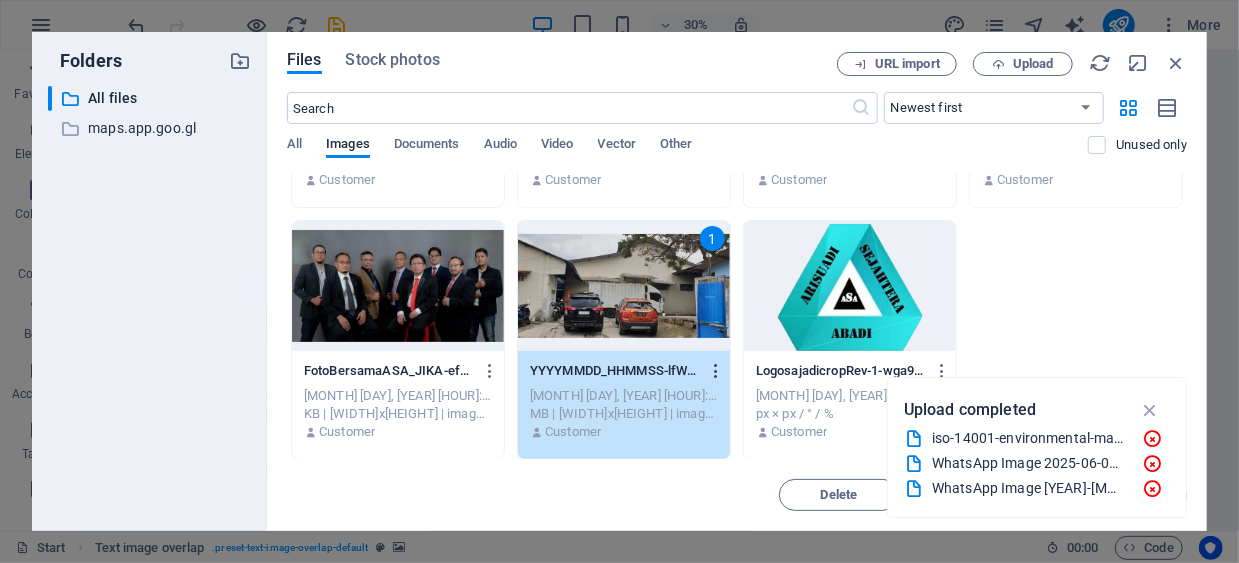 click at bounding box center [716, 371] 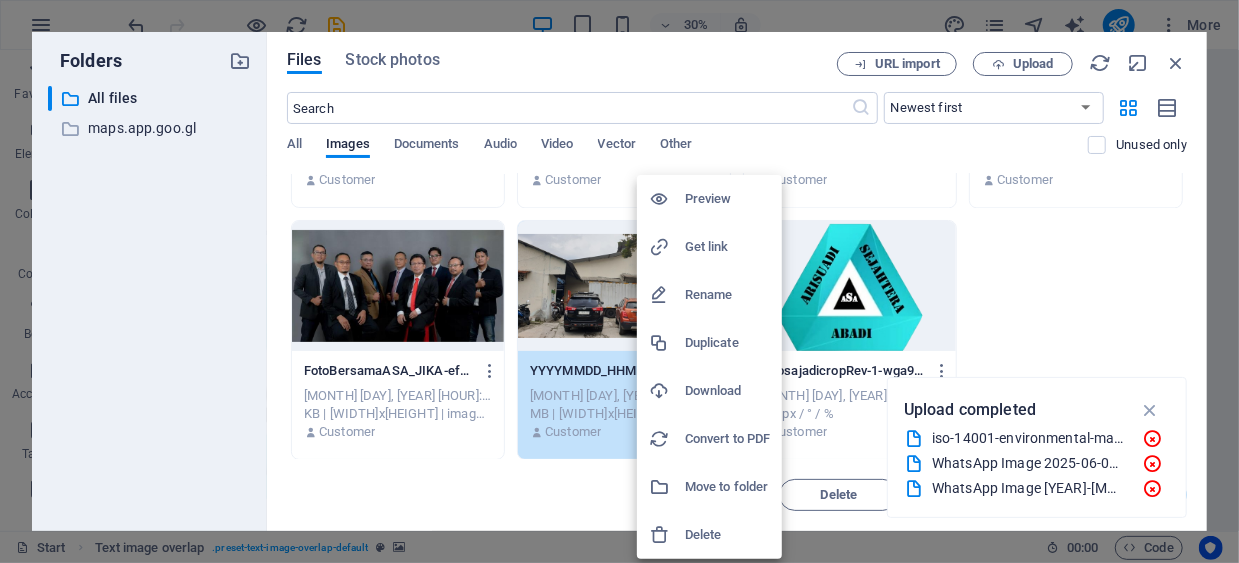 click on "Delete" at bounding box center (727, 535) 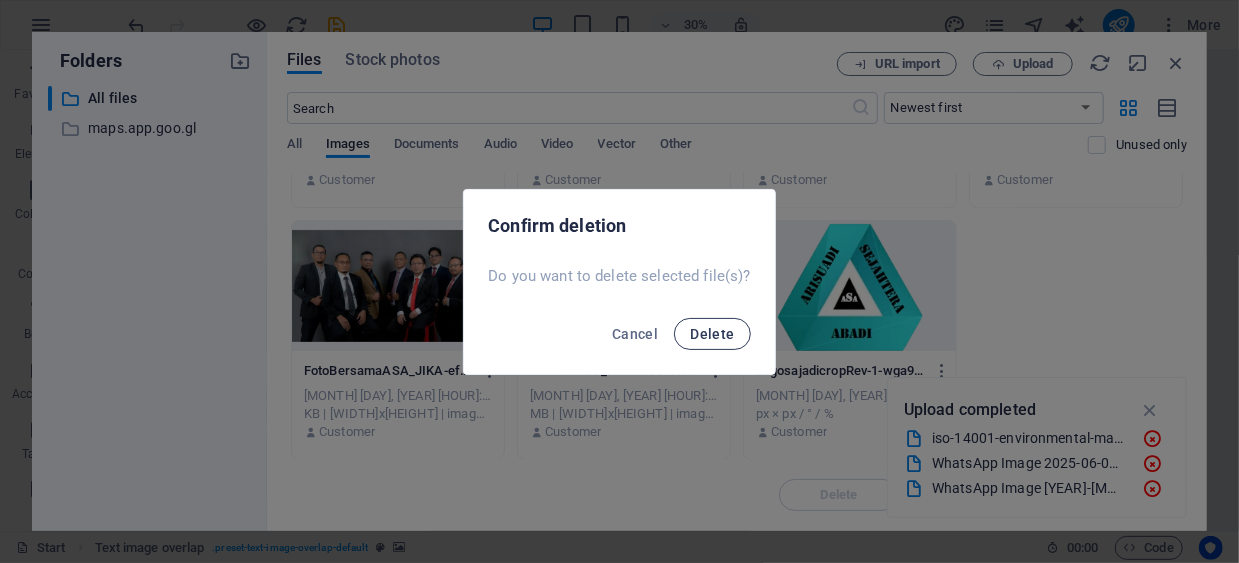 click on "Delete" at bounding box center [712, 334] 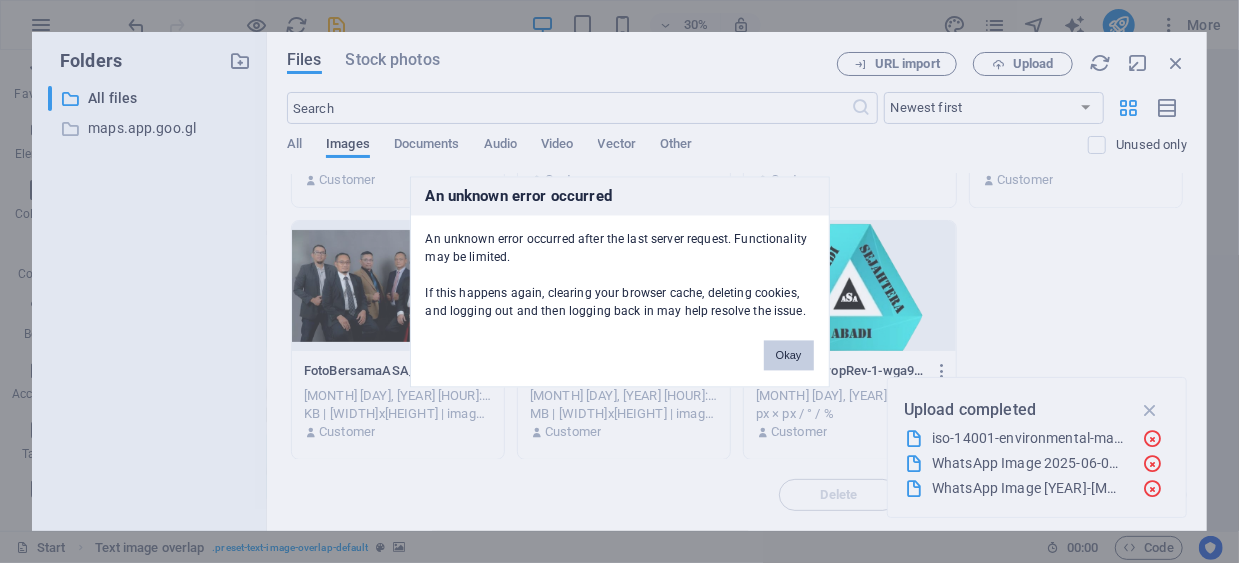 click on "Okay" at bounding box center (789, 355) 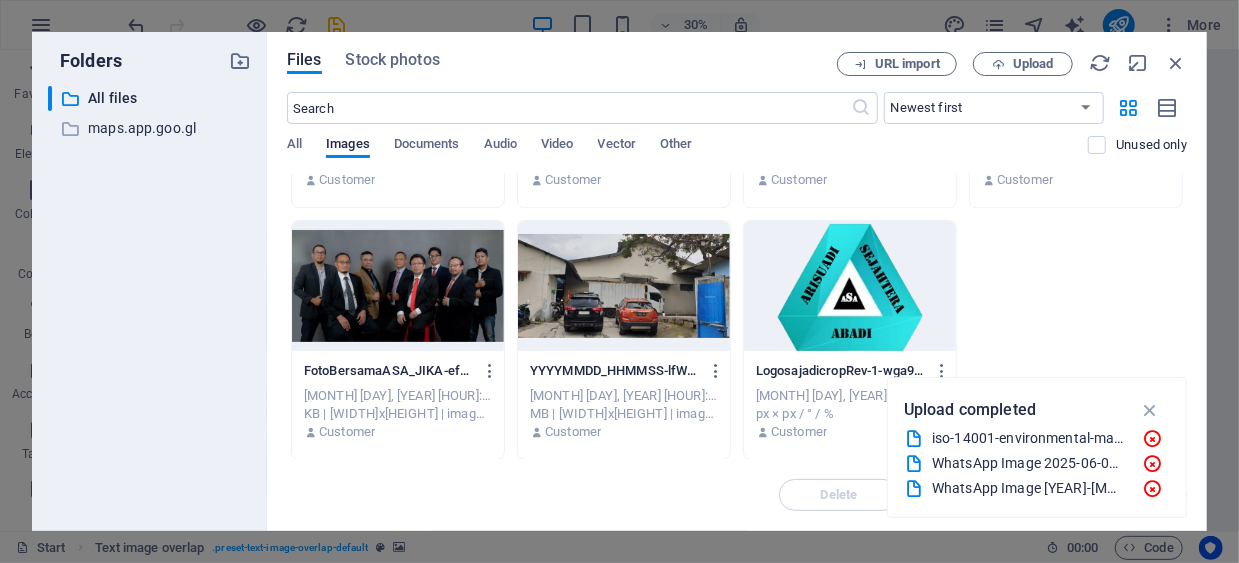 click at bounding box center (624, 286) 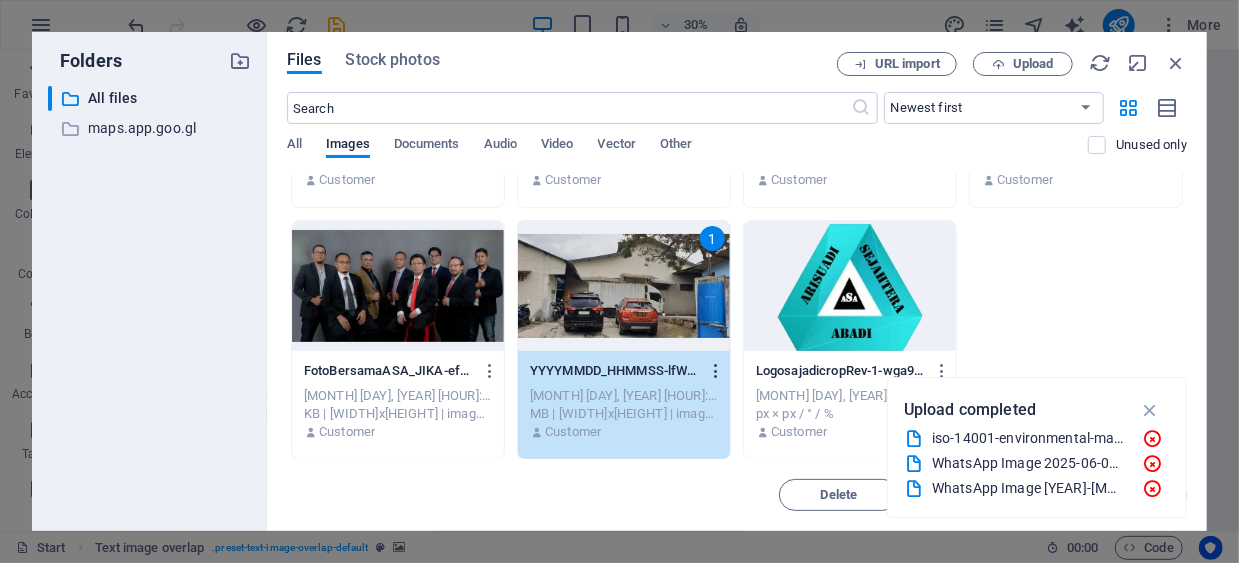 click at bounding box center [716, 371] 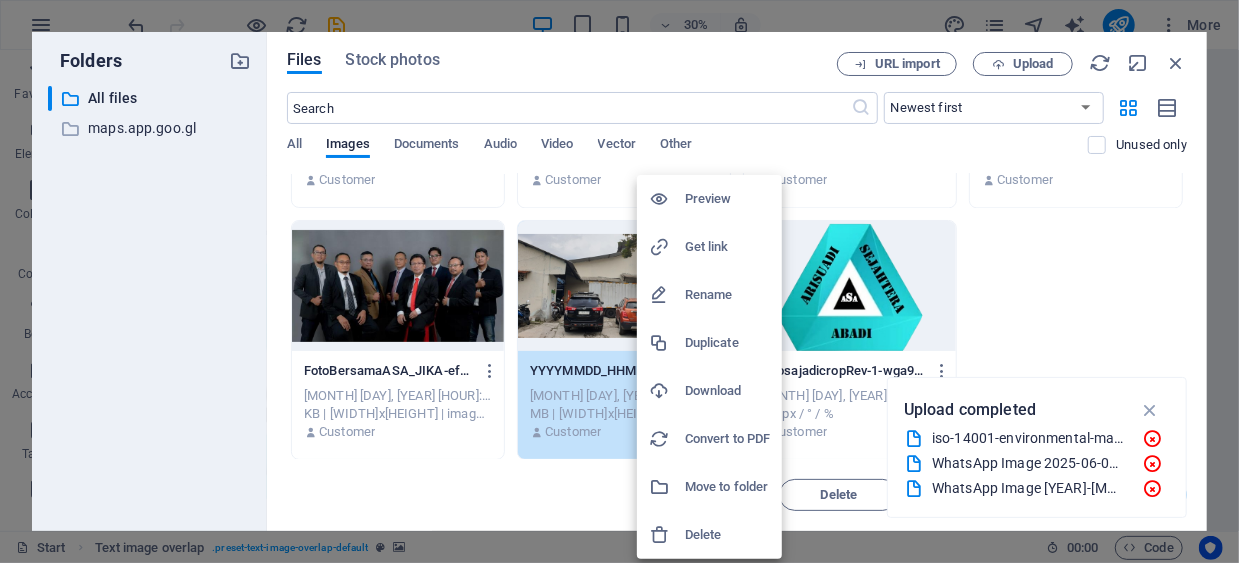 click on "Delete" at bounding box center [727, 535] 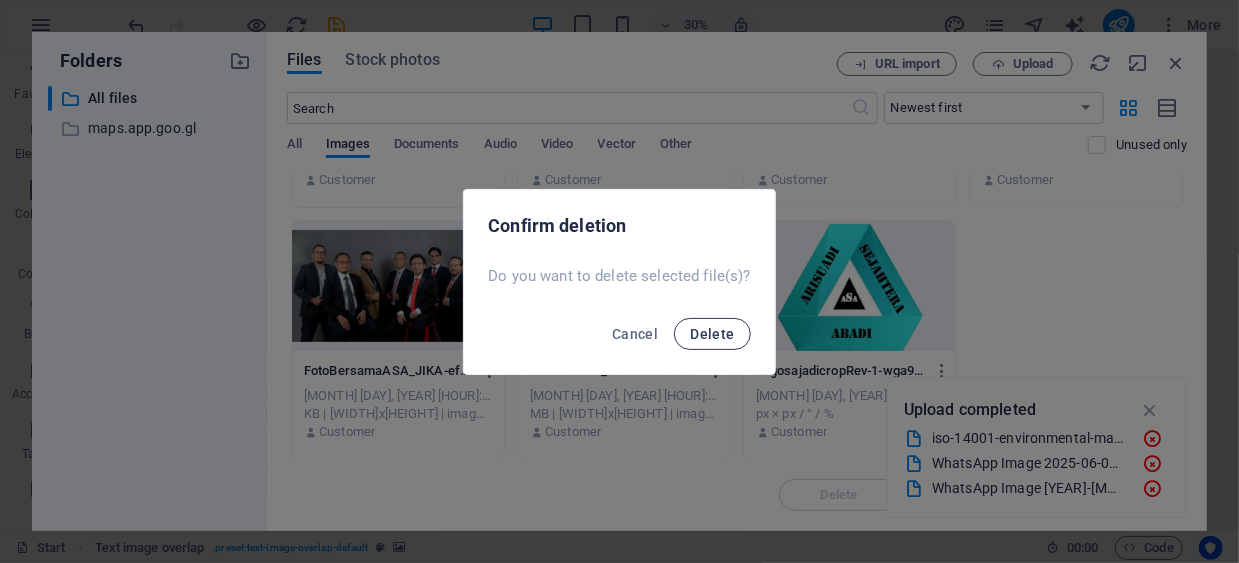 click on "Delete" at bounding box center [712, 334] 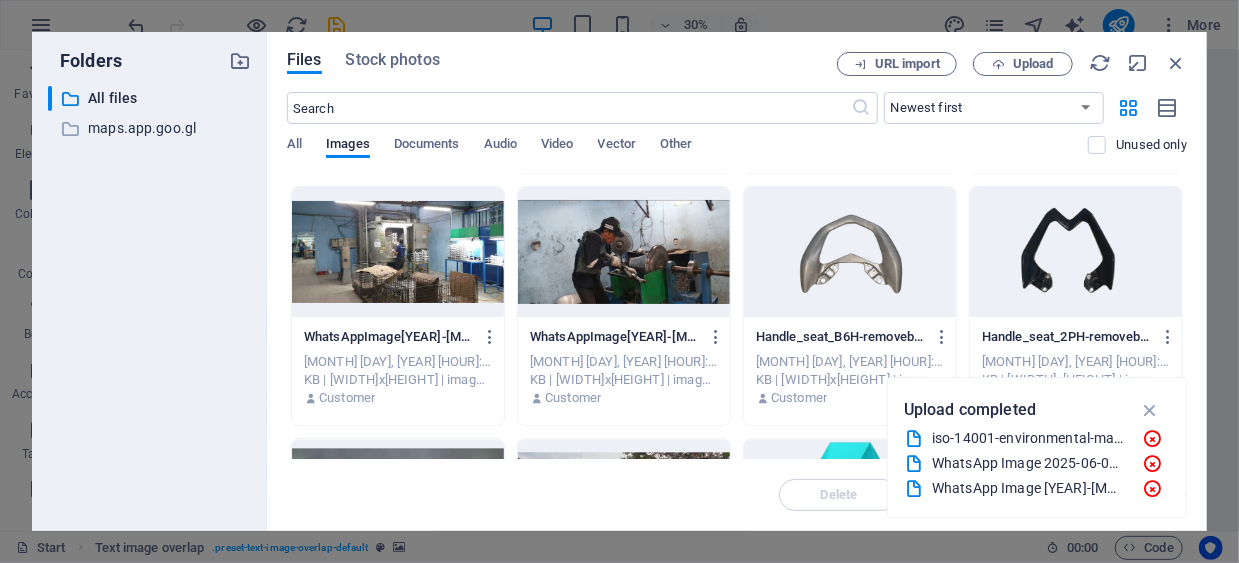 scroll, scrollTop: 2274, scrollLeft: 0, axis: vertical 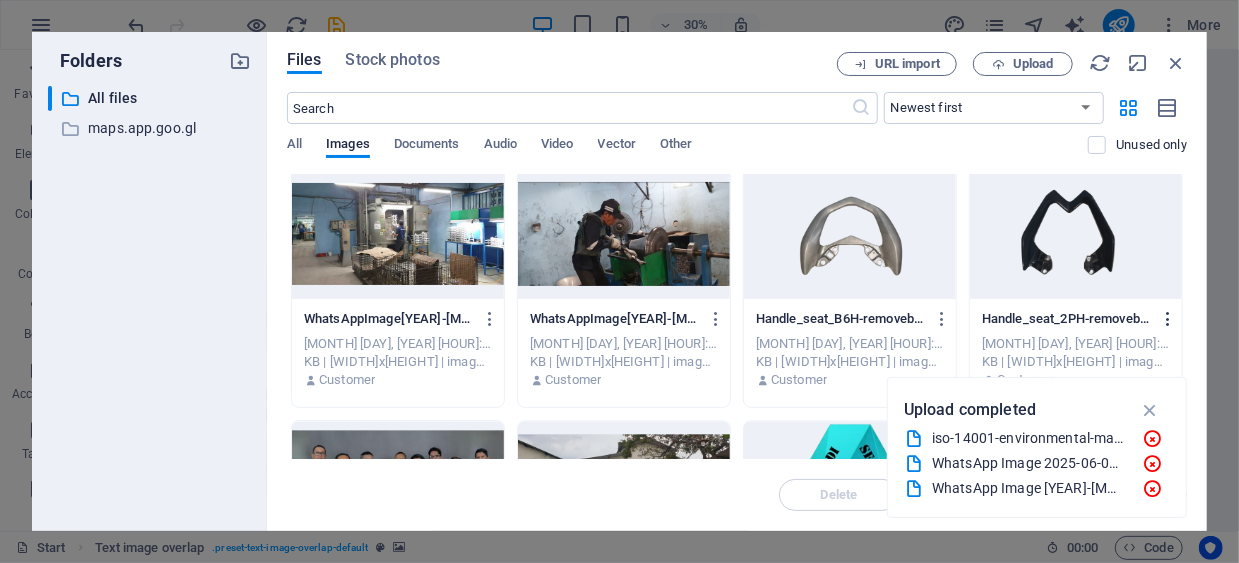 click at bounding box center [1168, 319] 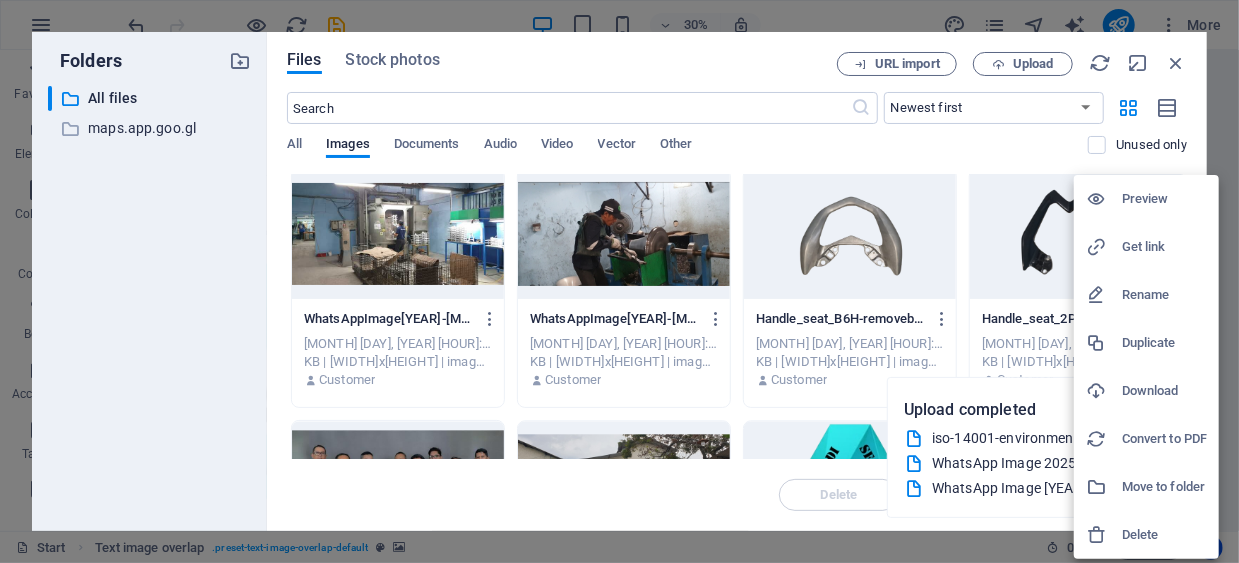 click on "Delete" at bounding box center [1164, 535] 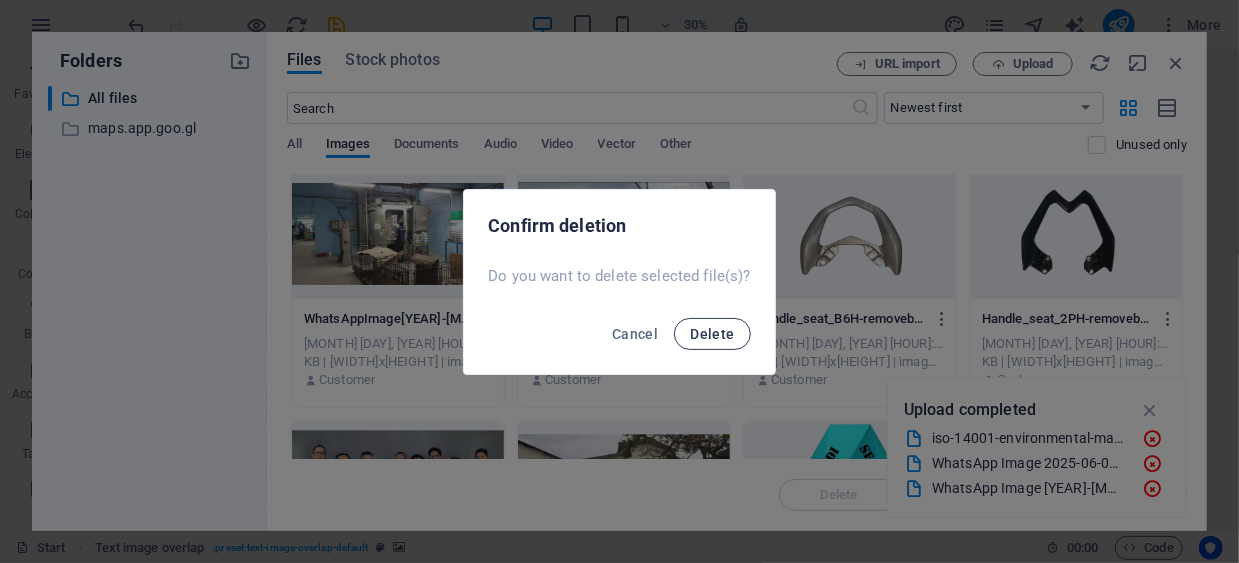 click on "Delete" at bounding box center [712, 334] 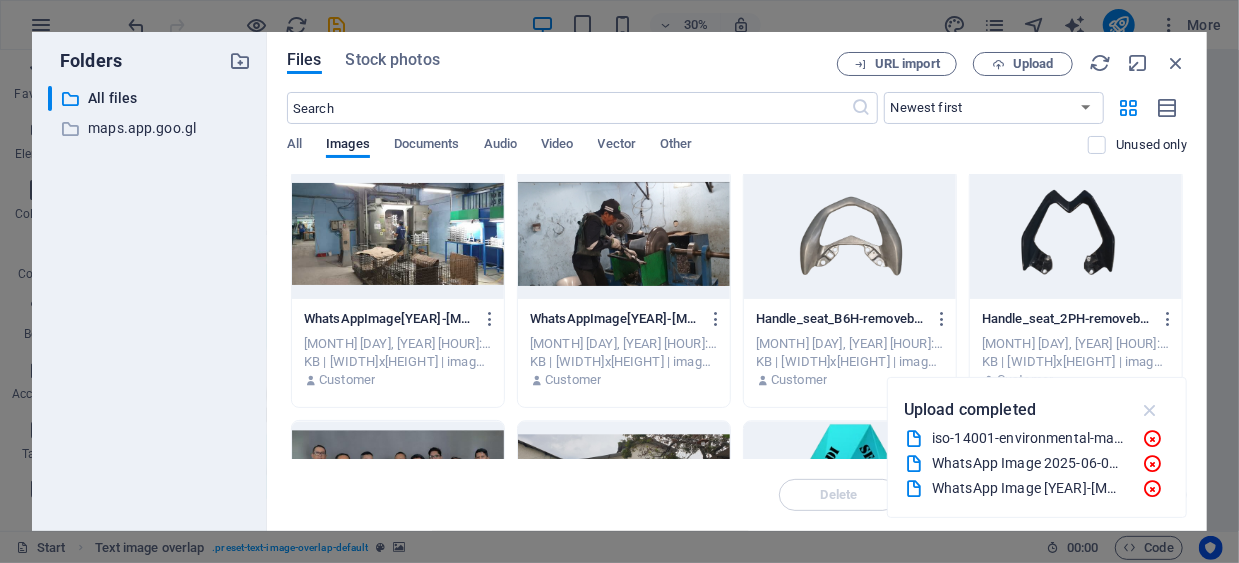 click at bounding box center [1150, 410] 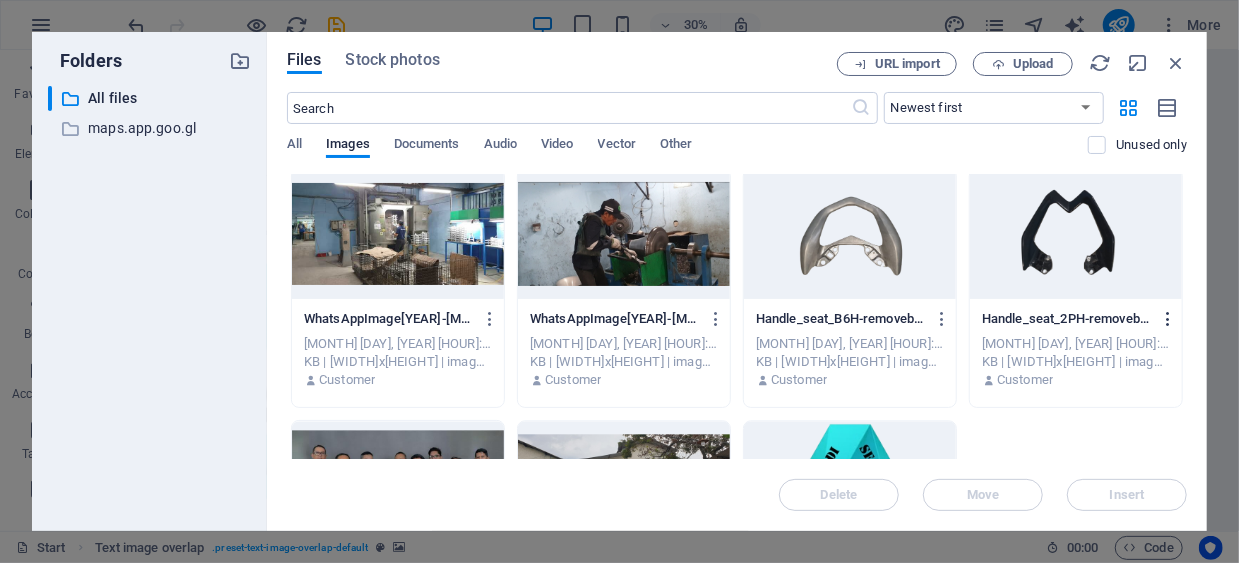 click at bounding box center [1168, 319] 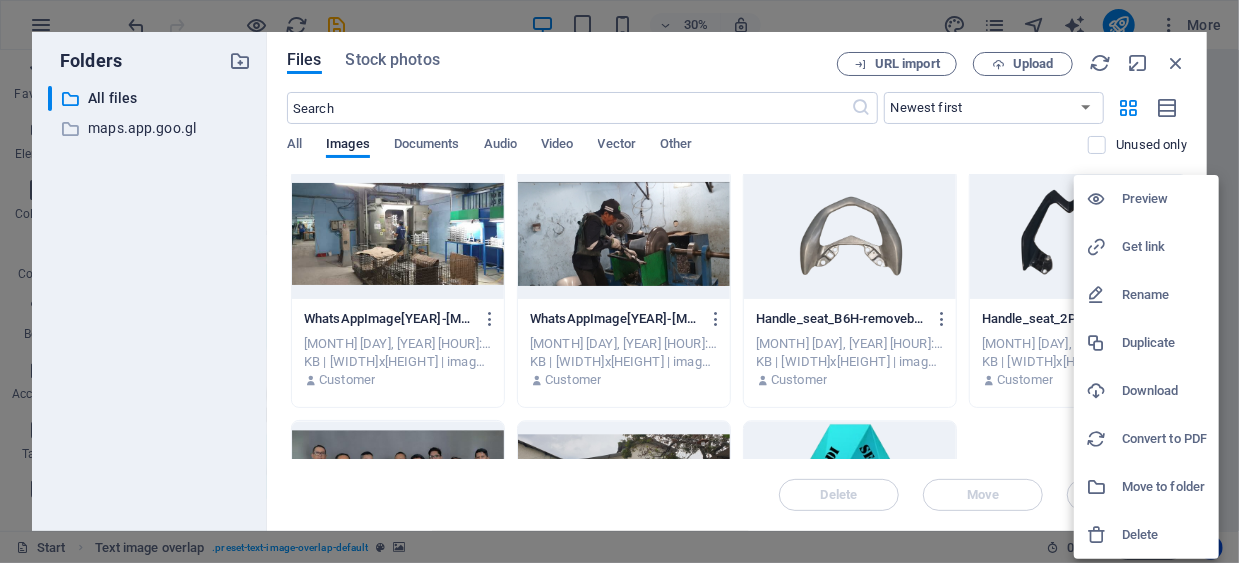 click on "Delete" at bounding box center (1164, 535) 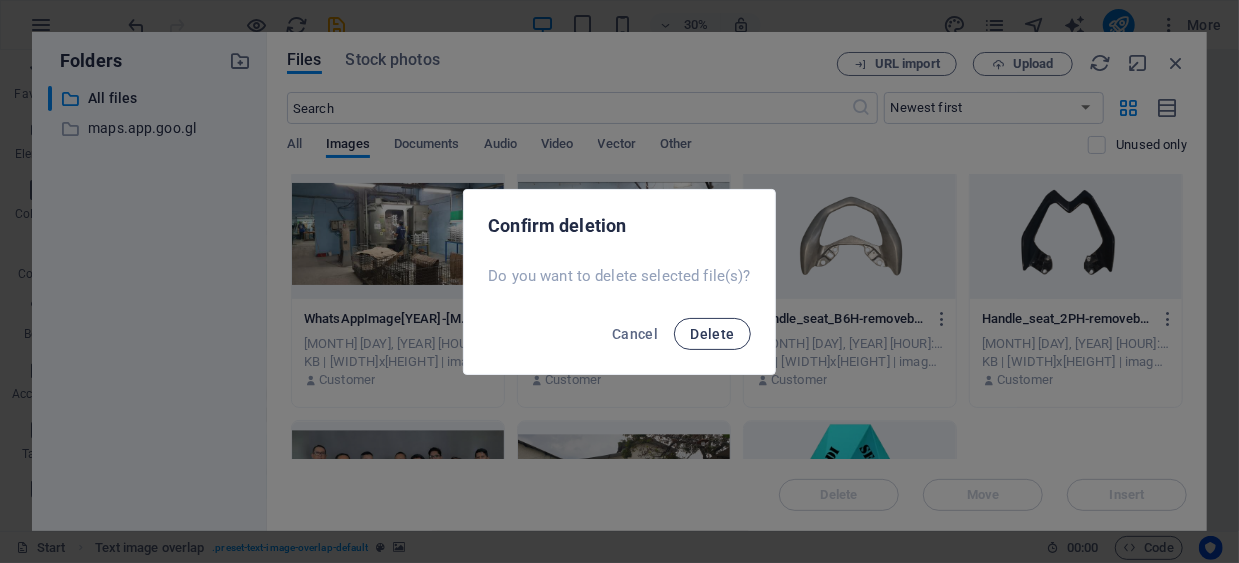 click on "Delete" at bounding box center (712, 334) 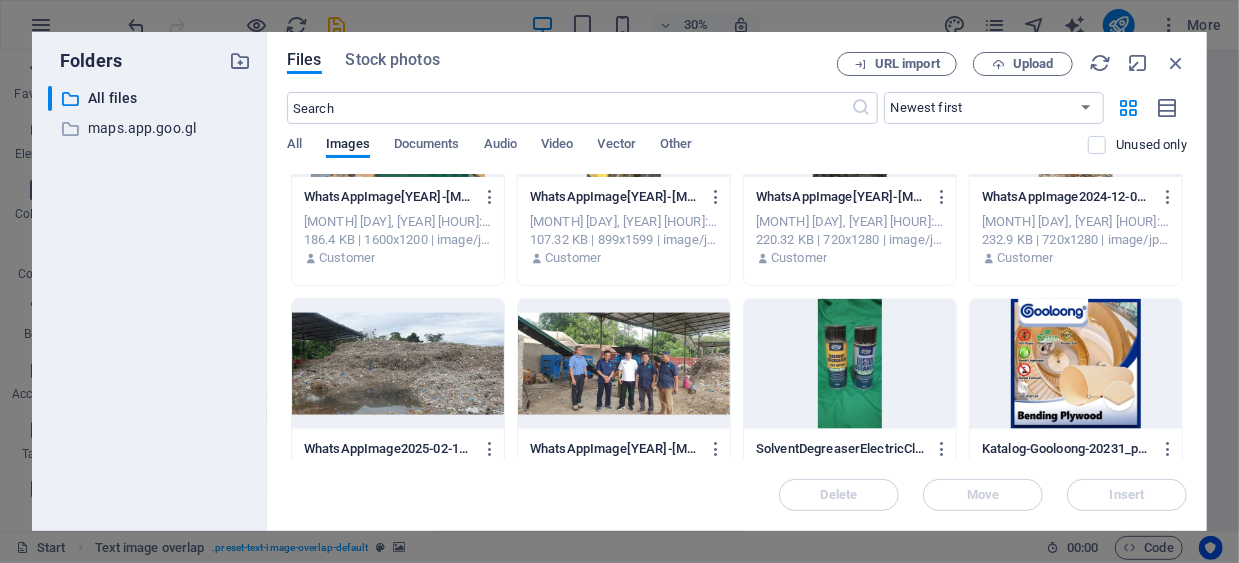 scroll, scrollTop: 1274, scrollLeft: 0, axis: vertical 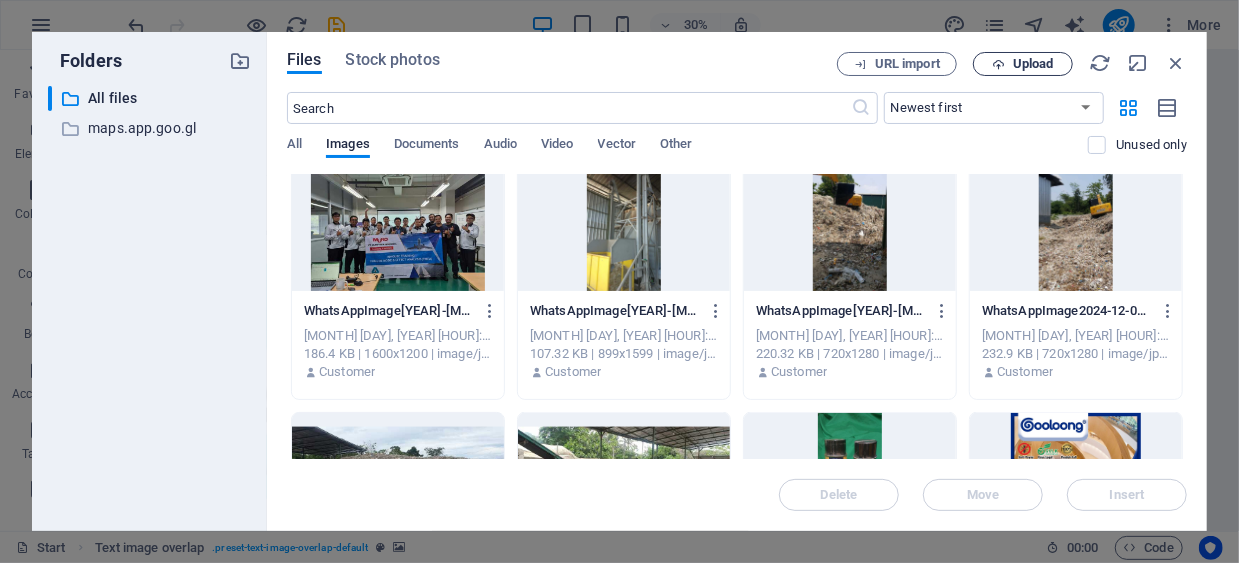 click on "Upload" at bounding box center (1033, 64) 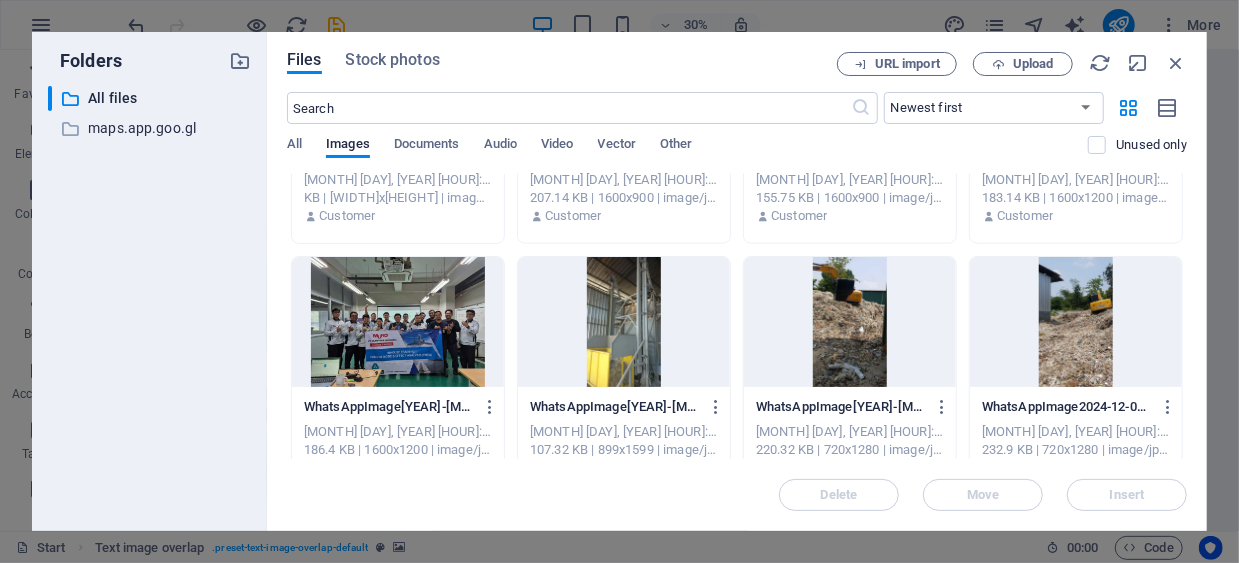scroll, scrollTop: 1174, scrollLeft: 0, axis: vertical 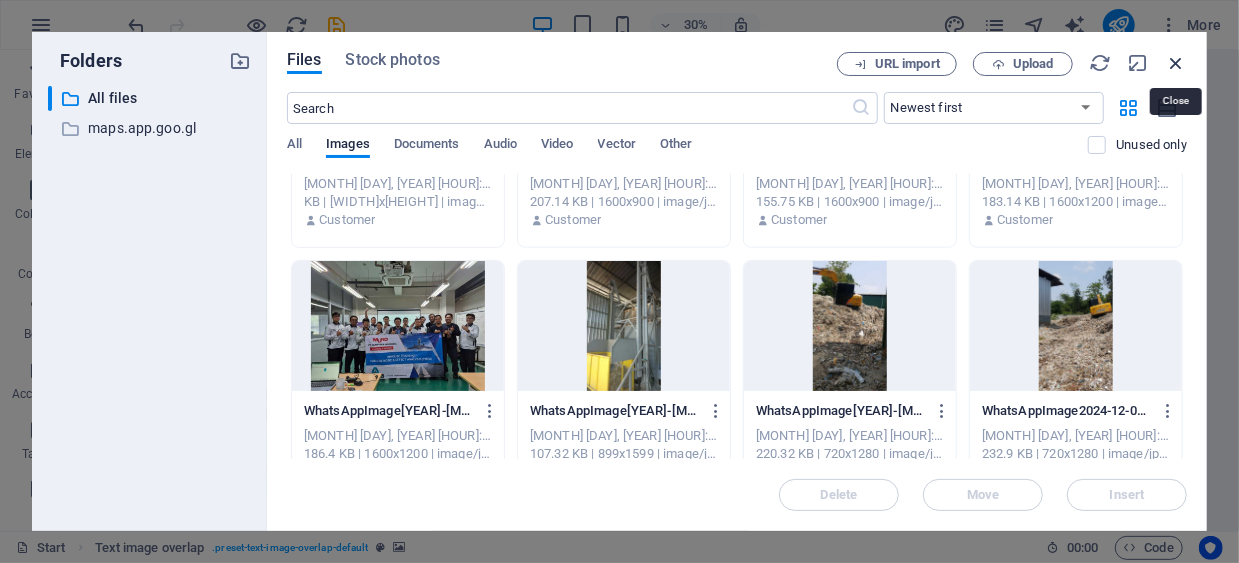 click at bounding box center (1176, 63) 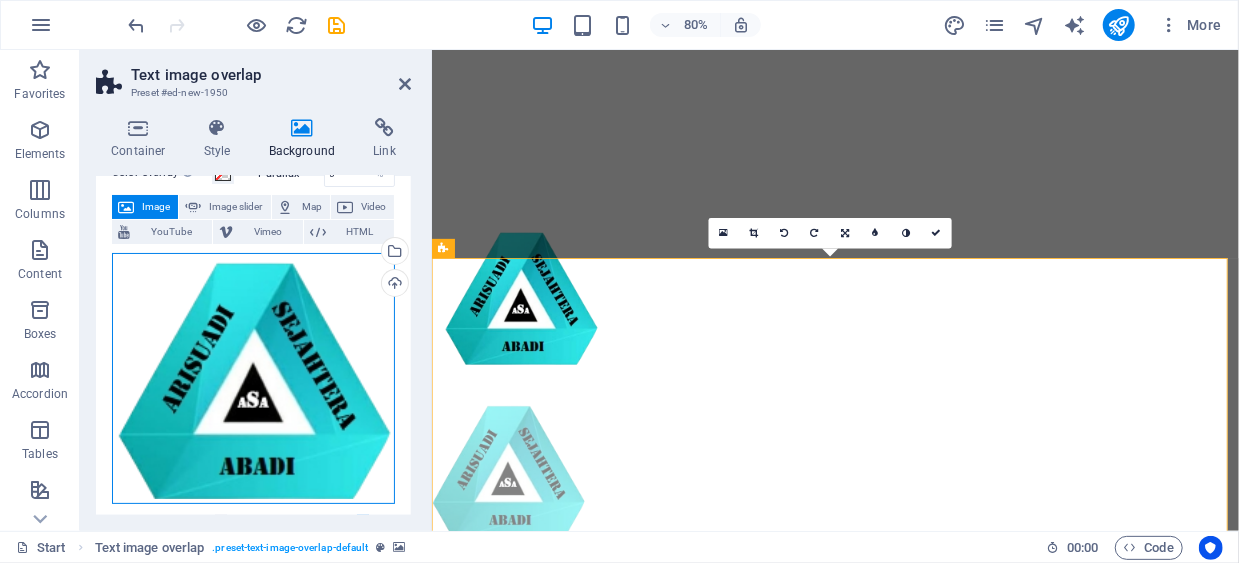 click on "Drag files here, click to choose files or select files from Files or our free stock photos & videos" at bounding box center [253, 379] 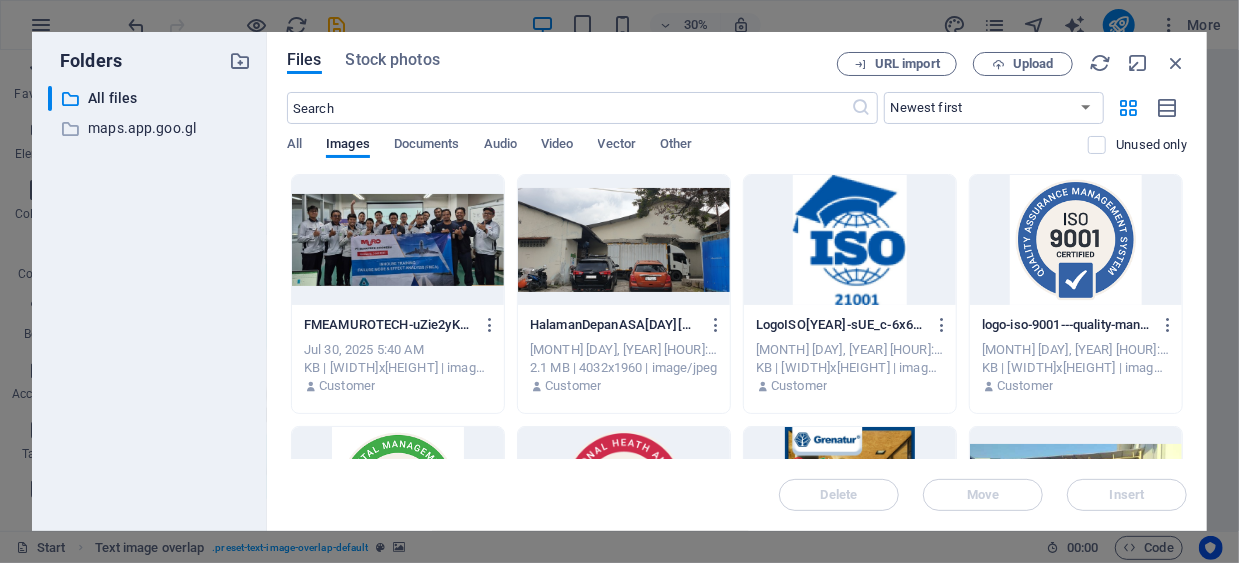 click at bounding box center [398, 240] 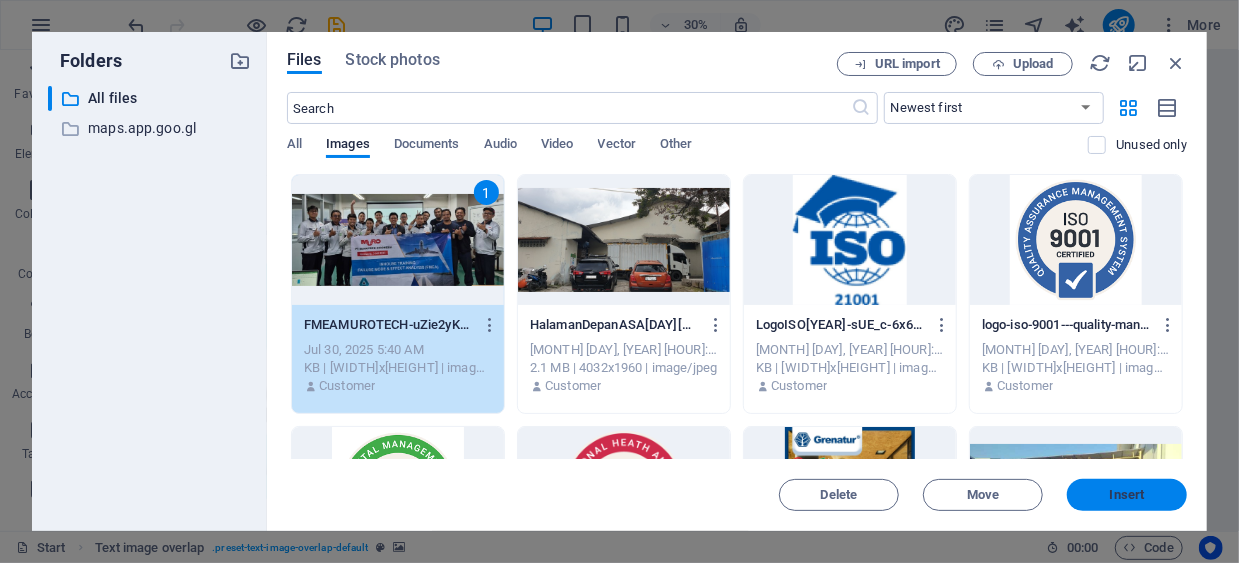 click on "Insert" at bounding box center (1127, 495) 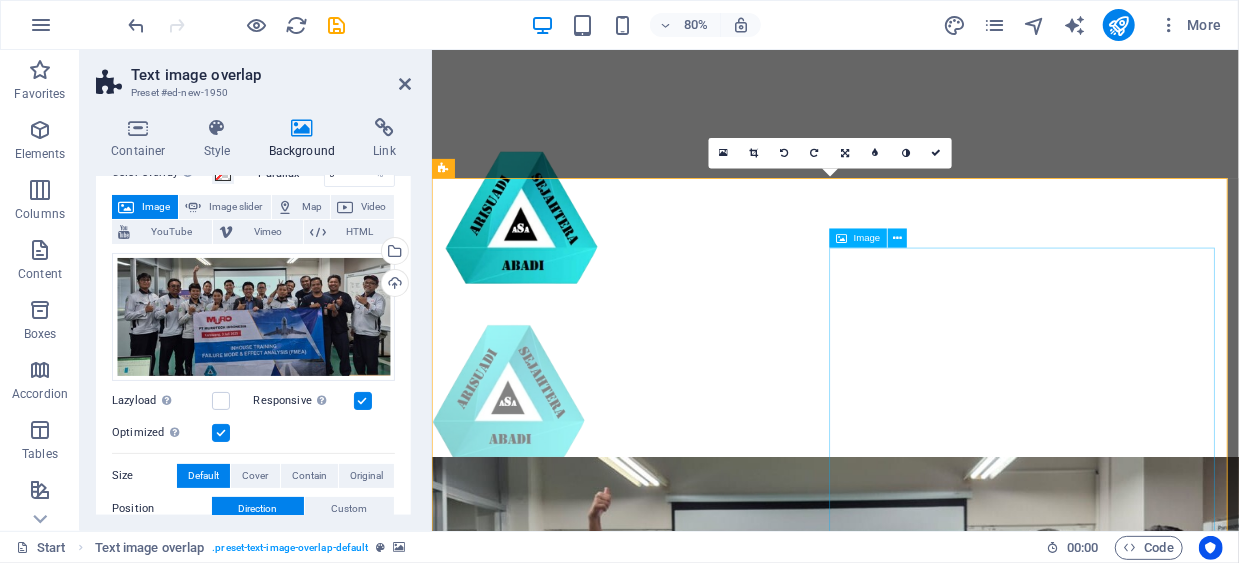 scroll, scrollTop: 113, scrollLeft: 0, axis: vertical 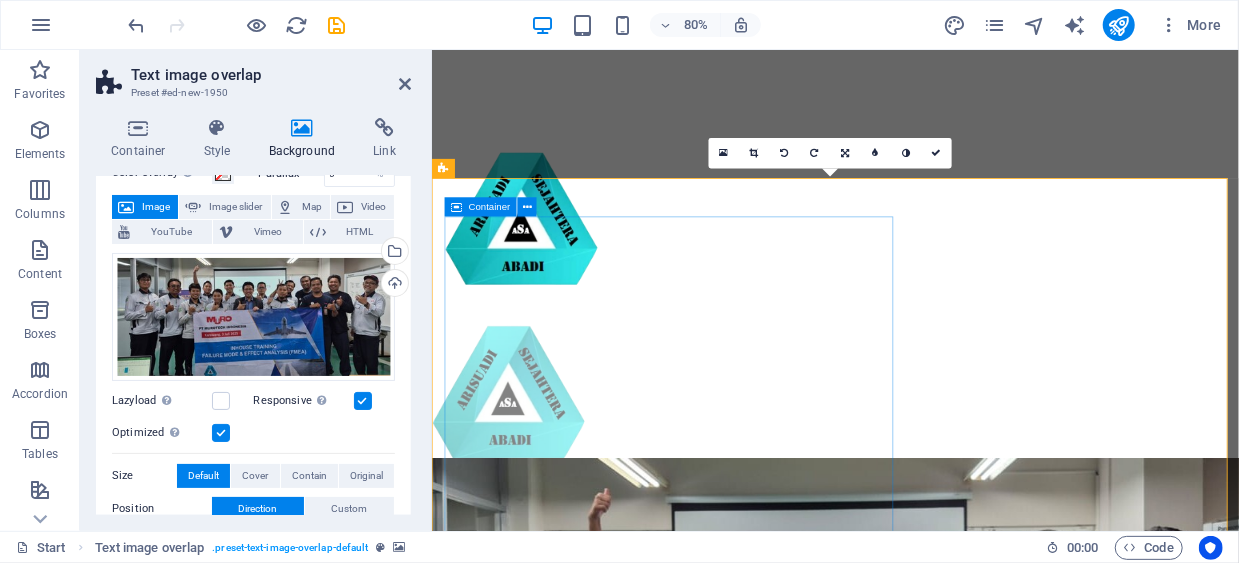 click on "Tentang Kami Div. Sertifikasi-Konsultasi-Pelatihan Div. Pabrikasi Div. General Trading Div. Konstruksi, Sipil & Interior Divisi Pengolahan Limbah-Sampah Contact" at bounding box center (975, 1459) 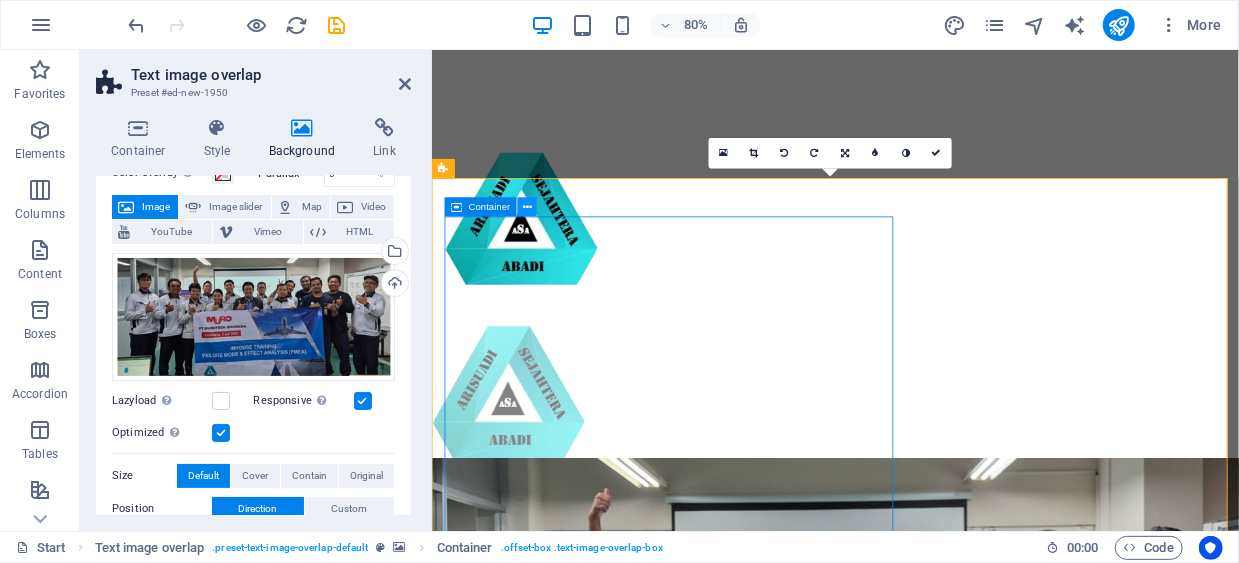 click at bounding box center [527, 207] 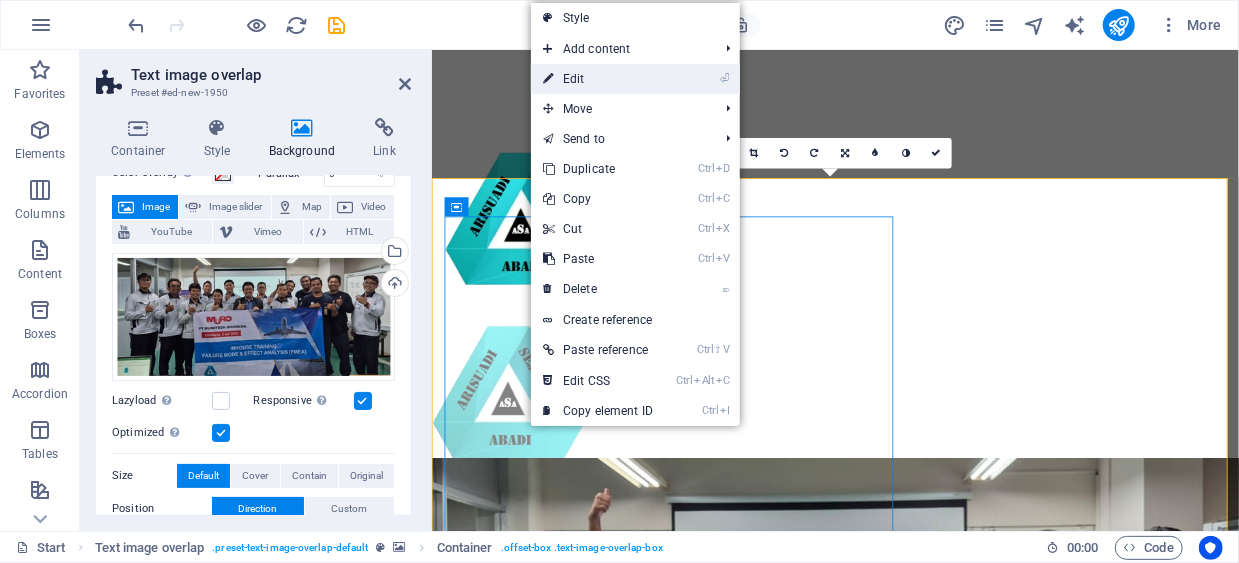 click on "⏎  Edit" at bounding box center (598, 79) 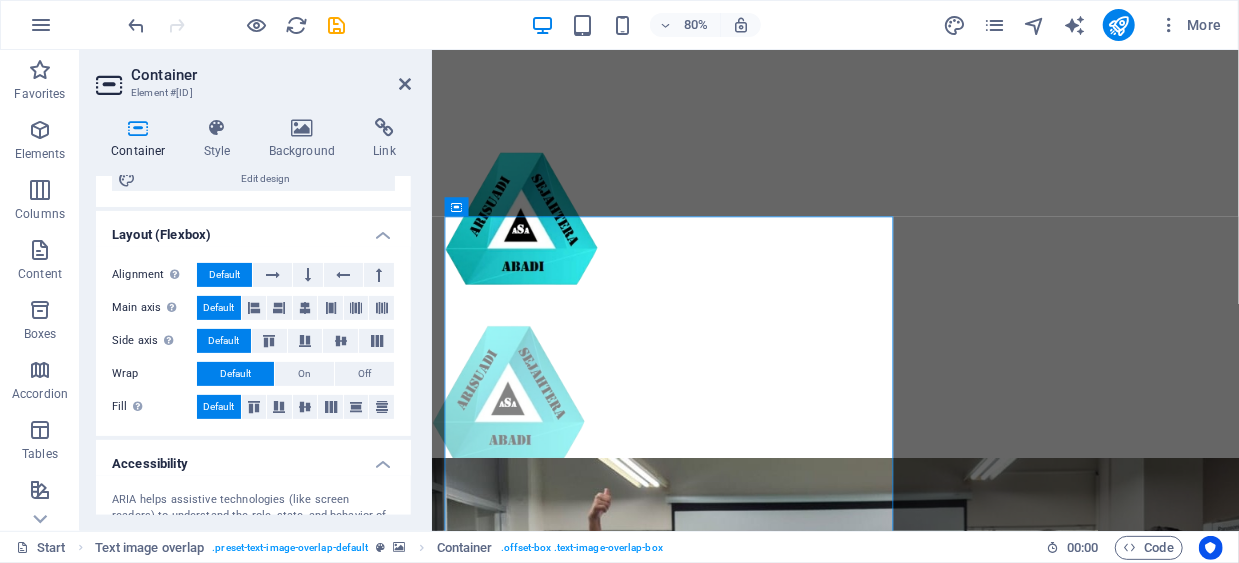 scroll, scrollTop: 300, scrollLeft: 0, axis: vertical 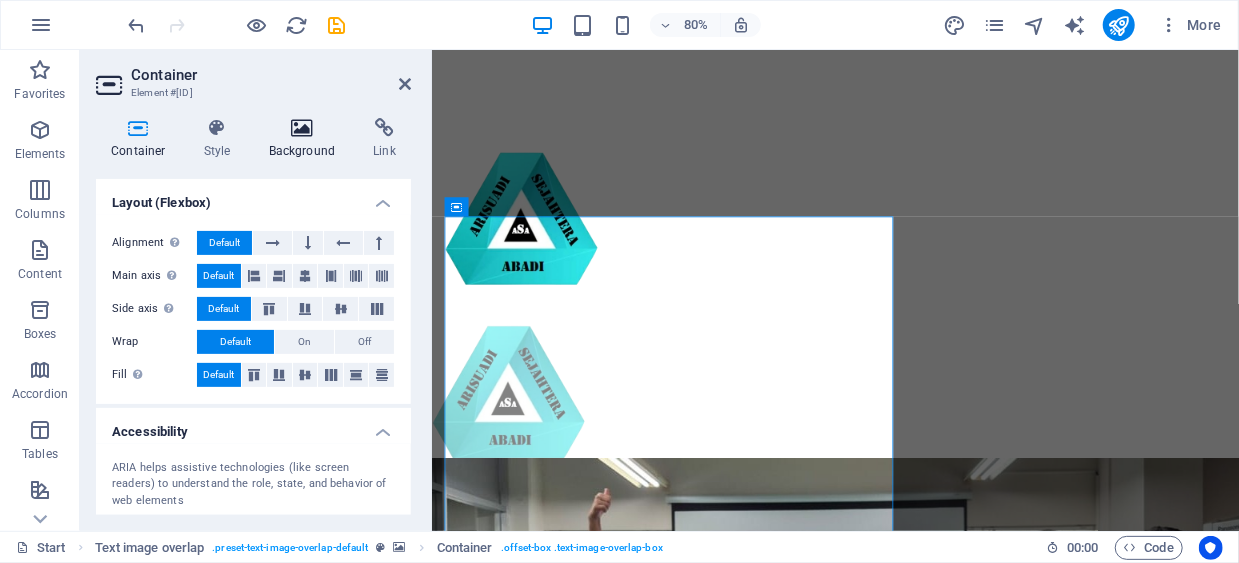 click at bounding box center [302, 128] 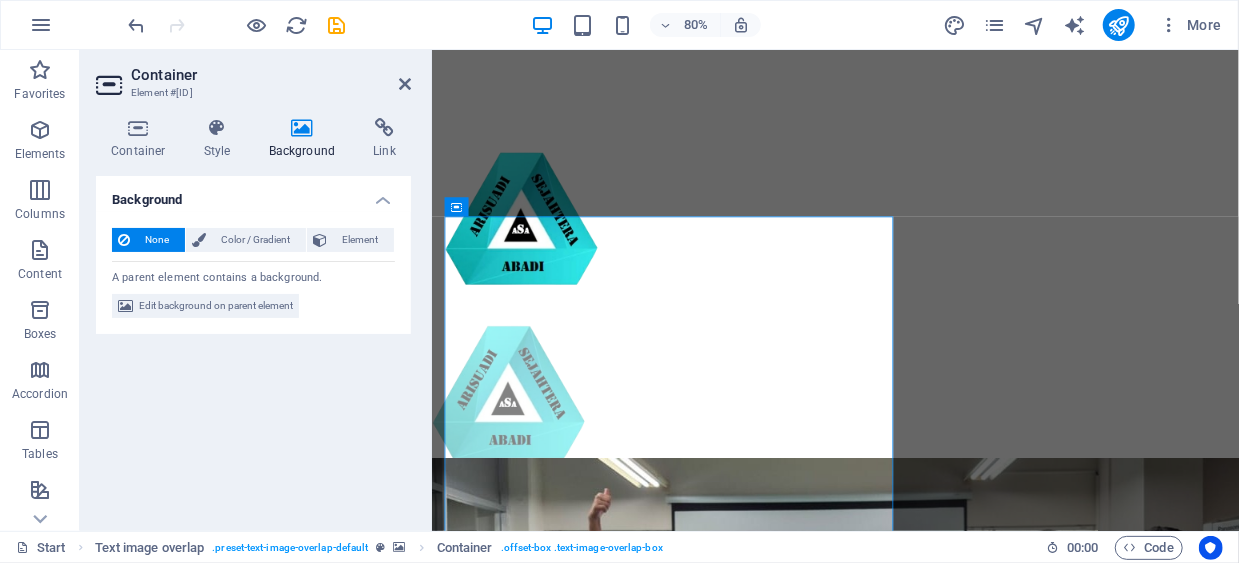 click at bounding box center (302, 128) 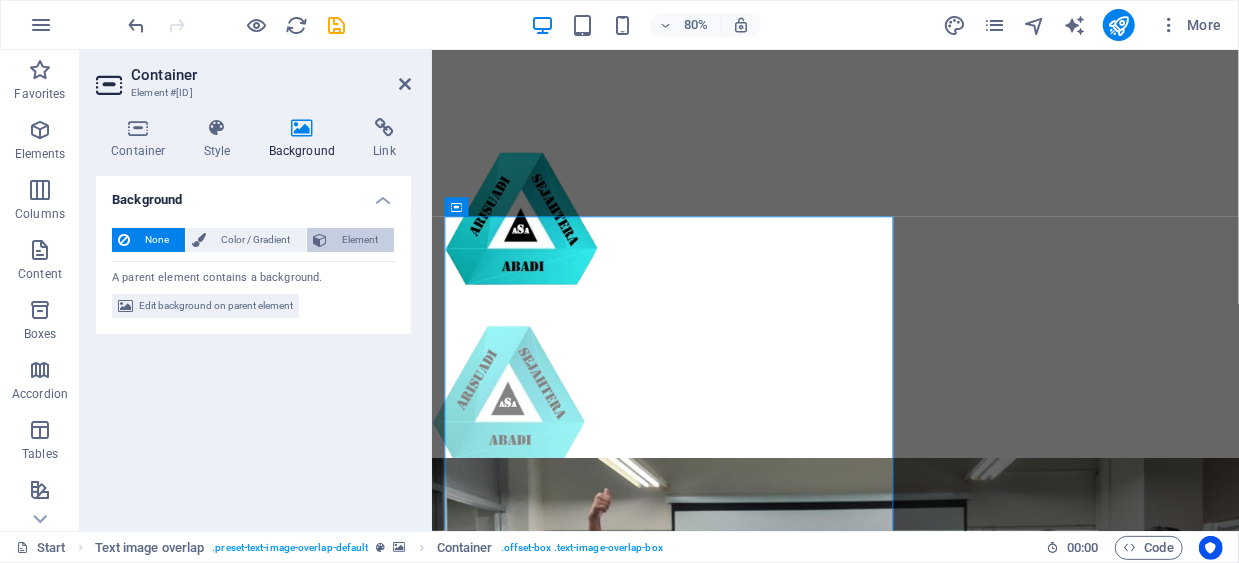 click on "Element" at bounding box center (360, 240) 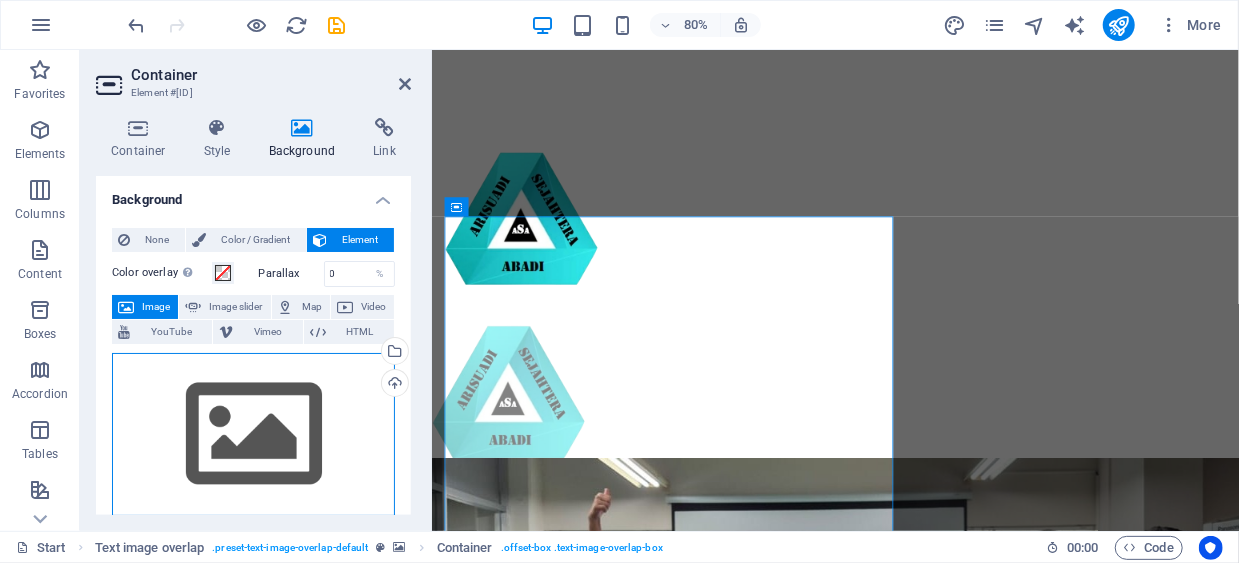 click on "Drag files here, click to choose files or select files from Files or our free stock photos & videos" at bounding box center (253, 435) 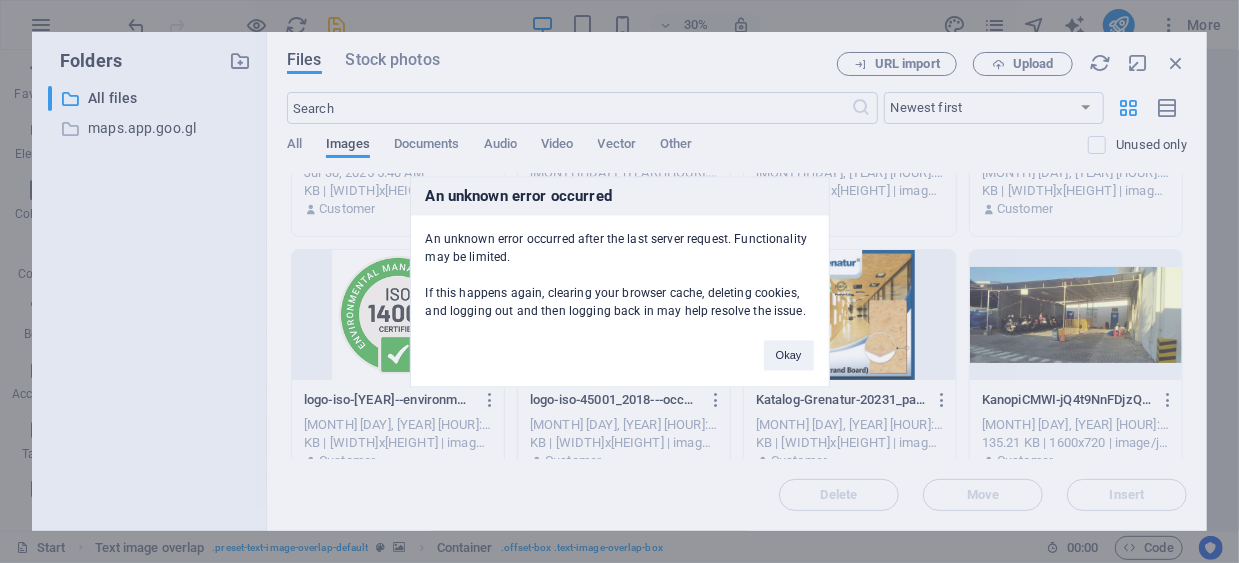 scroll, scrollTop: 0, scrollLeft: 0, axis: both 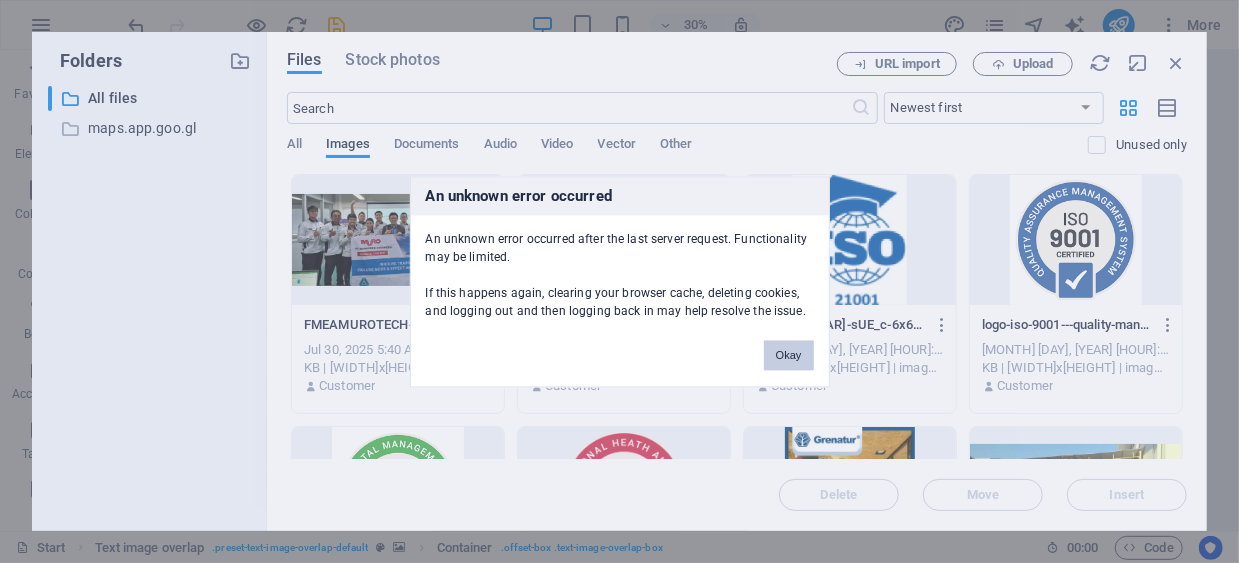 click on "Okay" at bounding box center [789, 355] 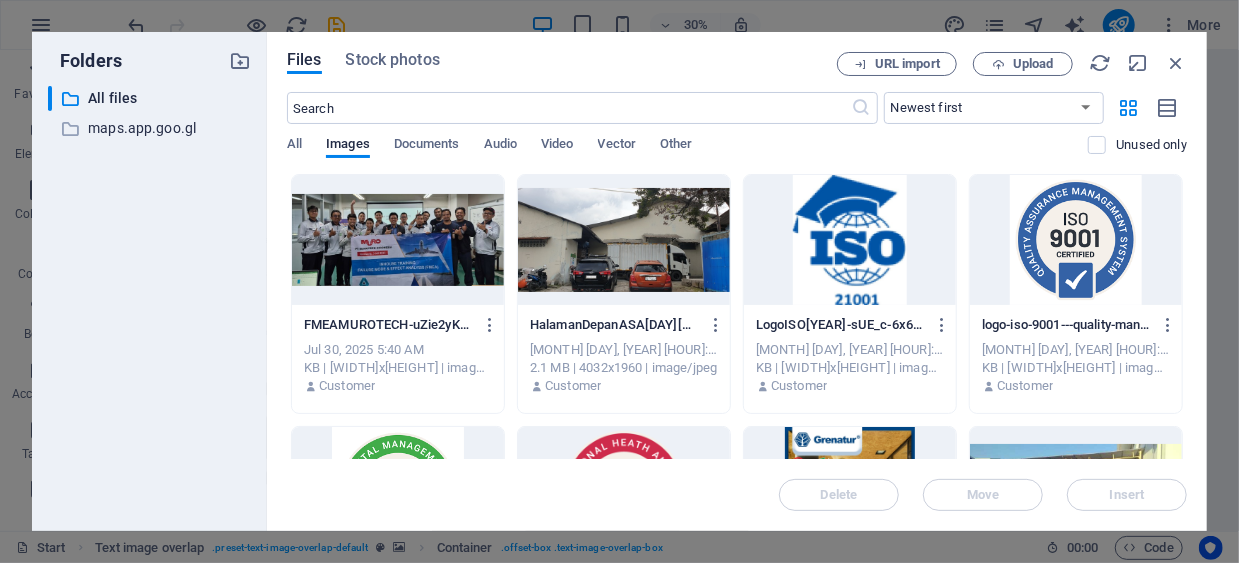 click at bounding box center (624, 240) 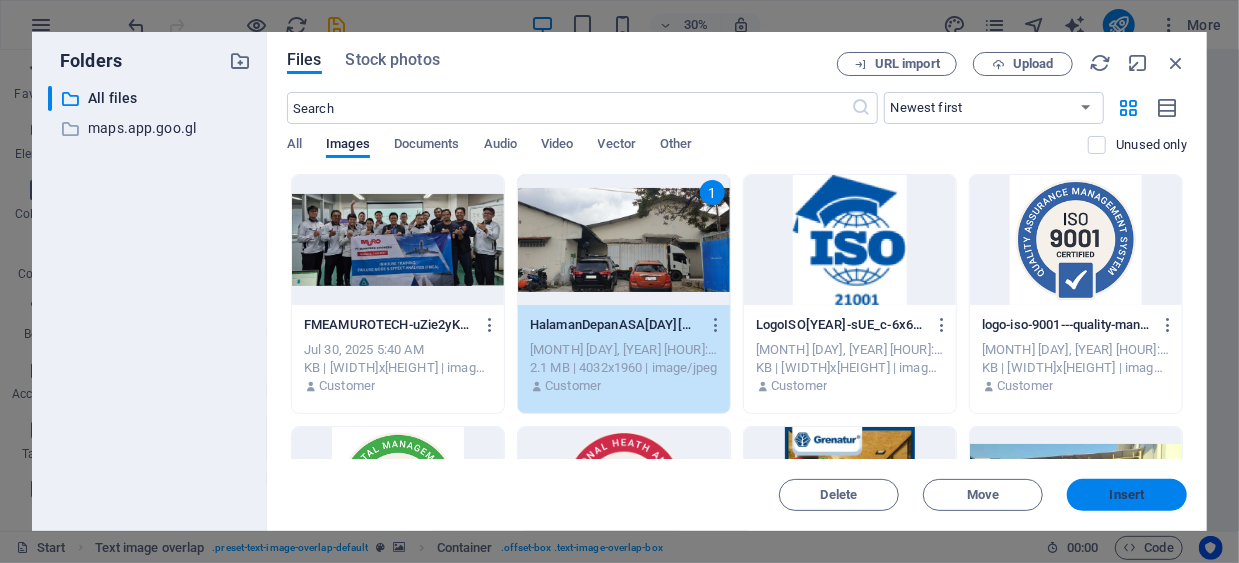 click on "Insert" at bounding box center [1127, 495] 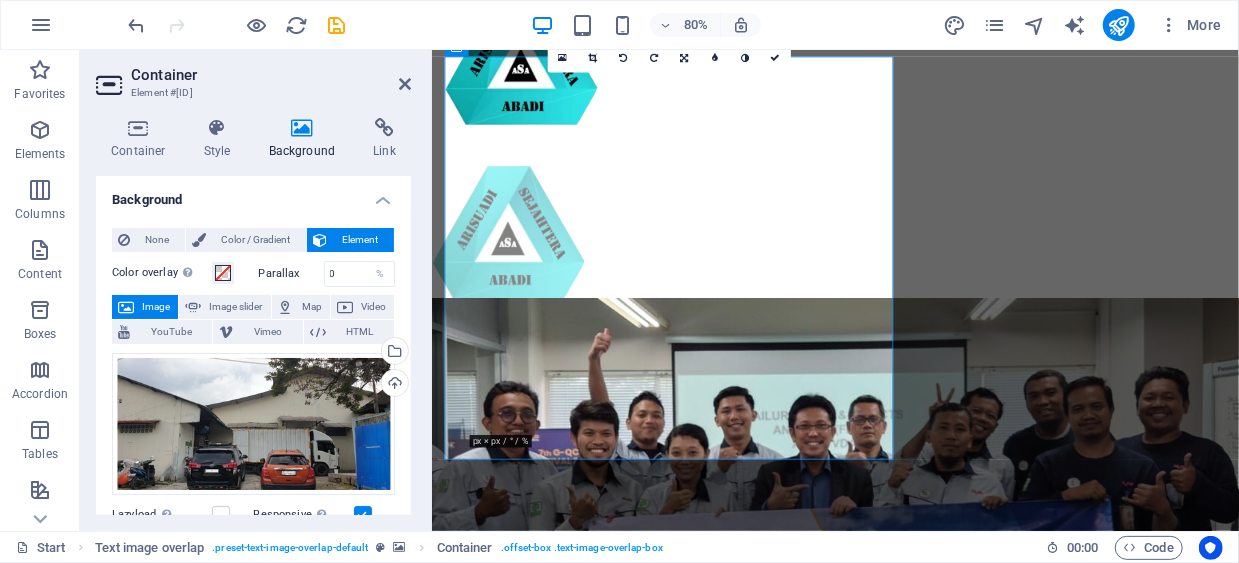 scroll, scrollTop: 113, scrollLeft: 0, axis: vertical 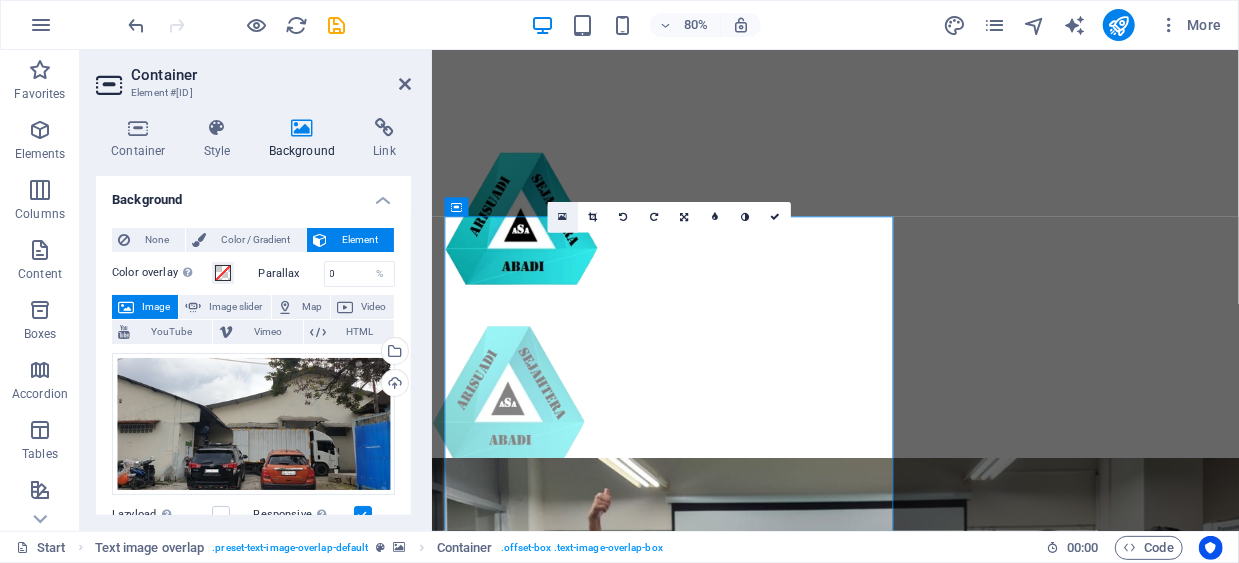 drag, startPoint x: 423, startPoint y: 541, endPoint x: 559, endPoint y: 212, distance: 356.0014 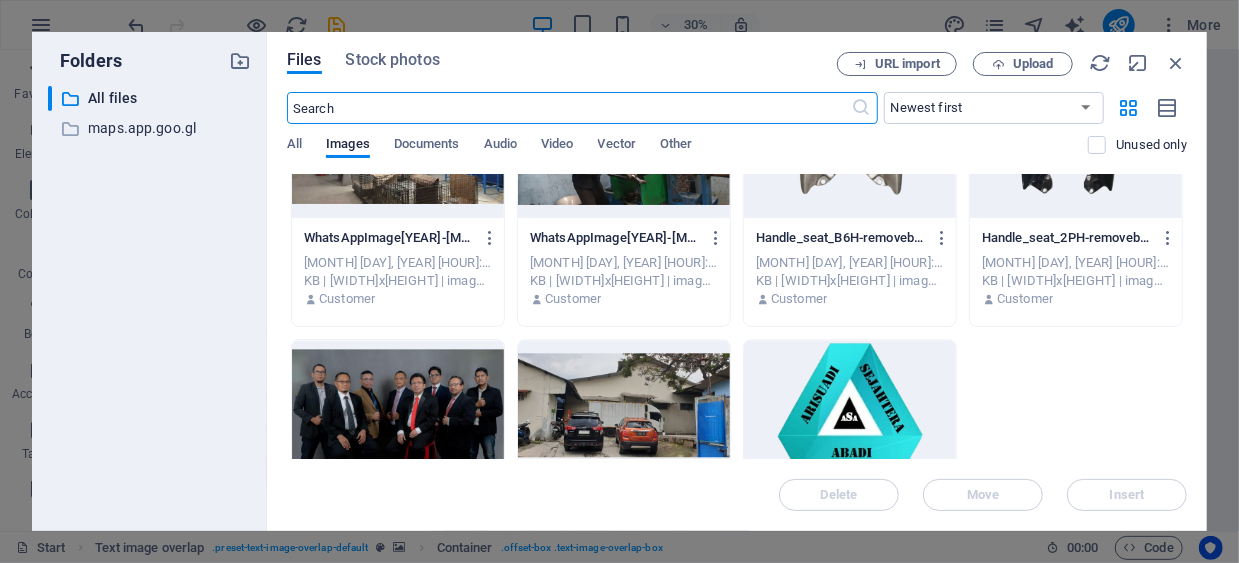 scroll, scrollTop: 2174, scrollLeft: 0, axis: vertical 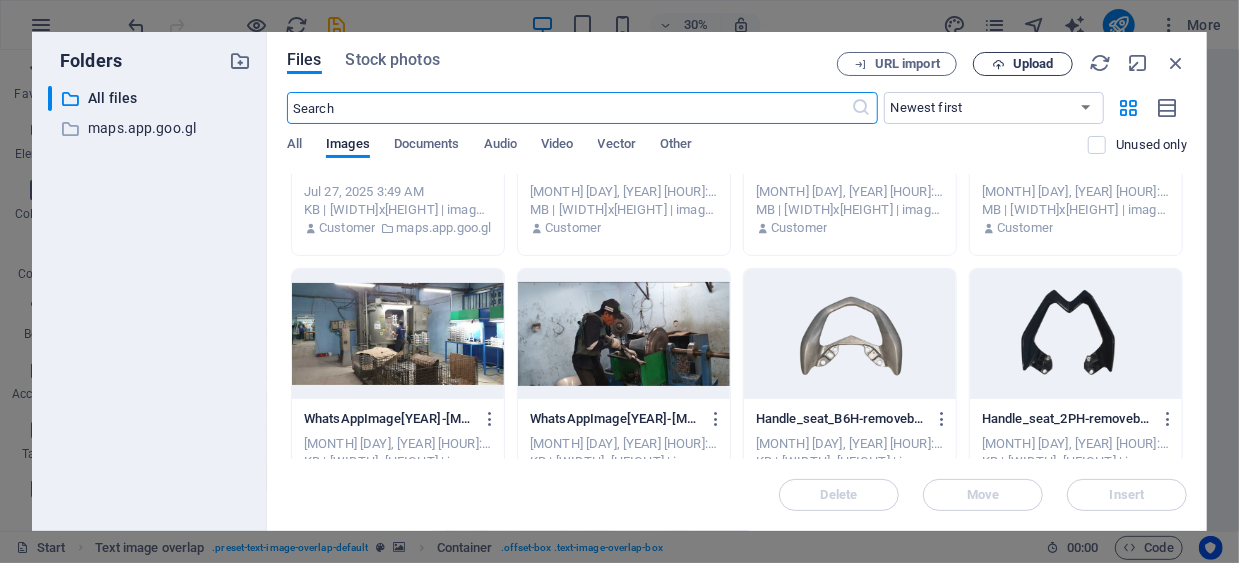 click on "Upload" at bounding box center (1033, 64) 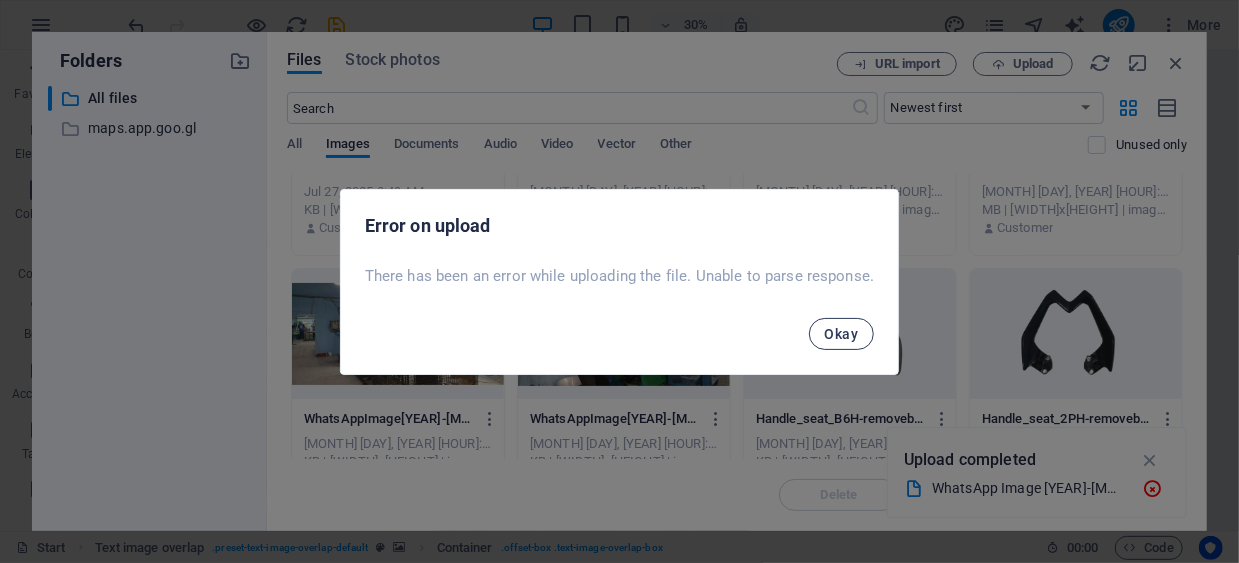 click on "Okay" at bounding box center (842, 334) 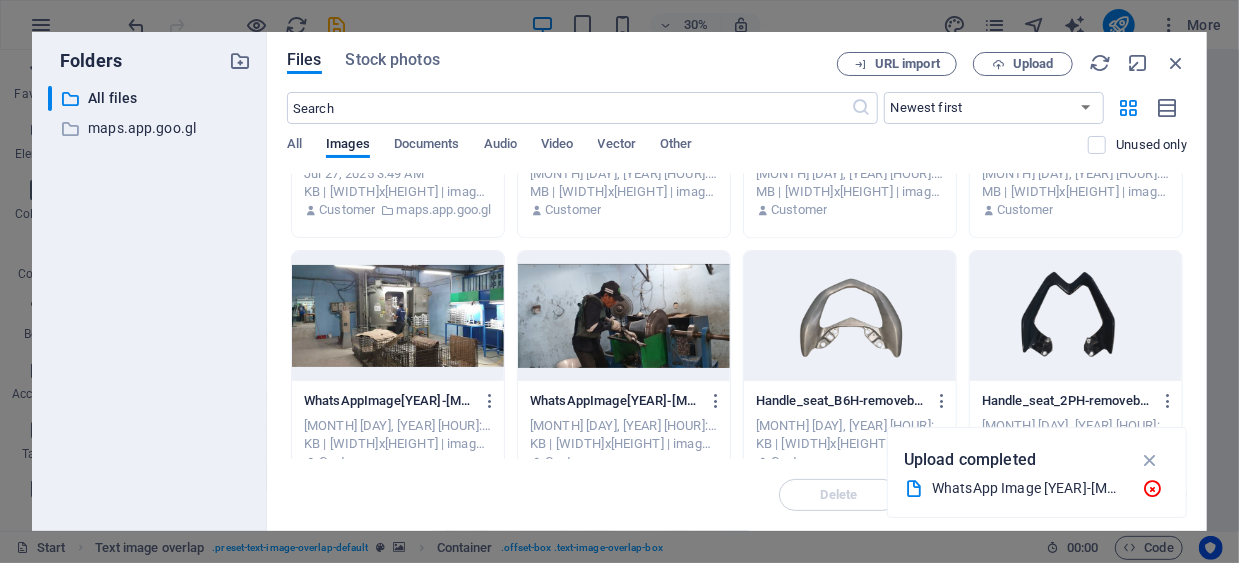 scroll, scrollTop: 2174, scrollLeft: 0, axis: vertical 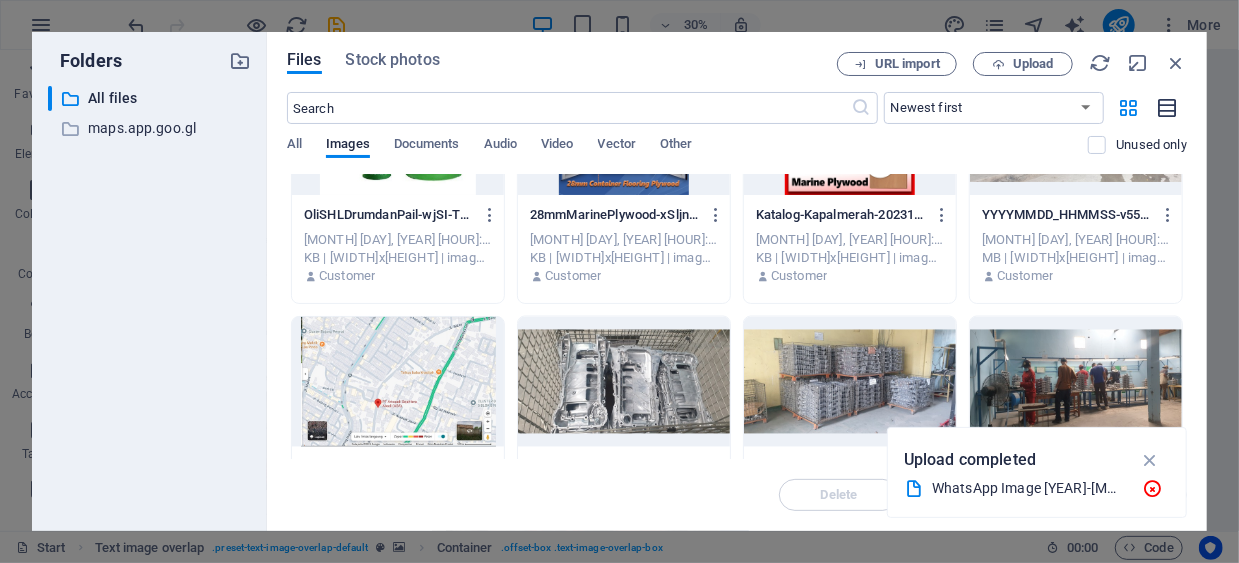 click at bounding box center (1167, 108) 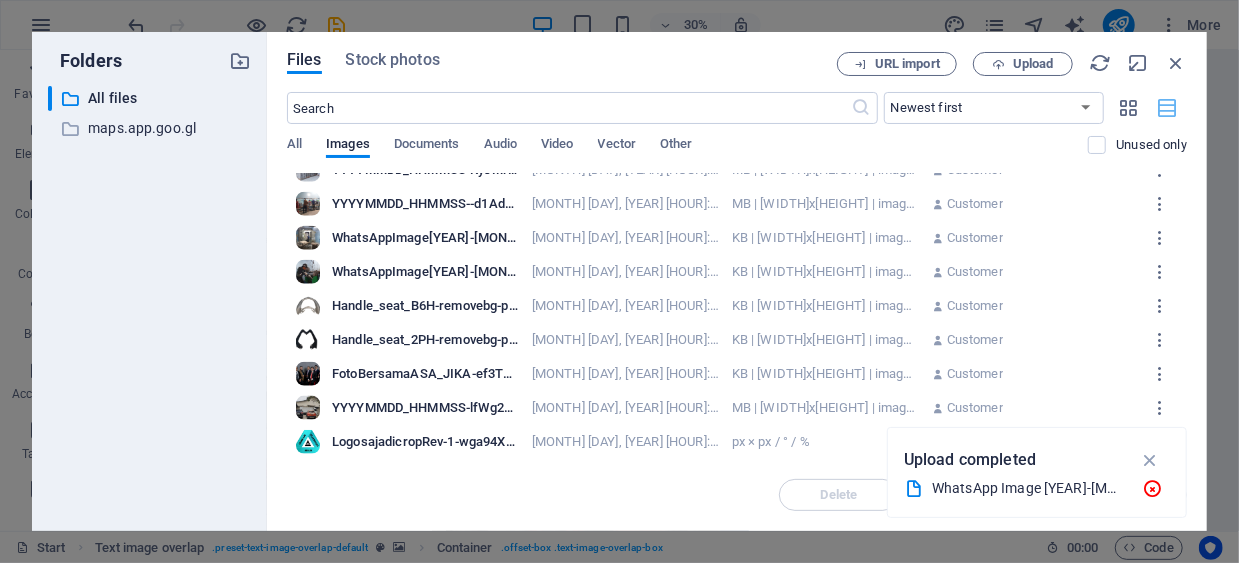 scroll, scrollTop: 1176, scrollLeft: 0, axis: vertical 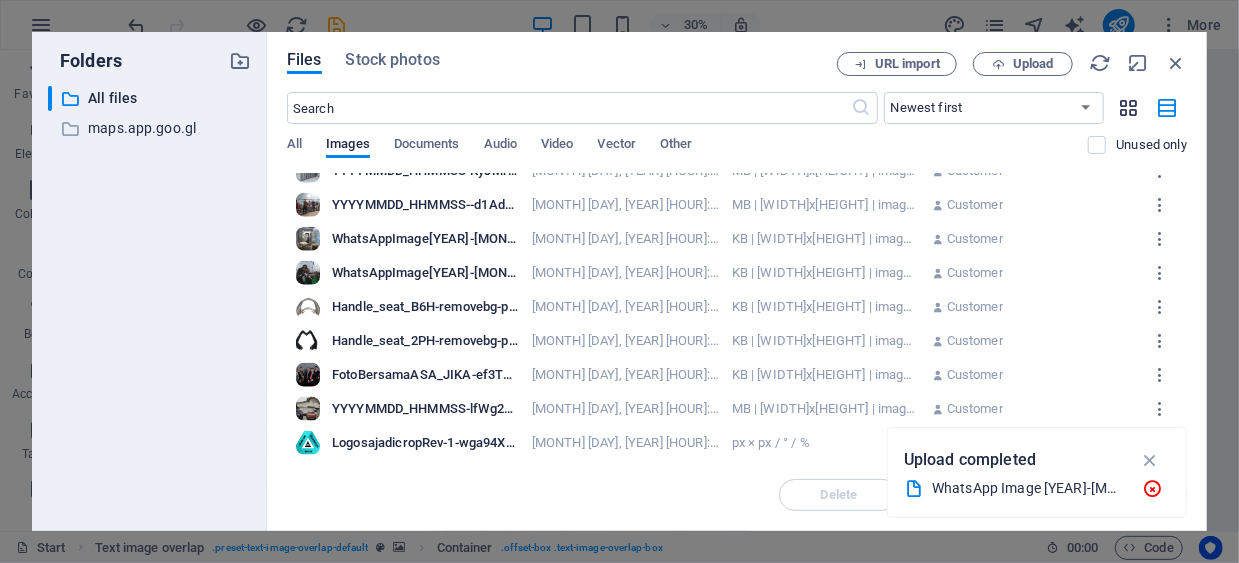 click at bounding box center [1129, 108] 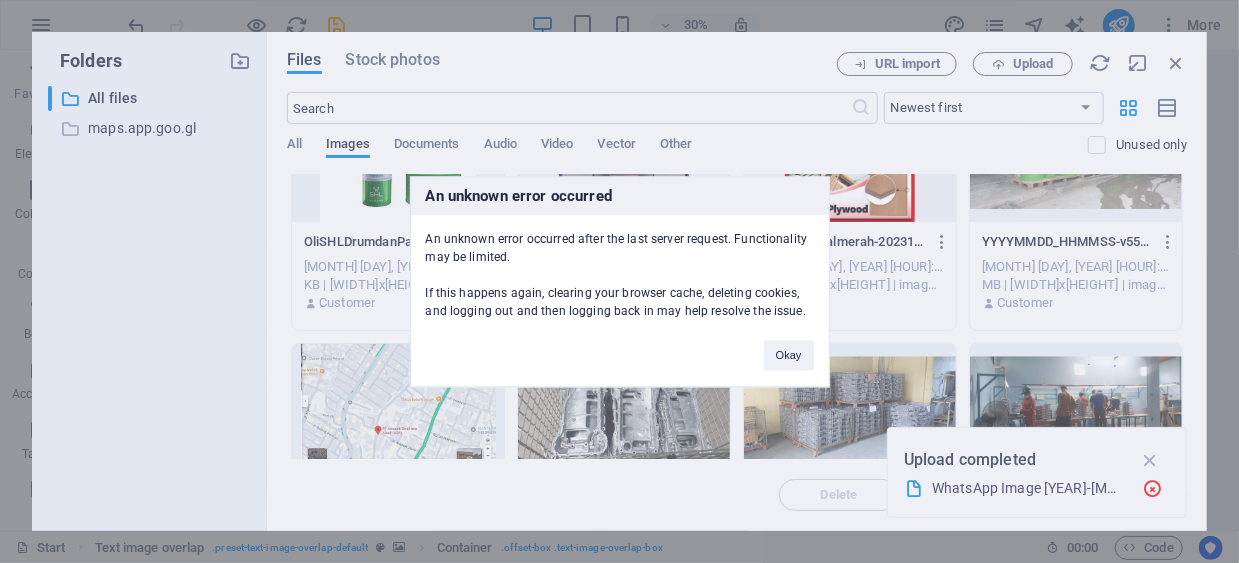 scroll, scrollTop: 1874, scrollLeft: 0, axis: vertical 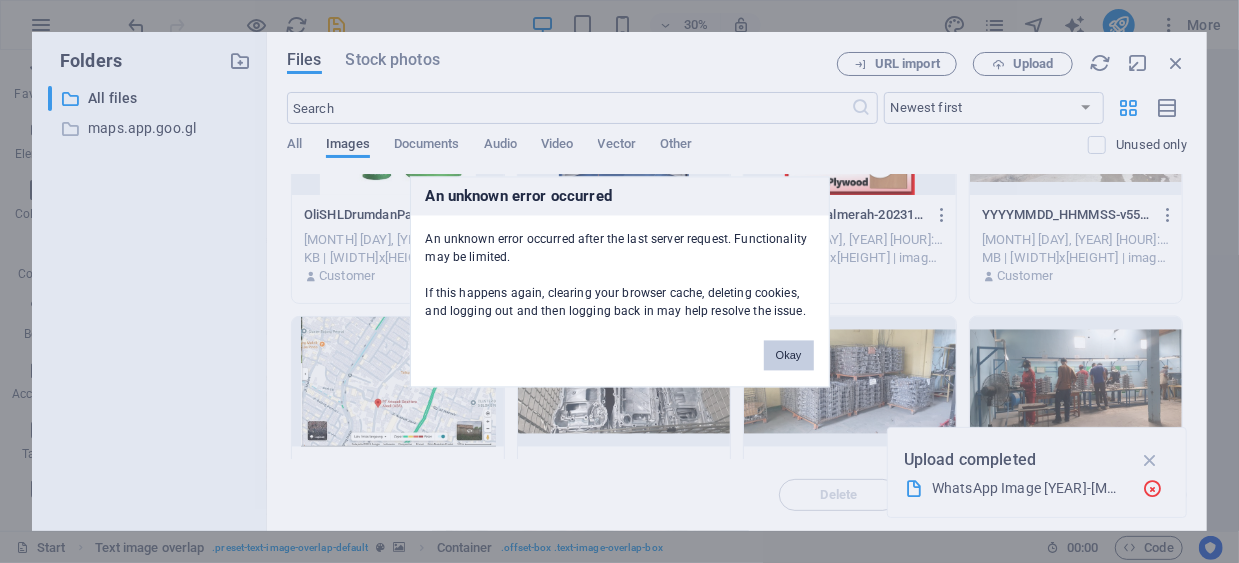 click on "Okay" at bounding box center [789, 355] 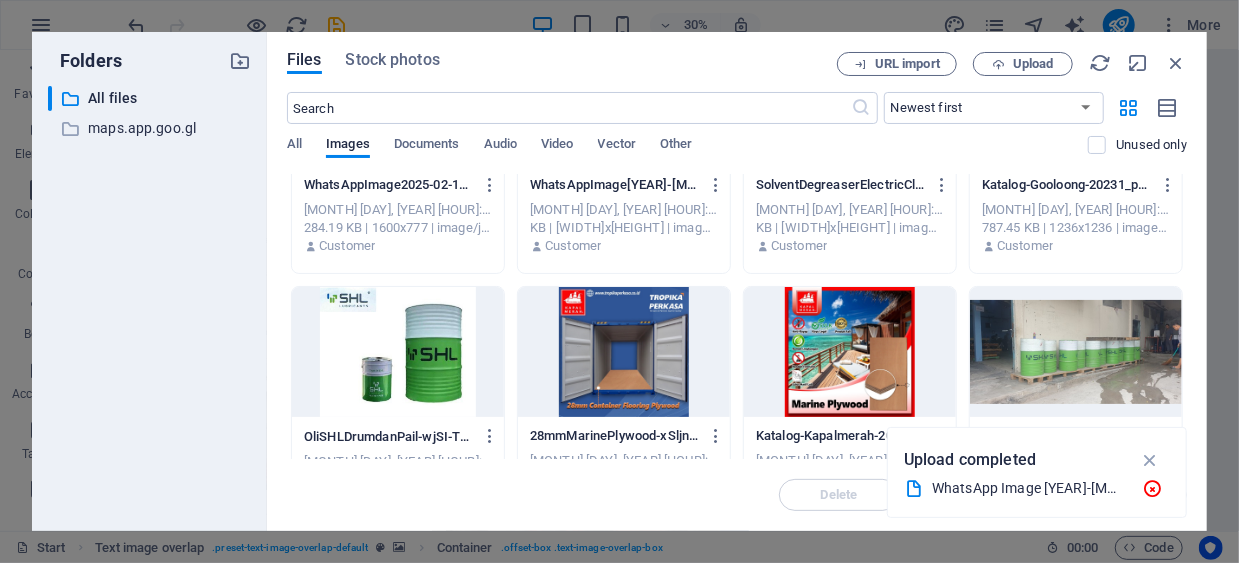 scroll, scrollTop: 1674, scrollLeft: 0, axis: vertical 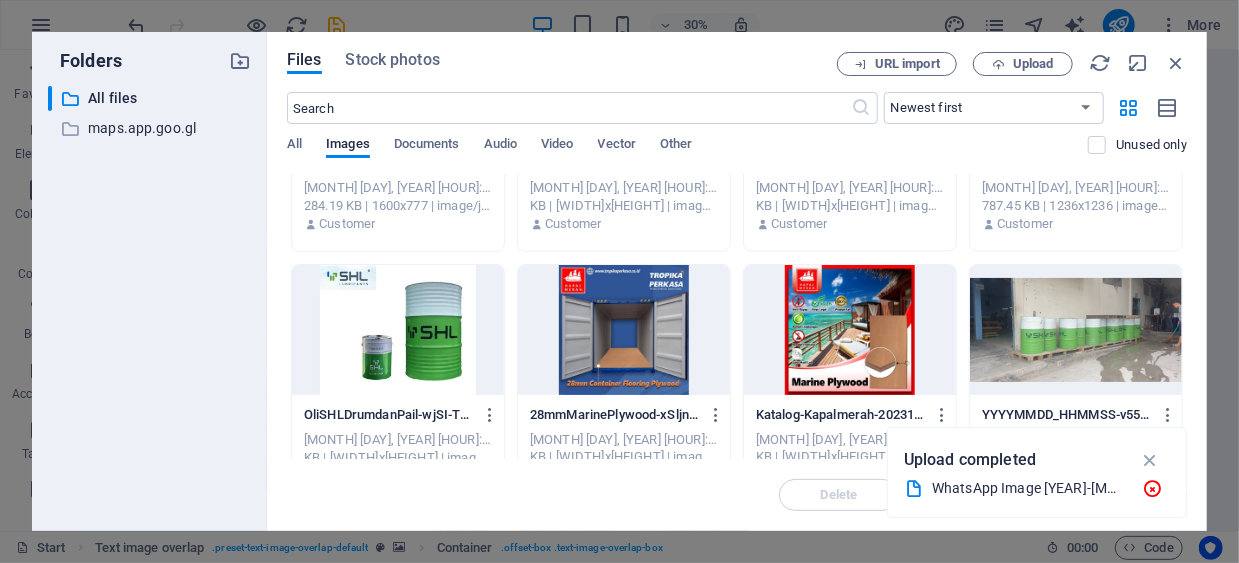 click at bounding box center [850, 330] 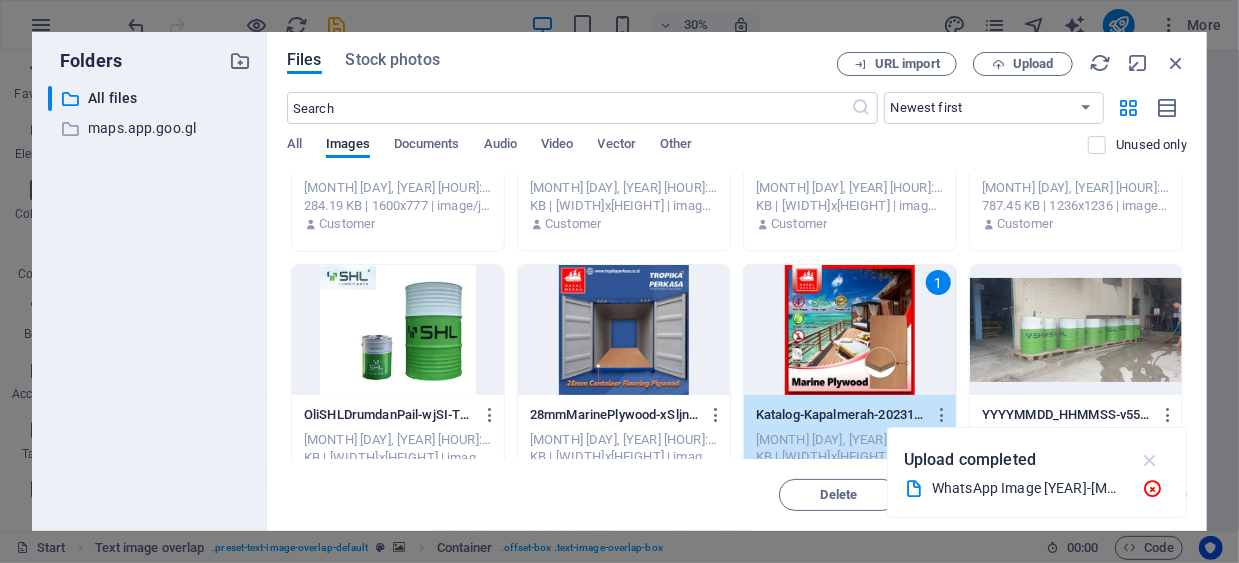click at bounding box center [1150, 460] 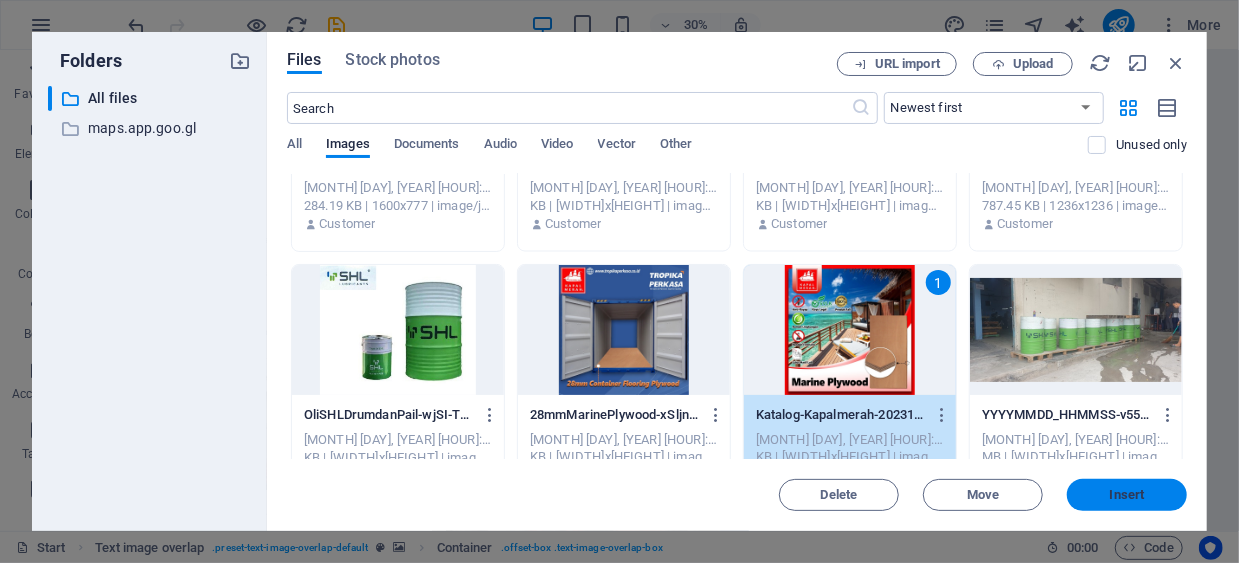 click on "Insert" at bounding box center [1127, 495] 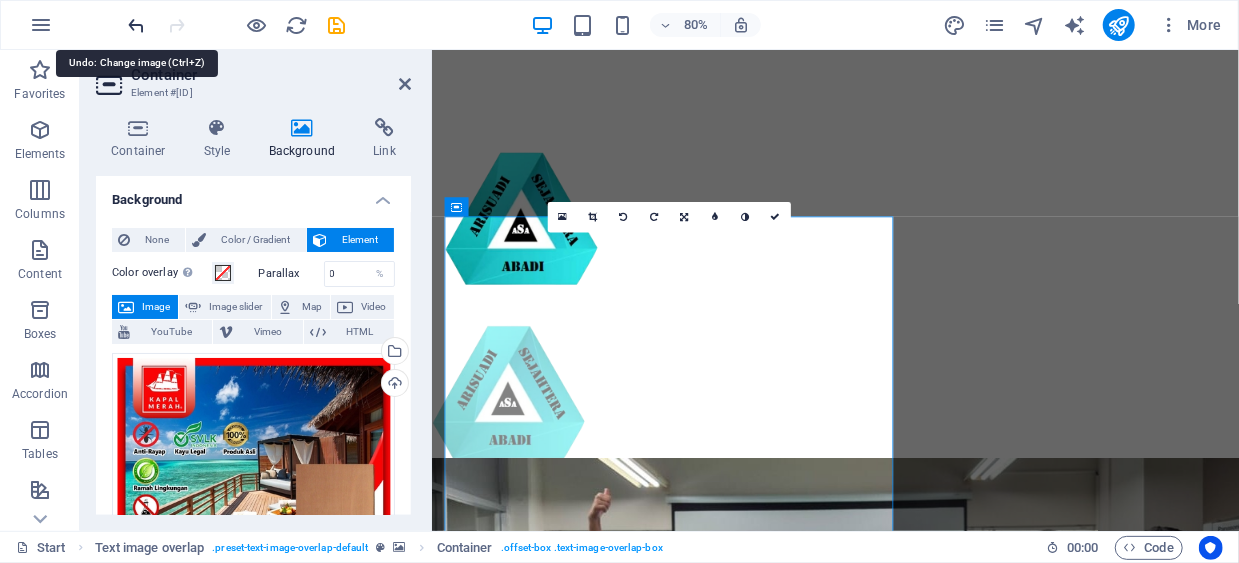 click at bounding box center [137, 25] 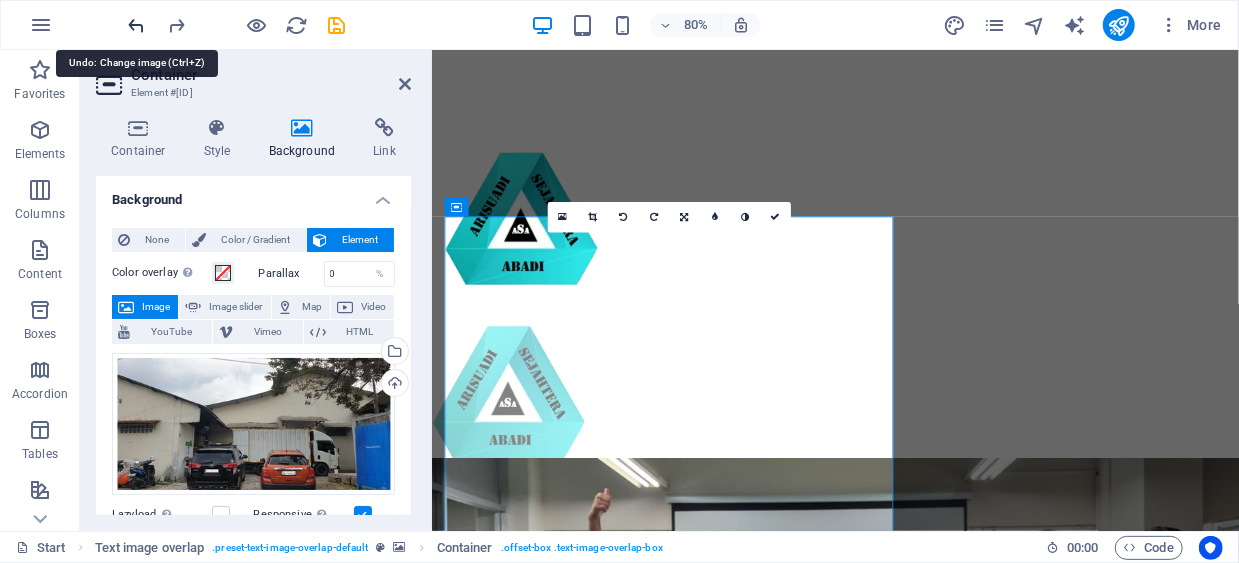 click at bounding box center (137, 25) 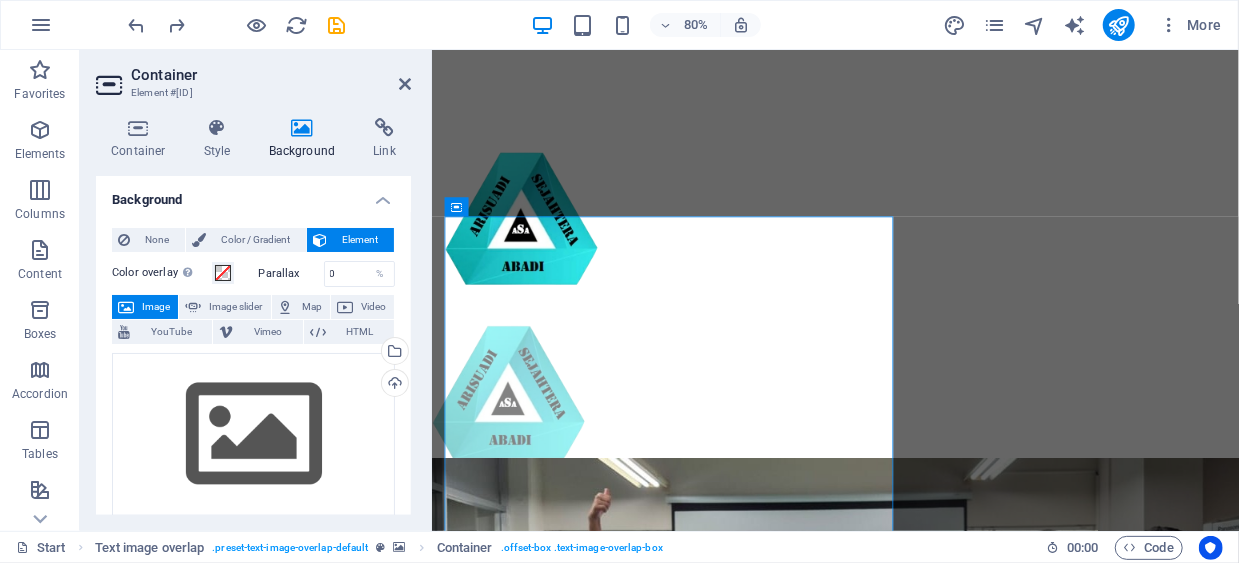 click at bounding box center [975, 1491] 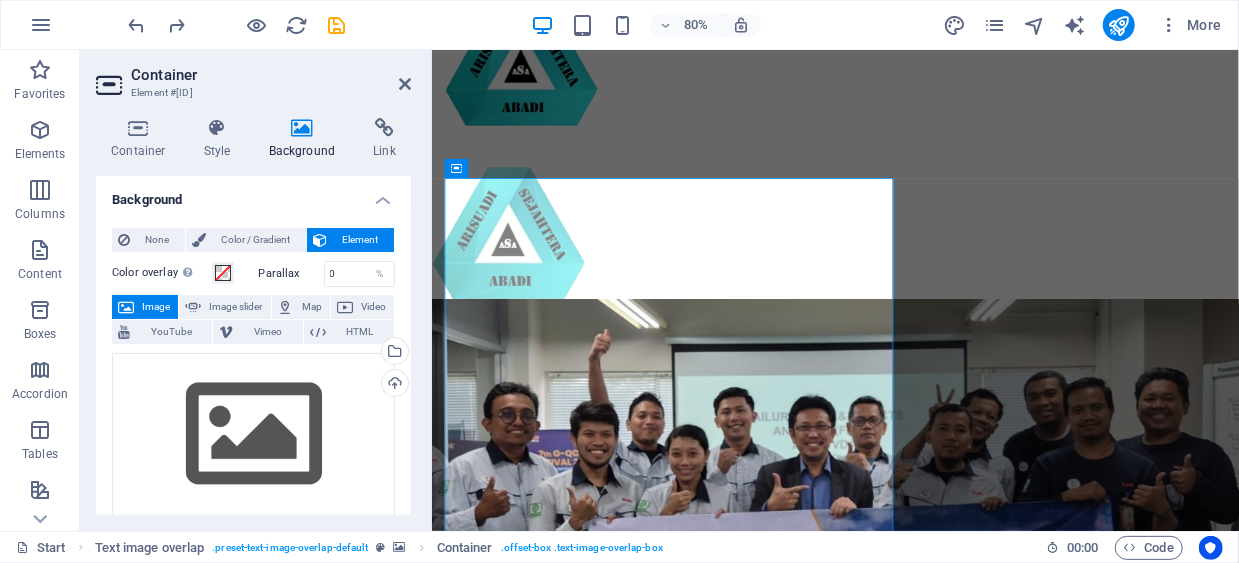 scroll, scrollTop: 313, scrollLeft: 0, axis: vertical 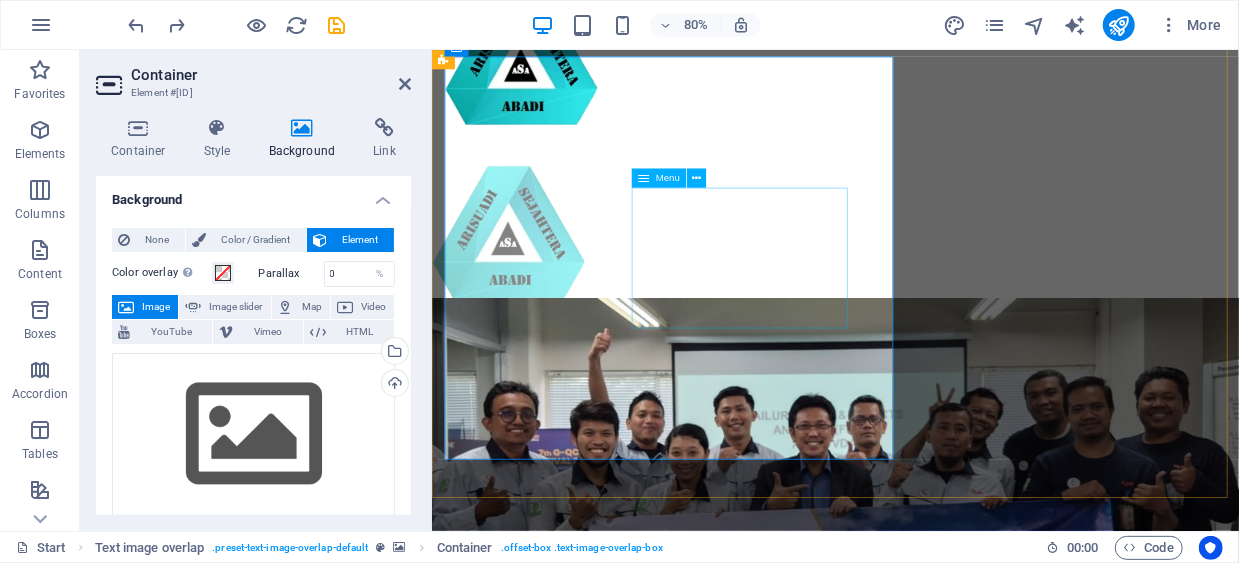 click on "Tentang Kami Div. Sertifikasi-Konsultasi-Pelatihan Div. Pabrikasi Div. General Trading Div. Konstruksi, Sipil & Interior Divisi Pengolahan Limbah-Sampah Contact" at bounding box center [975, 1763] 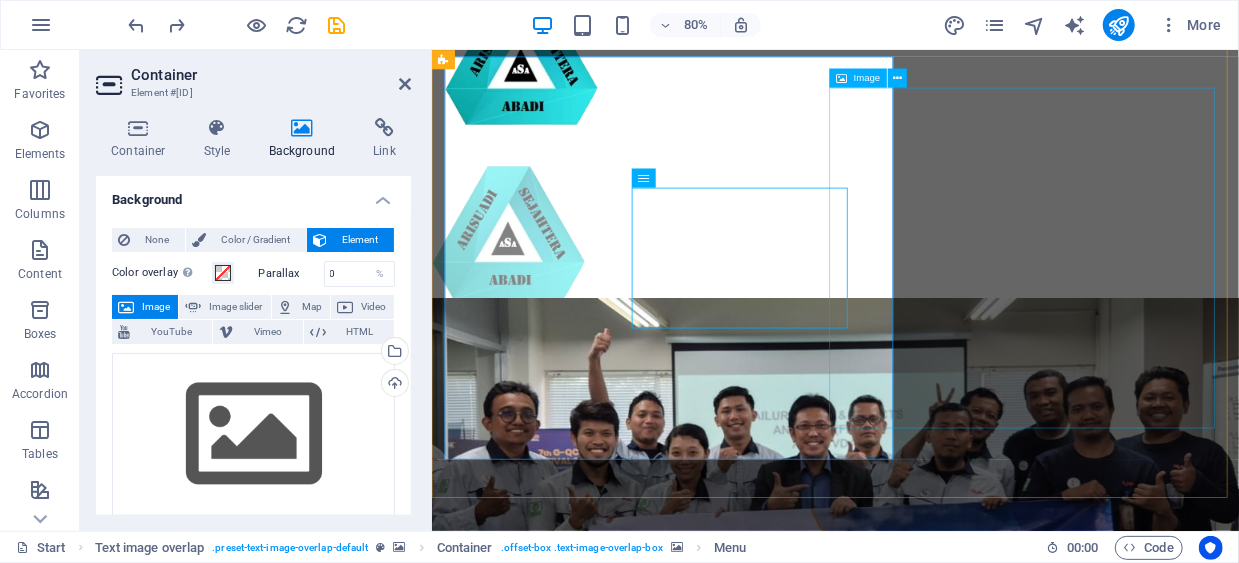 click at bounding box center [935, 2447] 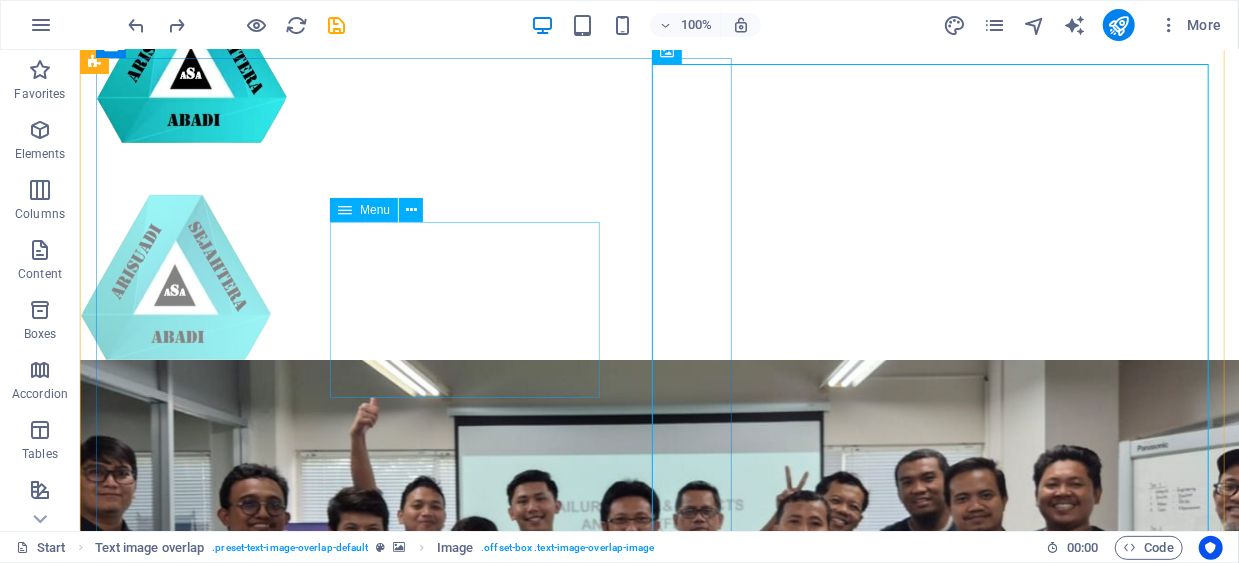 click on "Tentang Kami Div. Sertifikasi-Konsultasi-Pelatihan Div. Pabrikasi Div. General Trading Div. Konstruksi, Sipil & Interior Divisi Pengolahan Limbah-Sampah Contact" at bounding box center (698, 1763) 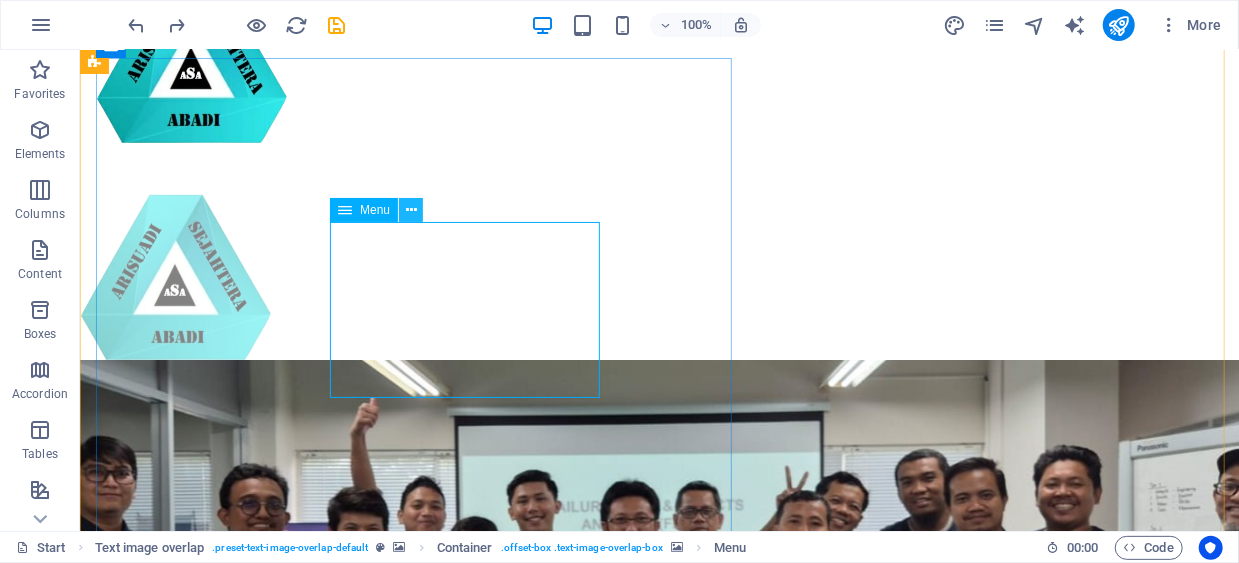 click at bounding box center (411, 210) 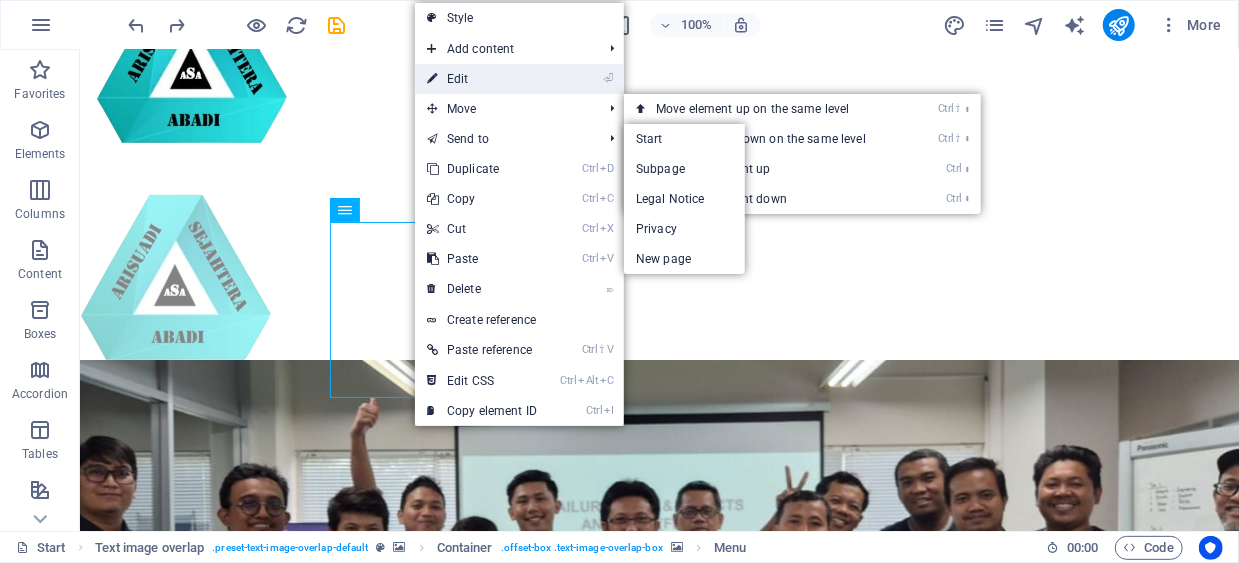 click on "⏎  Edit" at bounding box center (482, 79) 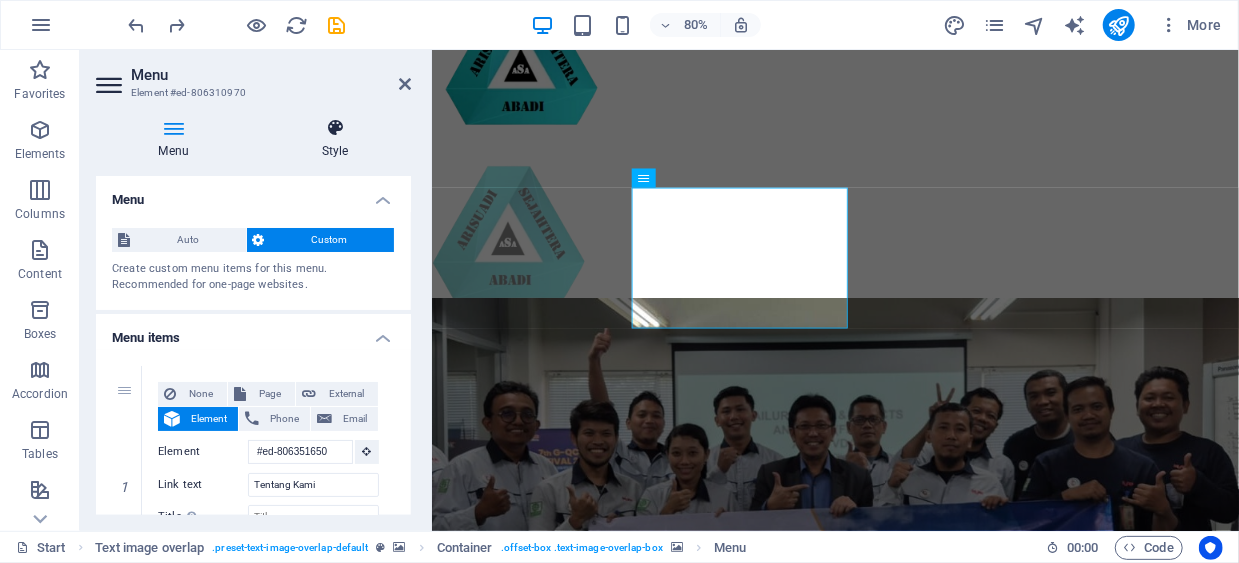 click on "Style" at bounding box center [335, 139] 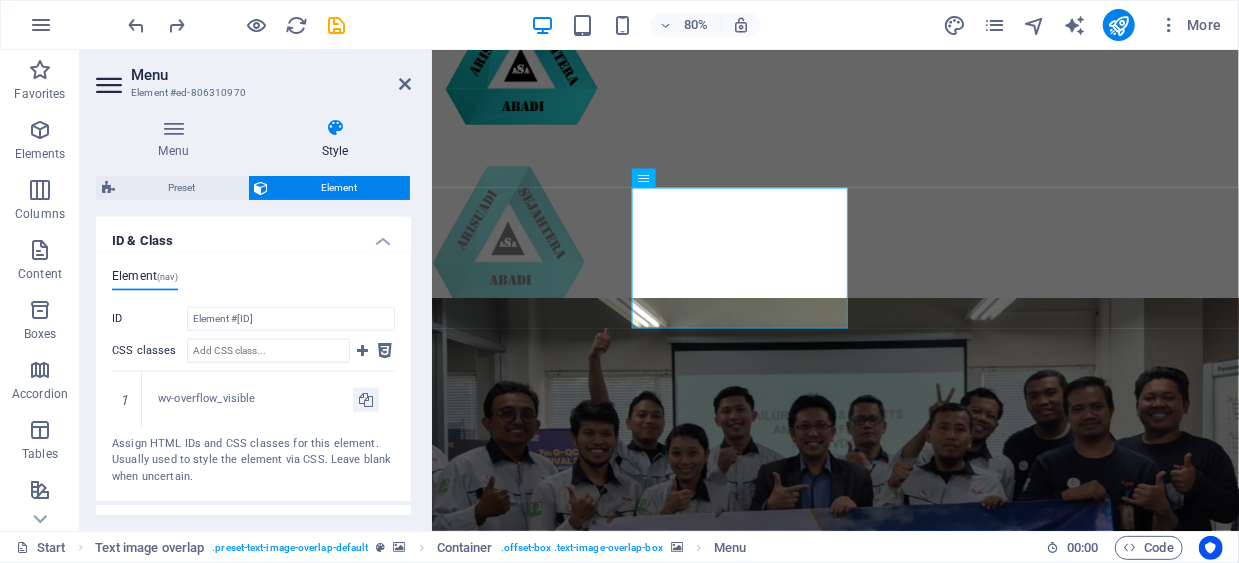 scroll, scrollTop: 1339, scrollLeft: 0, axis: vertical 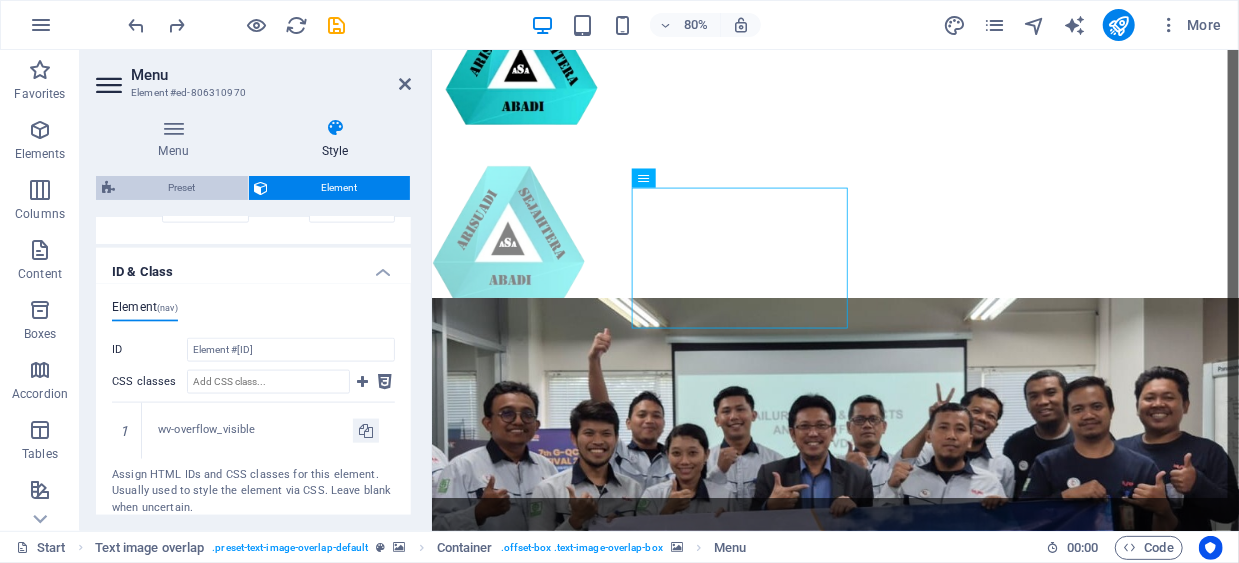 click on "Preset" at bounding box center (181, 188) 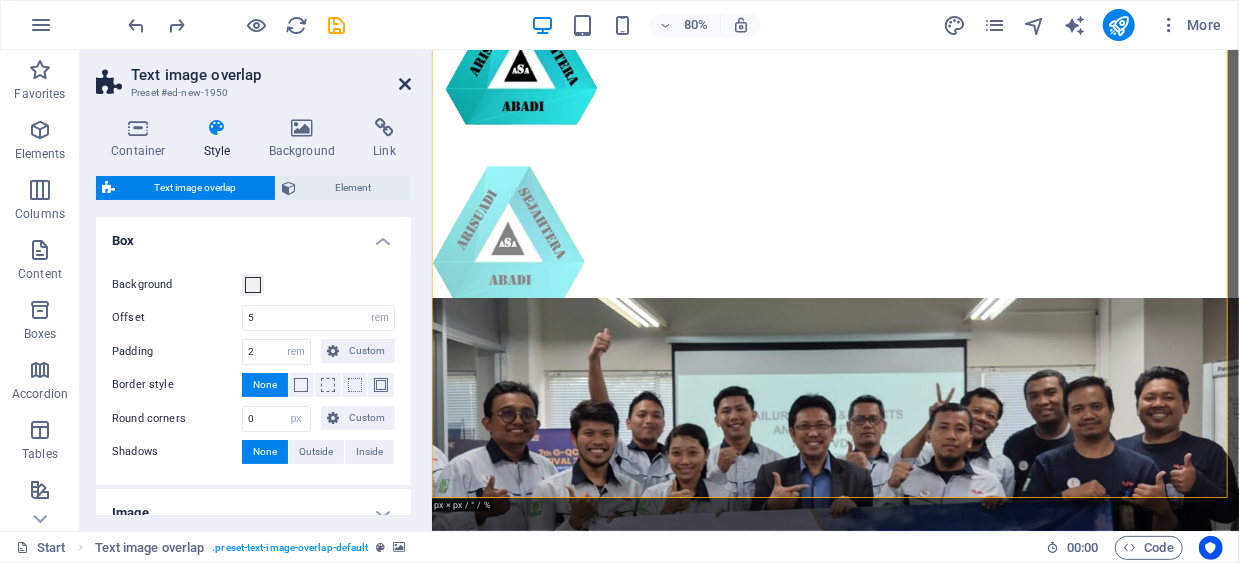 click at bounding box center [405, 84] 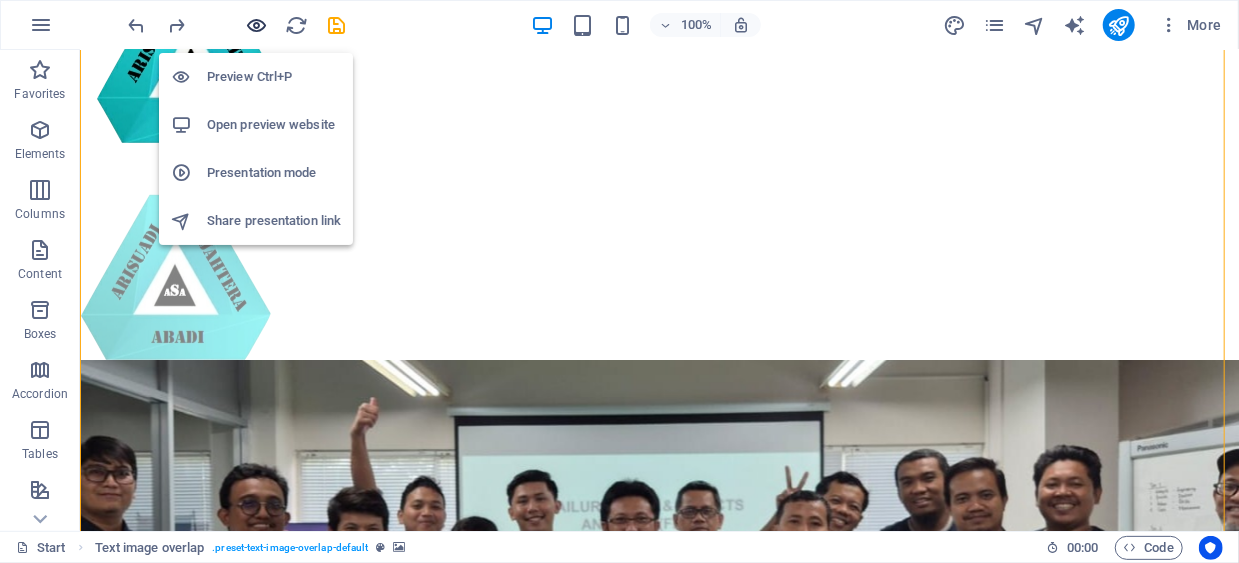 click at bounding box center (257, 25) 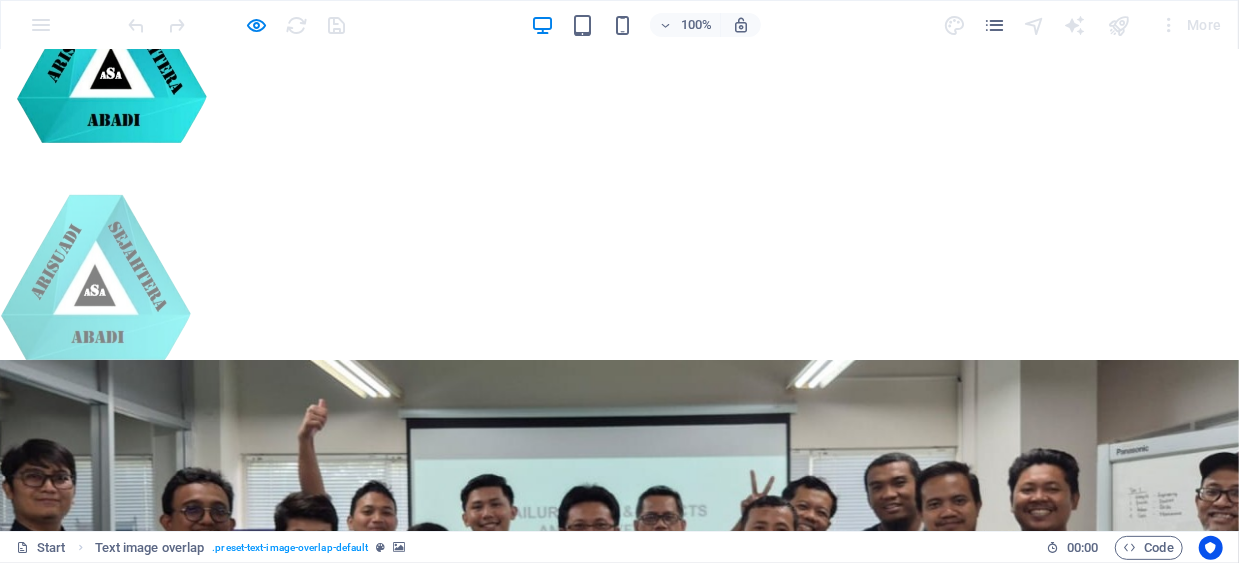 click at bounding box center (659, 1315) 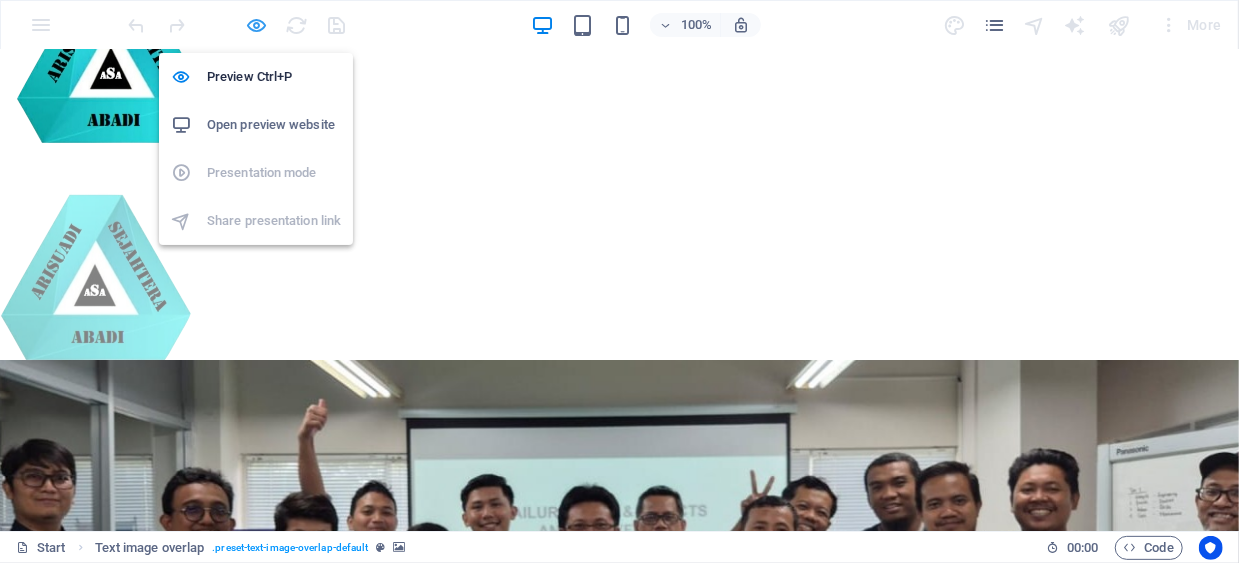 click at bounding box center [257, 25] 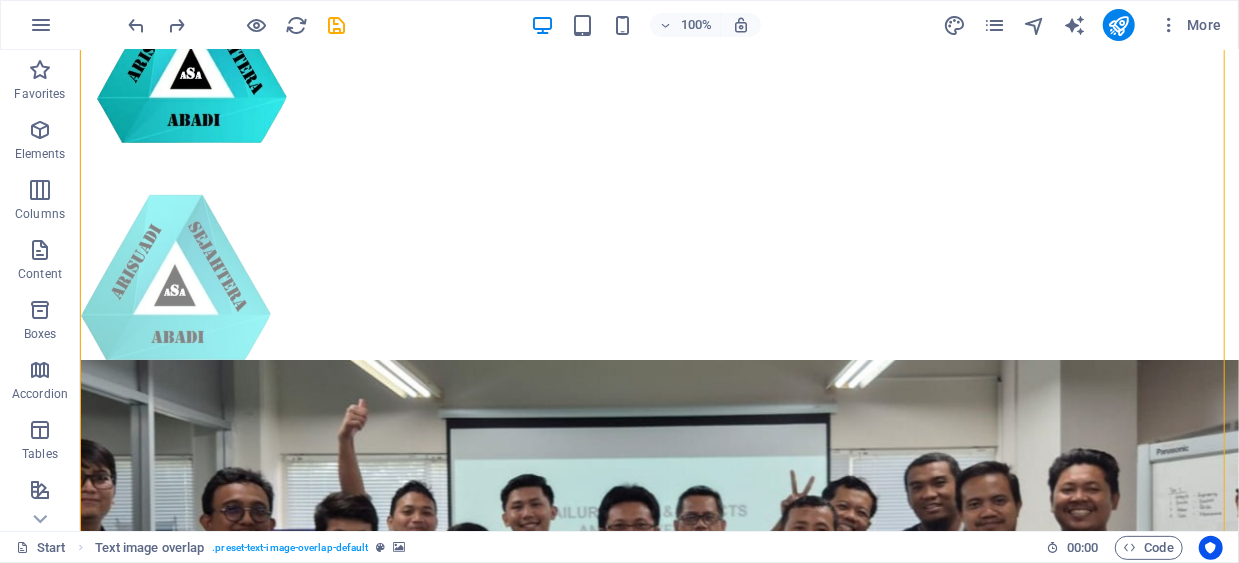 click at bounding box center [698, 1315] 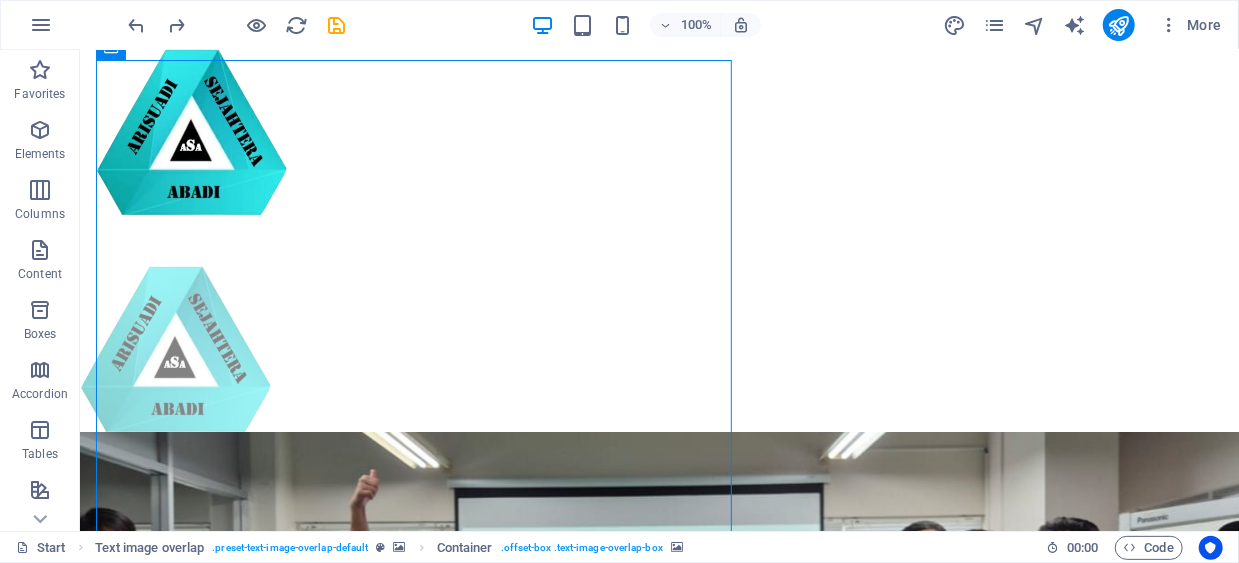 scroll, scrollTop: 113, scrollLeft: 0, axis: vertical 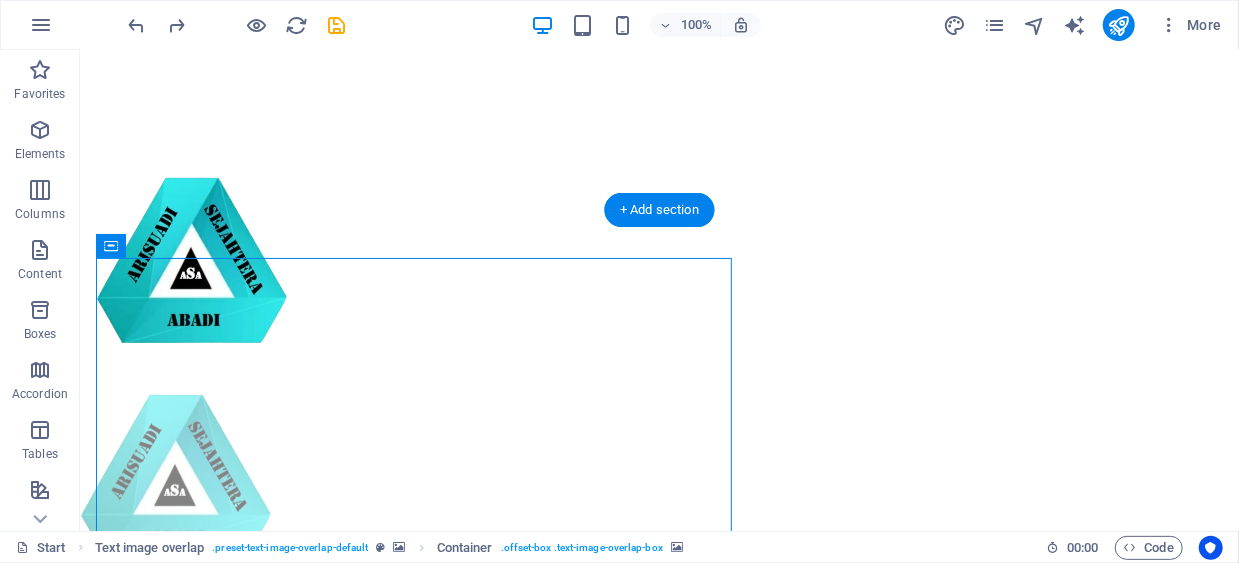 click at bounding box center [698, 1491] 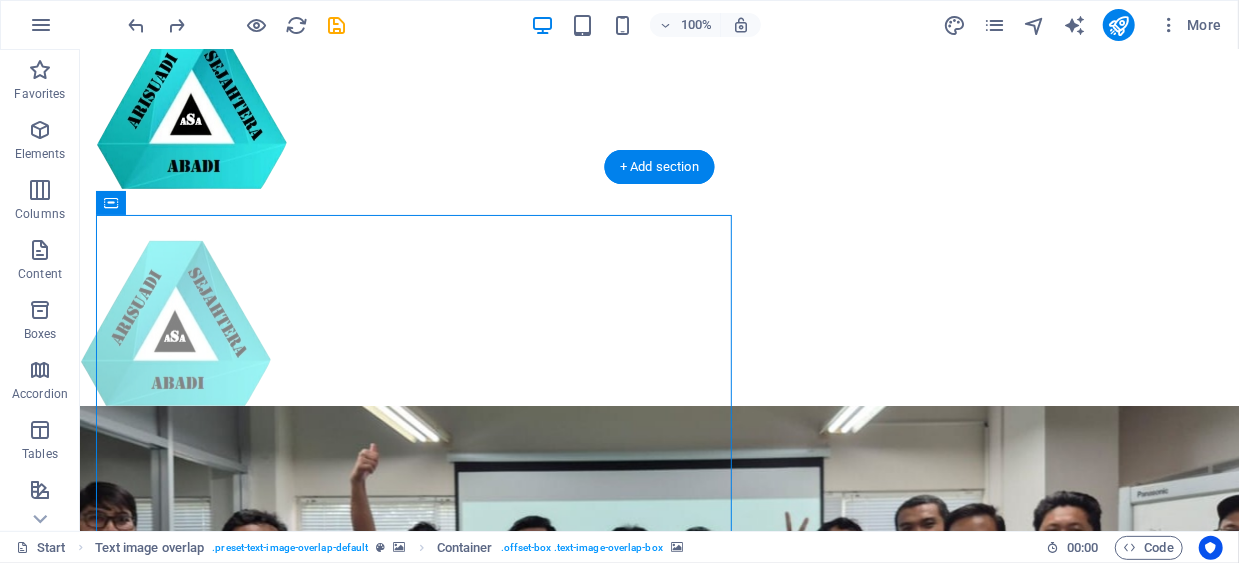 scroll, scrollTop: 313, scrollLeft: 0, axis: vertical 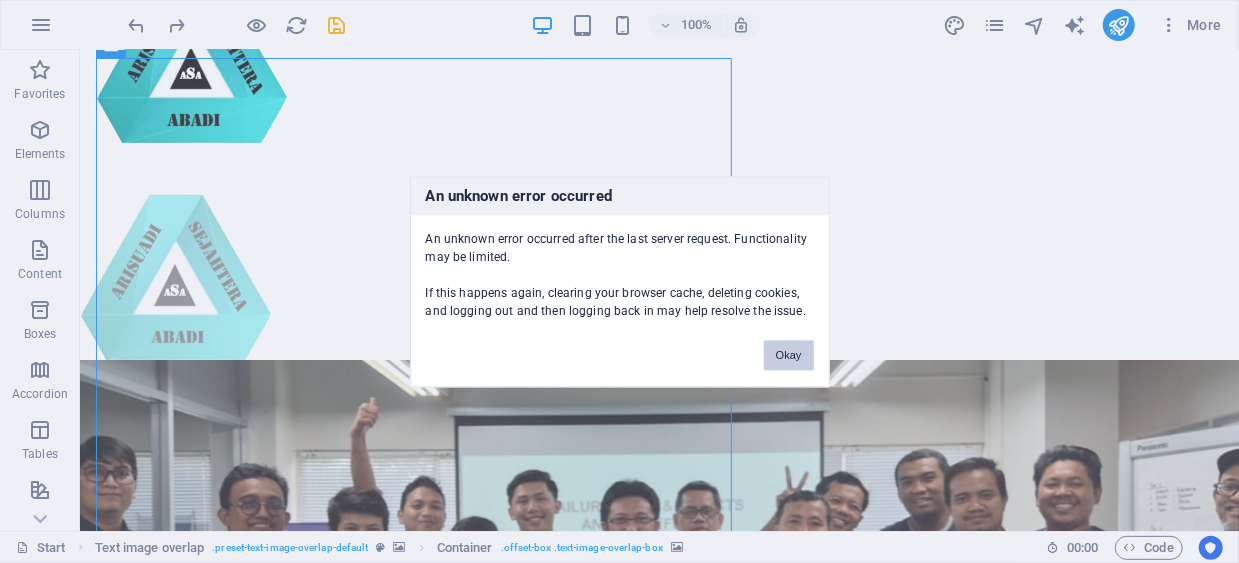 click on "Okay" at bounding box center (789, 355) 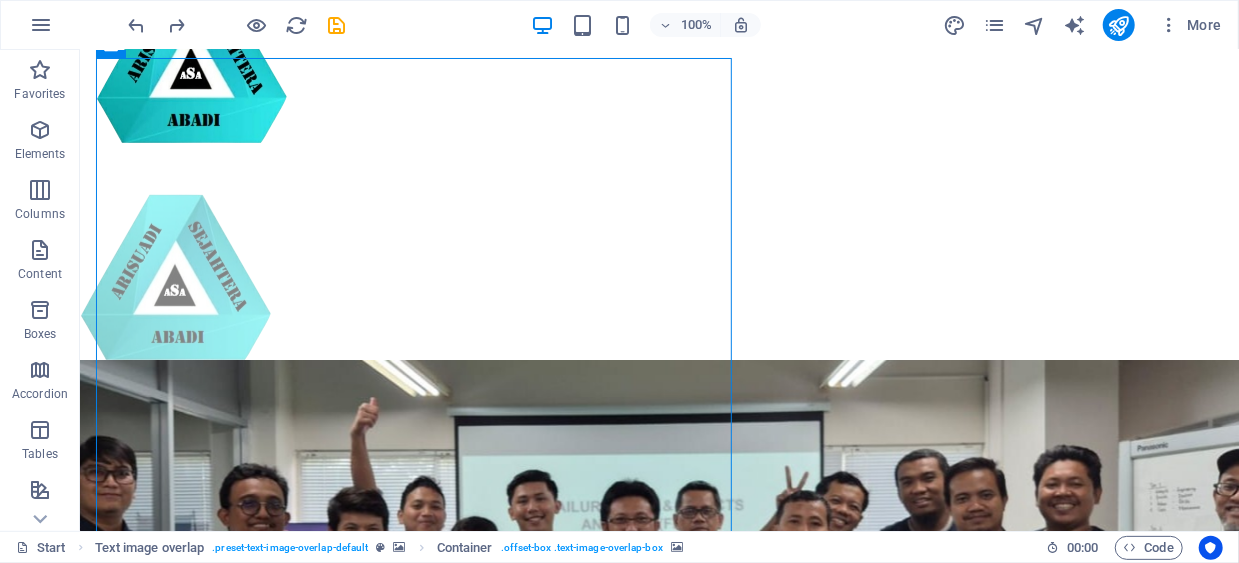 click at bounding box center [698, 1291] 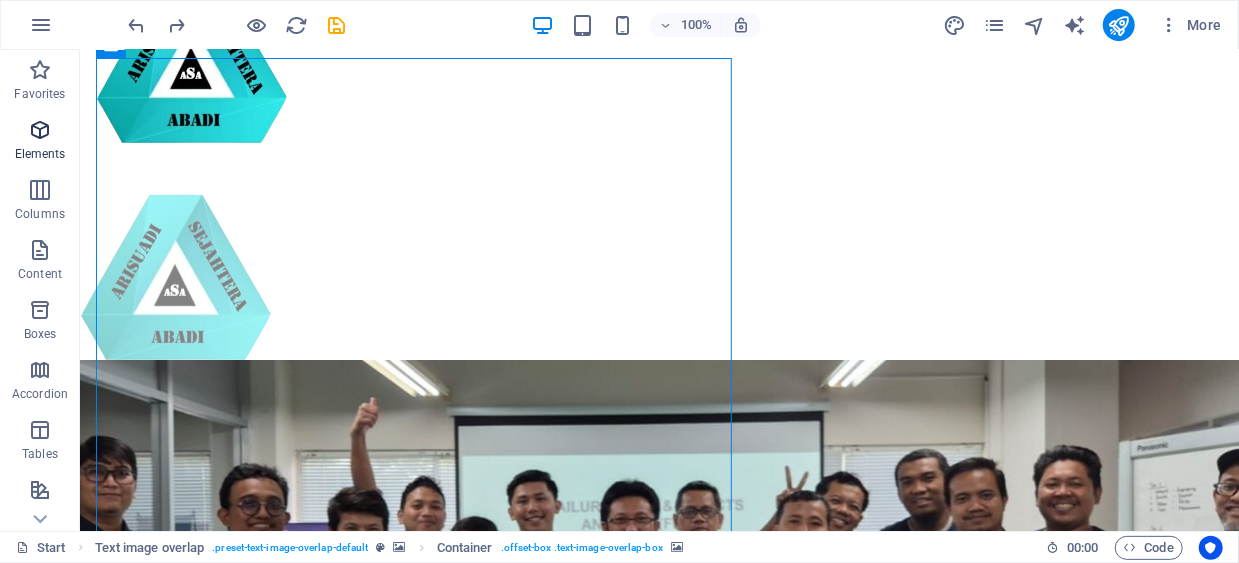 click at bounding box center [40, 130] 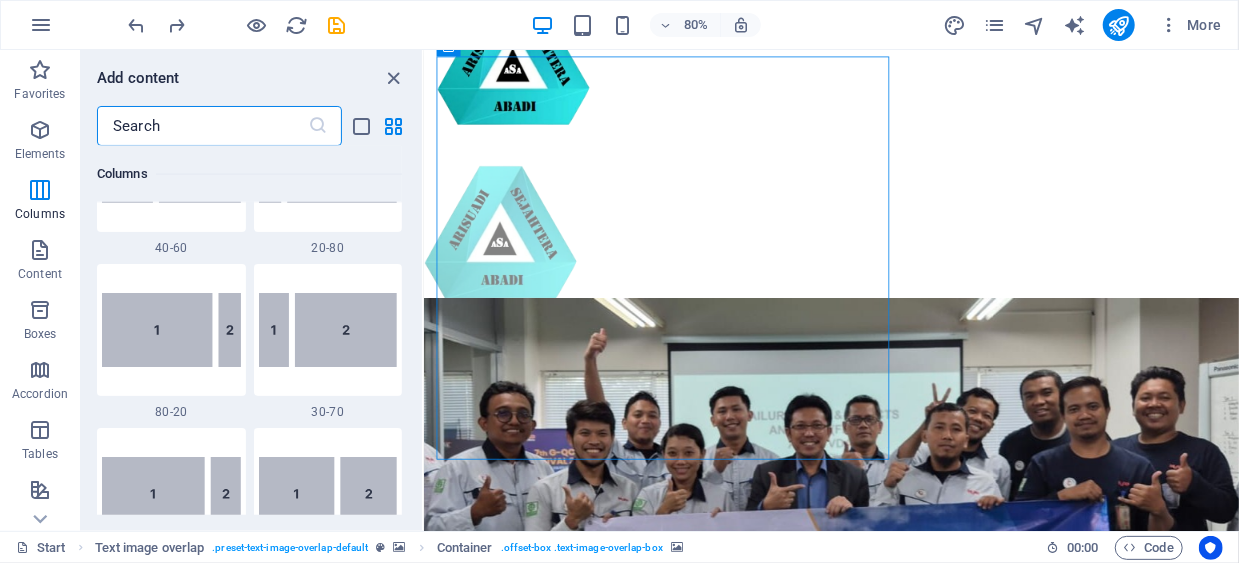scroll, scrollTop: 1613, scrollLeft: 0, axis: vertical 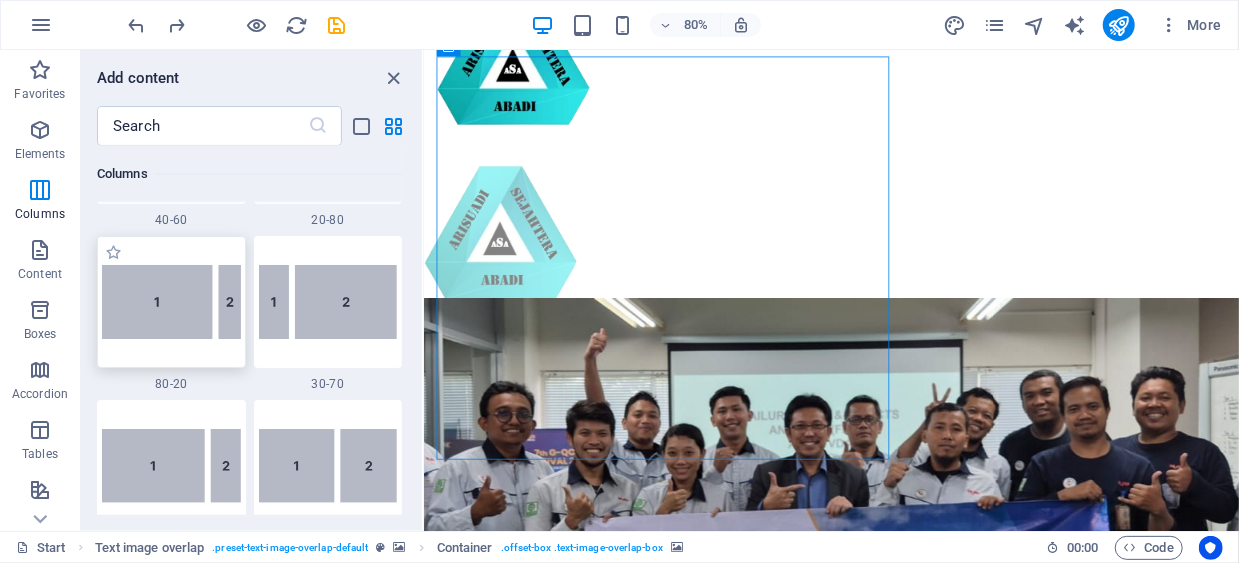 click at bounding box center (171, 302) 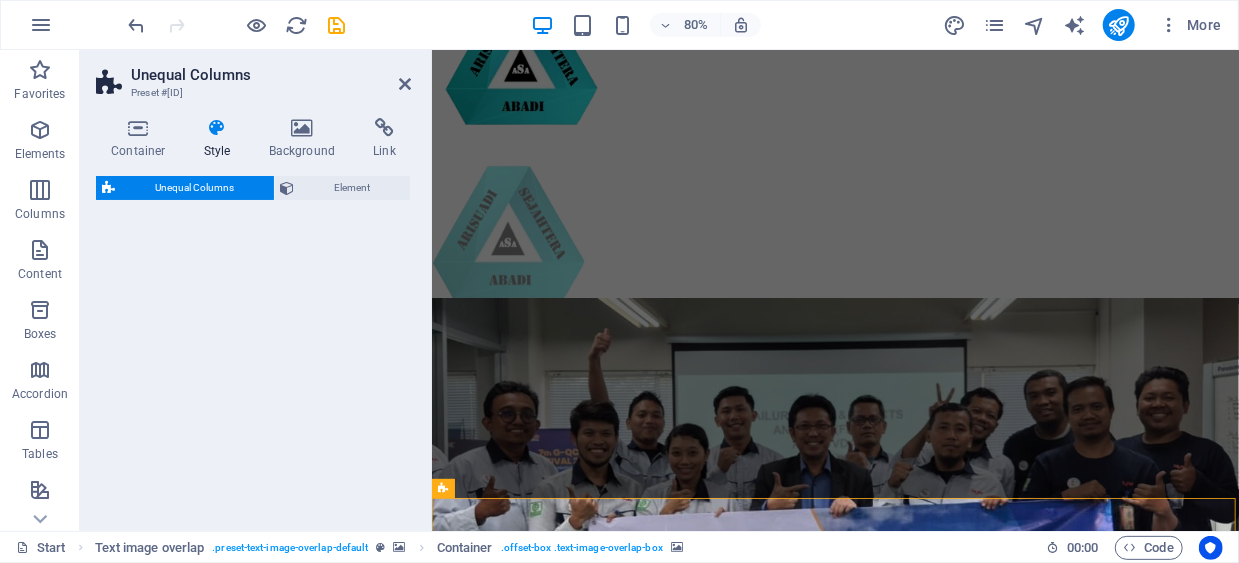 select on "%" 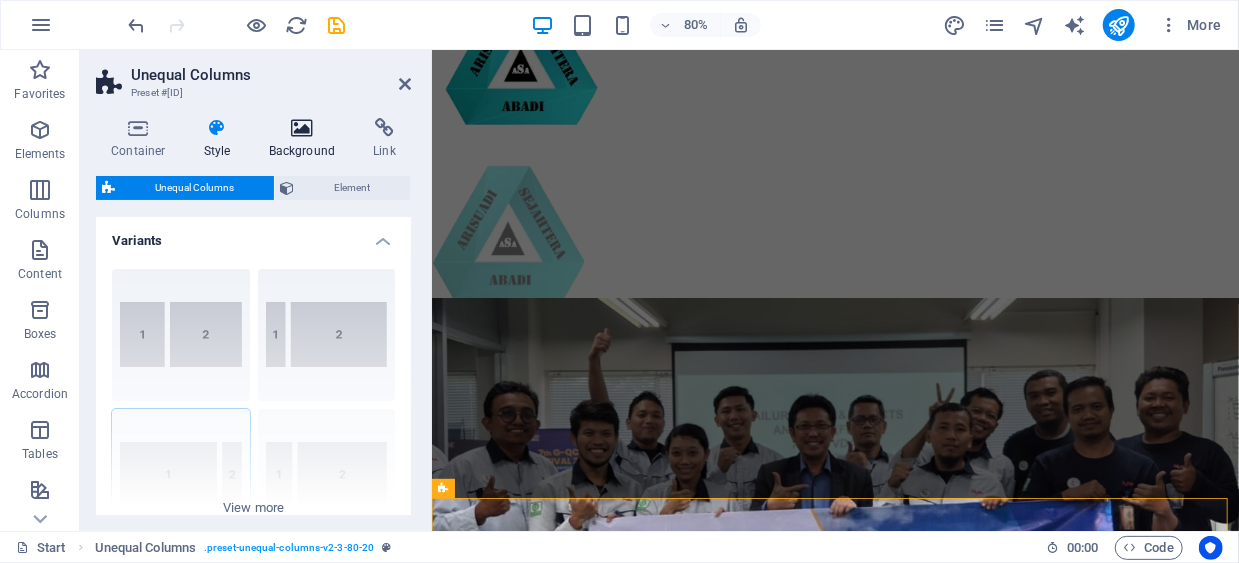 click on "Background" at bounding box center [306, 139] 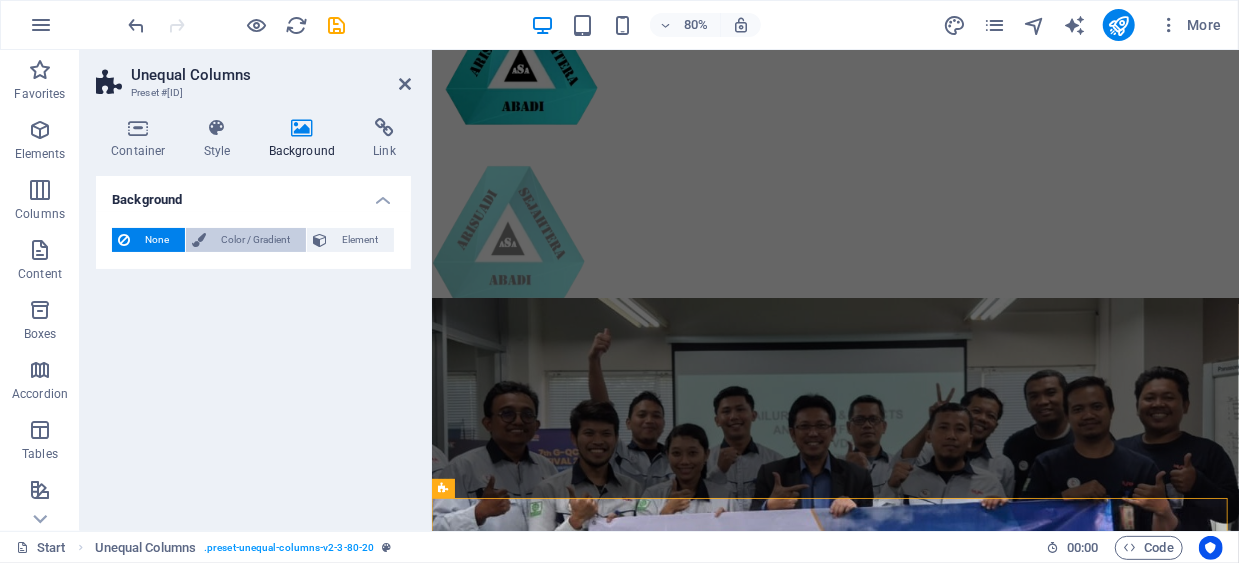 click on "Color / Gradient" at bounding box center [256, 240] 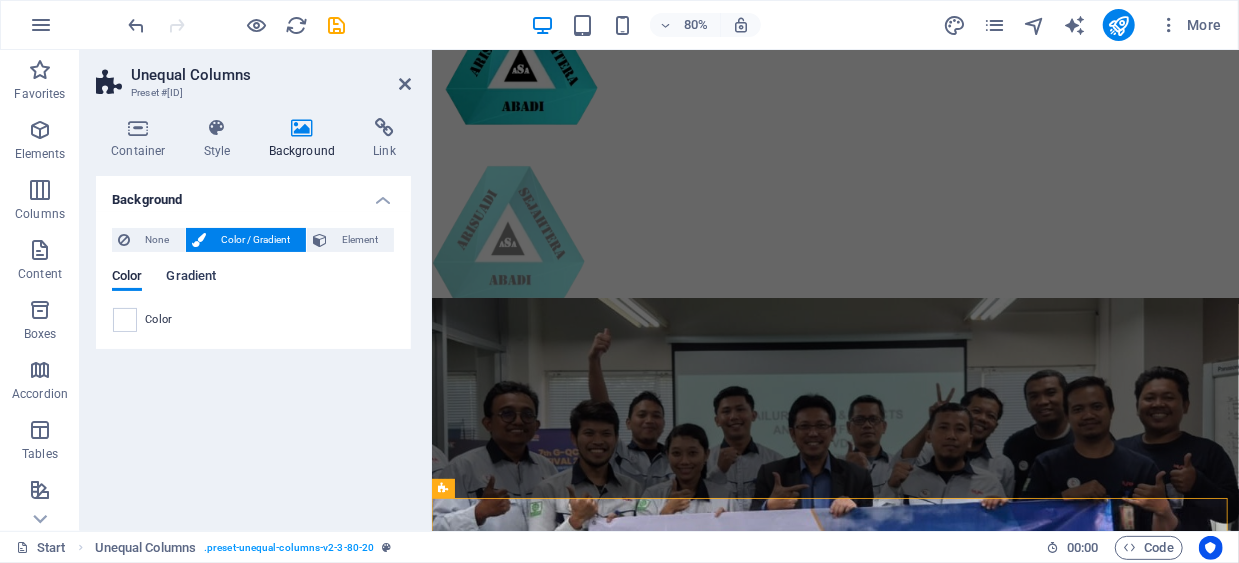 click on "Gradient" at bounding box center [191, 278] 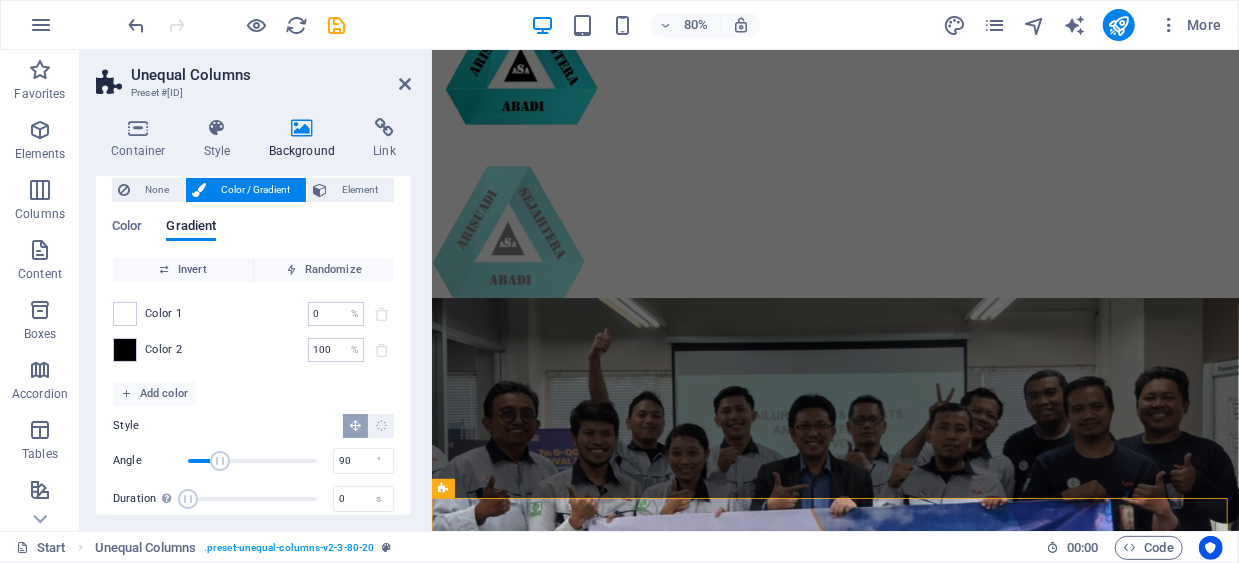 scroll, scrollTop: 72, scrollLeft: 0, axis: vertical 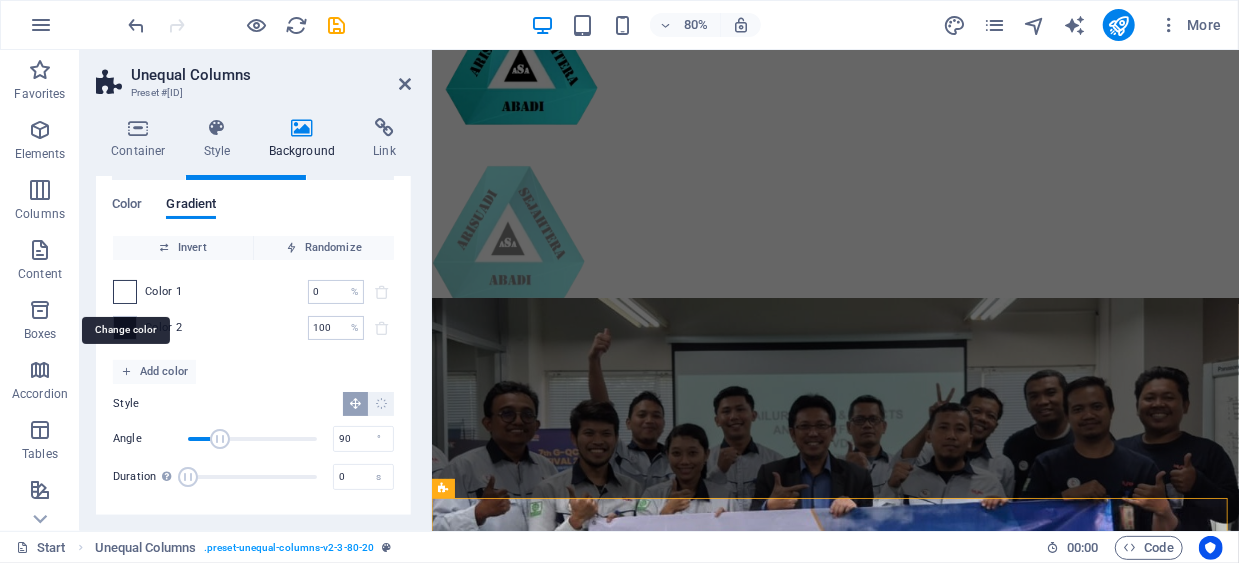 click at bounding box center (125, 292) 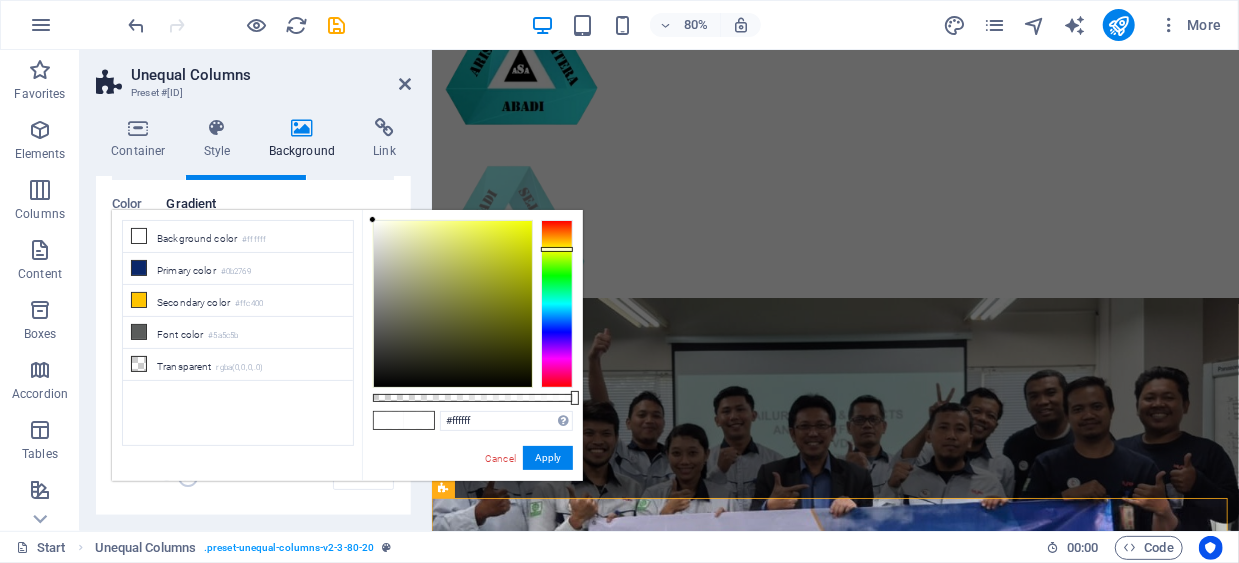 click at bounding box center (557, 304) 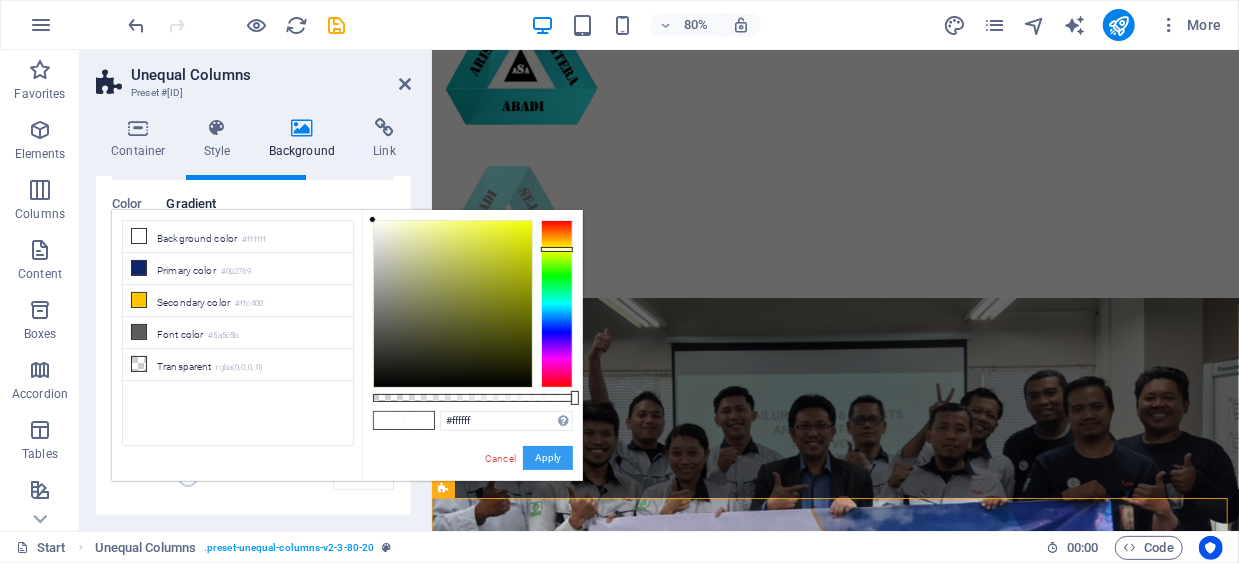 drag, startPoint x: 554, startPoint y: 456, endPoint x: 152, endPoint y: 507, distance: 405.22217 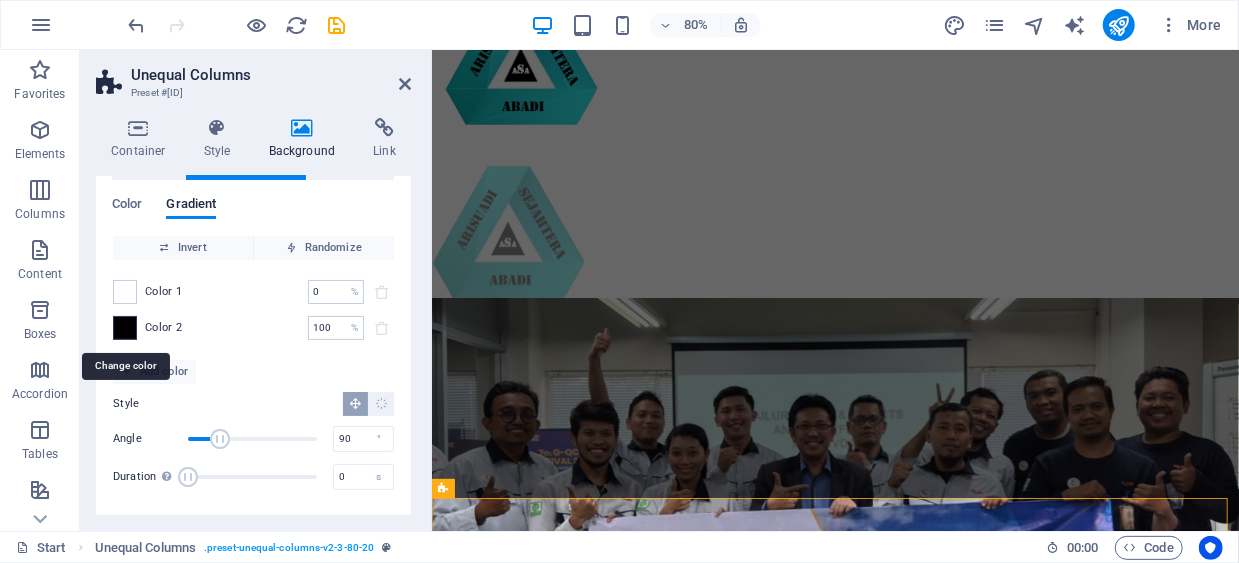 click at bounding box center (125, 328) 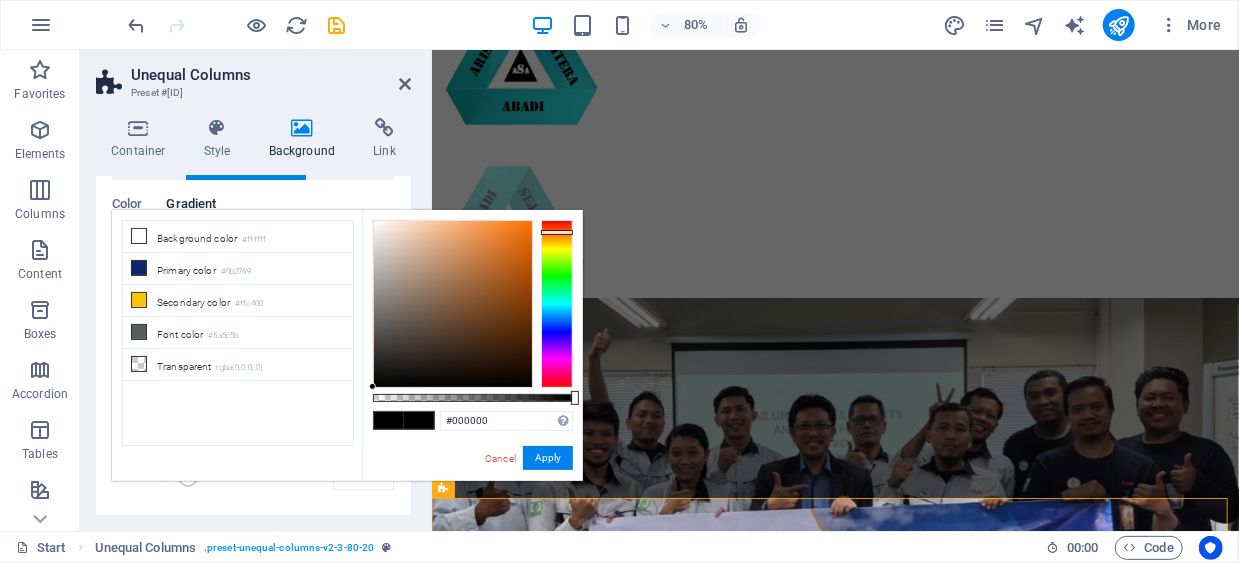 click at bounding box center [557, 304] 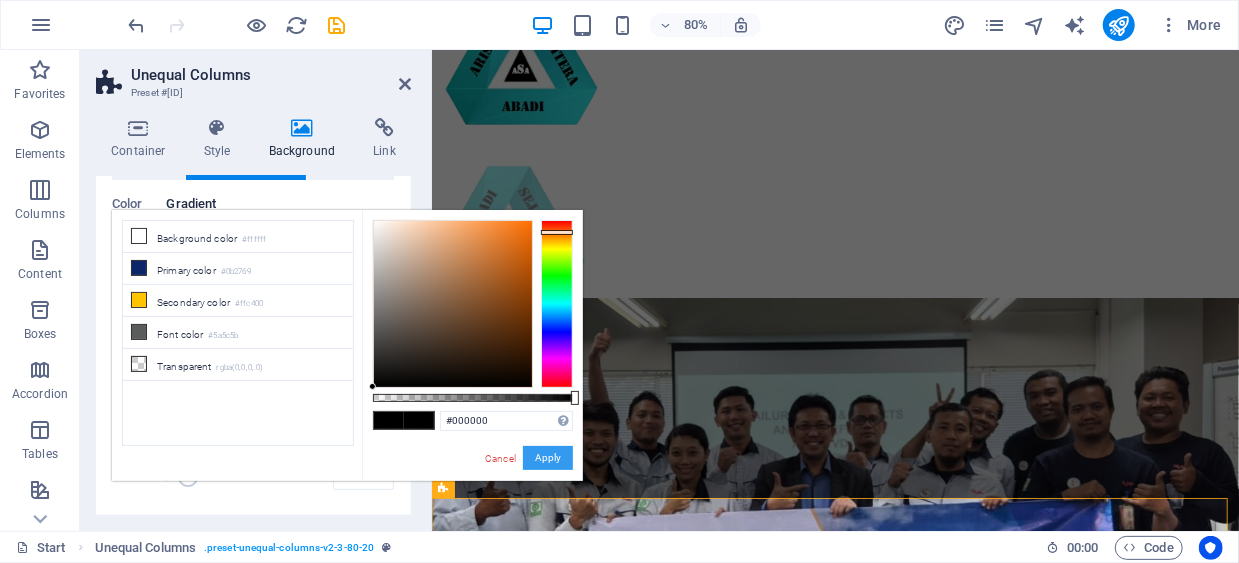 click on "Apply" at bounding box center (548, 458) 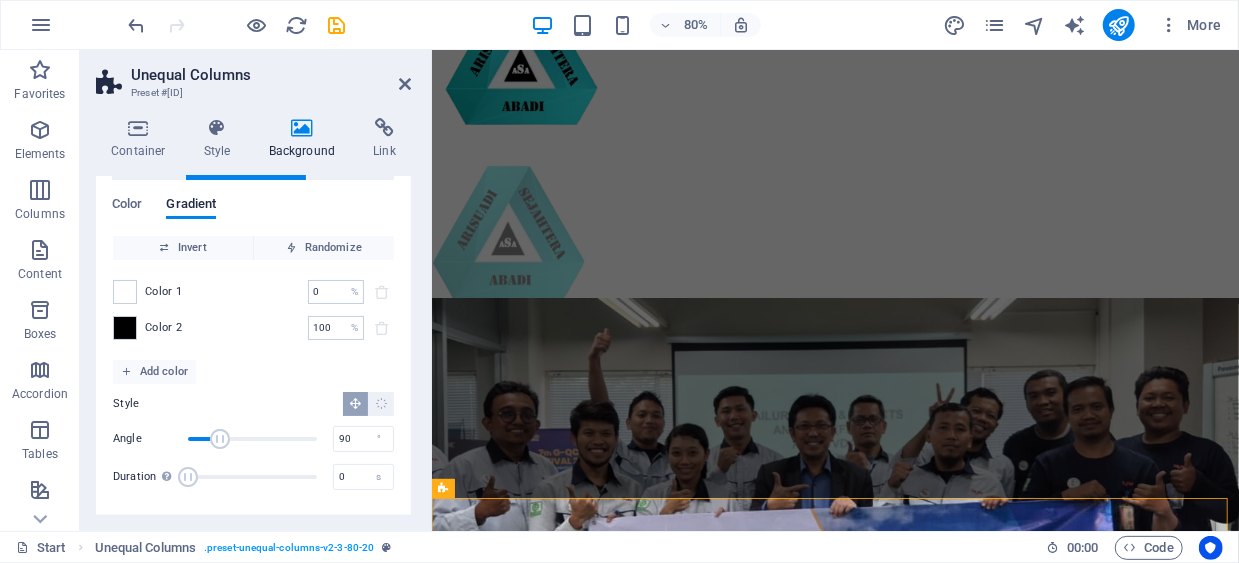click at bounding box center [975, 1291] 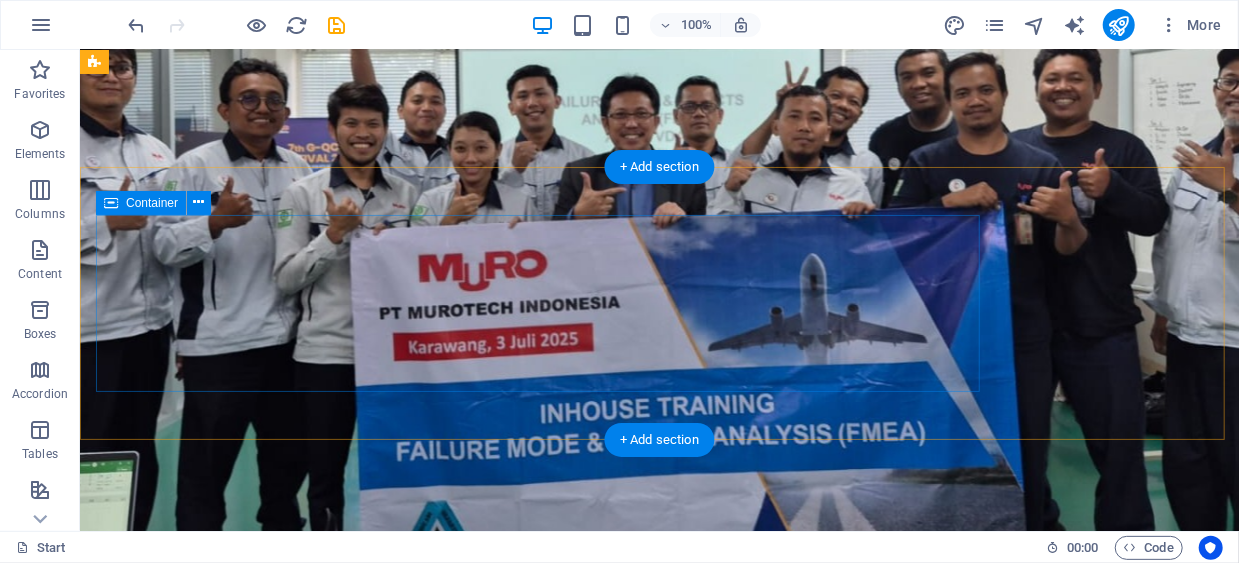scroll, scrollTop: 713, scrollLeft: 0, axis: vertical 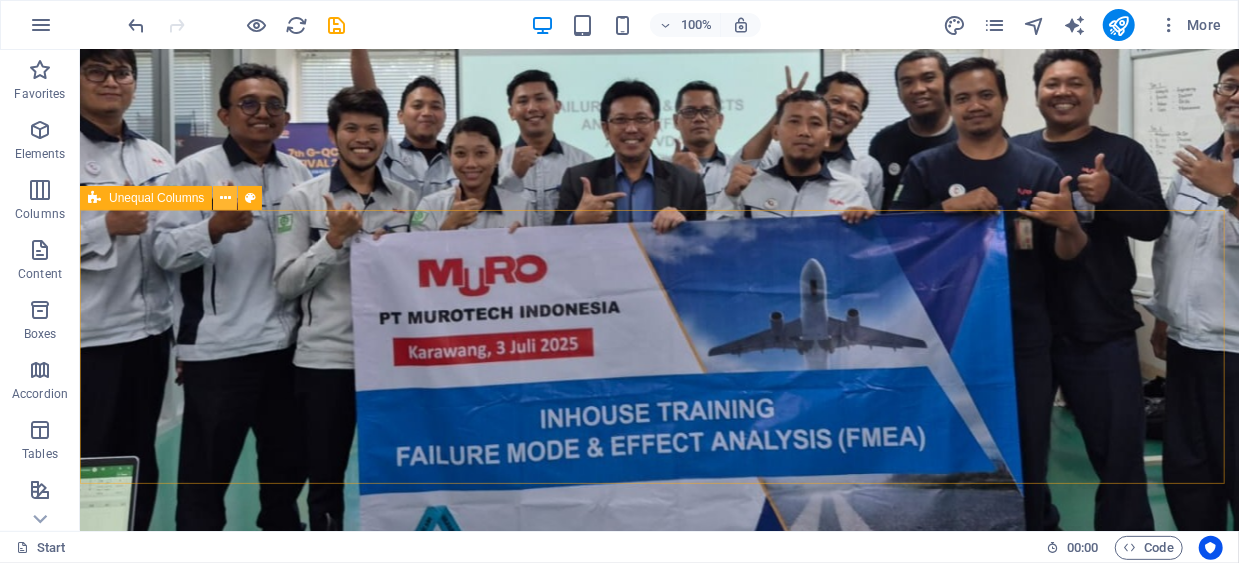 click at bounding box center [225, 198] 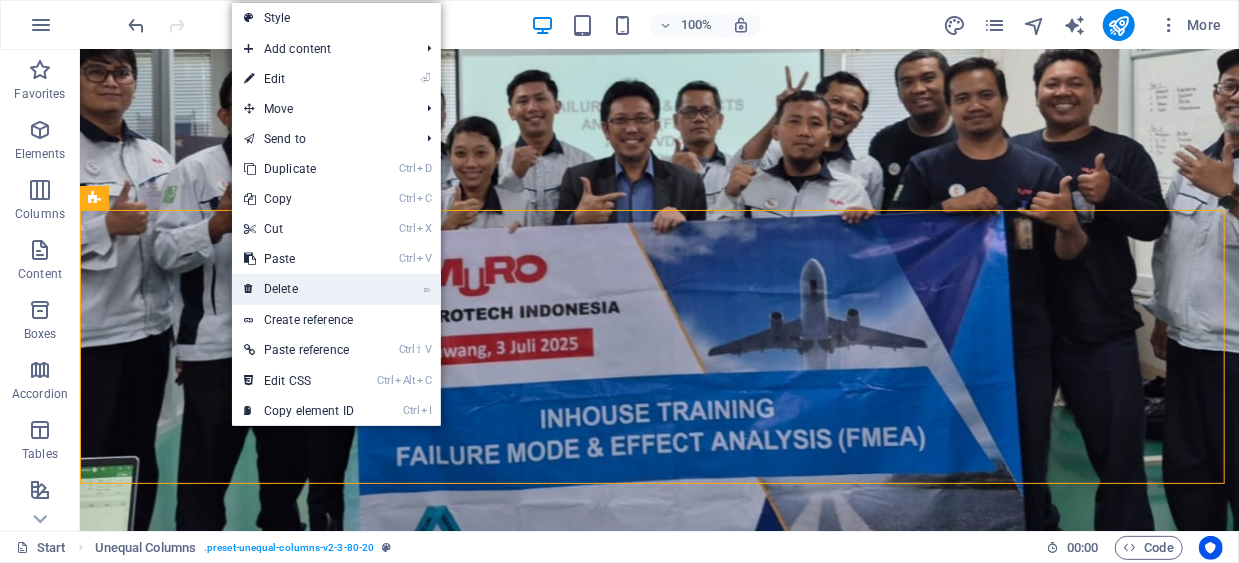 click on "⌦  Delete" at bounding box center (299, 289) 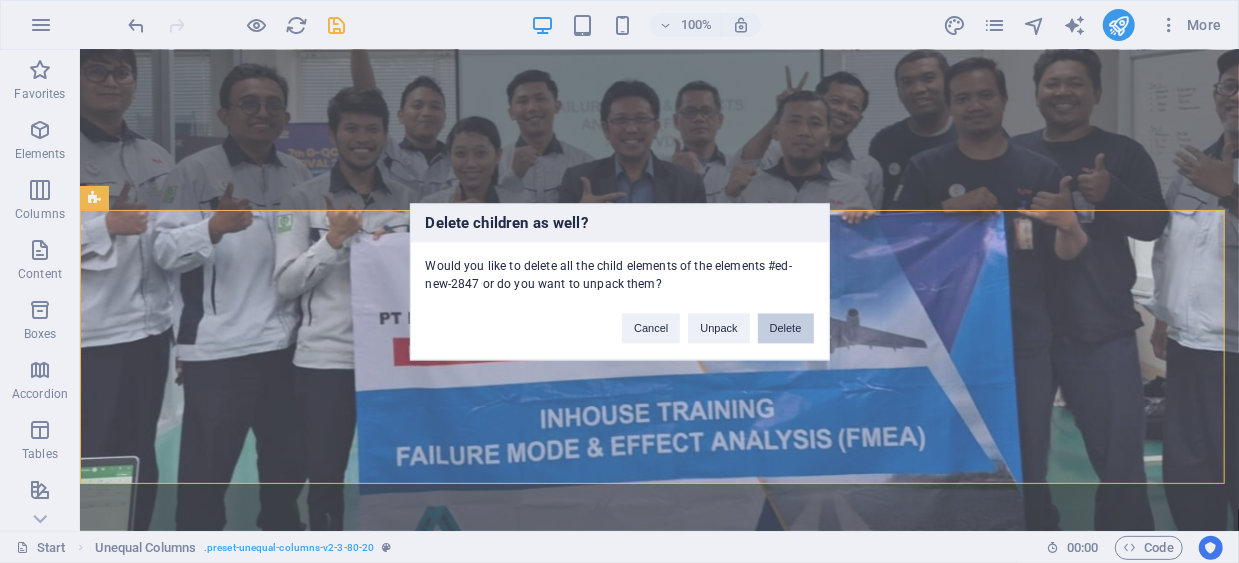 click on "Delete" at bounding box center [786, 328] 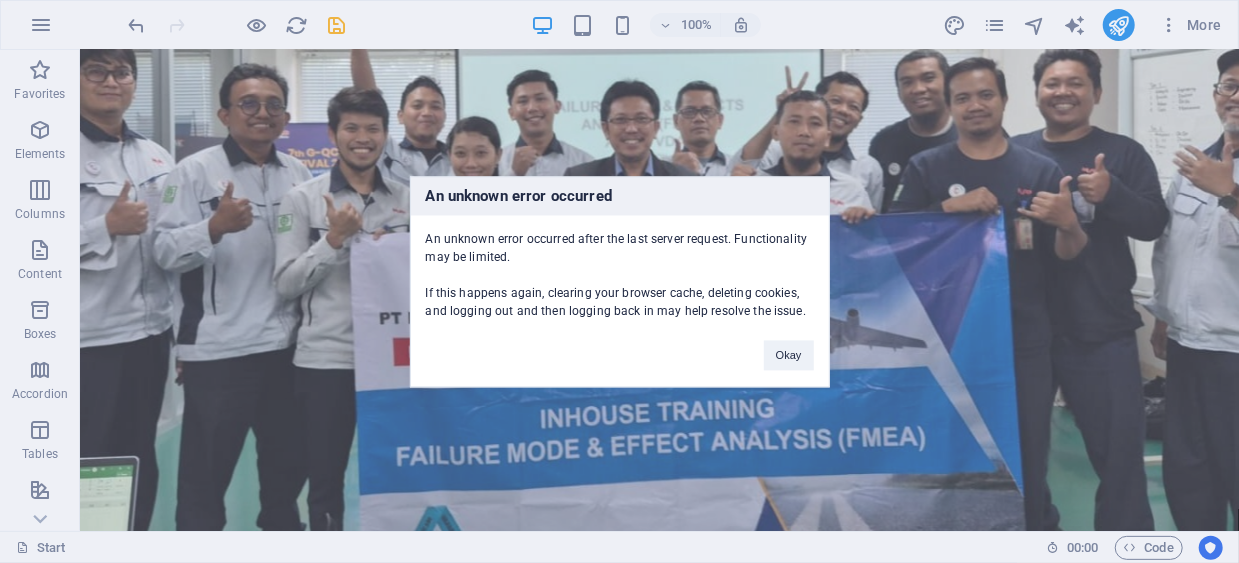 click on "An unknown error occurred An unknown error occurred after the last server request. Functionality may be limited.  If this happens again, clearing your browser cache, deleting cookies, and logging out and then logging back in may help resolve the issue. Okay" at bounding box center [619, 281] 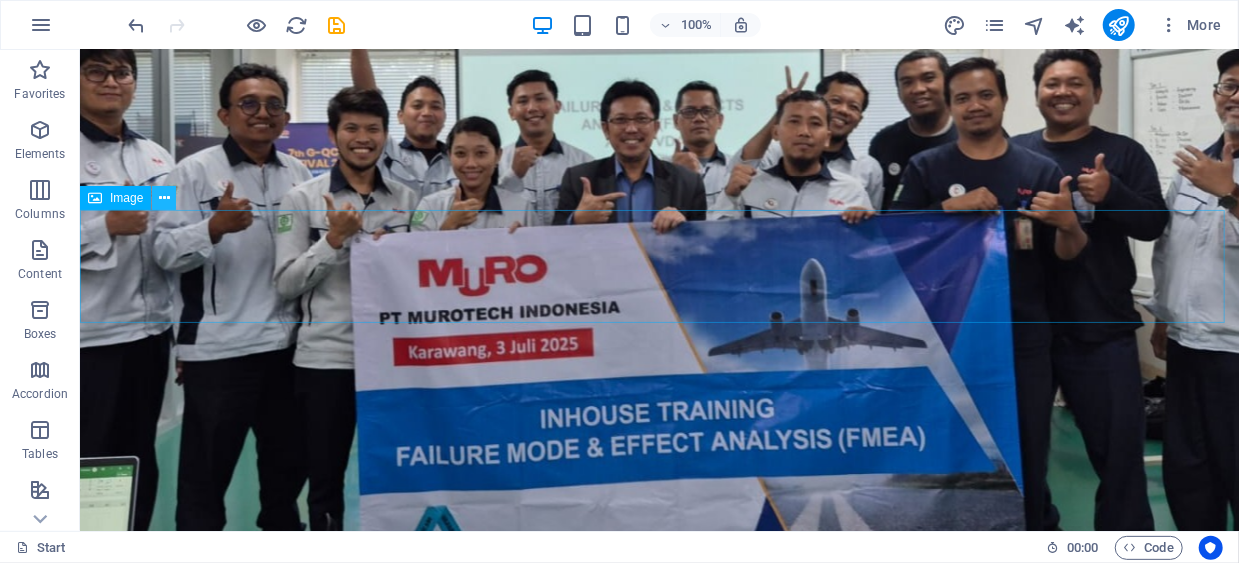 click at bounding box center [164, 198] 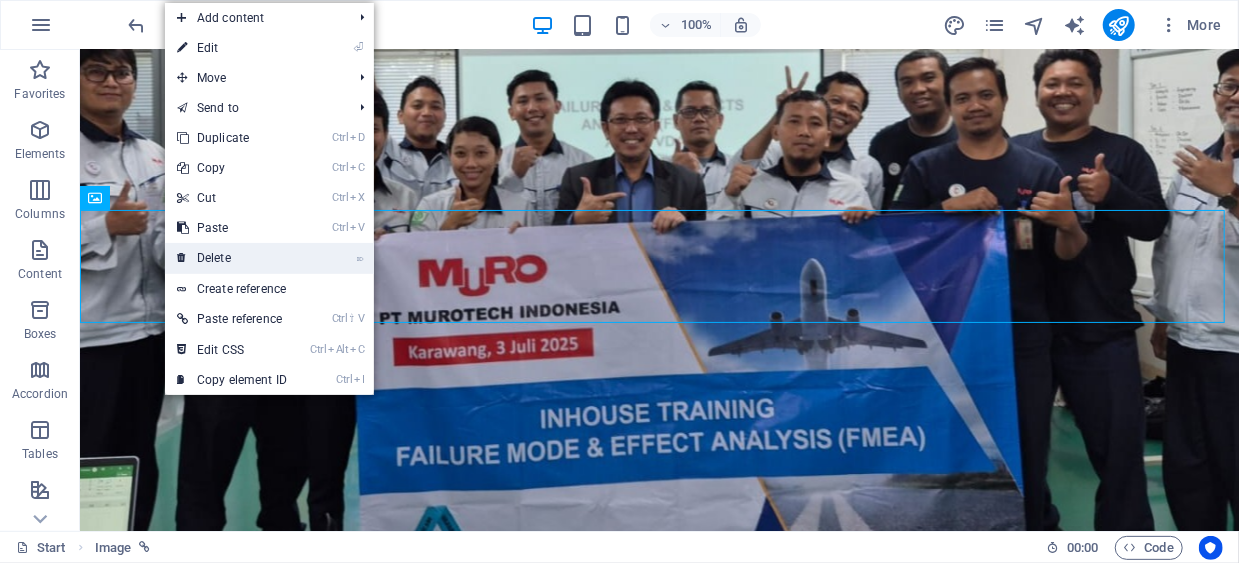 click on "⌦  Delete" at bounding box center [232, 258] 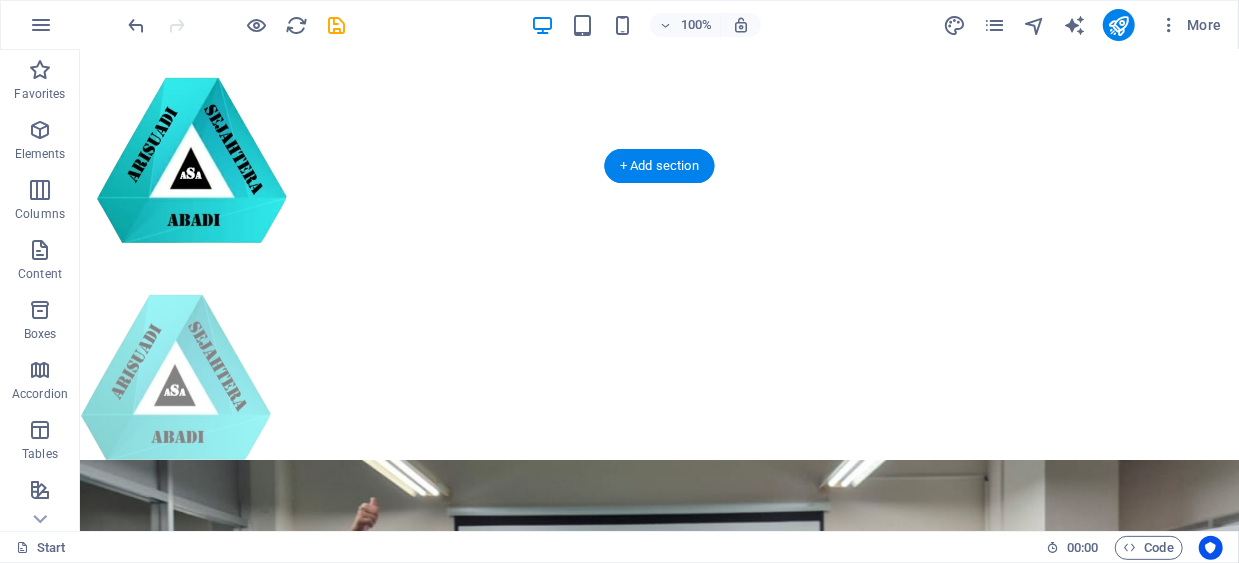 scroll, scrollTop: 113, scrollLeft: 0, axis: vertical 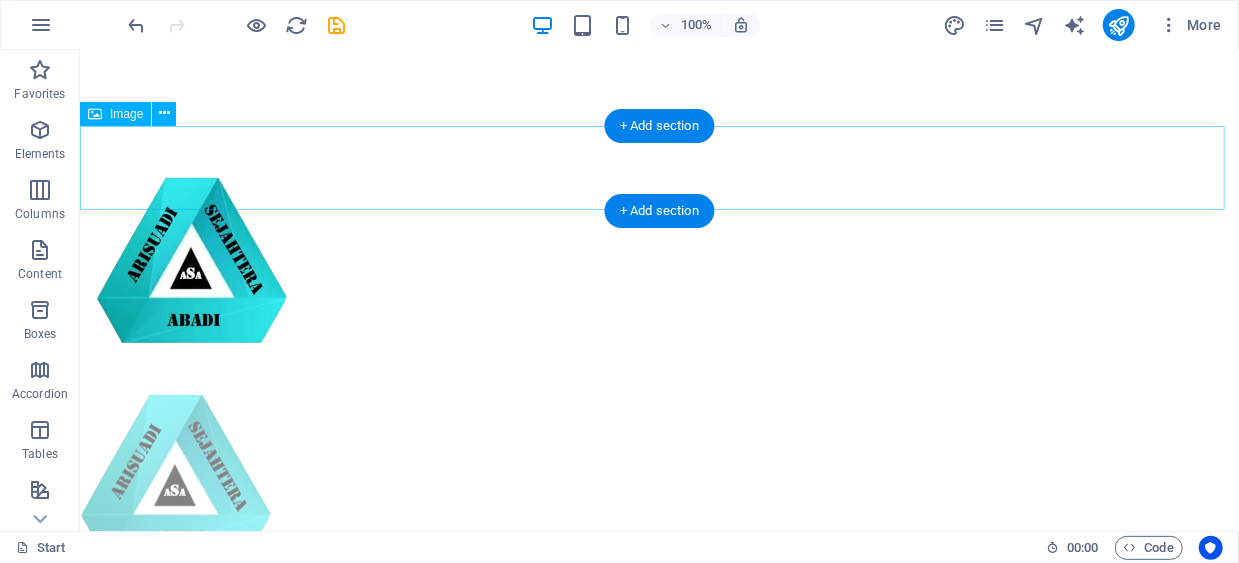 click at bounding box center (658, 474) 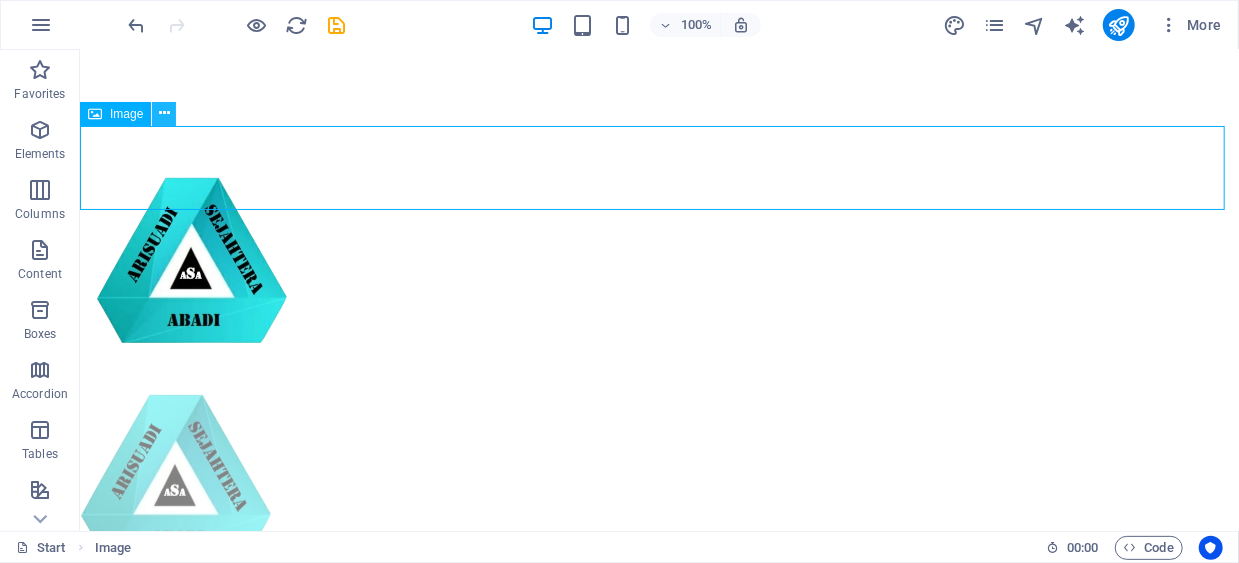 click at bounding box center [164, 113] 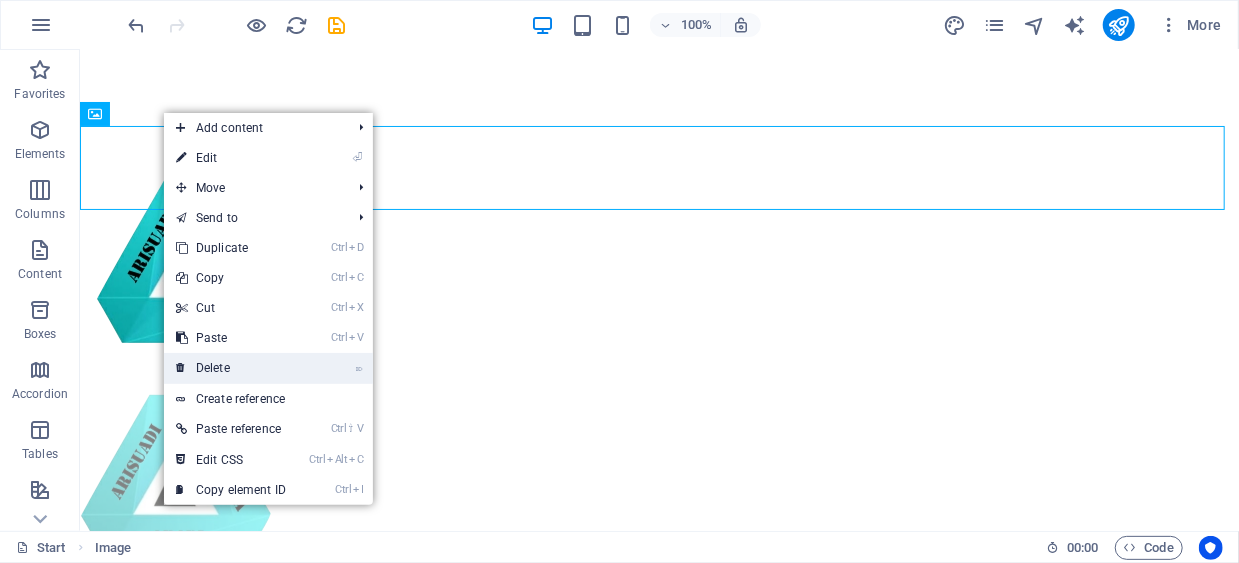 click on "⌦  Delete" at bounding box center (231, 368) 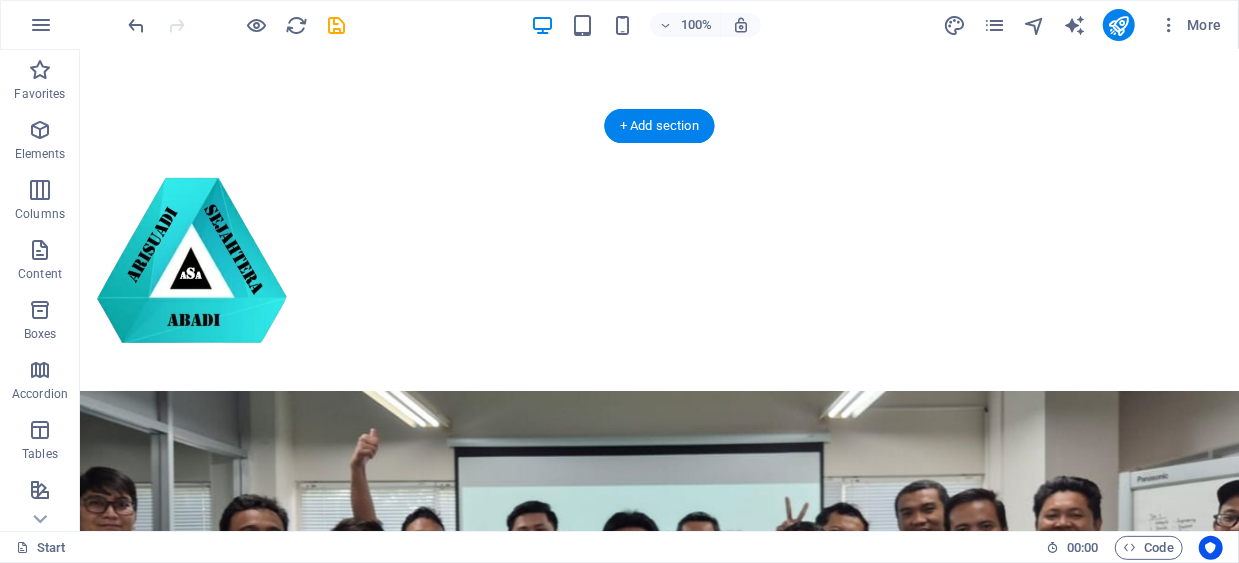 click at bounding box center [698, 1322] 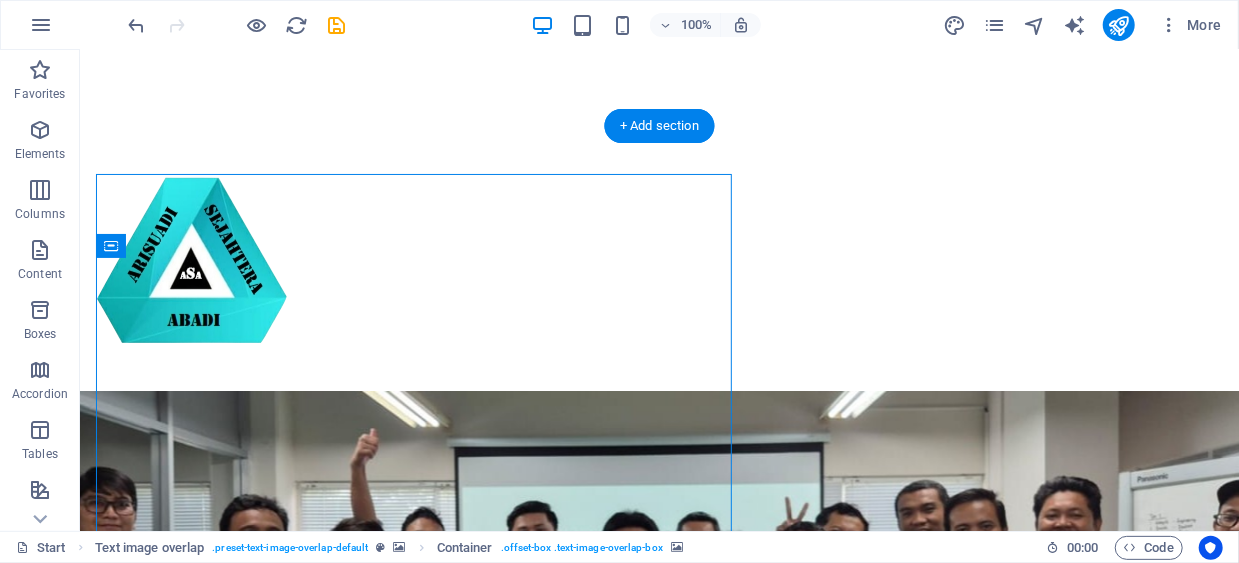 click at bounding box center [698, 1322] 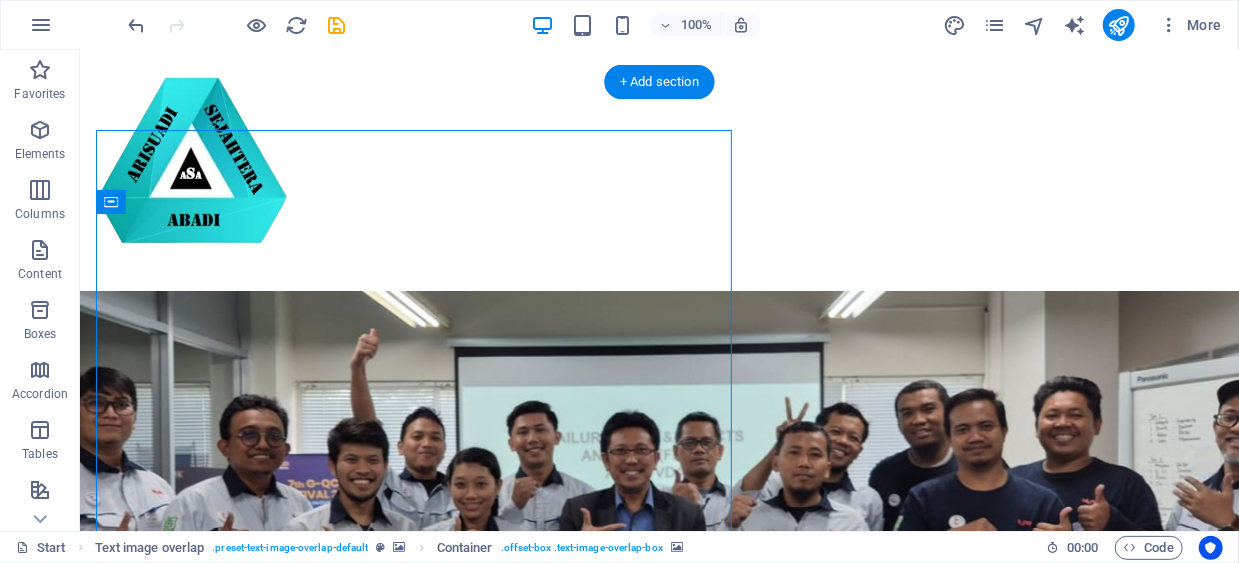 scroll, scrollTop: 313, scrollLeft: 0, axis: vertical 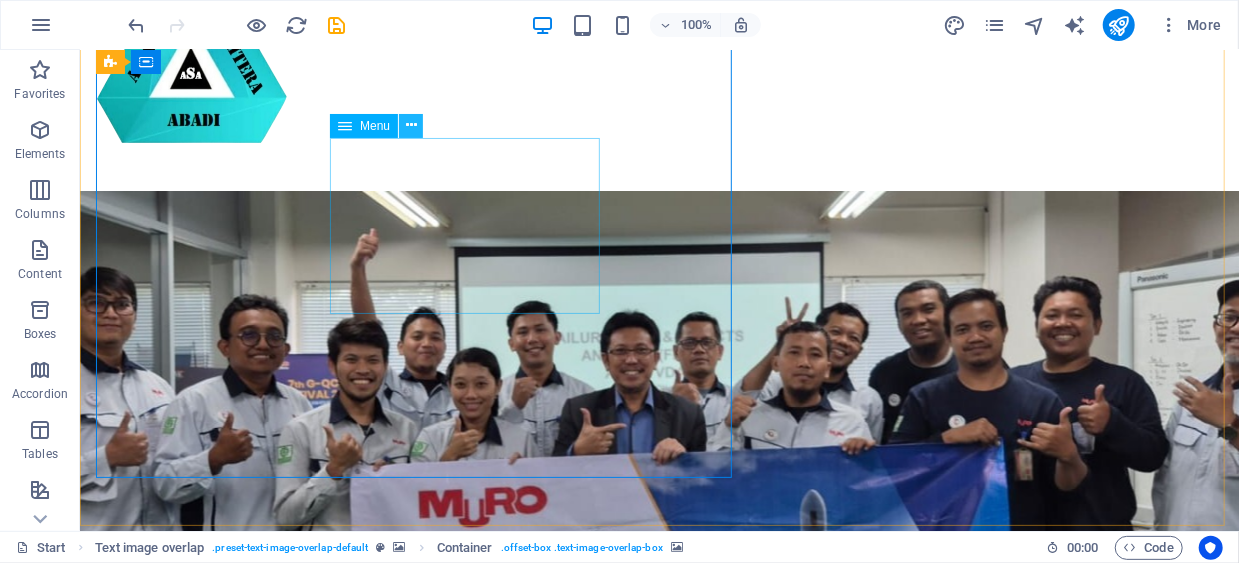 click at bounding box center (411, 125) 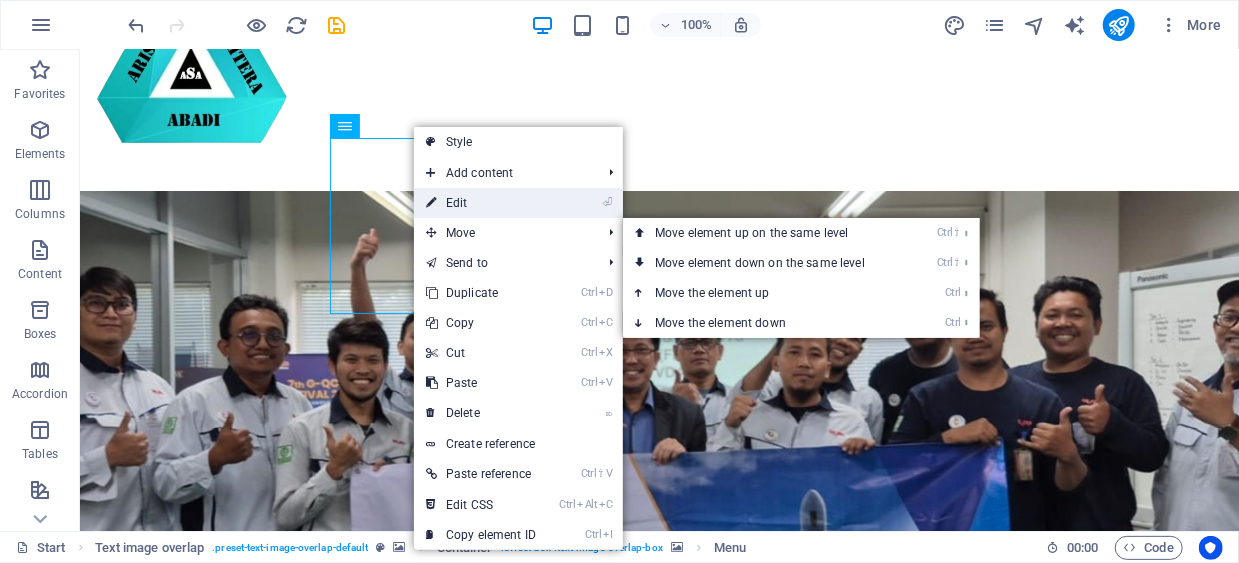 click on "⏎  Edit" at bounding box center (481, 203) 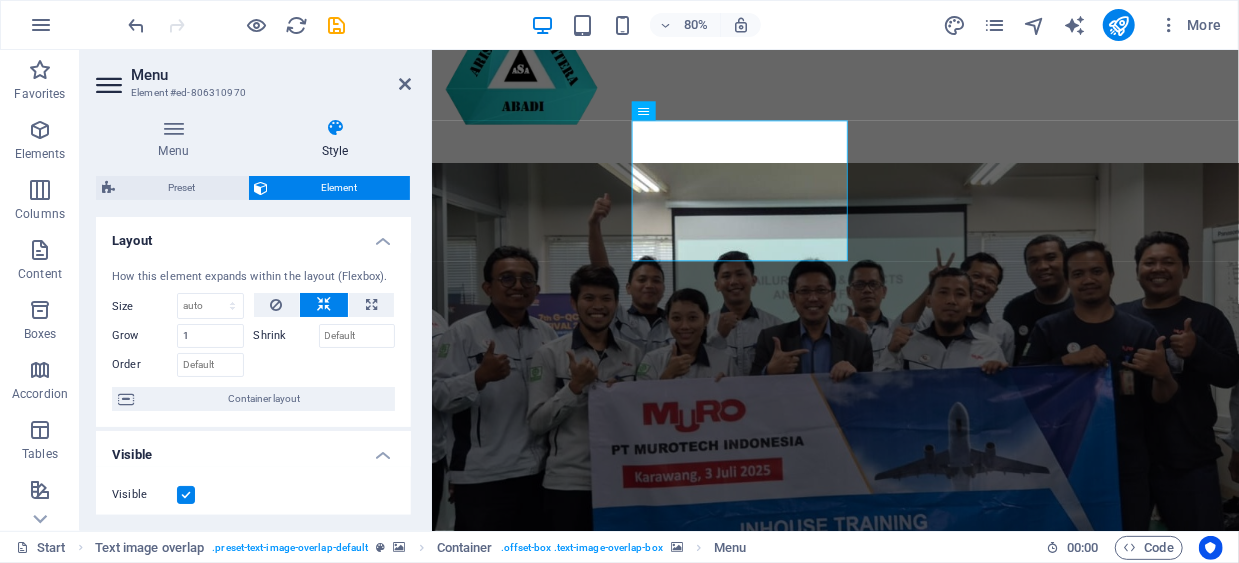 click on "Style" at bounding box center [335, 139] 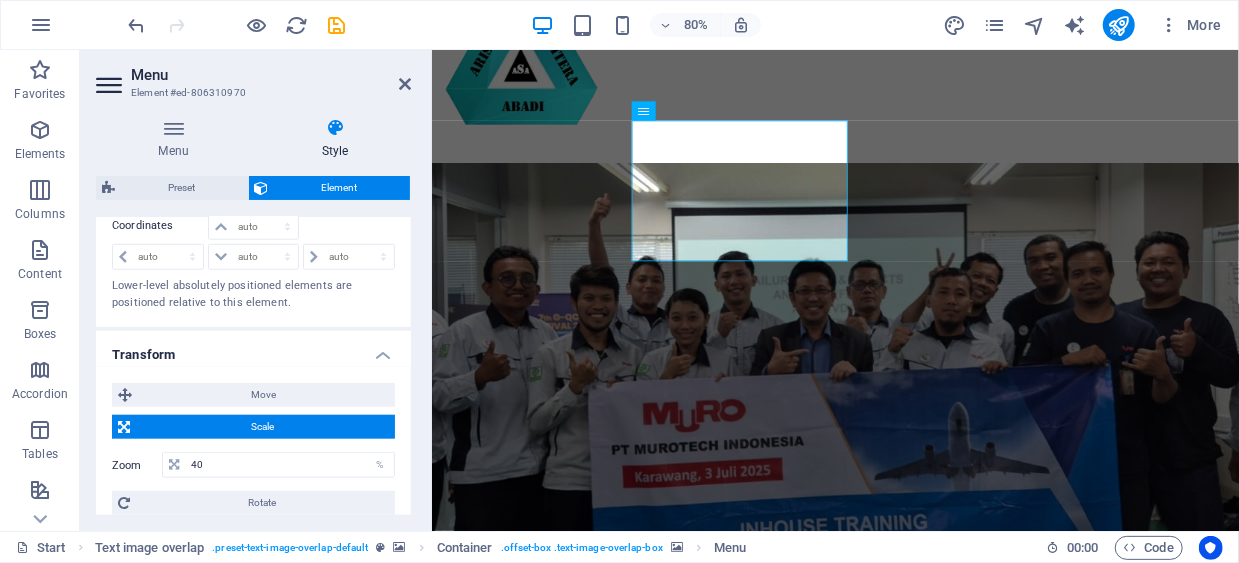 scroll, scrollTop: 1000, scrollLeft: 0, axis: vertical 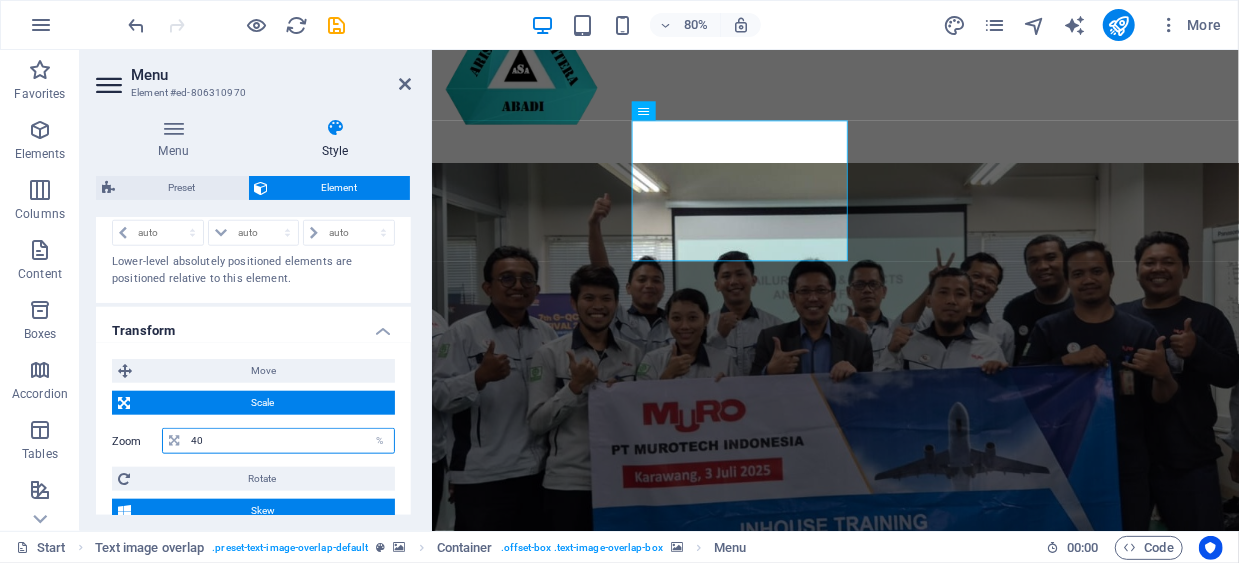 drag, startPoint x: 256, startPoint y: 433, endPoint x: 165, endPoint y: 441, distance: 91.350975 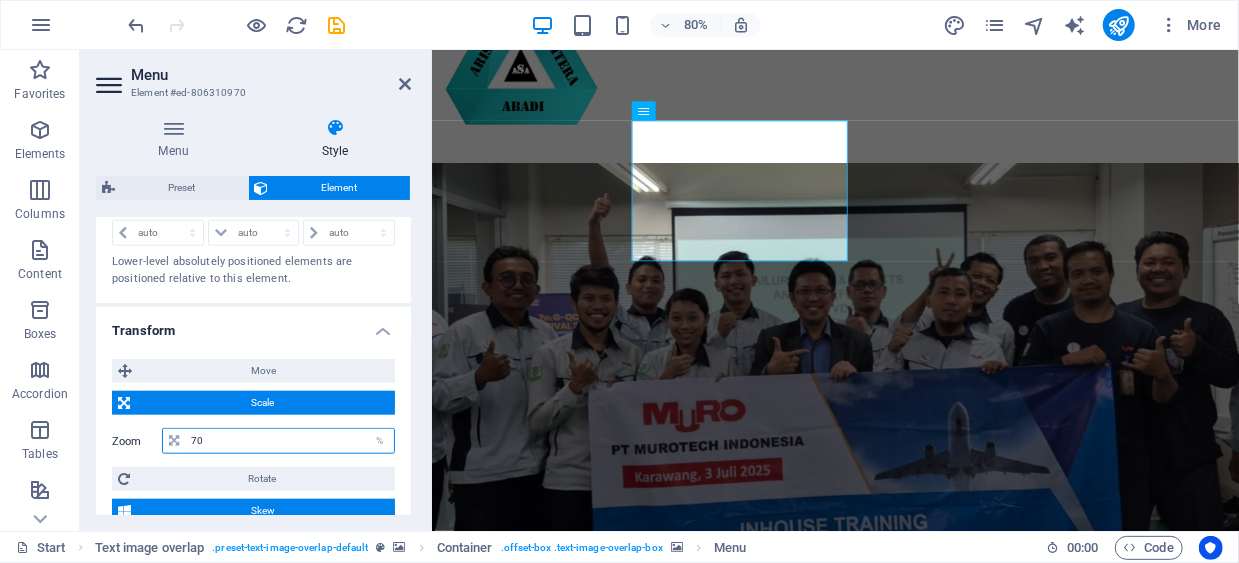 type on "70" 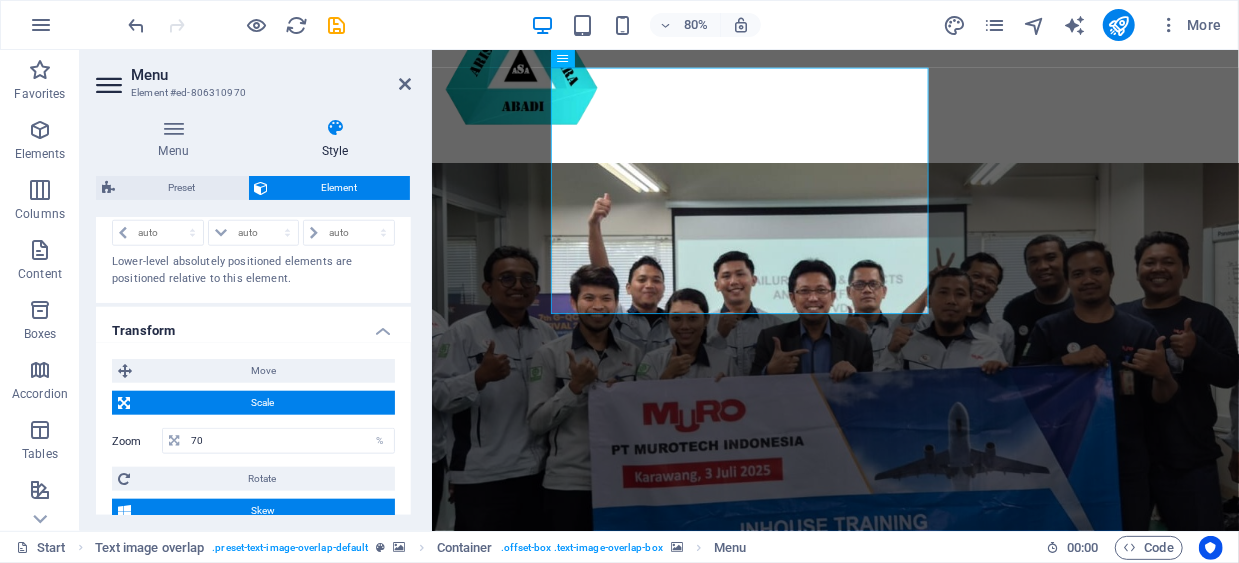 click at bounding box center (975, 1122) 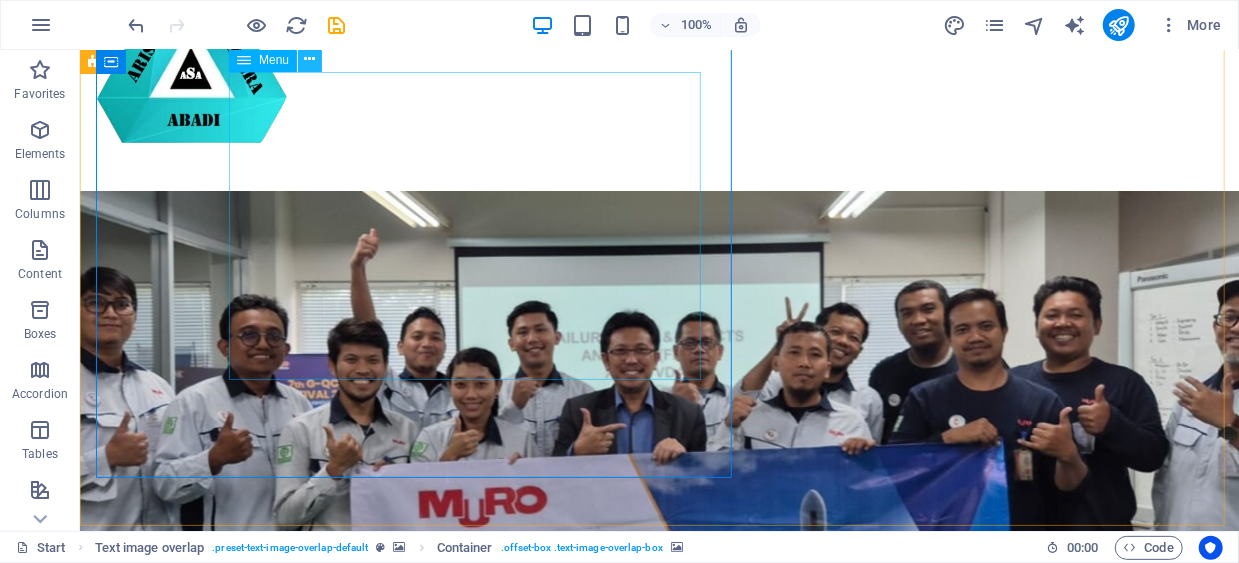 click at bounding box center [310, 59] 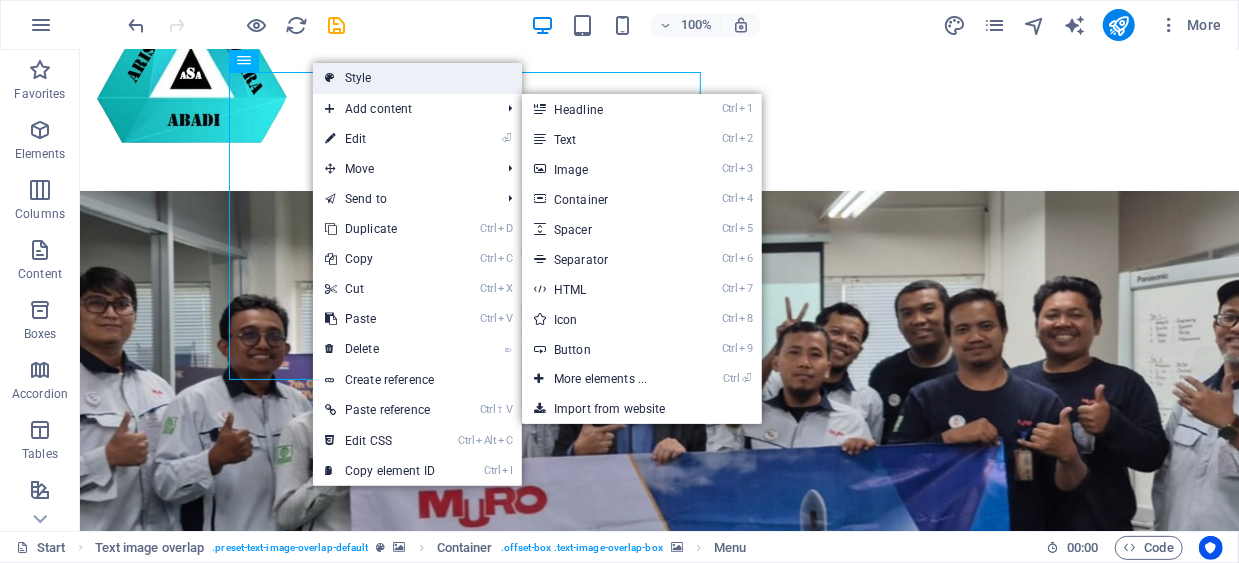 click on "Style" at bounding box center [417, 78] 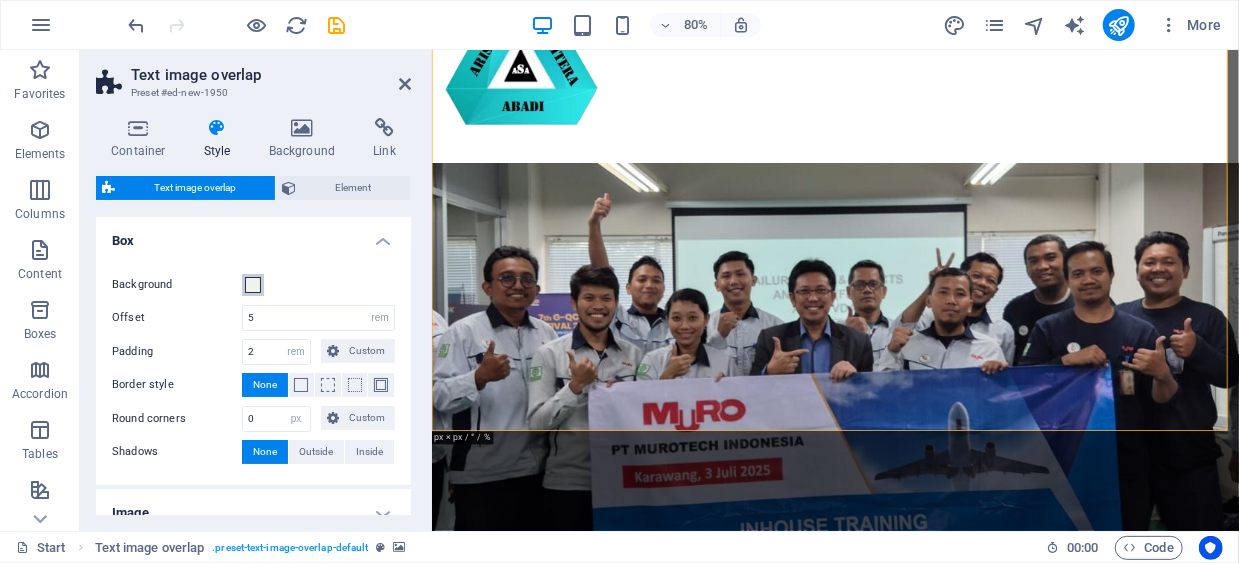 click at bounding box center (253, 285) 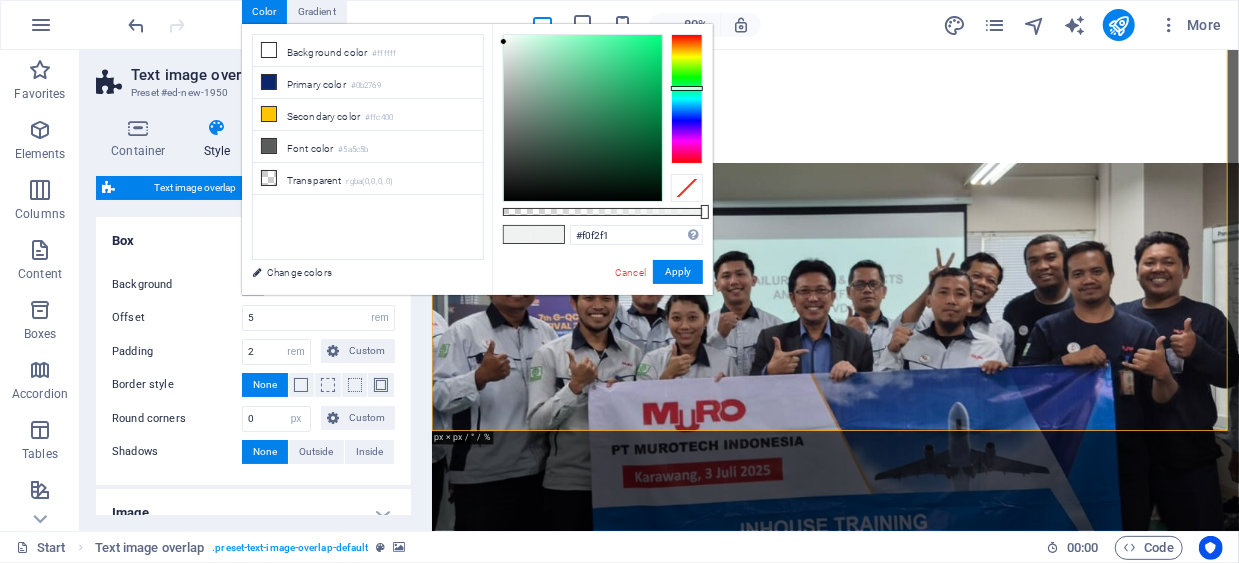 type on "#f2f2f0" 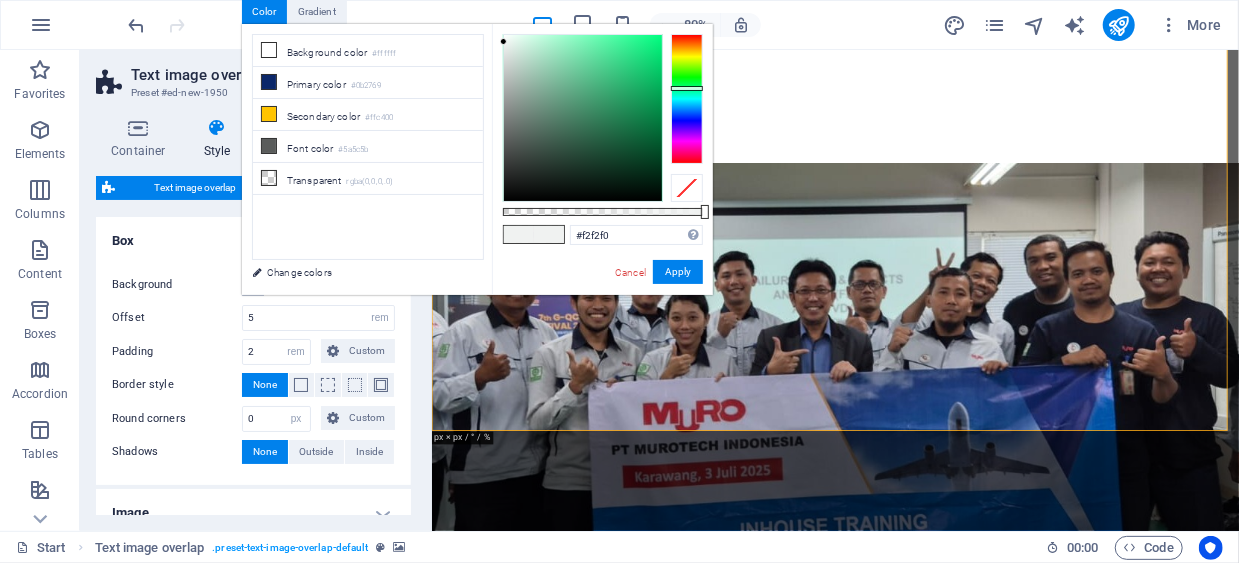 click at bounding box center [687, 99] 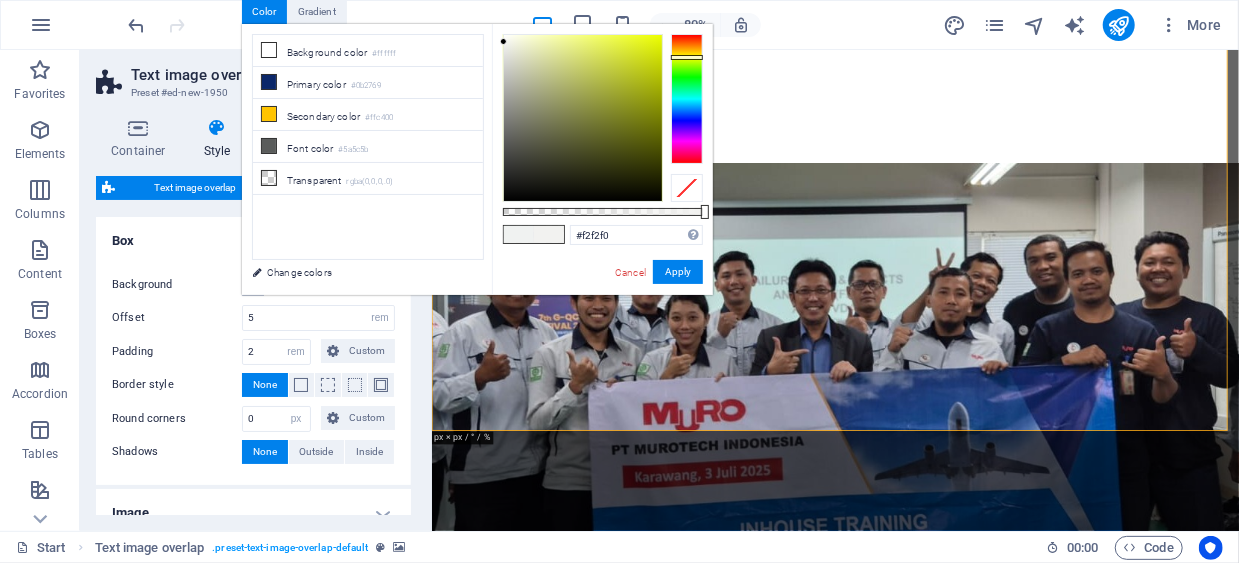 click at bounding box center (687, 99) 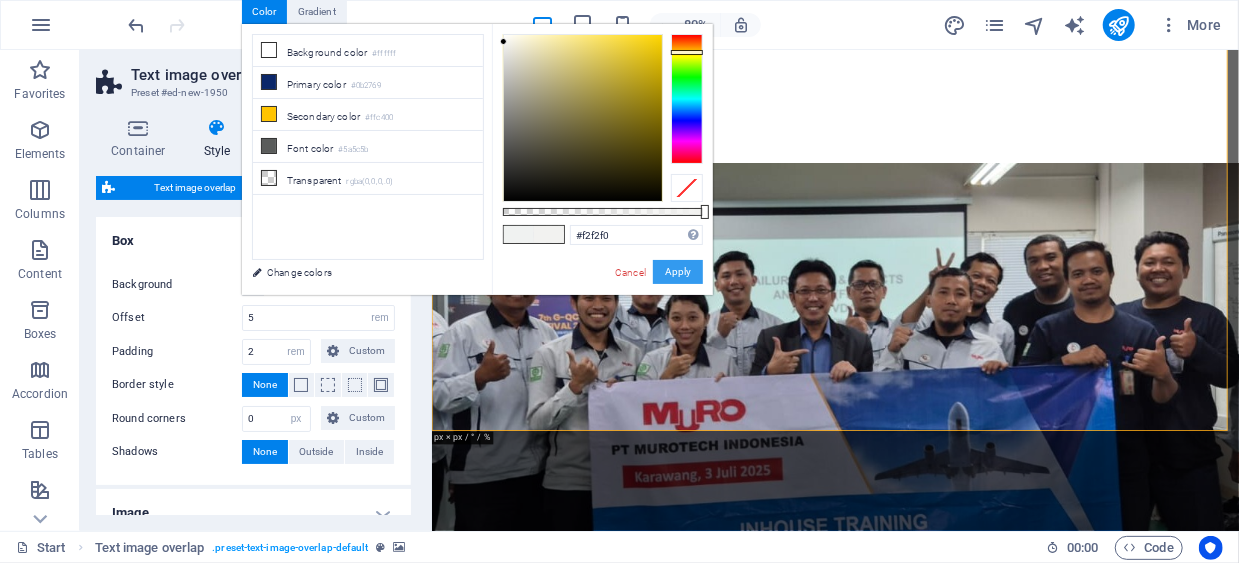 click on "Apply" at bounding box center (678, 272) 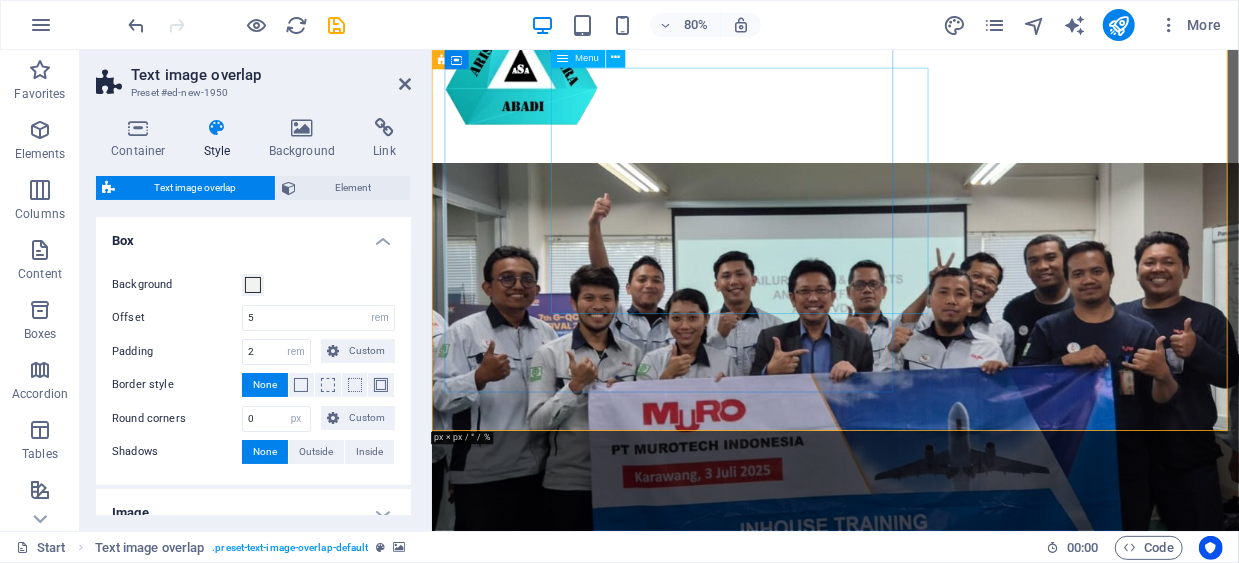 click on "Tentang Kami Div. Sertifikasi-Konsultasi-Pelatihan Div. Pabrikasi Div. General Trading Div. Konstruksi, Sipil & Interior Divisi Pengolahan Limbah-Sampah Contact" at bounding box center (975, 1594) 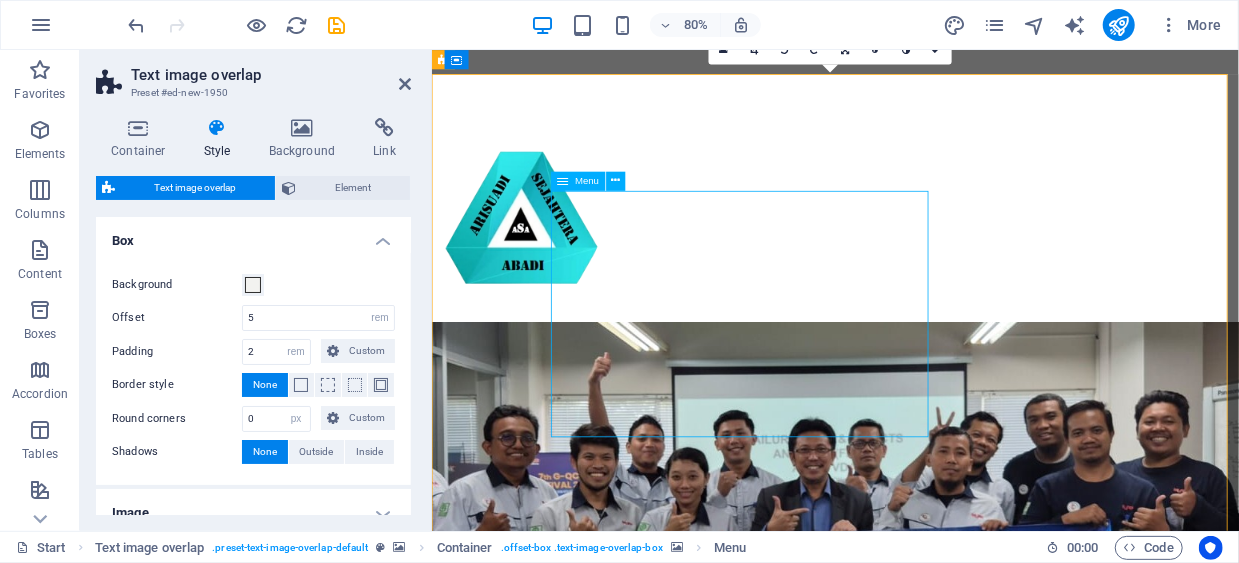 scroll, scrollTop: 113, scrollLeft: 0, axis: vertical 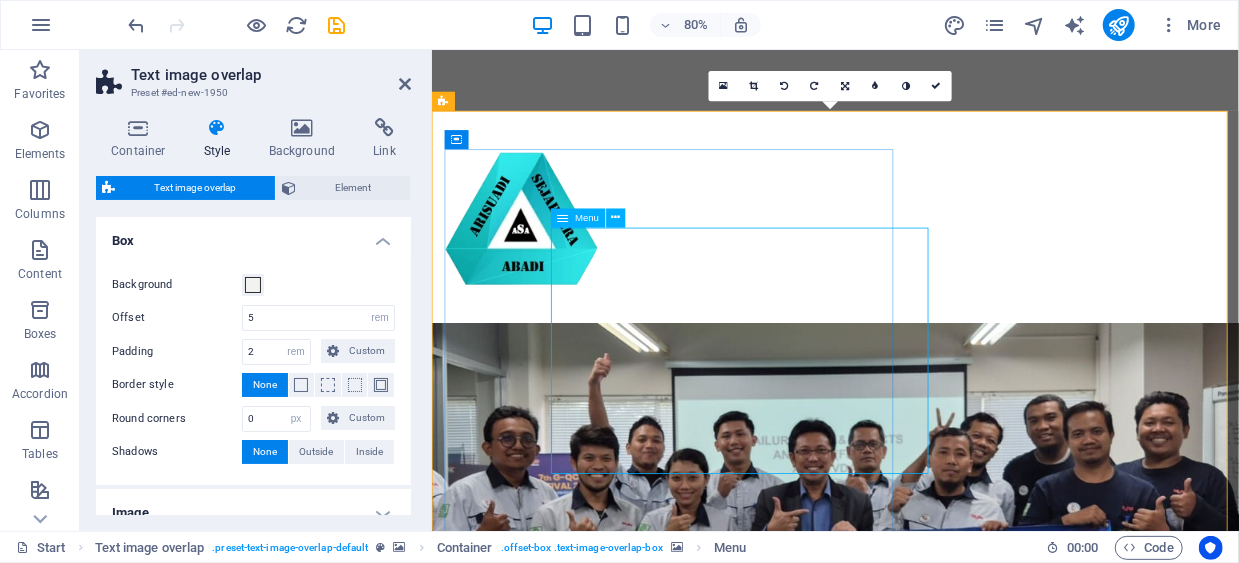 click on "Tentang Kami Div. Sertifikasi-Konsultasi-Pelatihan Div. Pabrikasi Div. General Trading Div. Konstruksi, Sipil & Interior Divisi Pengolahan Limbah-Sampah Contact" at bounding box center [975, 1794] 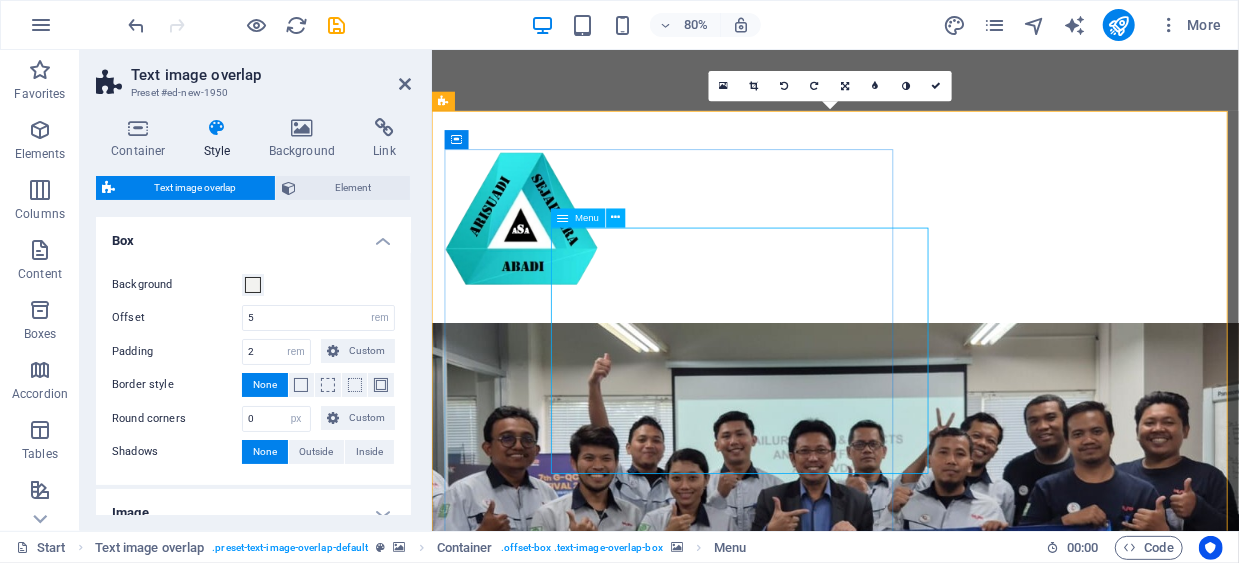 click on "Tentang Kami Div. Sertifikasi-Konsultasi-Pelatihan Div. Pabrikasi Div. General Trading Div. Konstruksi, Sipil & Interior Divisi Pengolahan Limbah-Sampah Contact" at bounding box center (975, 1794) 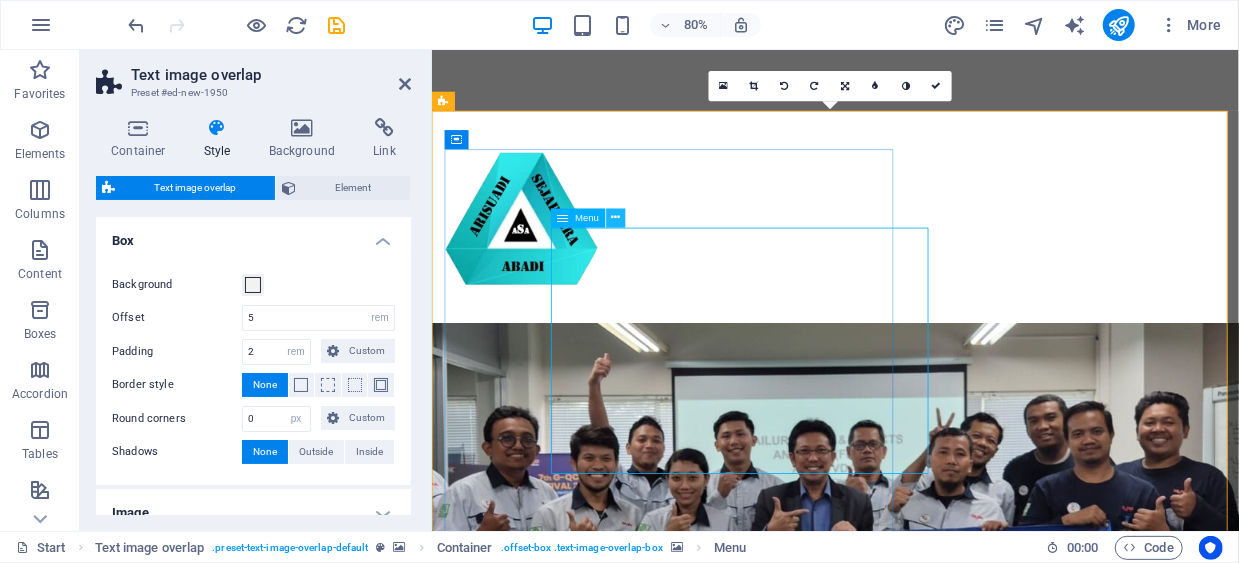 click at bounding box center (616, 217) 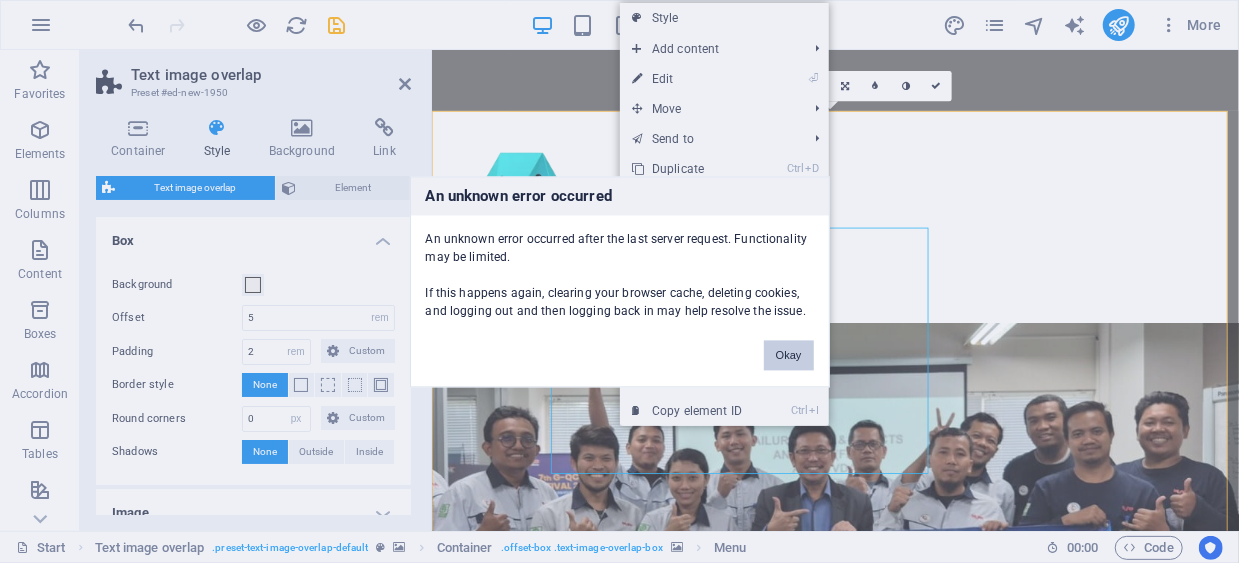 click on "Okay" at bounding box center (789, 355) 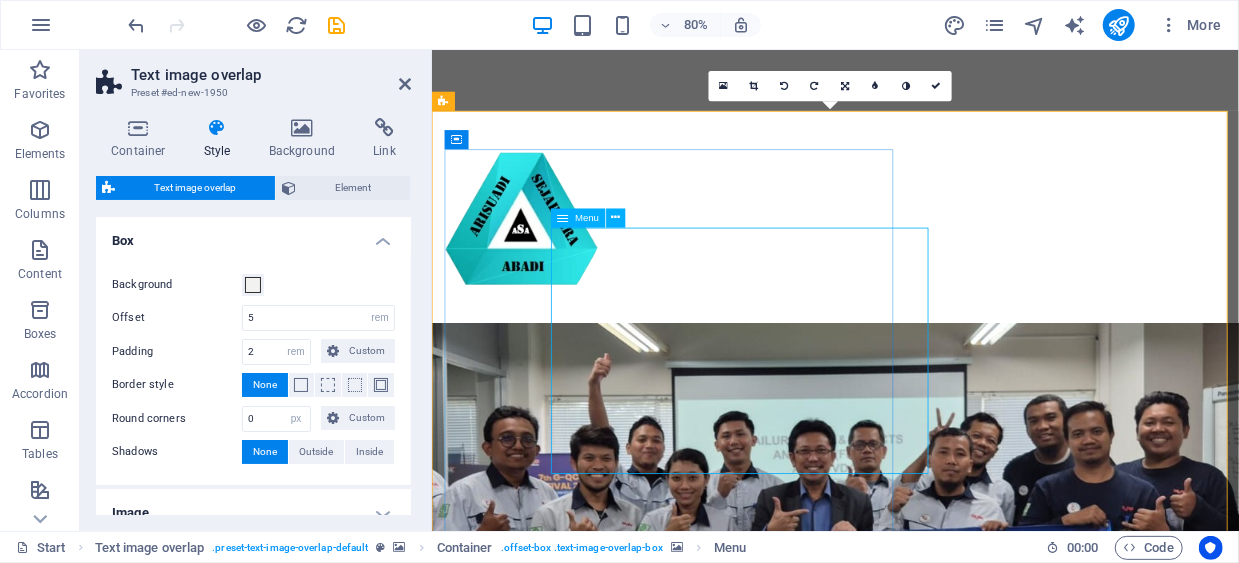 click on "Tentang Kami Div. Sertifikasi-Konsultasi-Pelatihan Div. Pabrikasi Div. General Trading Div. Konstruksi, Sipil & Interior Divisi Pengolahan Limbah-Sampah Contact" at bounding box center (975, 1794) 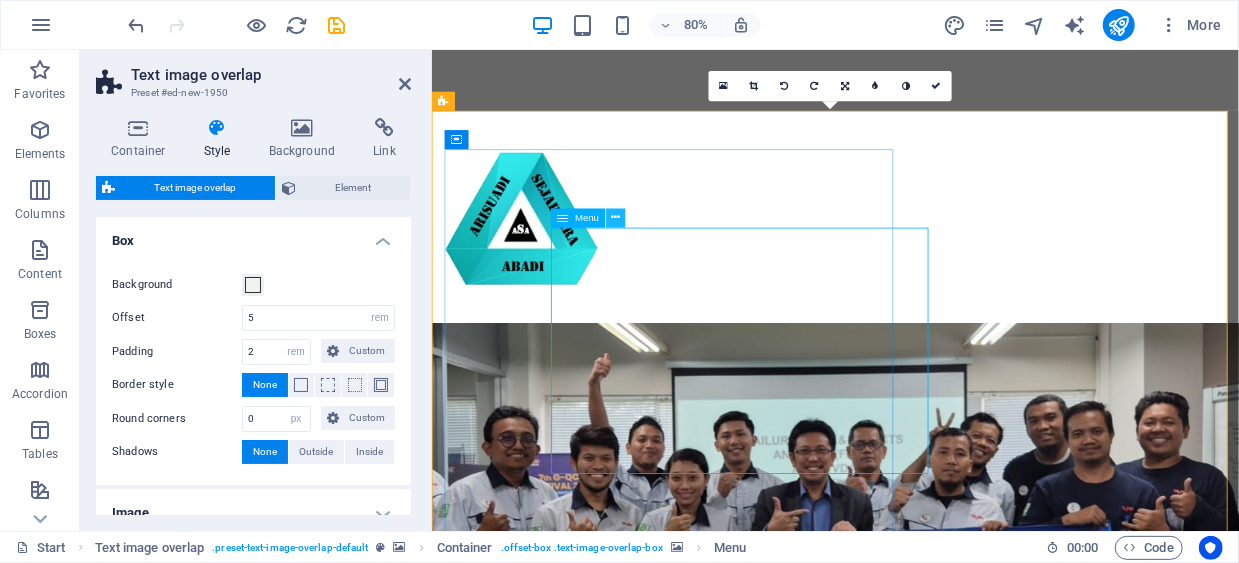click at bounding box center [616, 217] 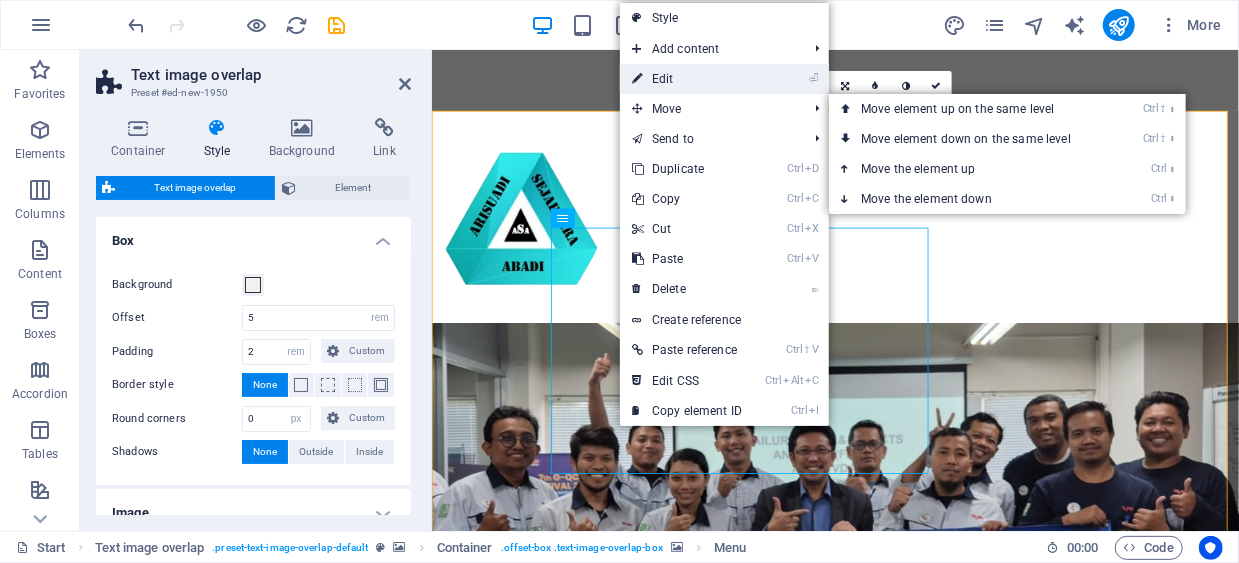 click on "⏎  Edit" at bounding box center (687, 79) 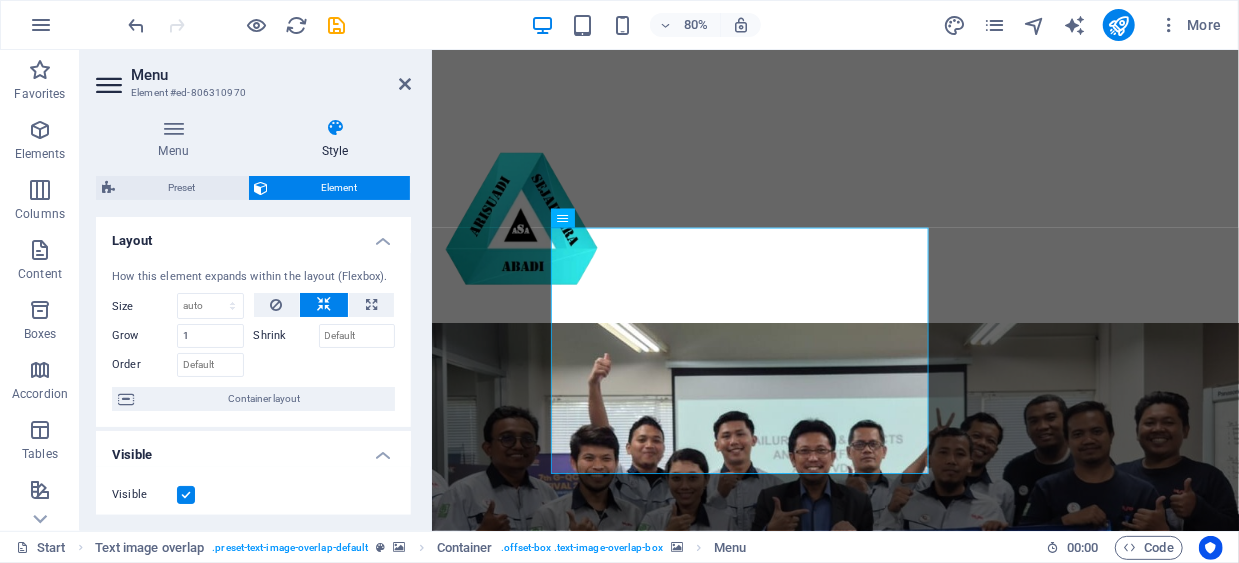 click at bounding box center [335, 128] 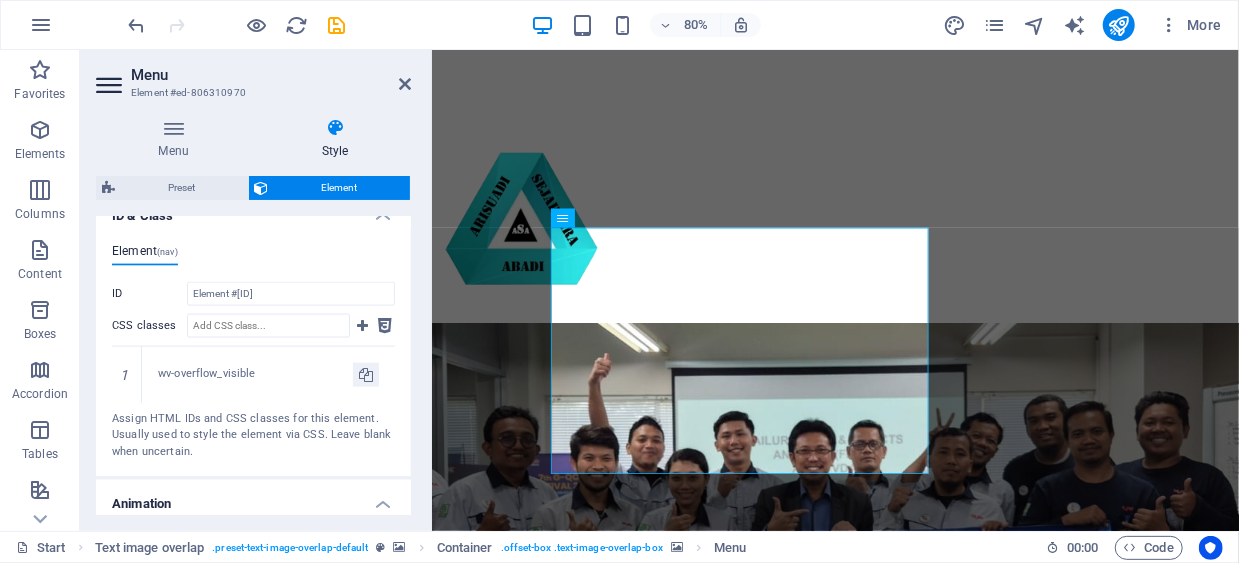 scroll, scrollTop: 1339, scrollLeft: 0, axis: vertical 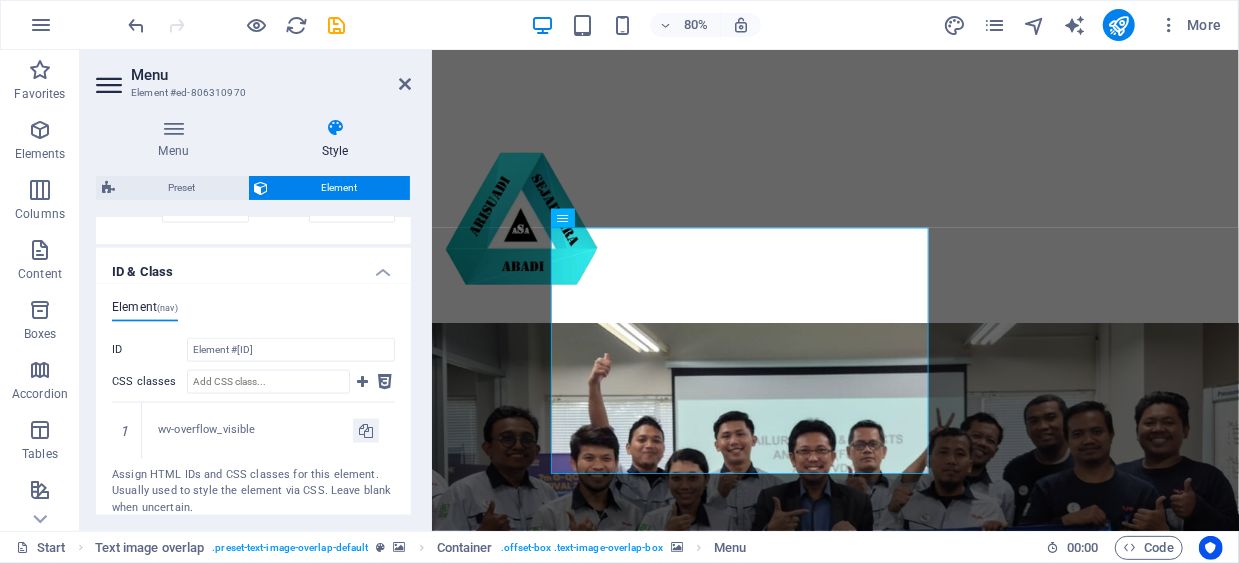 click at bounding box center (335, 128) 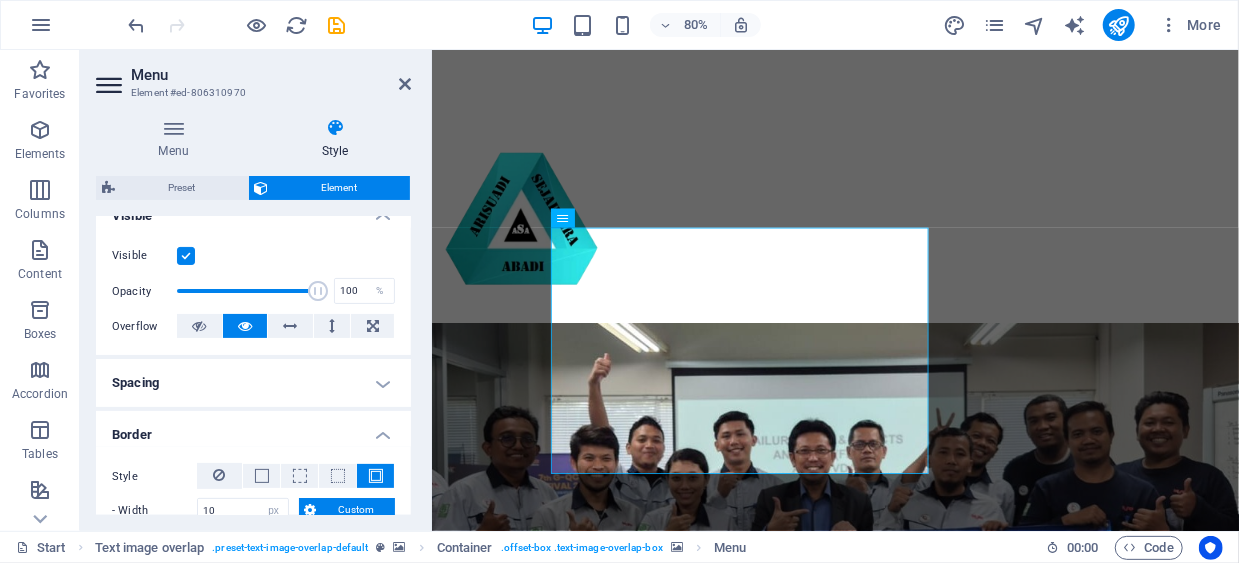 scroll, scrollTop: 0, scrollLeft: 0, axis: both 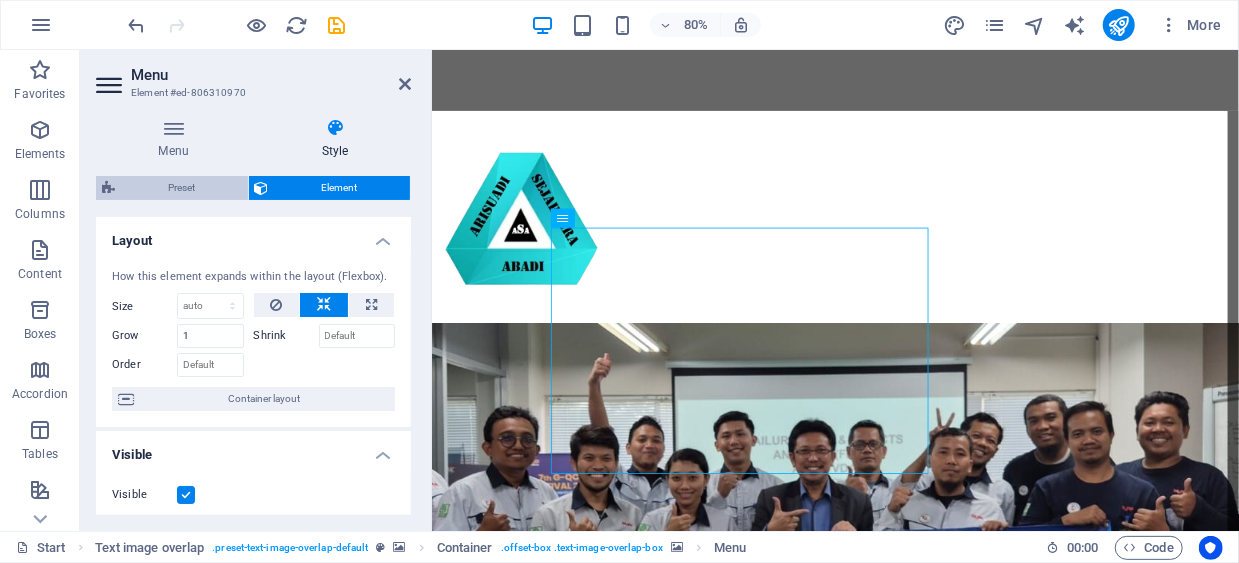 click on "Preset" at bounding box center (181, 188) 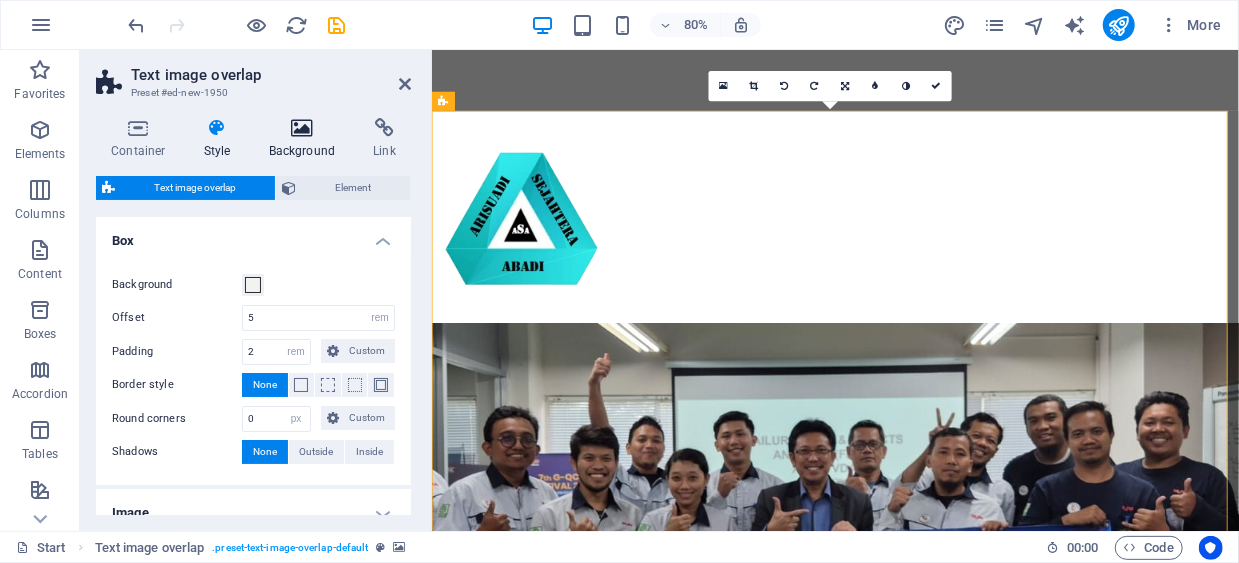click at bounding box center [302, 128] 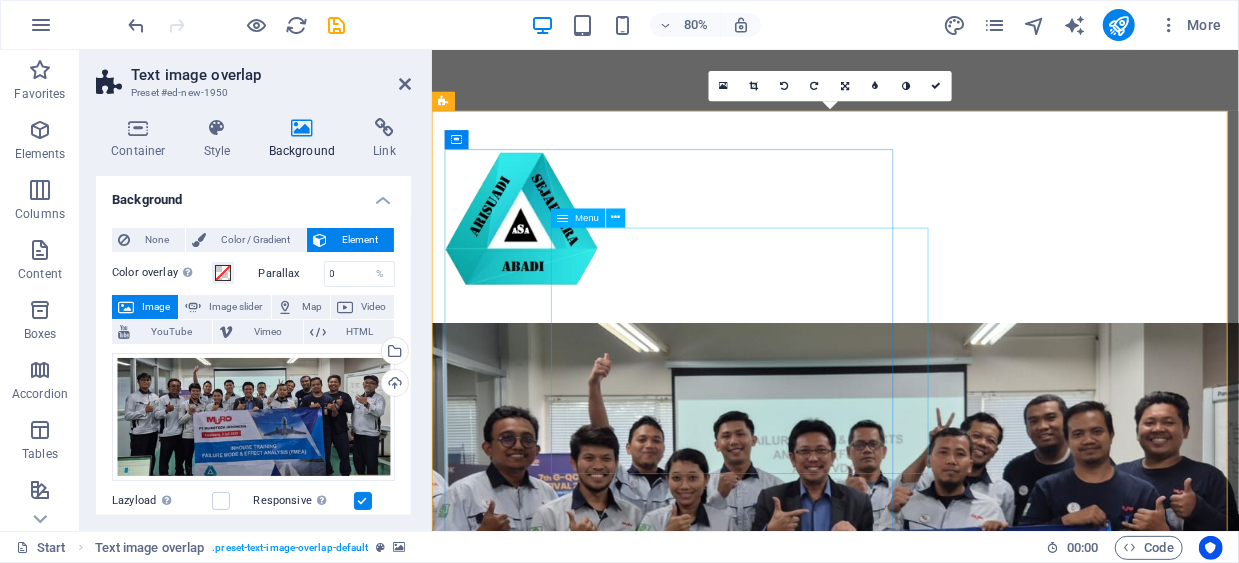 click on "Tentang Kami Div. Sertifikasi-Konsultasi-Pelatihan Div. Pabrikasi Div. General Trading Div. Konstruksi, Sipil & Interior Divisi Pengolahan Limbah-Sampah Contact" at bounding box center [975, 1794] 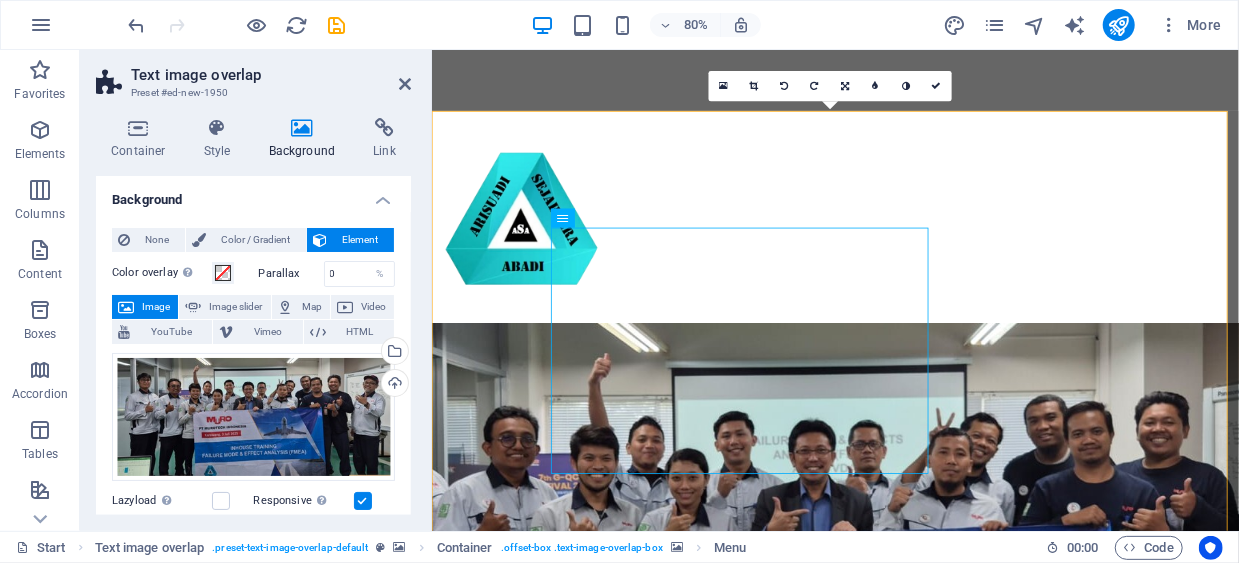 click at bounding box center (975, 1322) 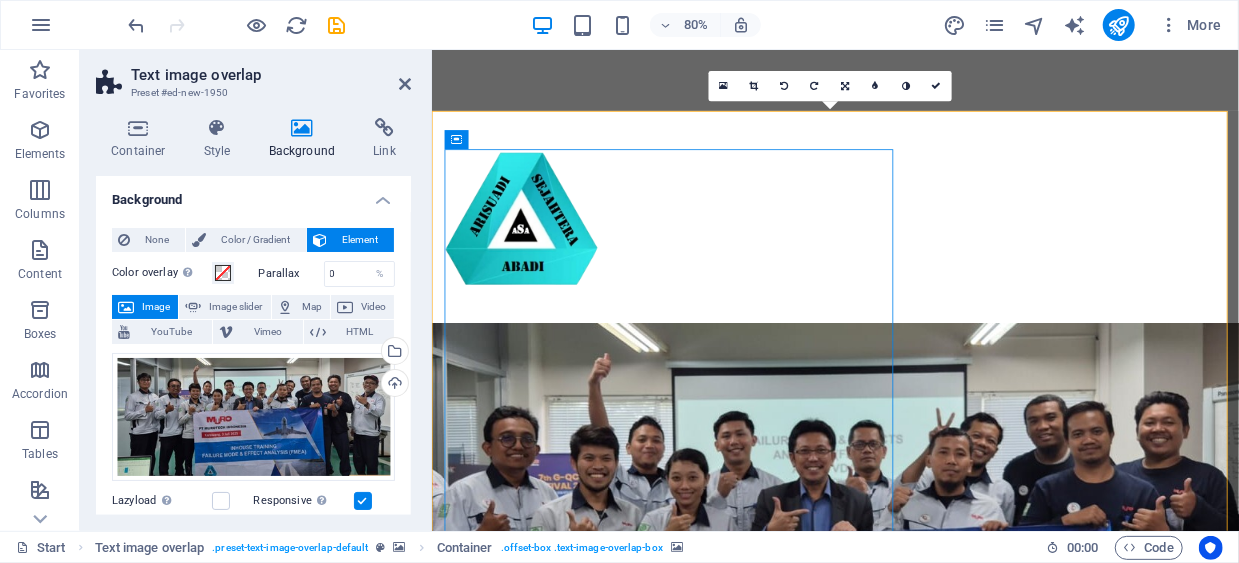 click at bounding box center [975, 1322] 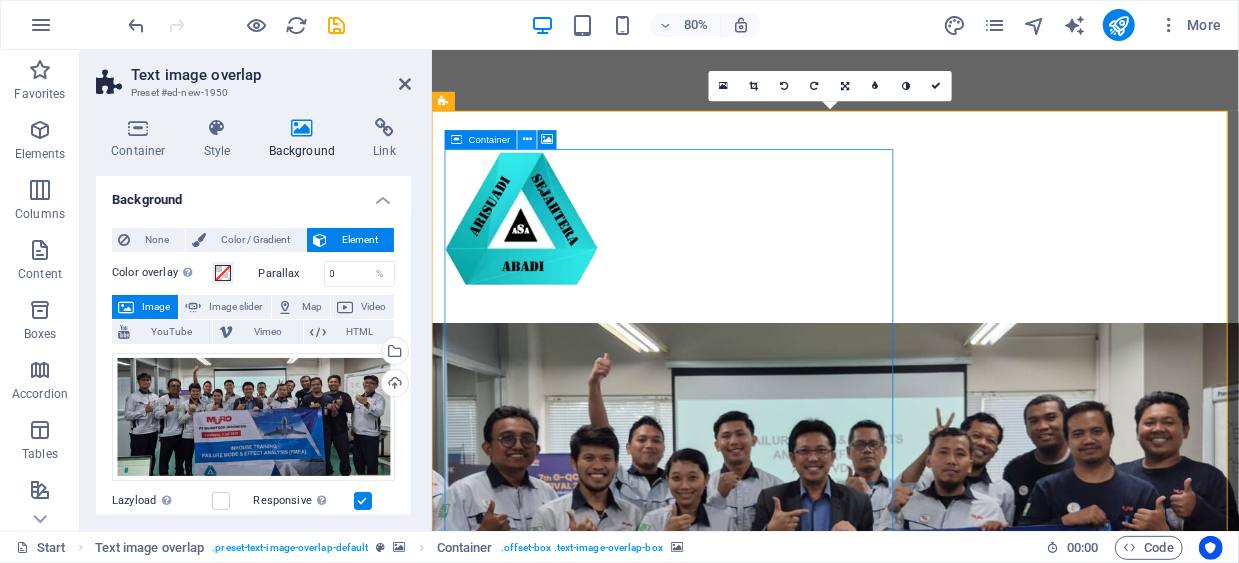 click at bounding box center [527, 139] 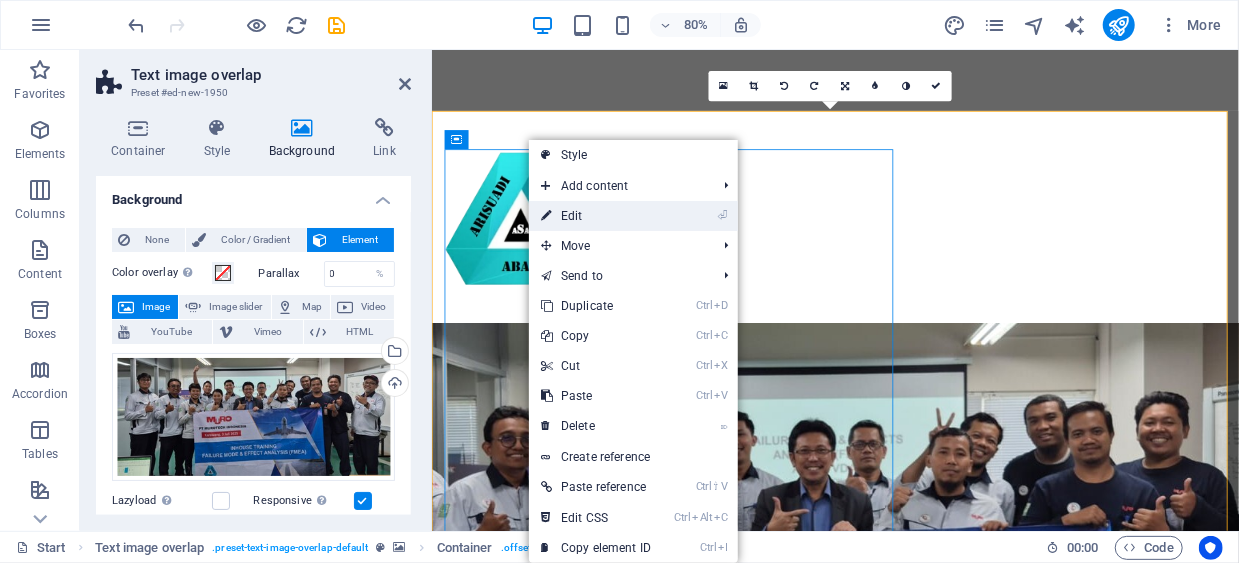 click on "⏎  Edit" at bounding box center (596, 216) 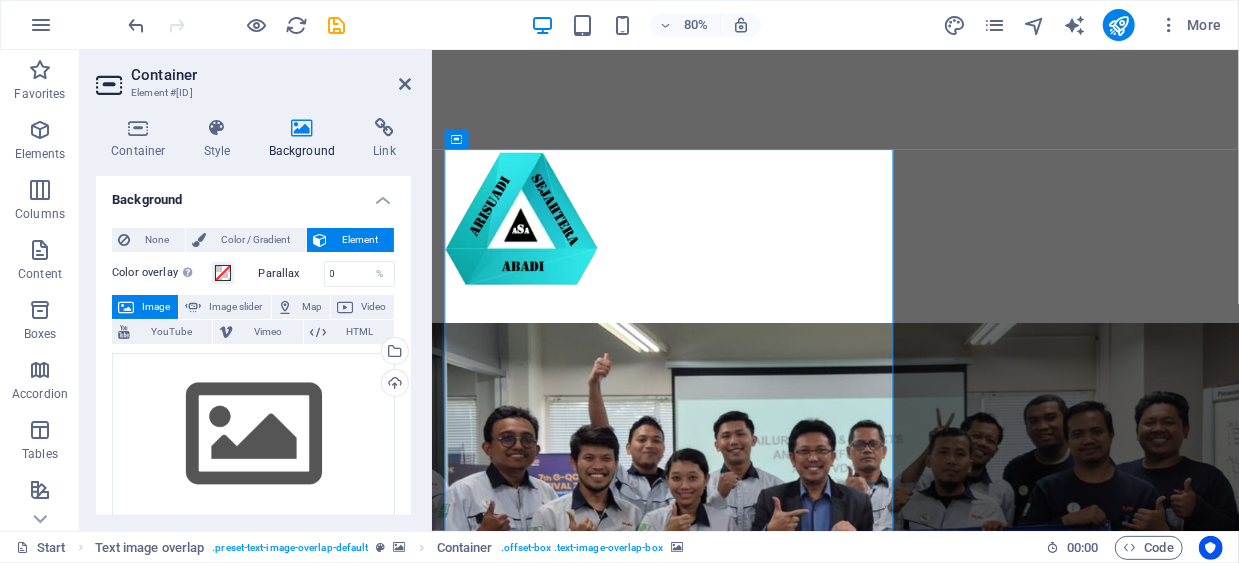 click on "Background" at bounding box center [306, 139] 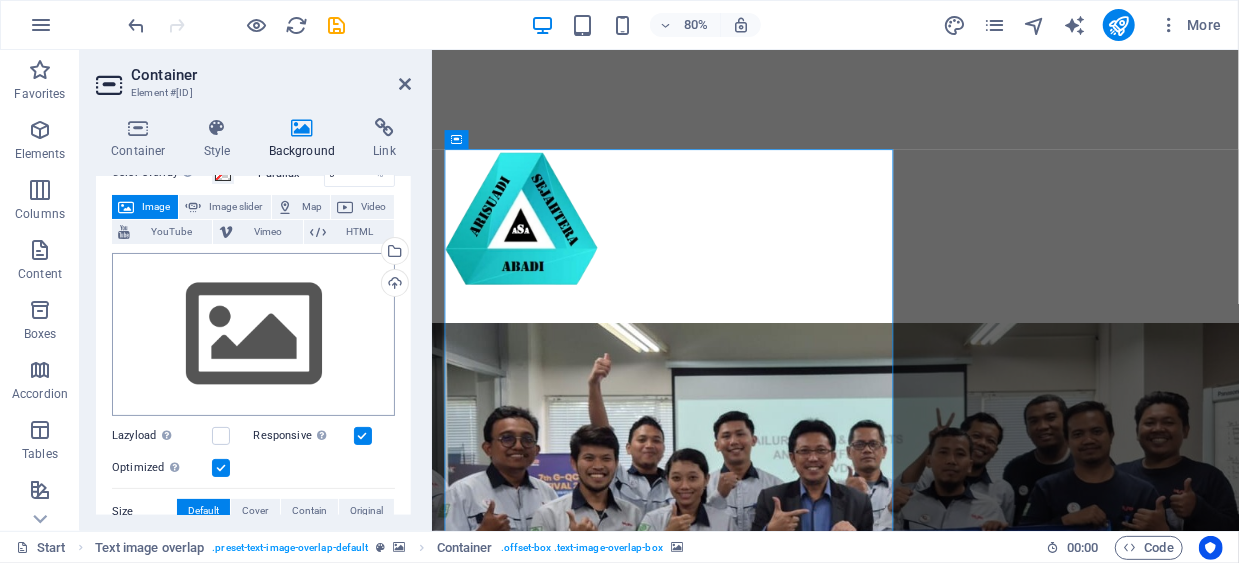 scroll, scrollTop: 0, scrollLeft: 0, axis: both 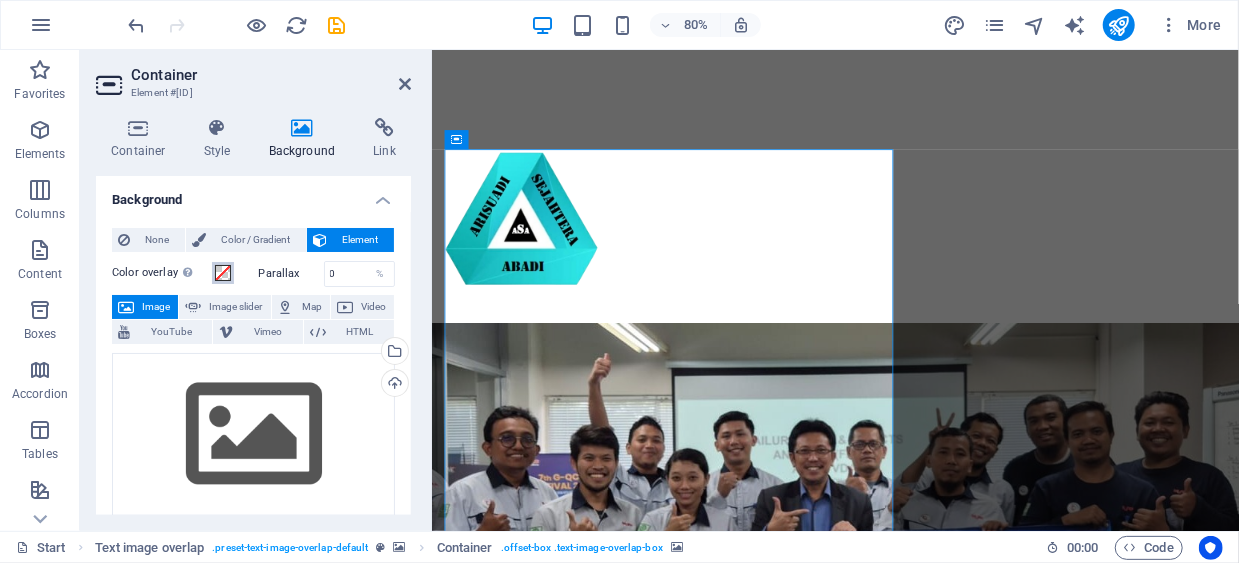 click at bounding box center [223, 273] 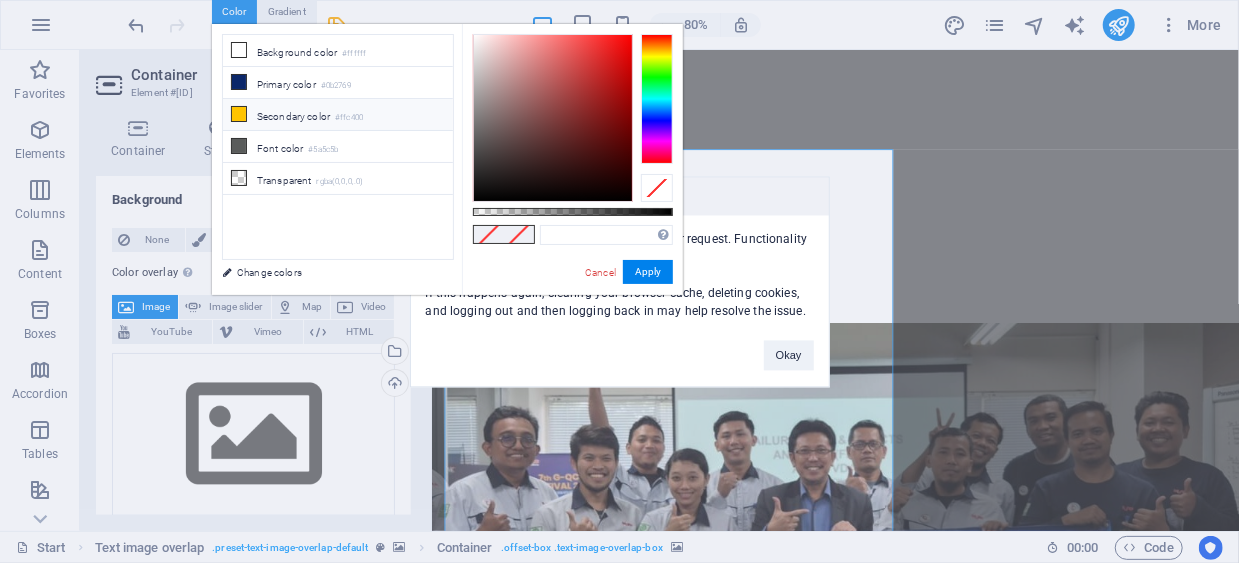 click at bounding box center (239, 114) 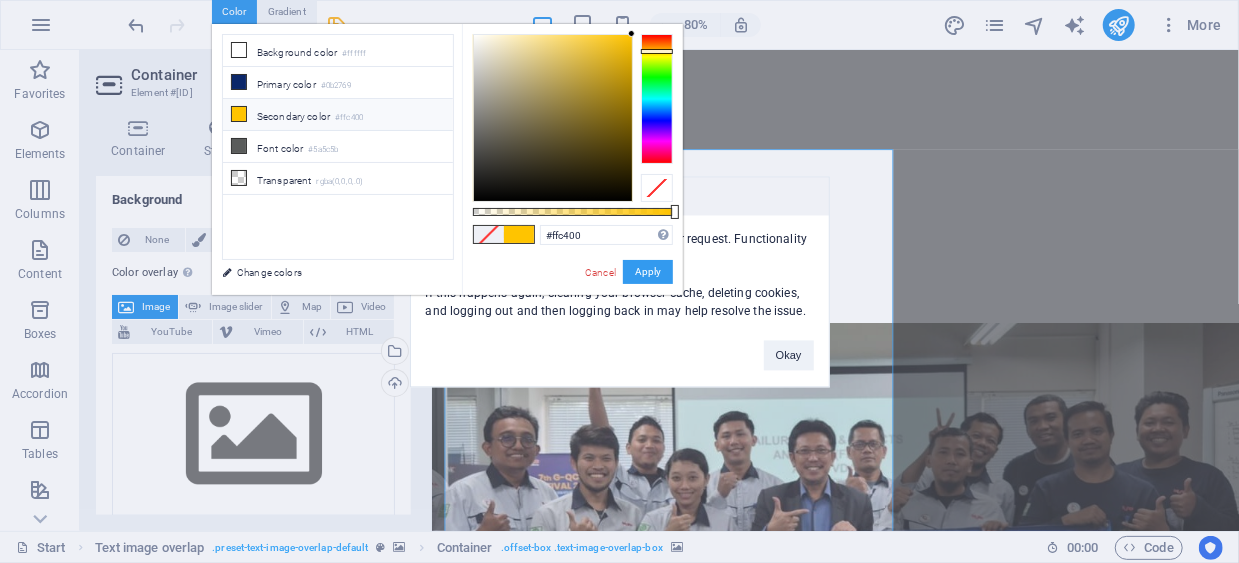 click on "Apply" at bounding box center (648, 272) 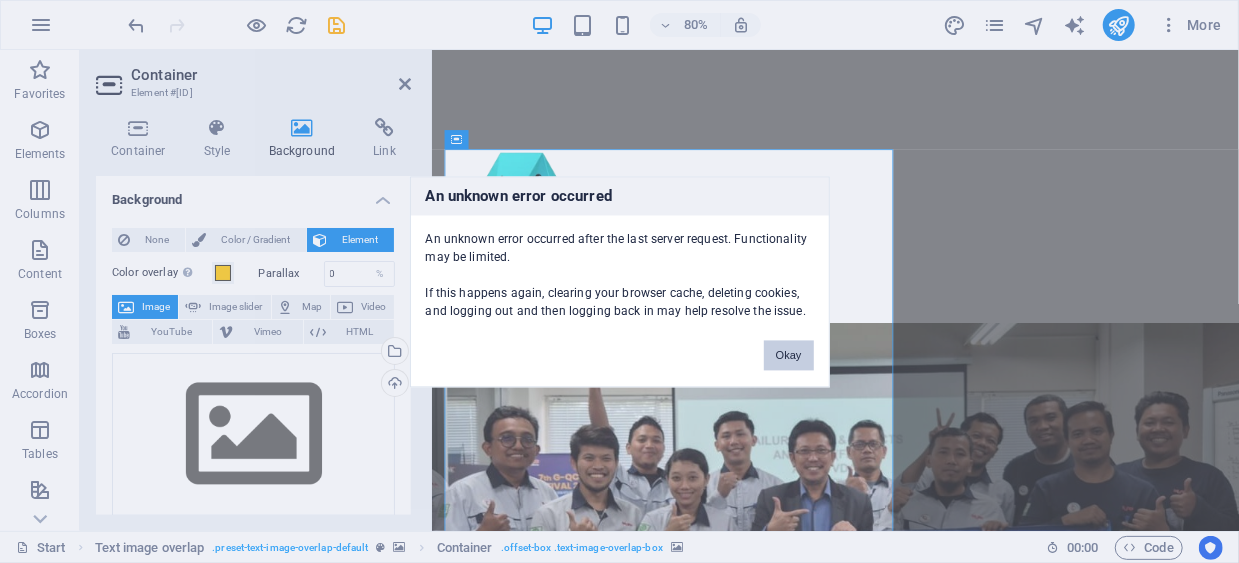 click on "Okay" at bounding box center [789, 355] 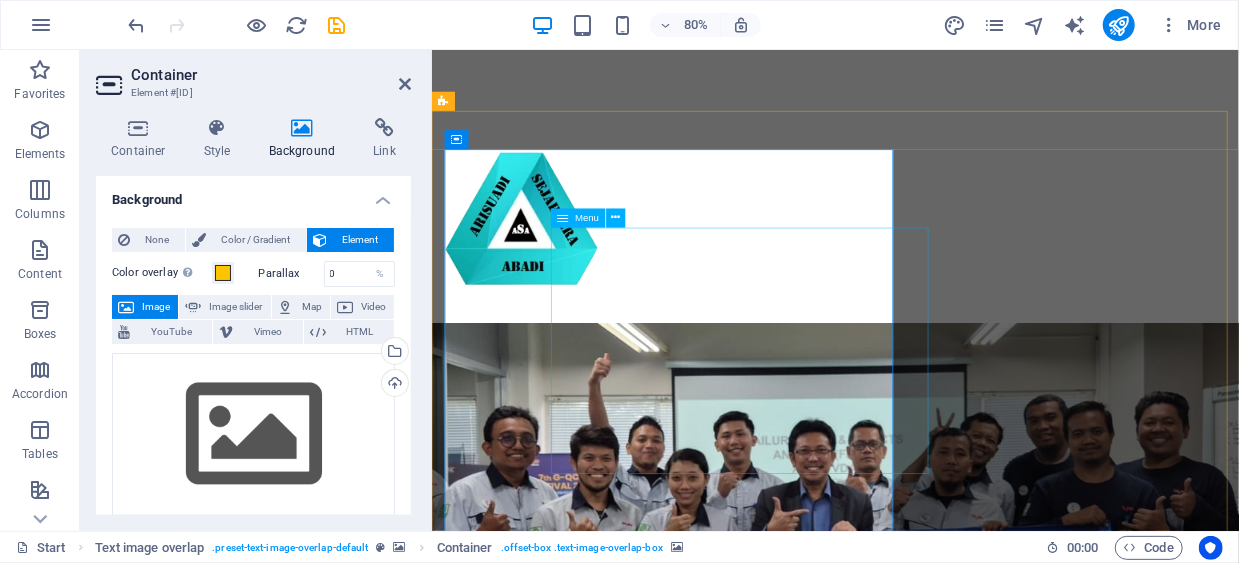 click on "Tentang Kami Div. Sertifikasi-Konsultasi-Pelatihan Div. Pabrikasi Div. General Trading Div. Konstruksi, Sipil & Interior Divisi Pengolahan Limbah-Sampah Contact" at bounding box center [975, 1794] 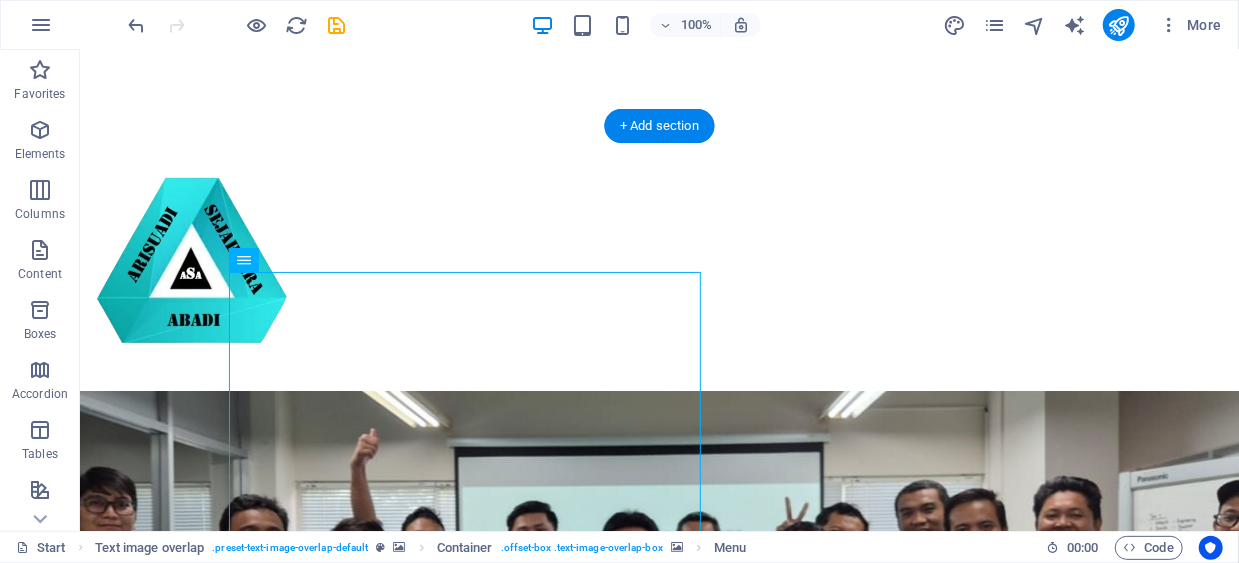 drag, startPoint x: 318, startPoint y: 289, endPoint x: 517, endPoint y: 259, distance: 201.2486 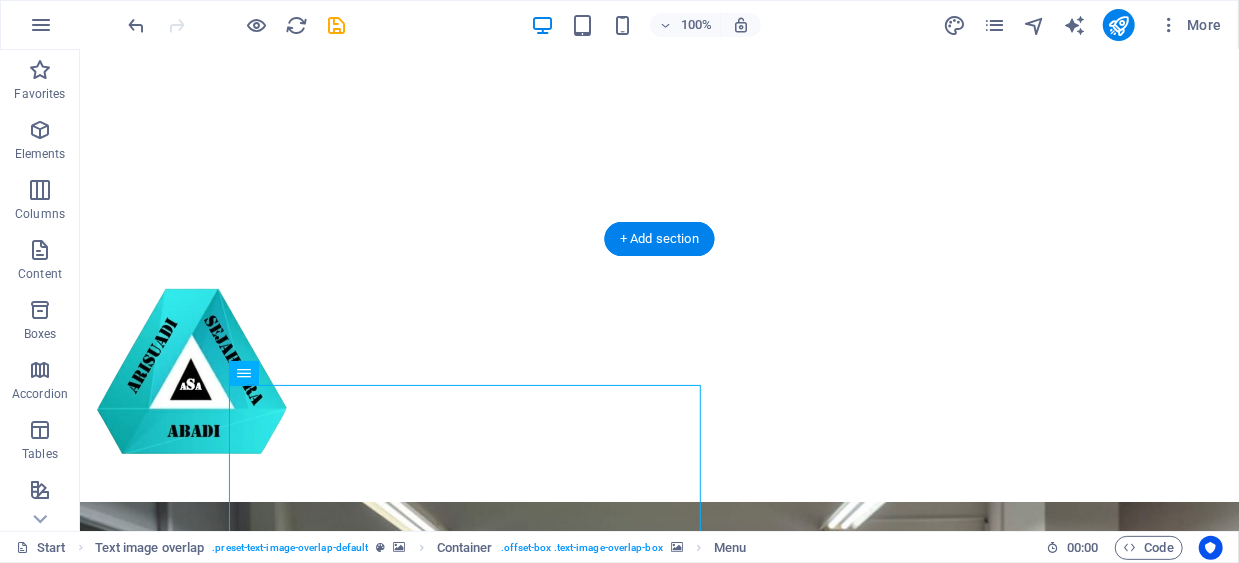 scroll, scrollTop: 0, scrollLeft: 0, axis: both 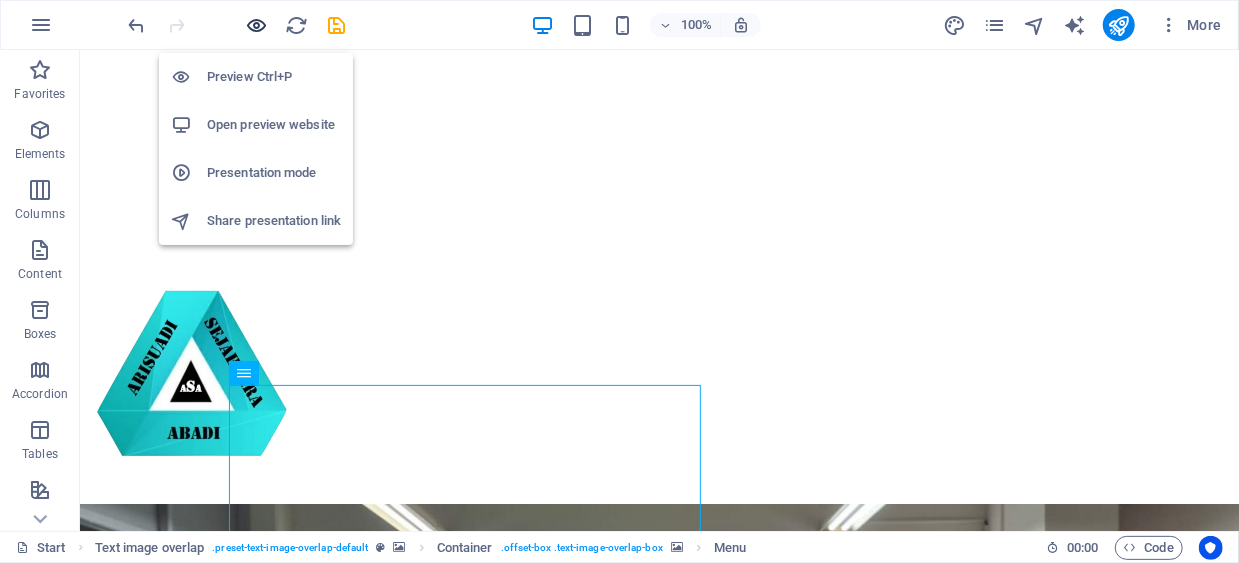 click at bounding box center [257, 25] 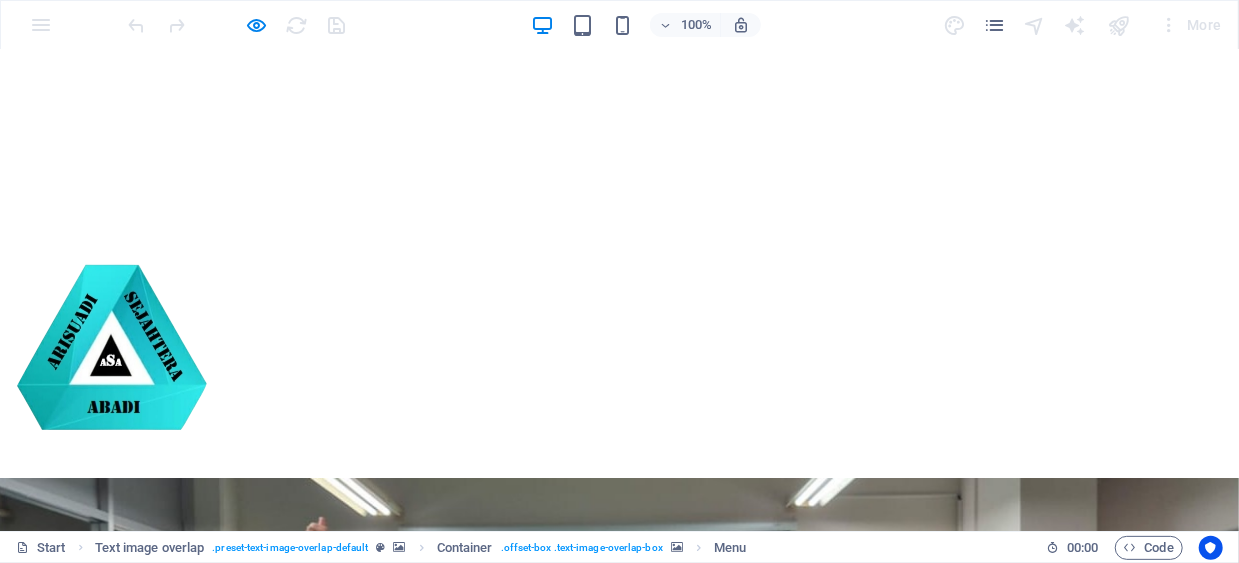 scroll, scrollTop: 0, scrollLeft: 0, axis: both 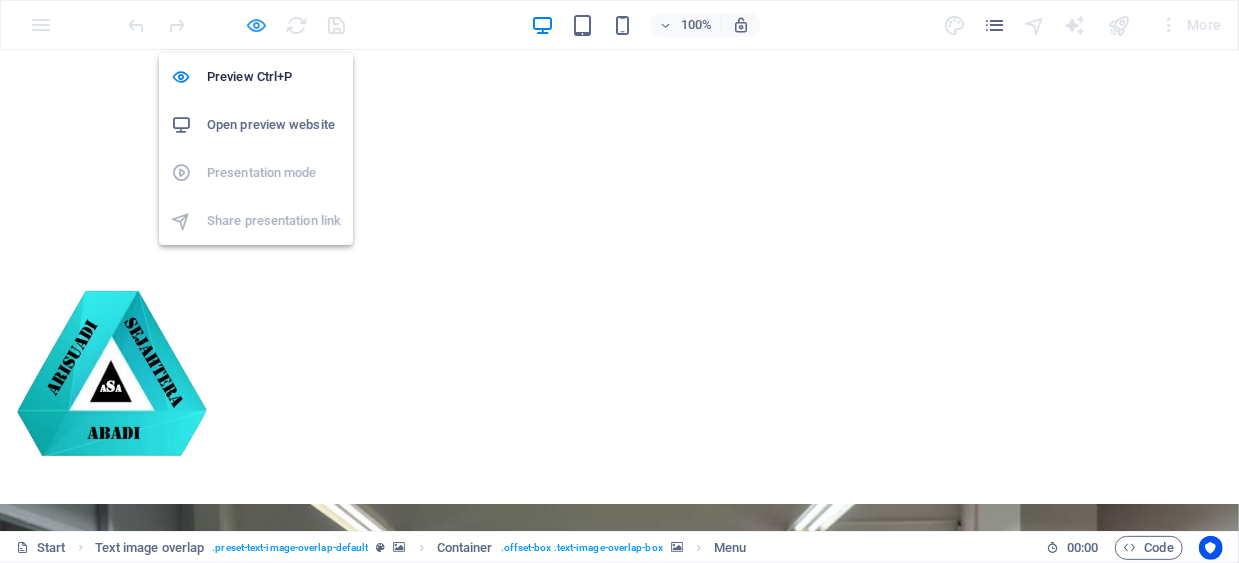 click at bounding box center [257, 25] 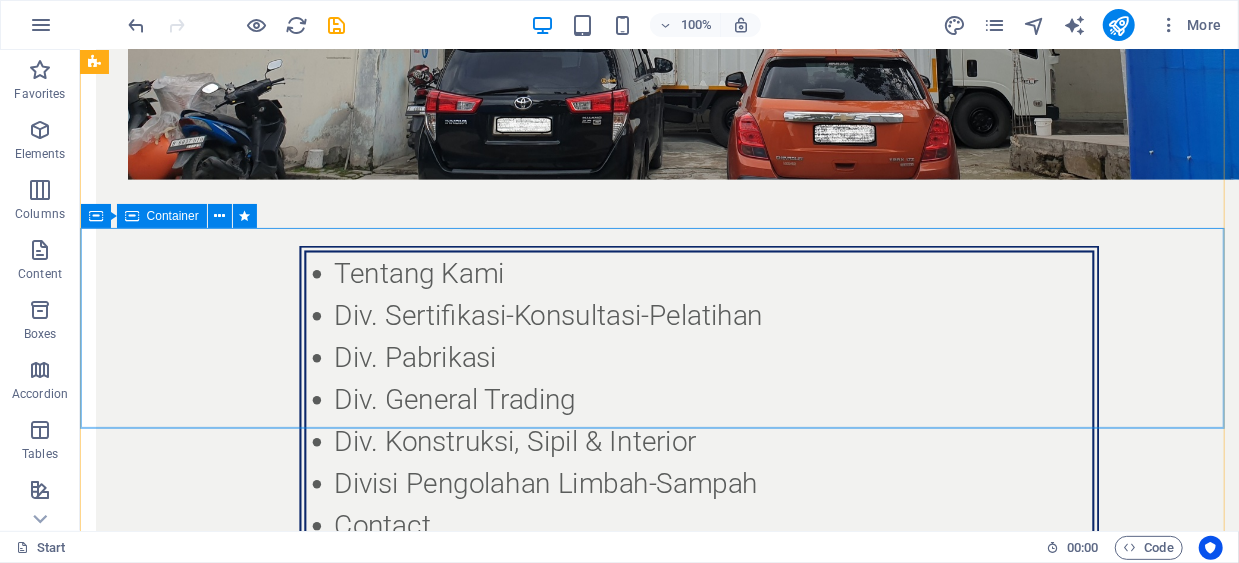 scroll, scrollTop: 1300, scrollLeft: 0, axis: vertical 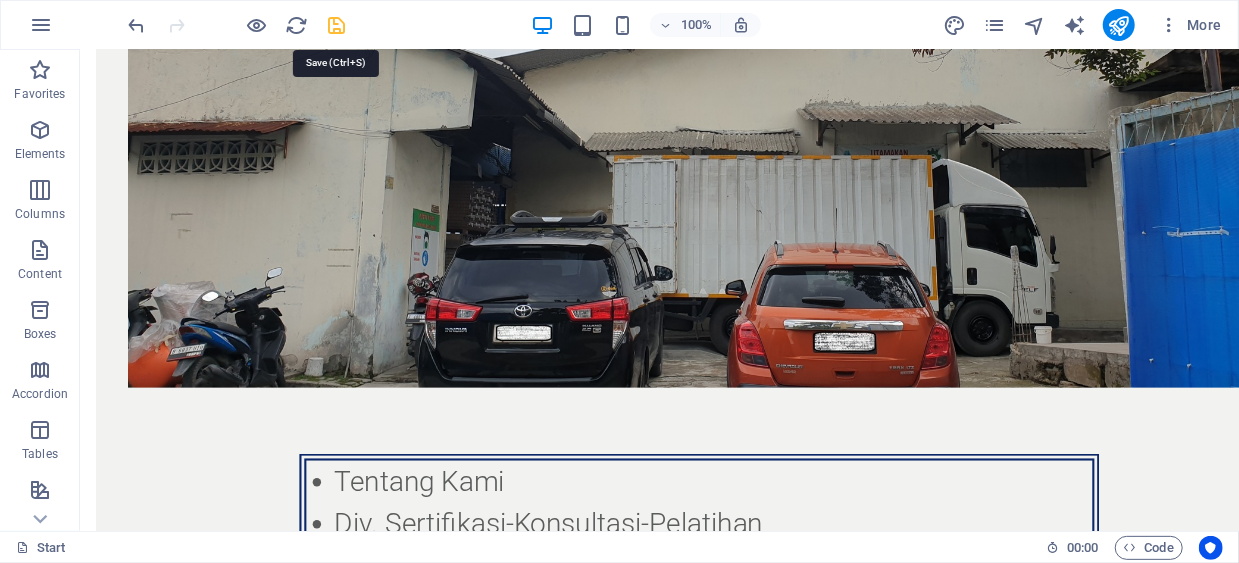 click at bounding box center [337, 25] 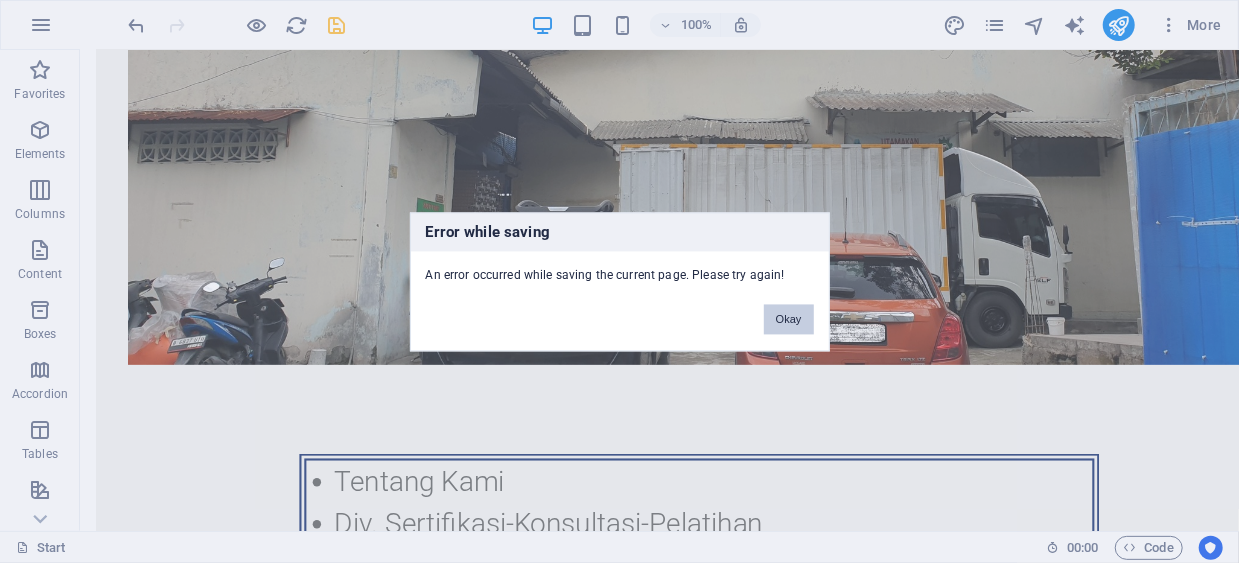 click on "Okay" at bounding box center (789, 319) 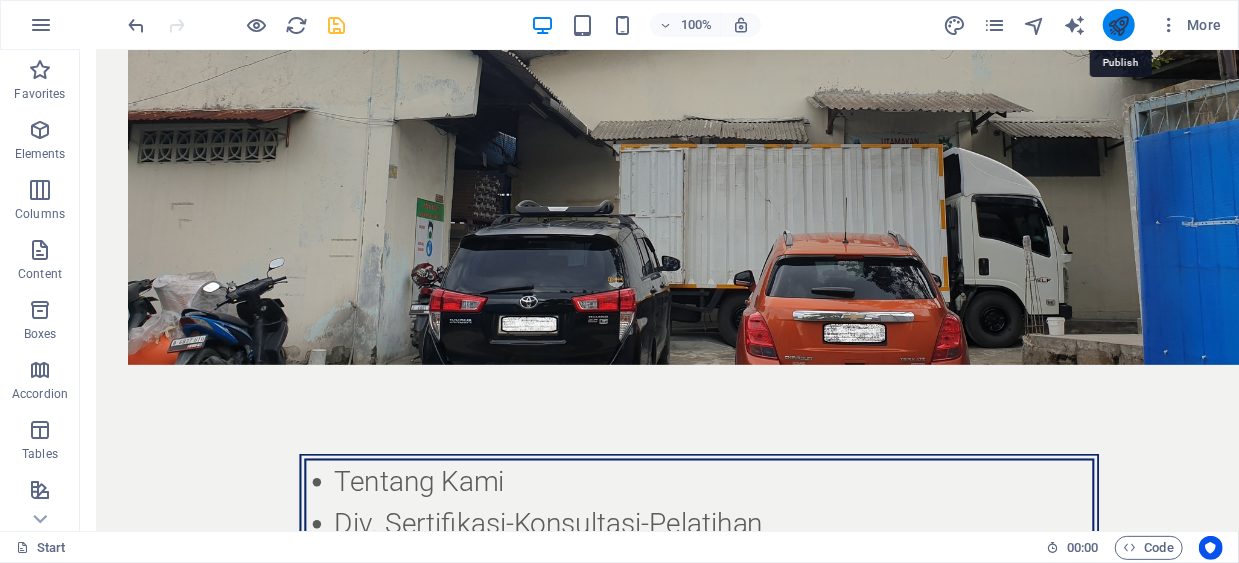 click at bounding box center [1118, 25] 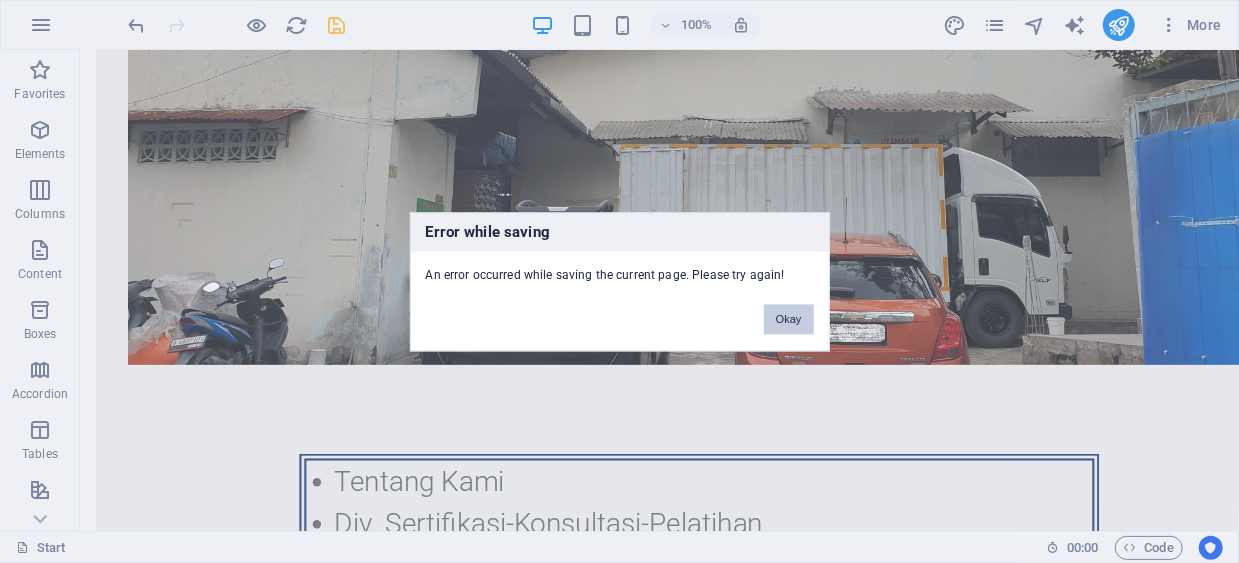 click on "Okay" at bounding box center [789, 319] 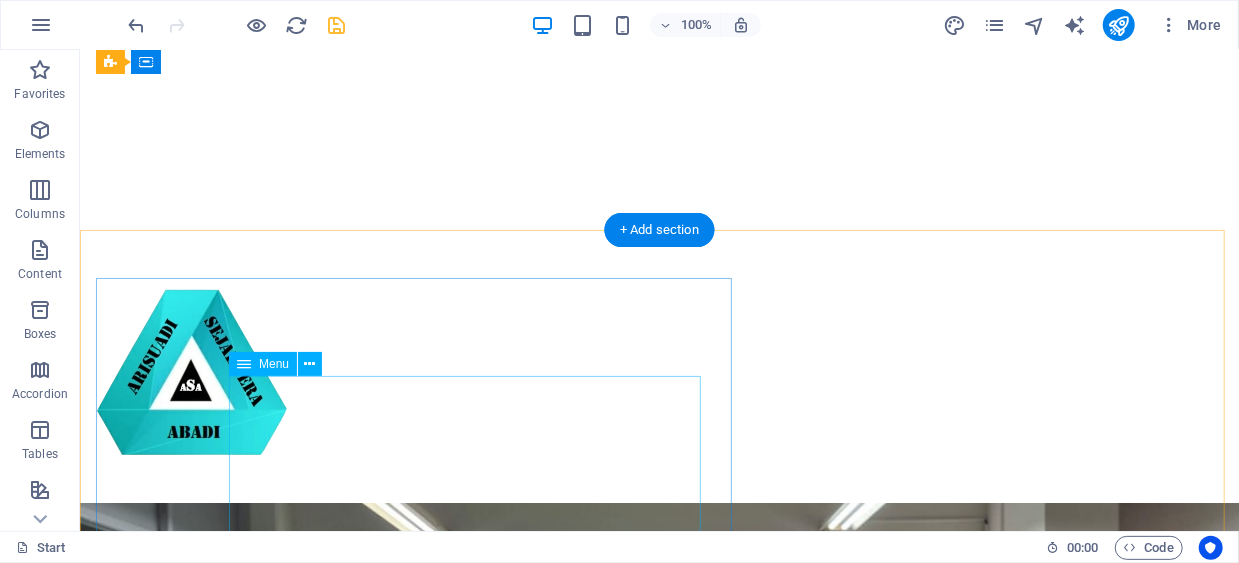 scroll, scrollTop: 0, scrollLeft: 0, axis: both 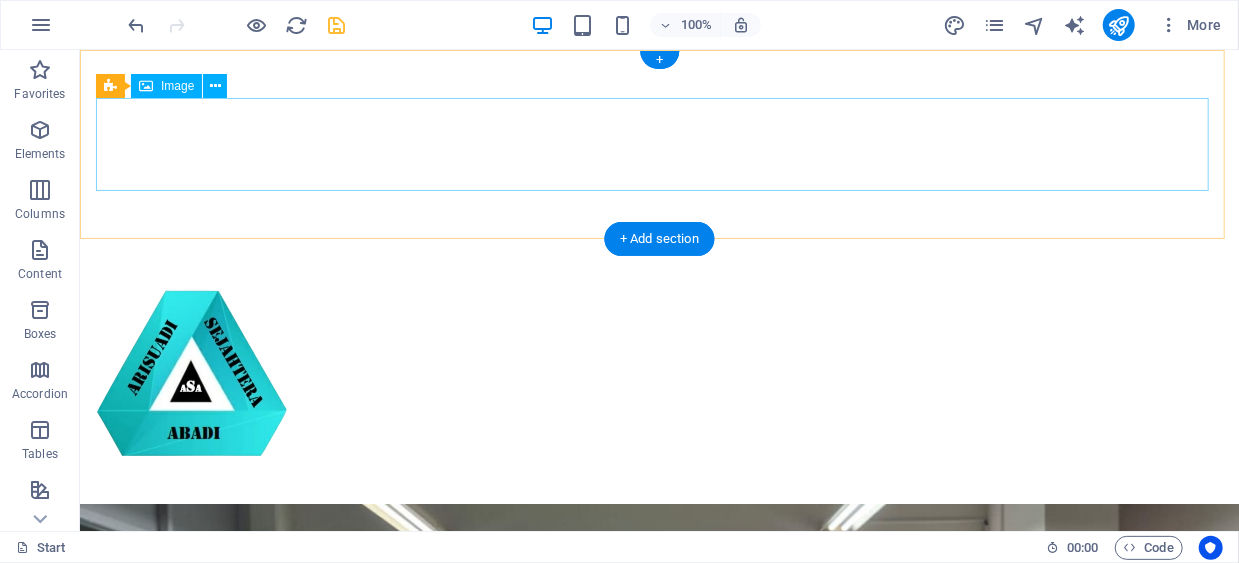click at bounding box center (658, 370) 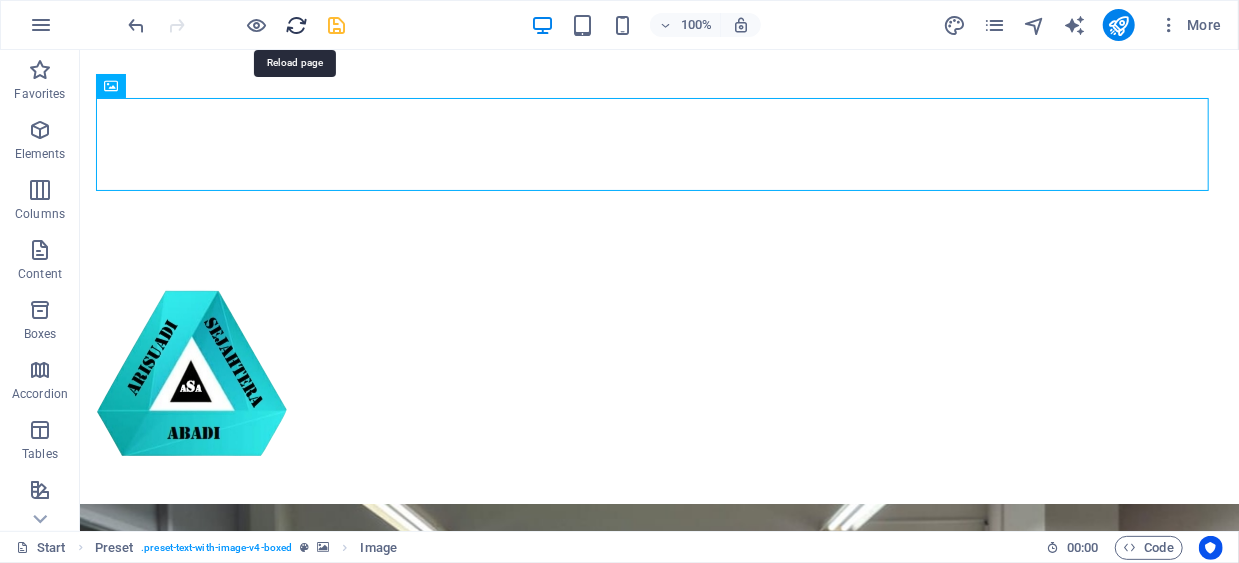 drag, startPoint x: 295, startPoint y: 24, endPoint x: 729, endPoint y: 19, distance: 434.0288 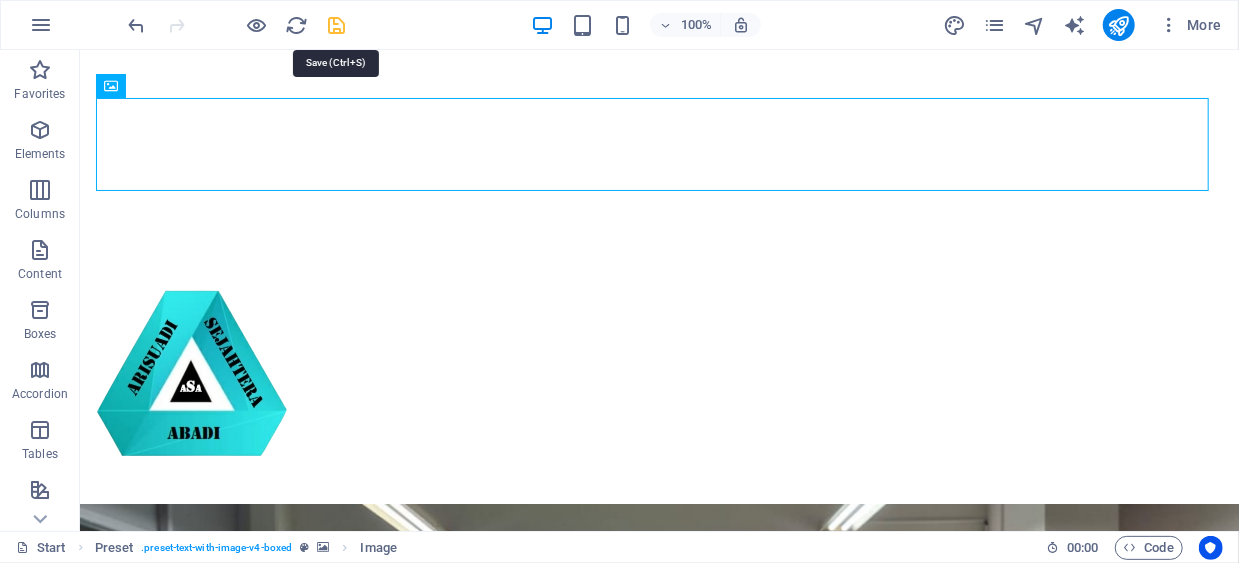 click at bounding box center (337, 25) 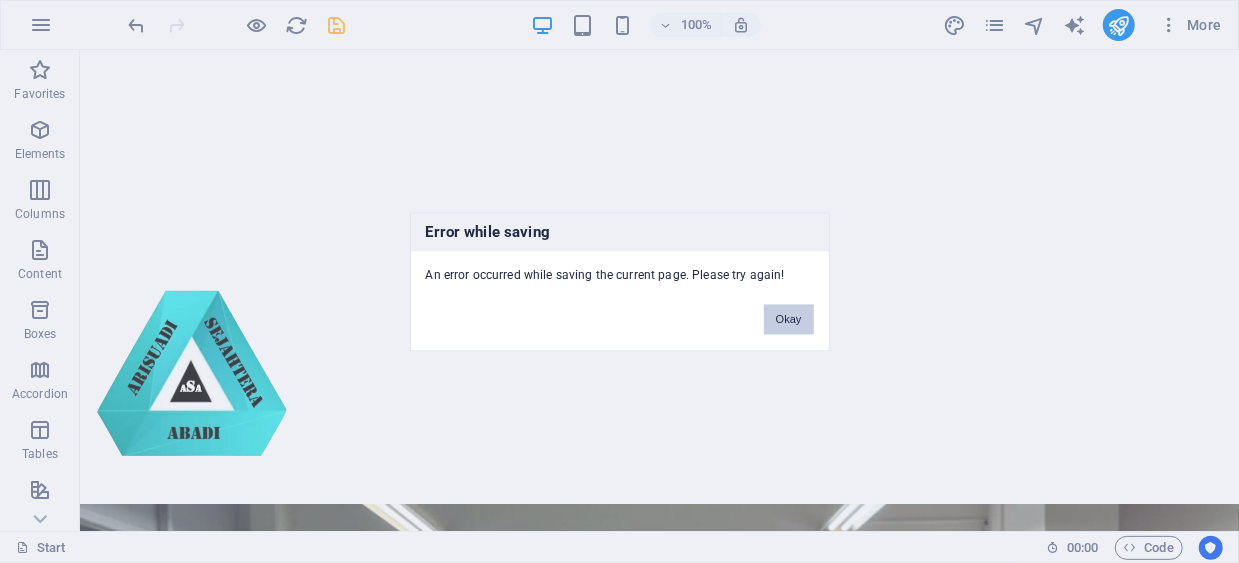 click on "Okay" at bounding box center [789, 319] 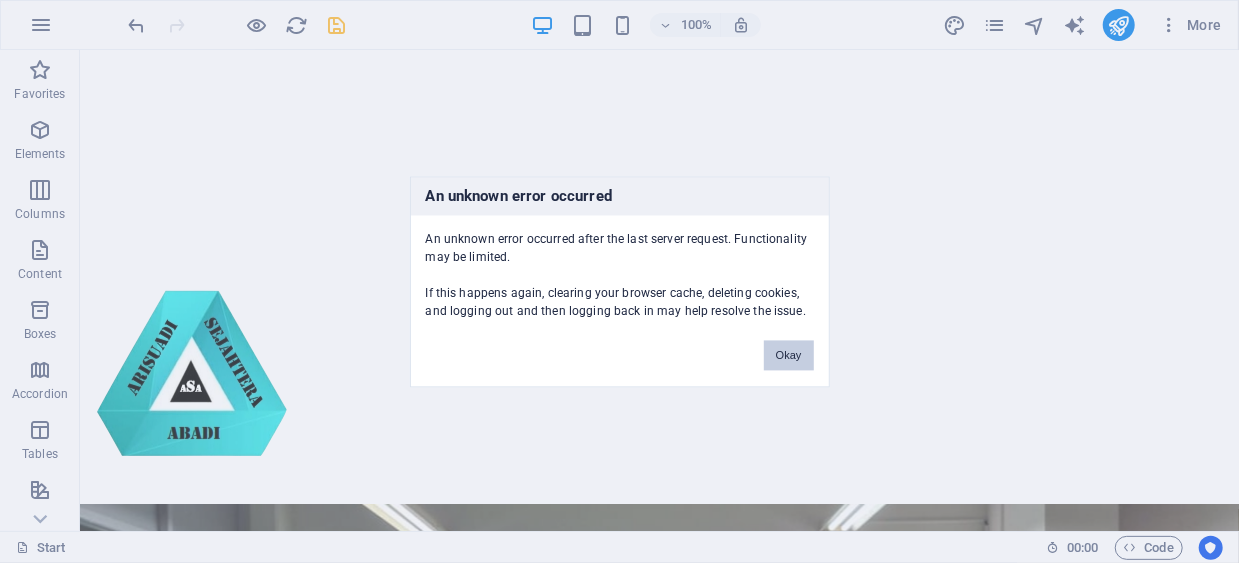 click on "Okay" at bounding box center (789, 355) 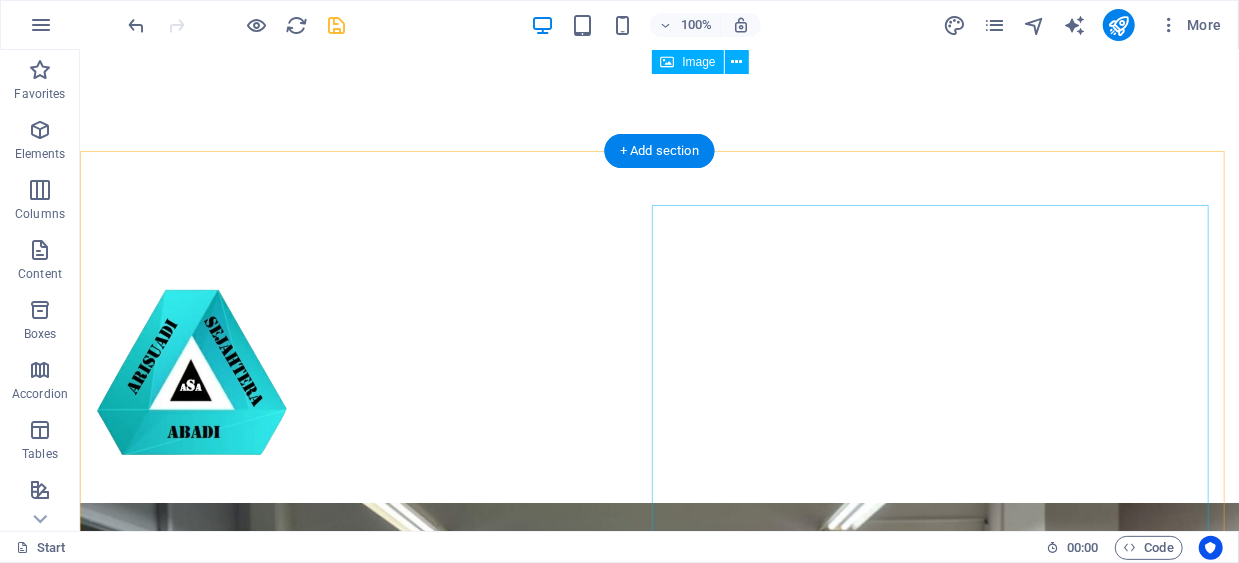 scroll, scrollTop: 0, scrollLeft: 0, axis: both 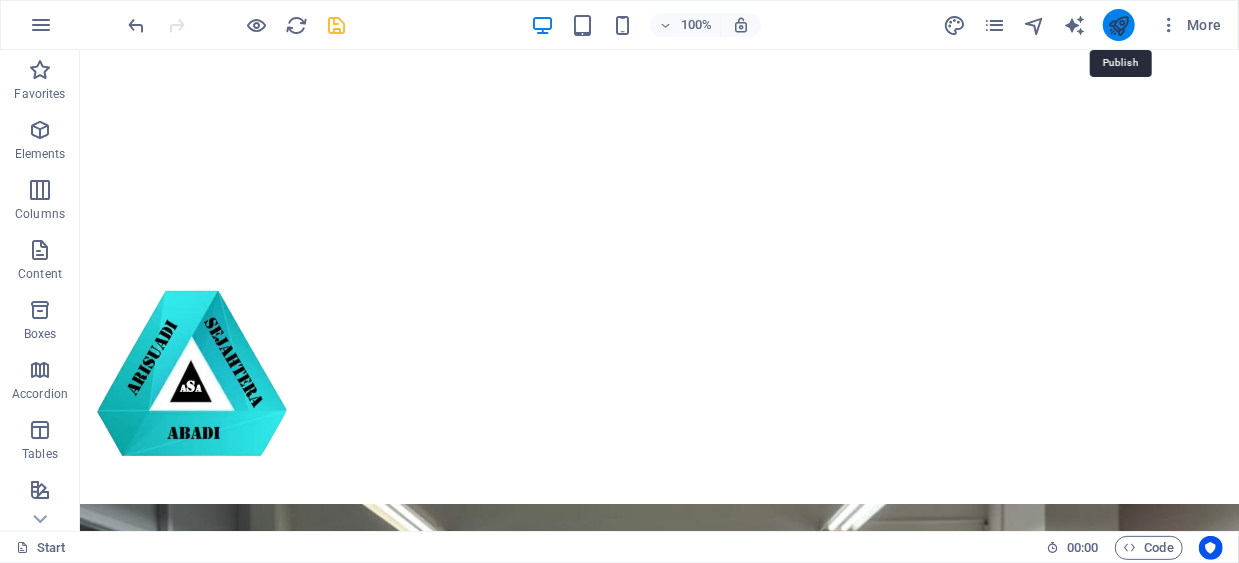 click at bounding box center (1118, 25) 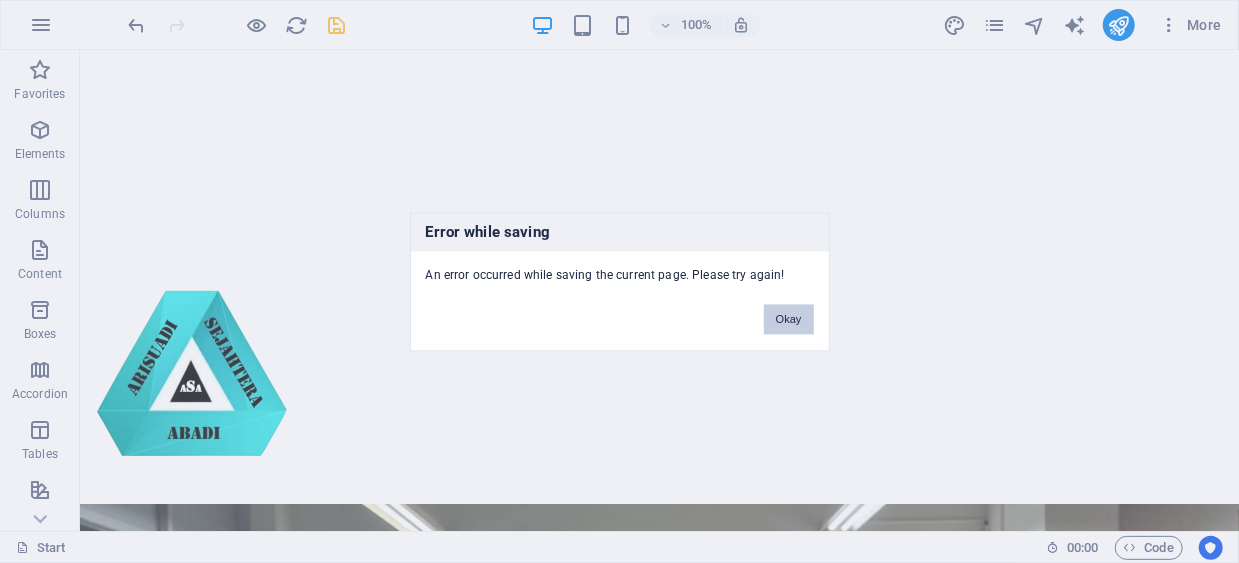click on "Okay" at bounding box center [789, 319] 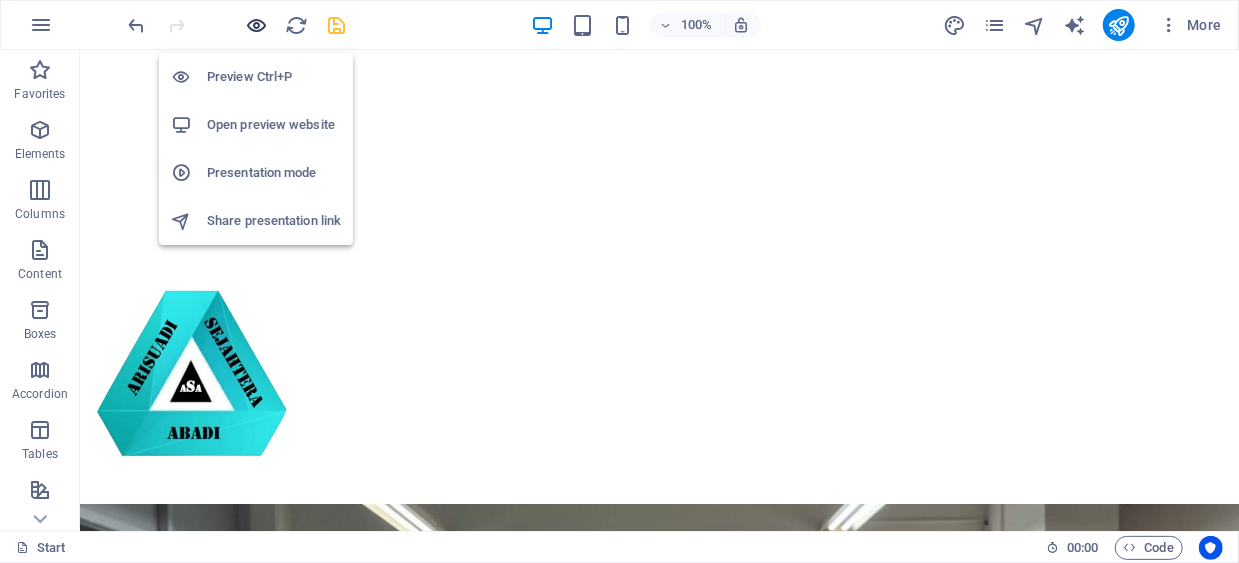 click at bounding box center (257, 25) 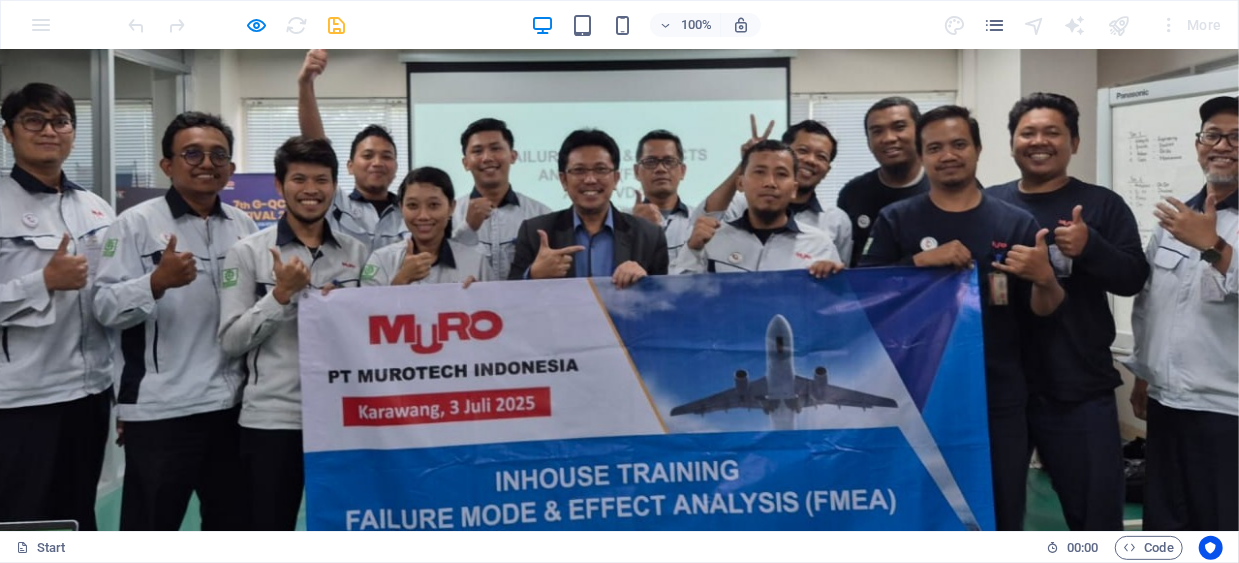 scroll, scrollTop: 800, scrollLeft: 0, axis: vertical 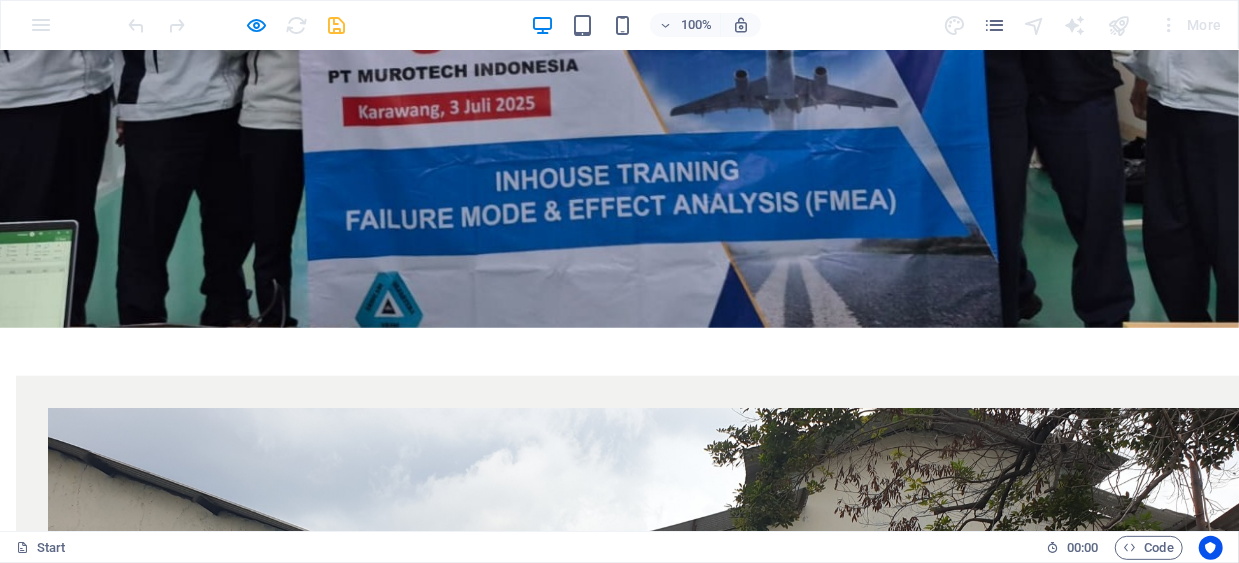 click at bounding box center (619, 2827) 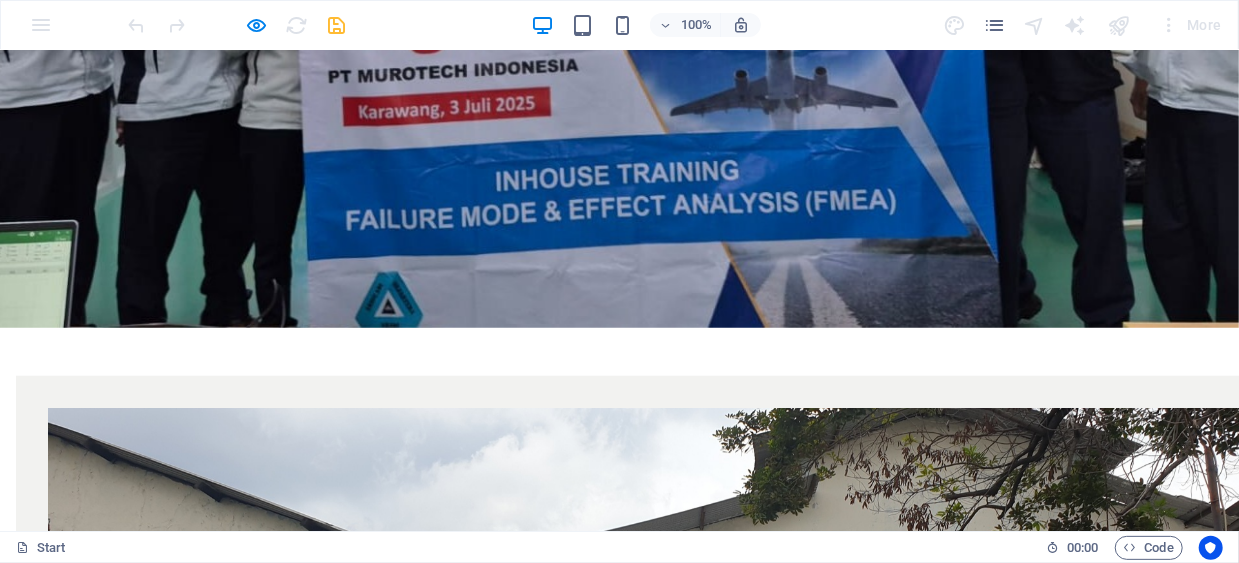 scroll, scrollTop: 600, scrollLeft: 0, axis: vertical 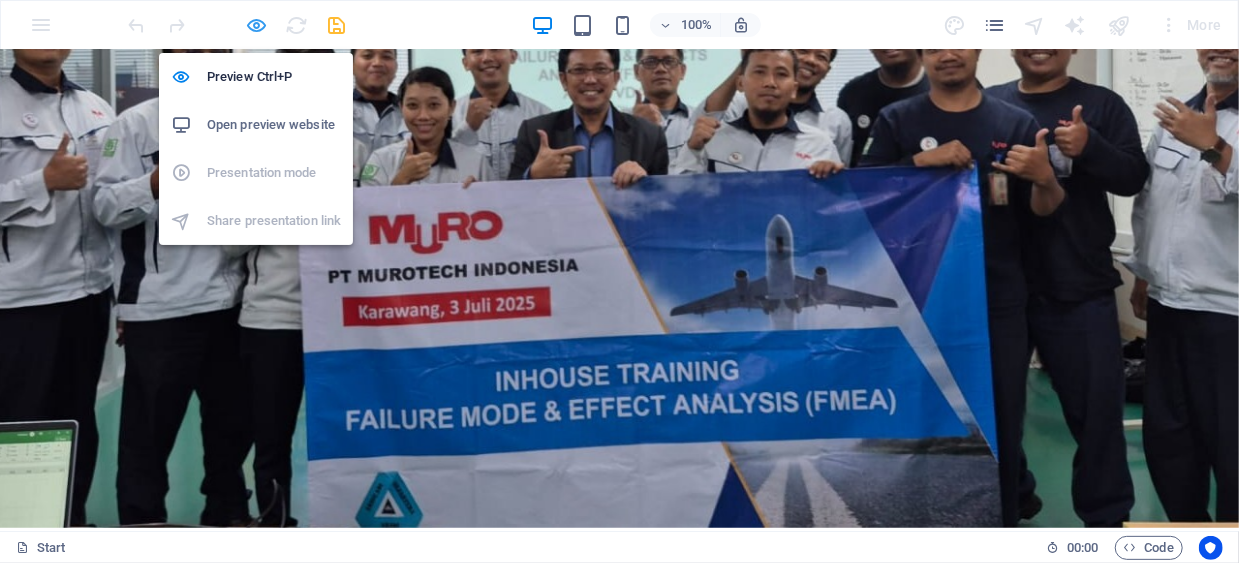 click at bounding box center (257, 25) 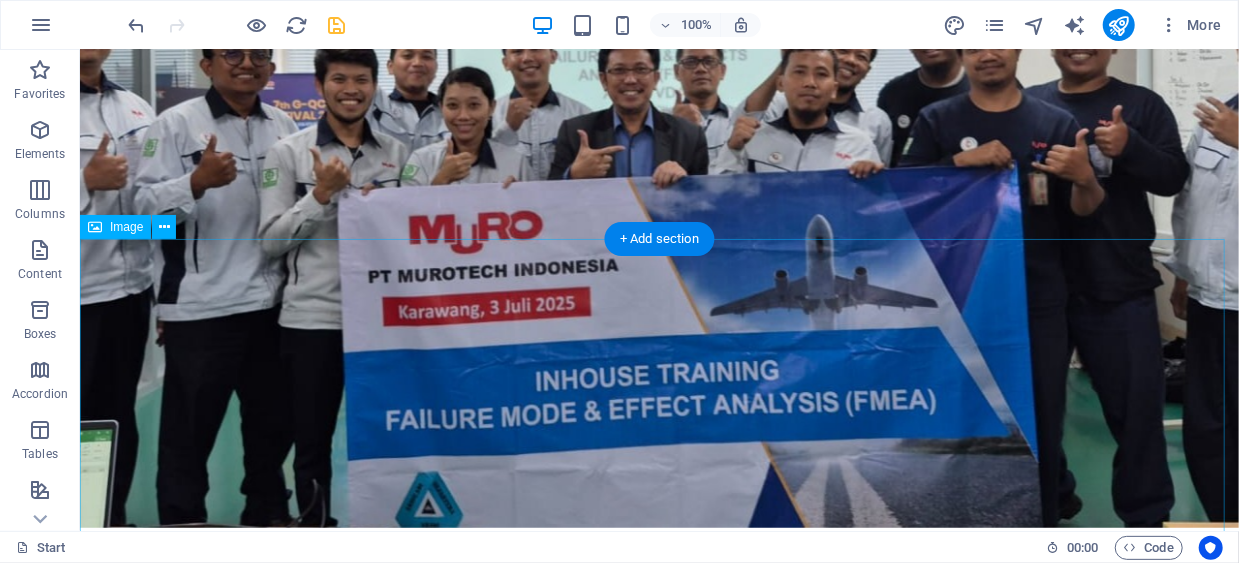 click at bounding box center [658, 2935] 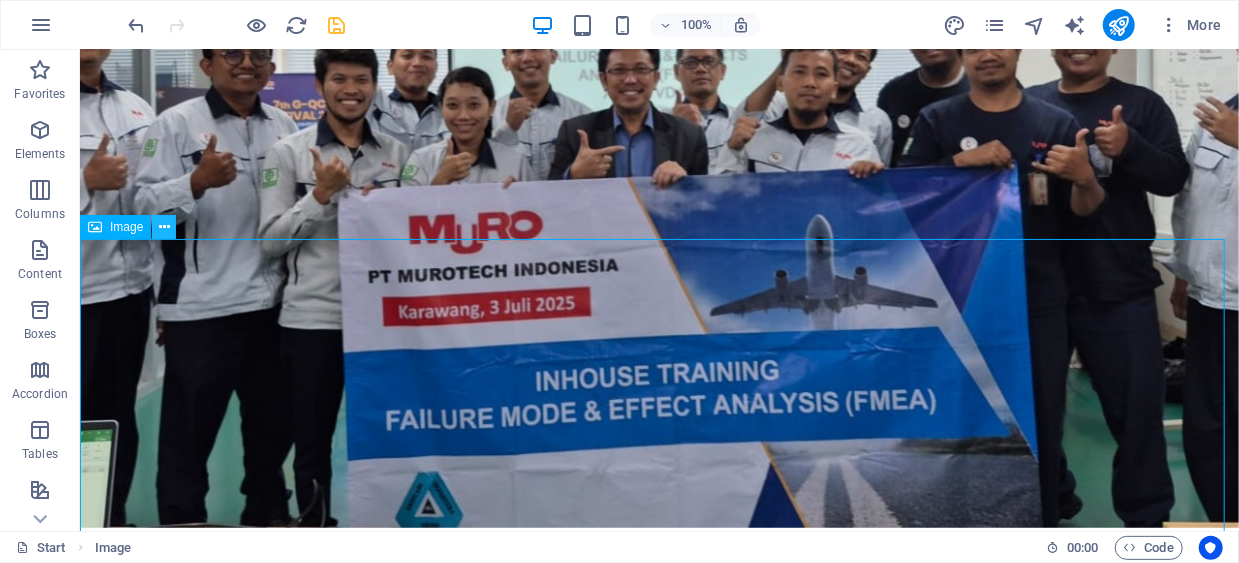 click at bounding box center (164, 227) 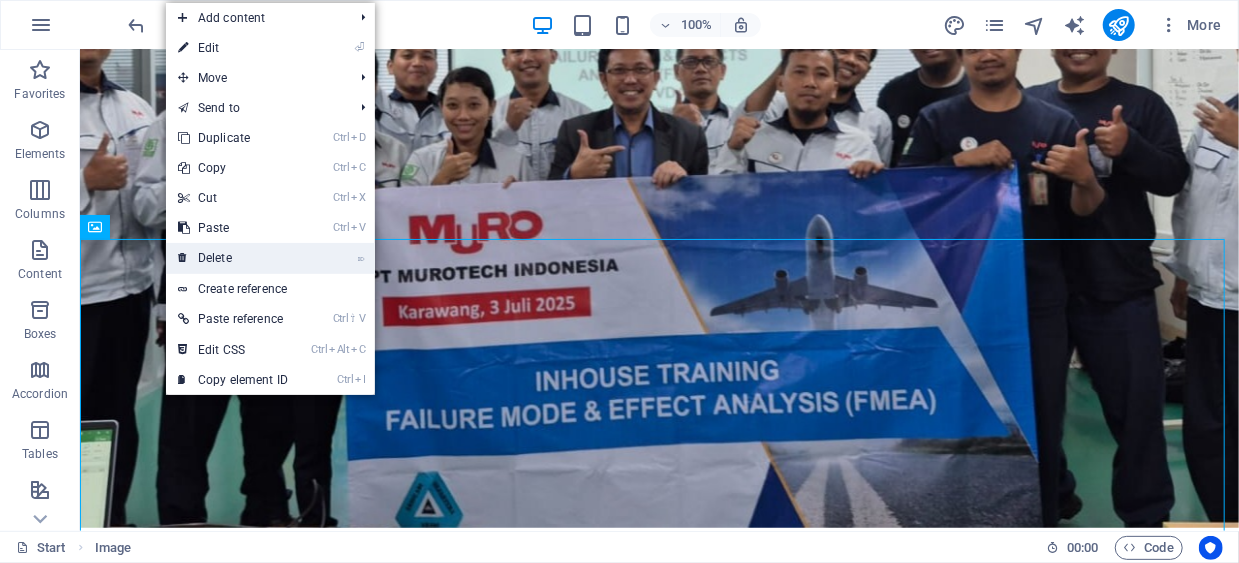 click on "⌦  Delete" at bounding box center (233, 258) 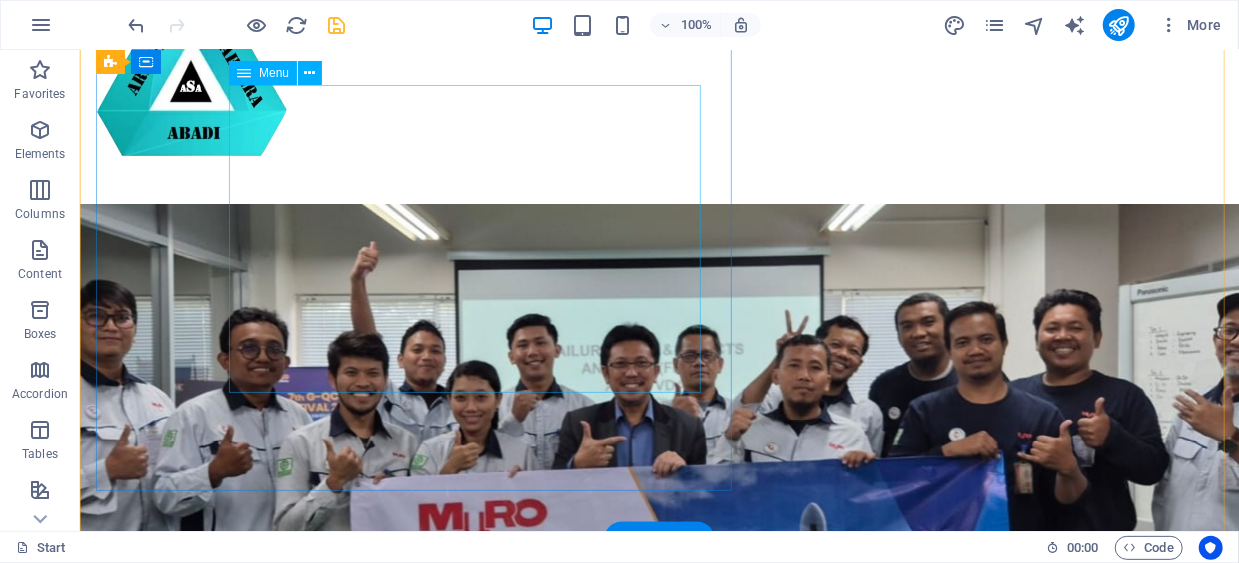 scroll, scrollTop: 0, scrollLeft: 0, axis: both 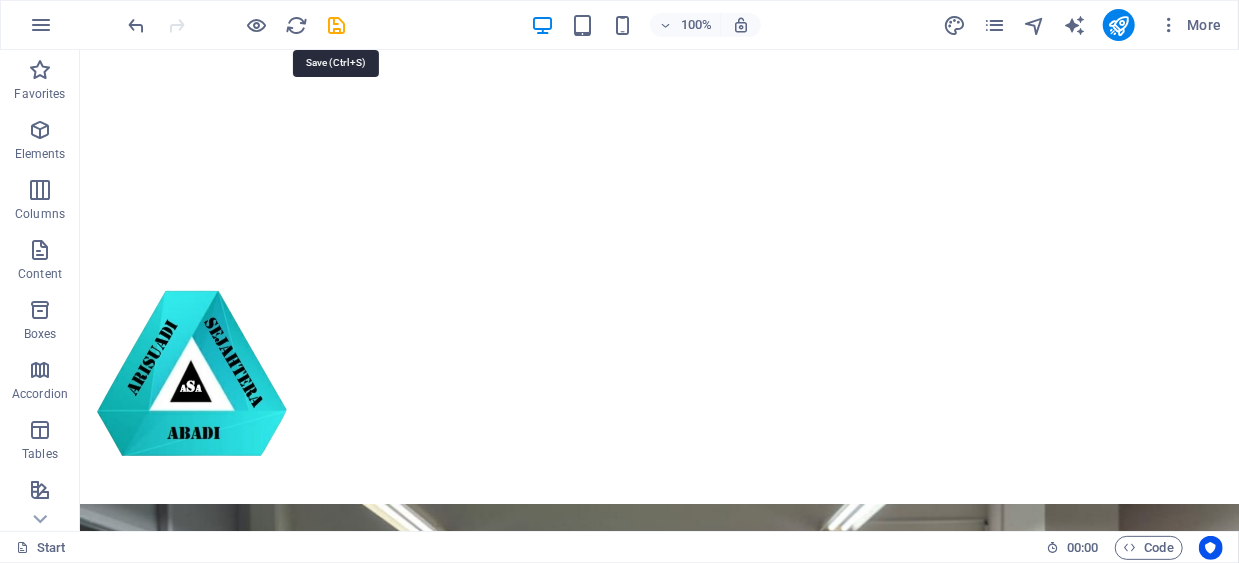 click at bounding box center (337, 25) 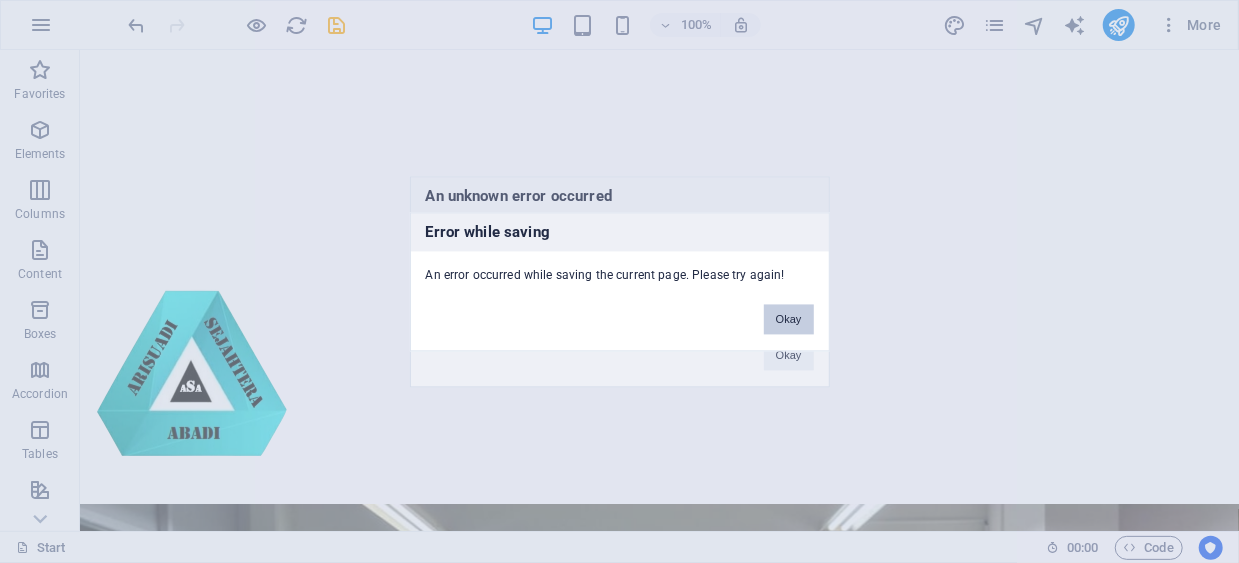 click on "Okay" at bounding box center [789, 319] 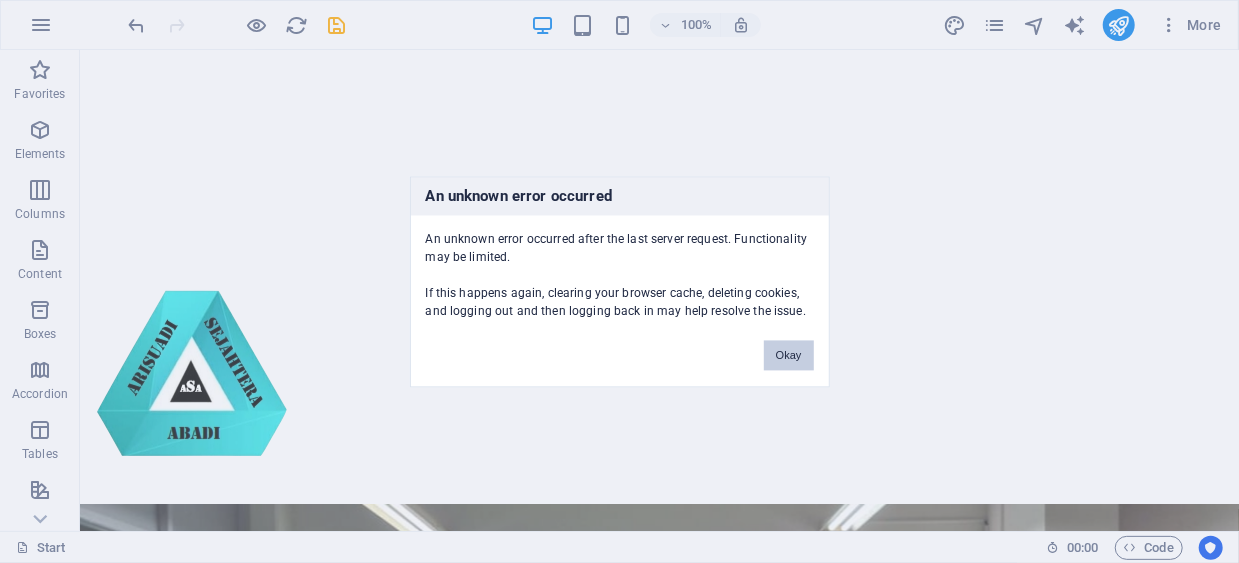 click on "Okay" at bounding box center [789, 355] 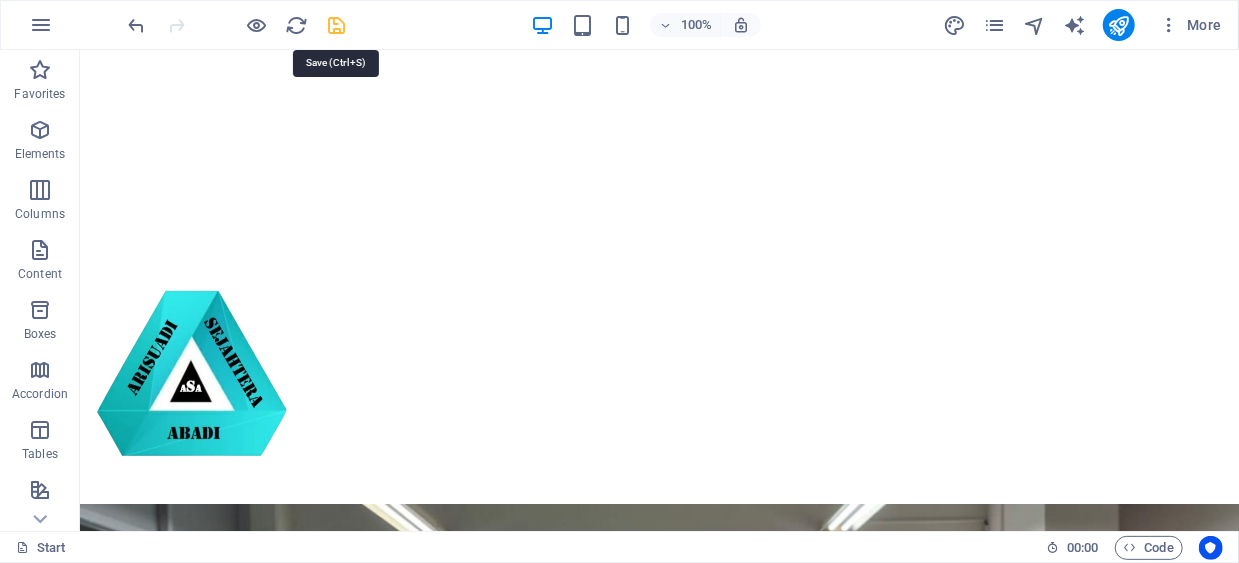click at bounding box center (337, 25) 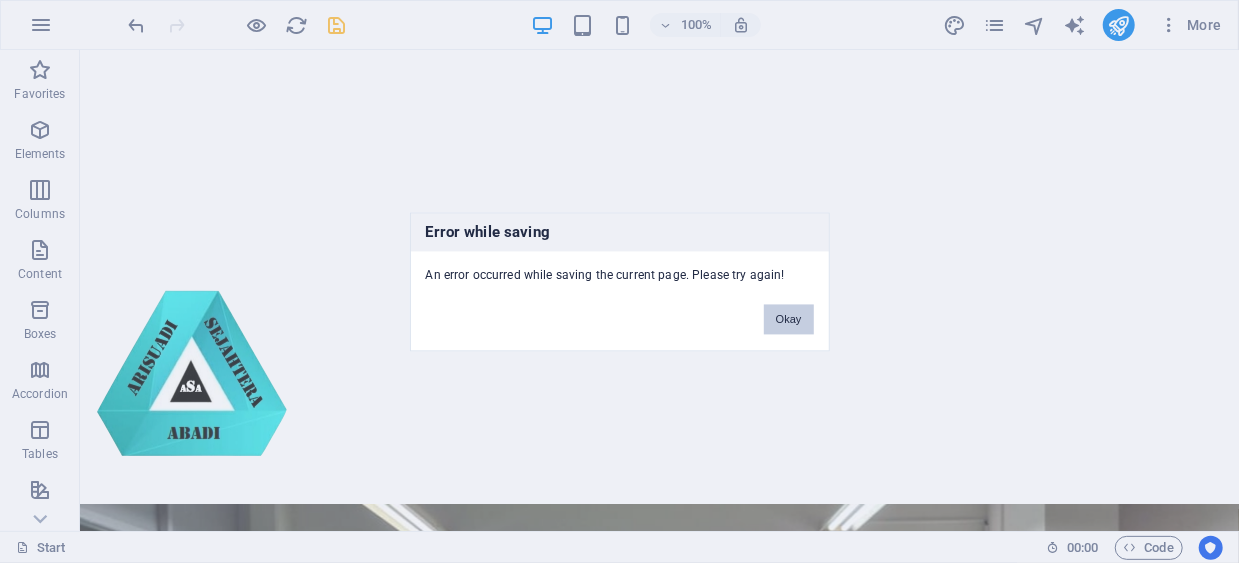 click on "Okay" at bounding box center [789, 319] 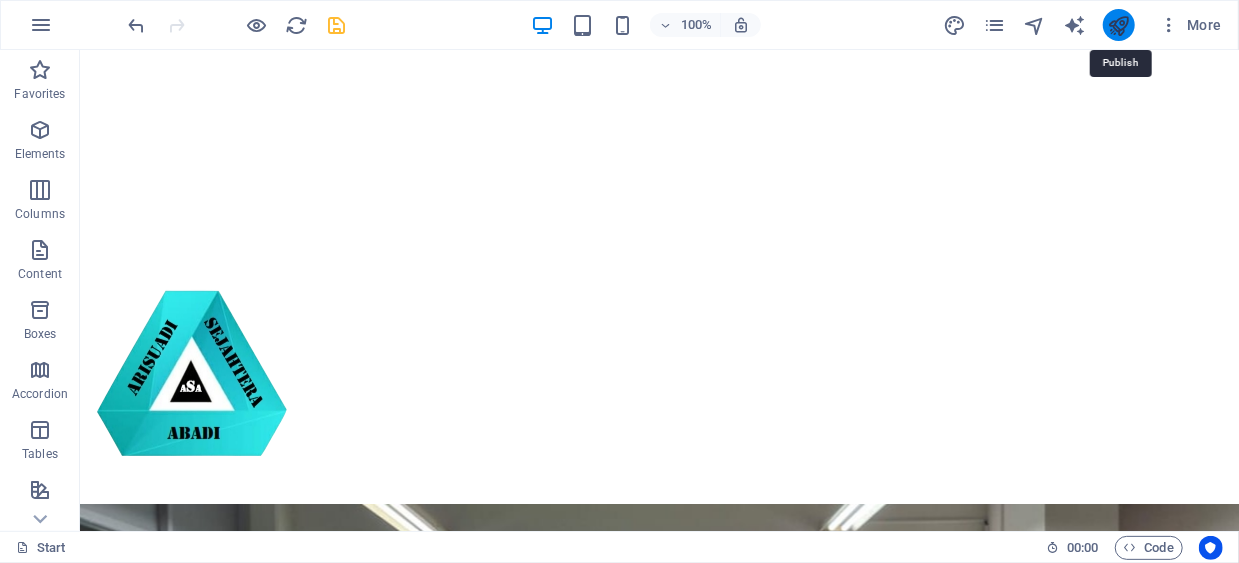 click at bounding box center (1118, 25) 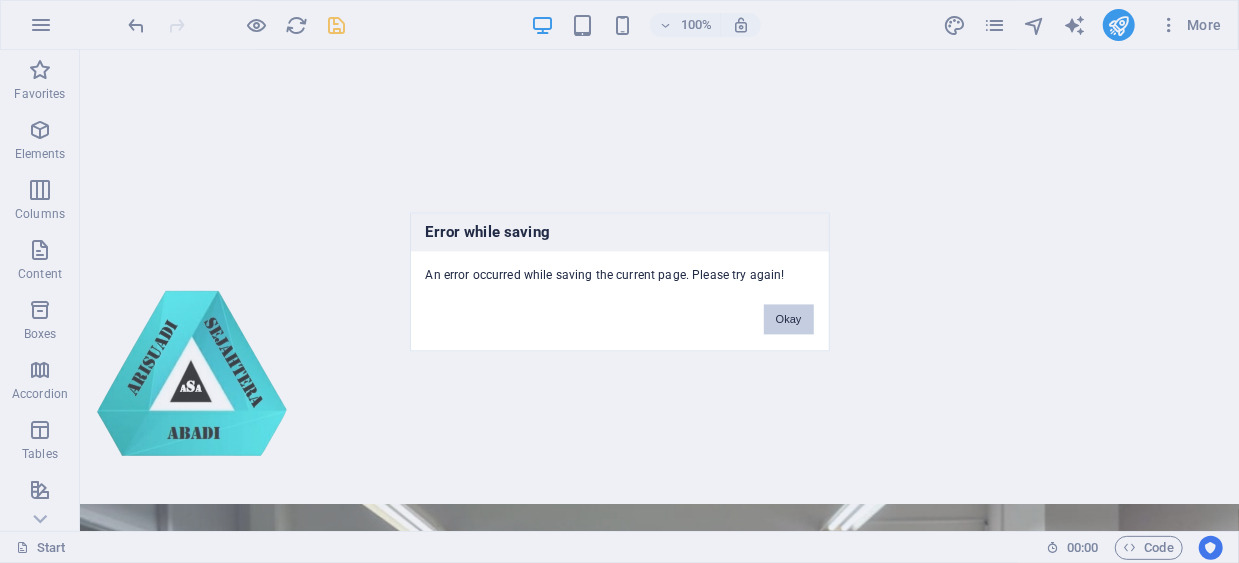 click on "Okay" at bounding box center [789, 319] 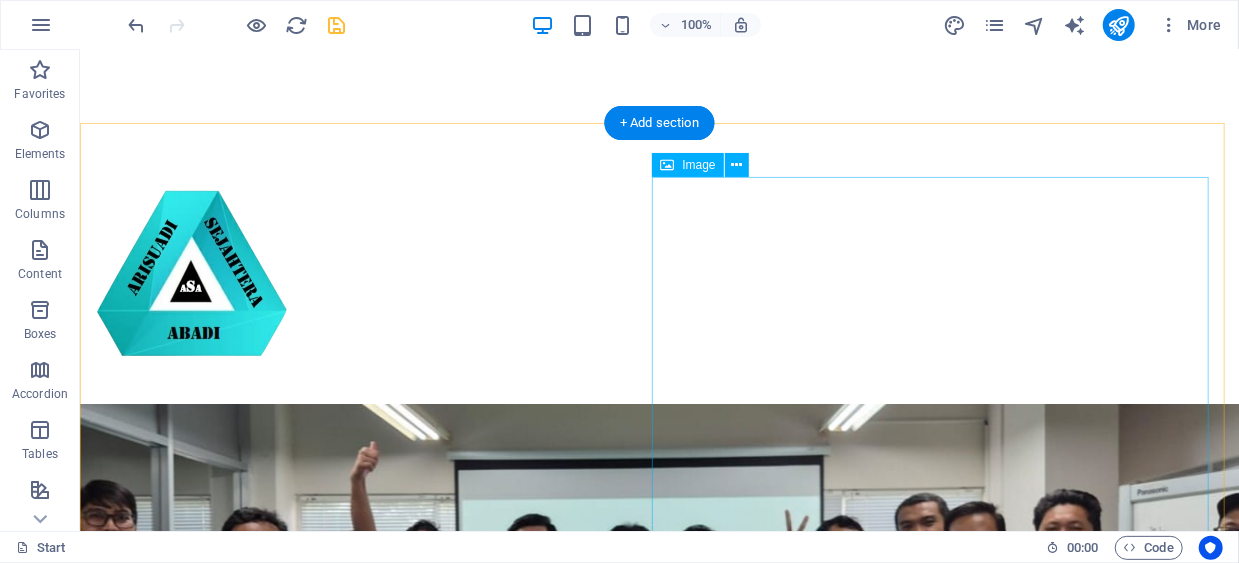 scroll, scrollTop: 200, scrollLeft: 0, axis: vertical 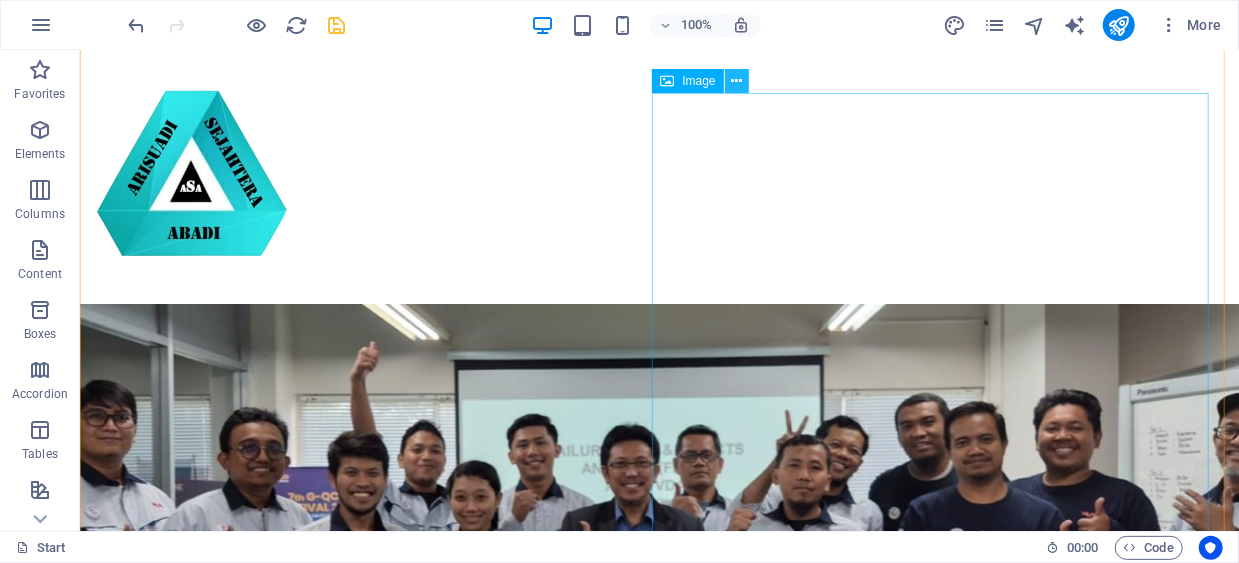 click at bounding box center [736, 81] 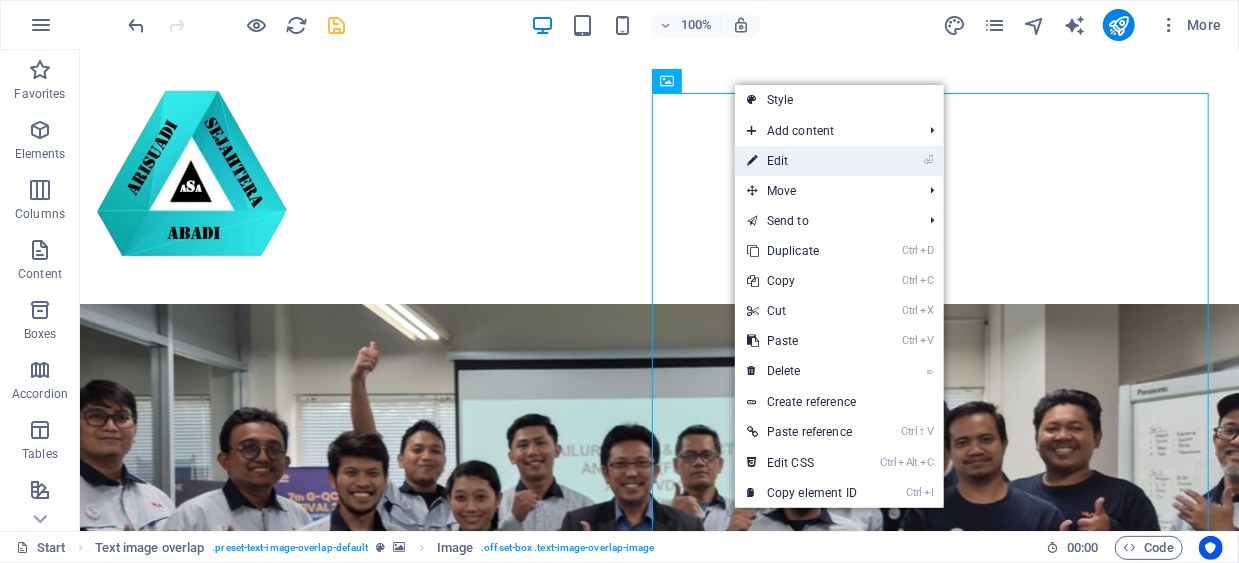click on "⏎  Edit" at bounding box center [802, 161] 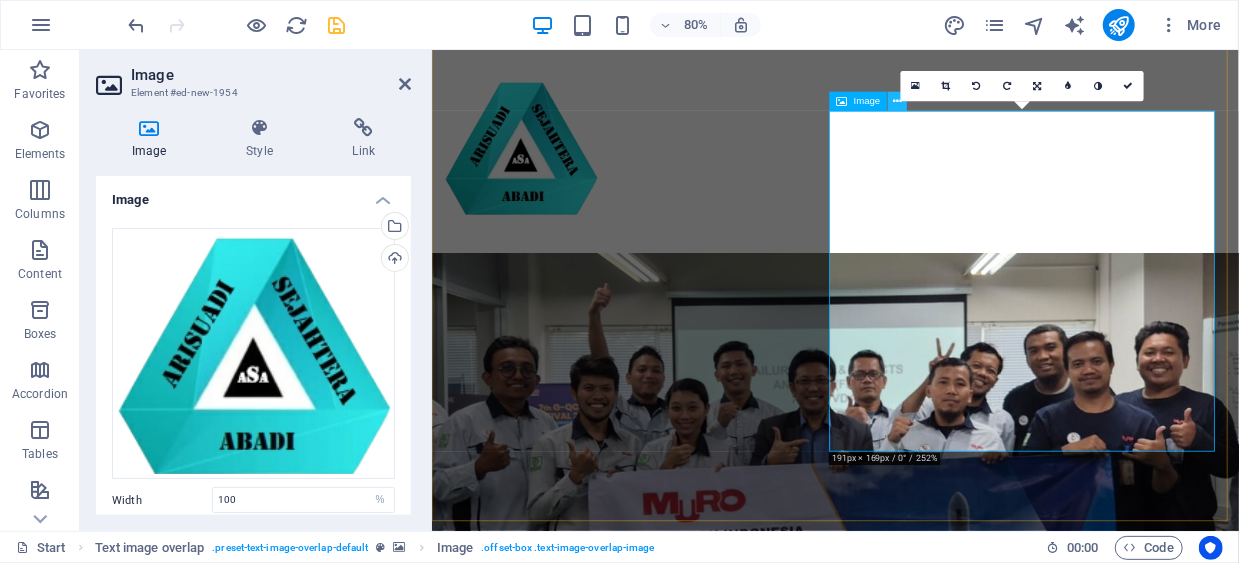 click at bounding box center [897, 101] 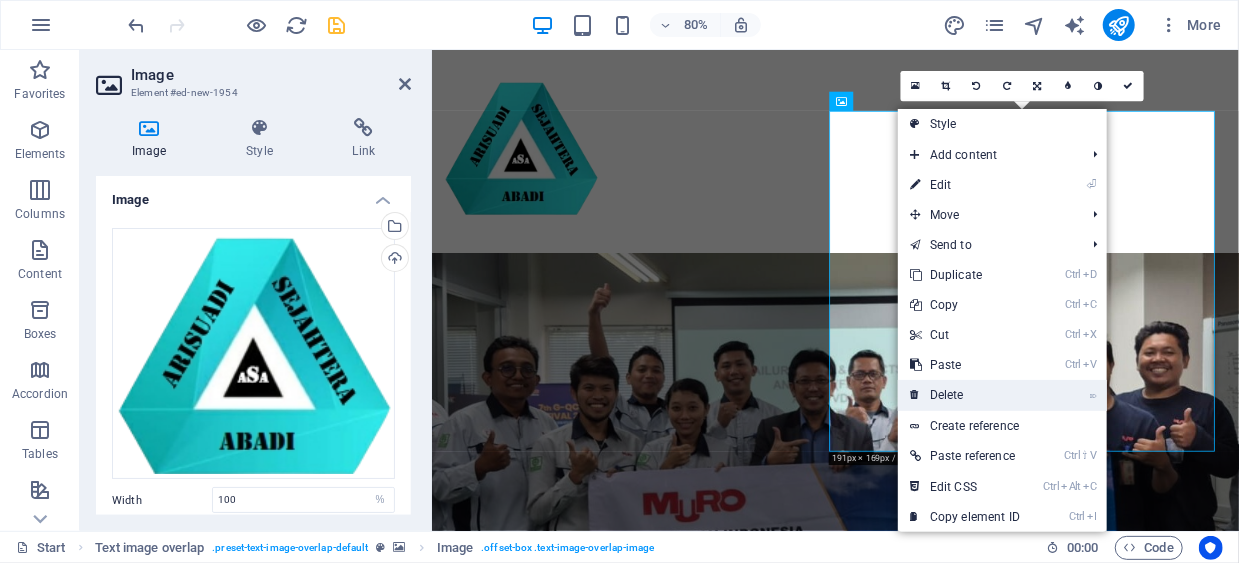 click on "⌦  Delete" at bounding box center [965, 395] 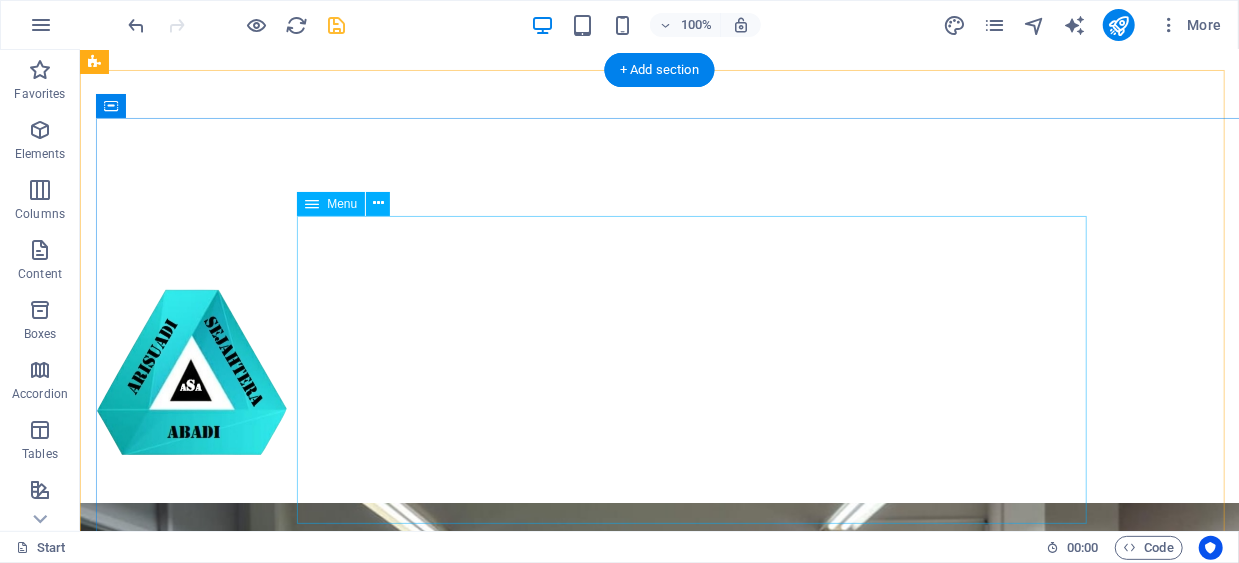 scroll, scrollTop: 0, scrollLeft: 0, axis: both 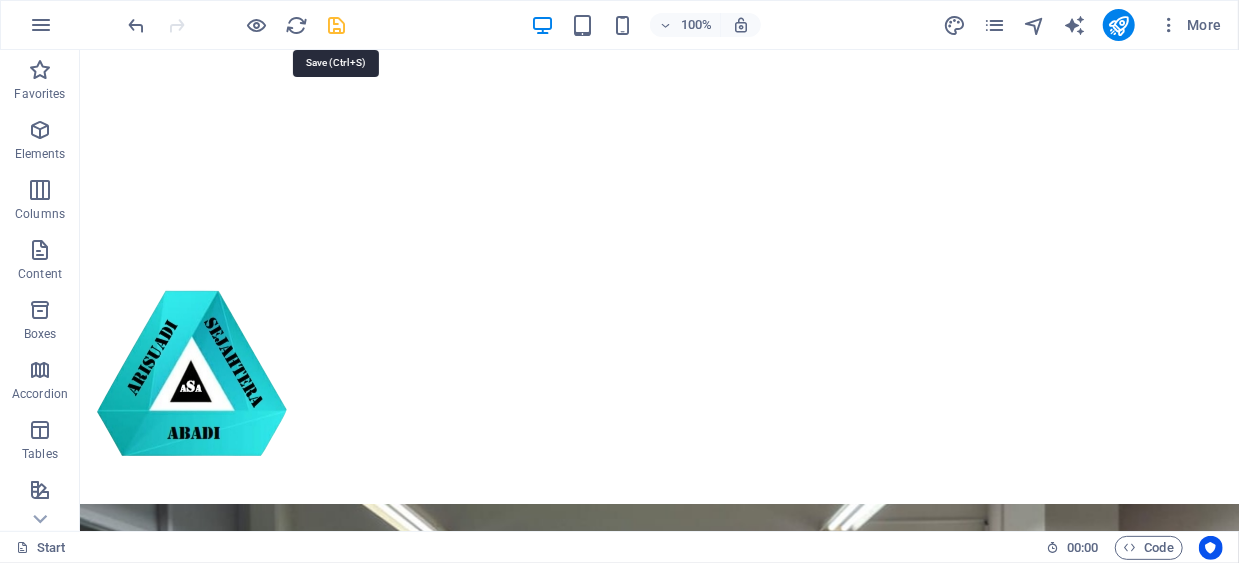 click at bounding box center (337, 25) 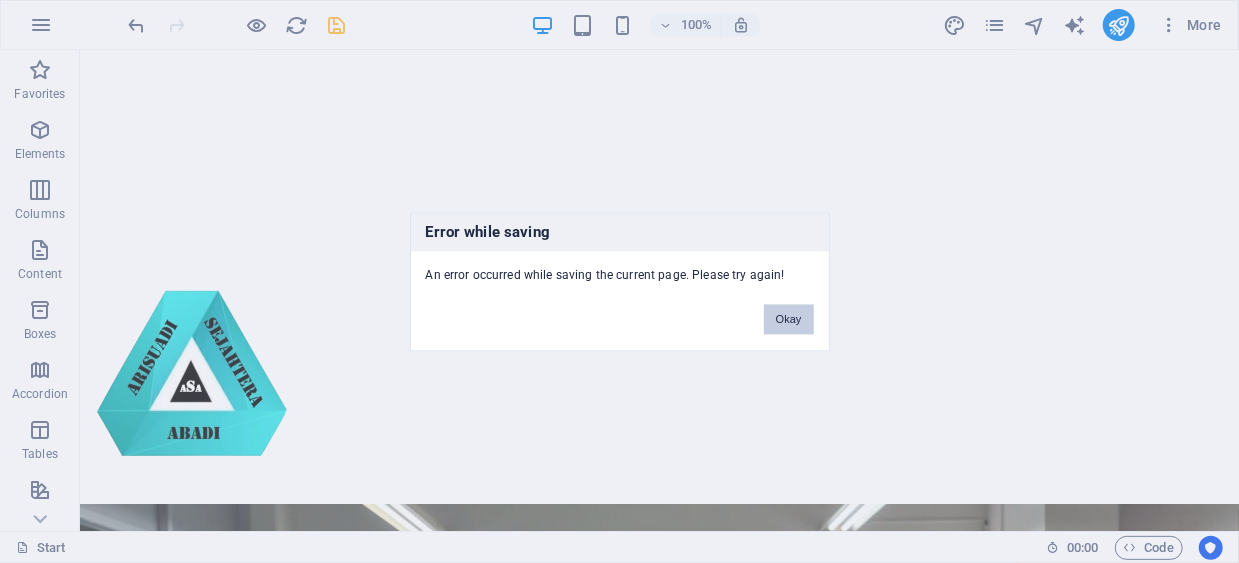 click on "Okay" at bounding box center (789, 319) 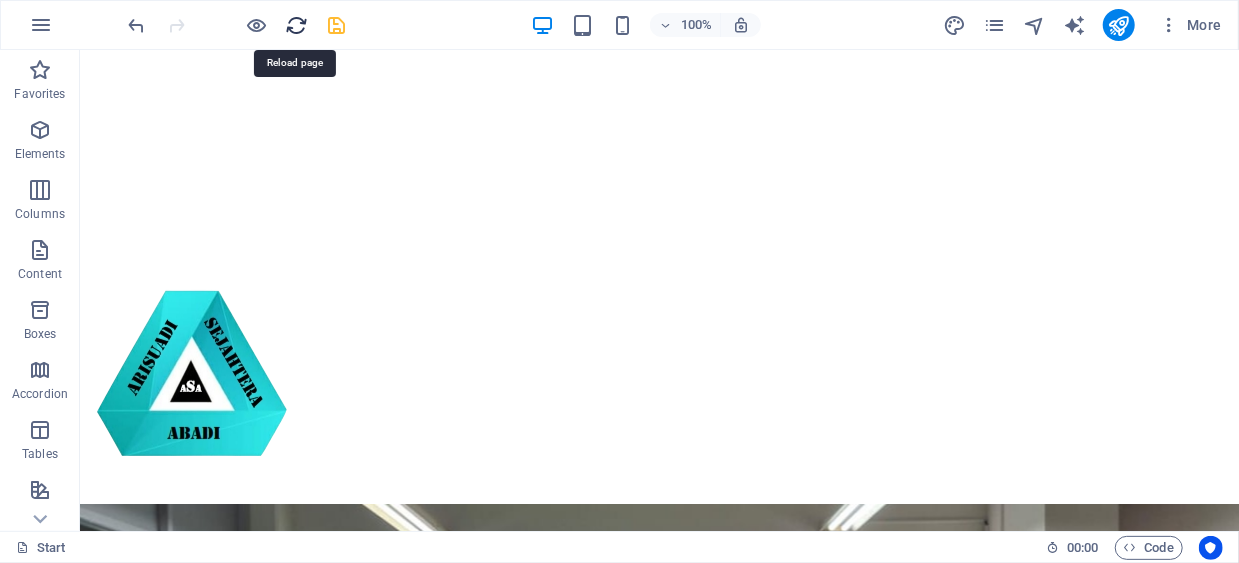 click at bounding box center [297, 25] 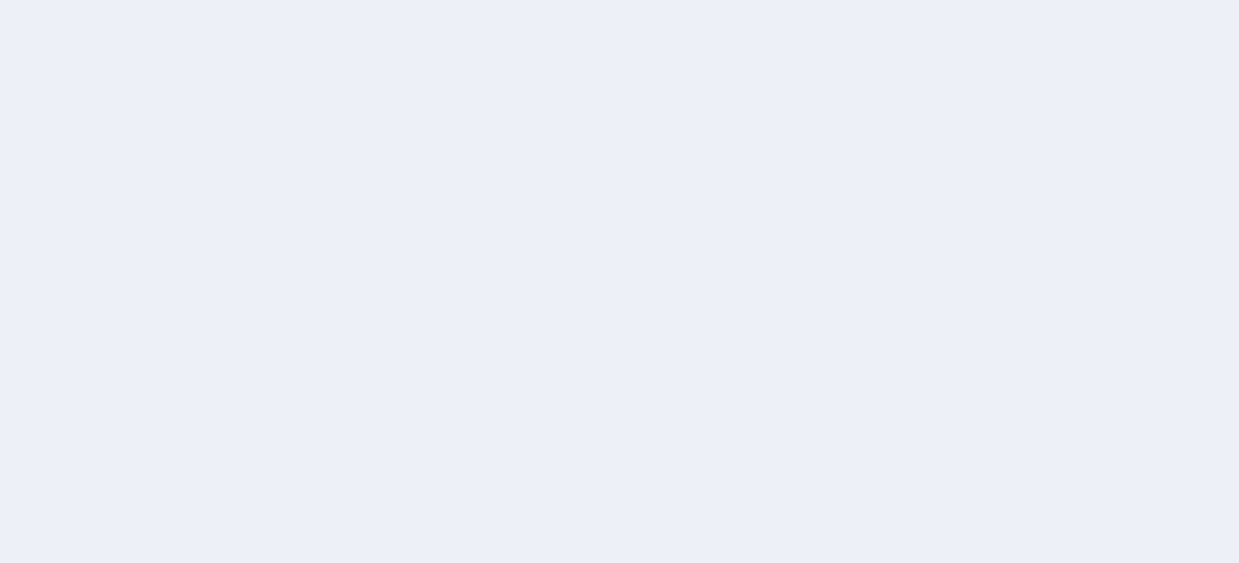 scroll, scrollTop: 0, scrollLeft: 0, axis: both 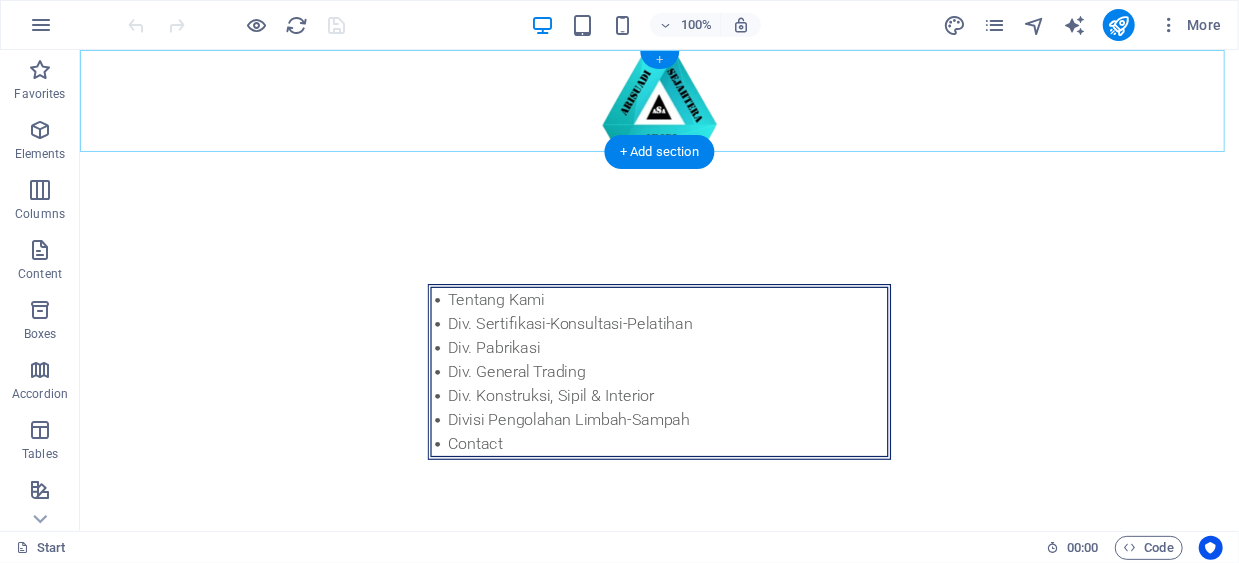 click on "+" at bounding box center [659, 60] 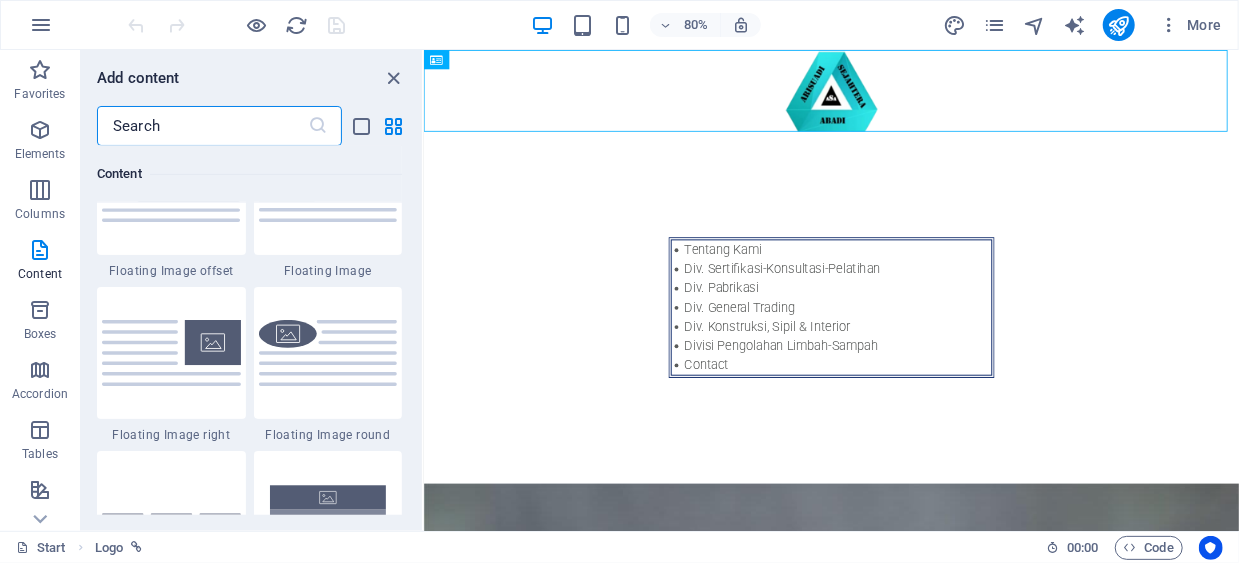 scroll, scrollTop: 4299, scrollLeft: 0, axis: vertical 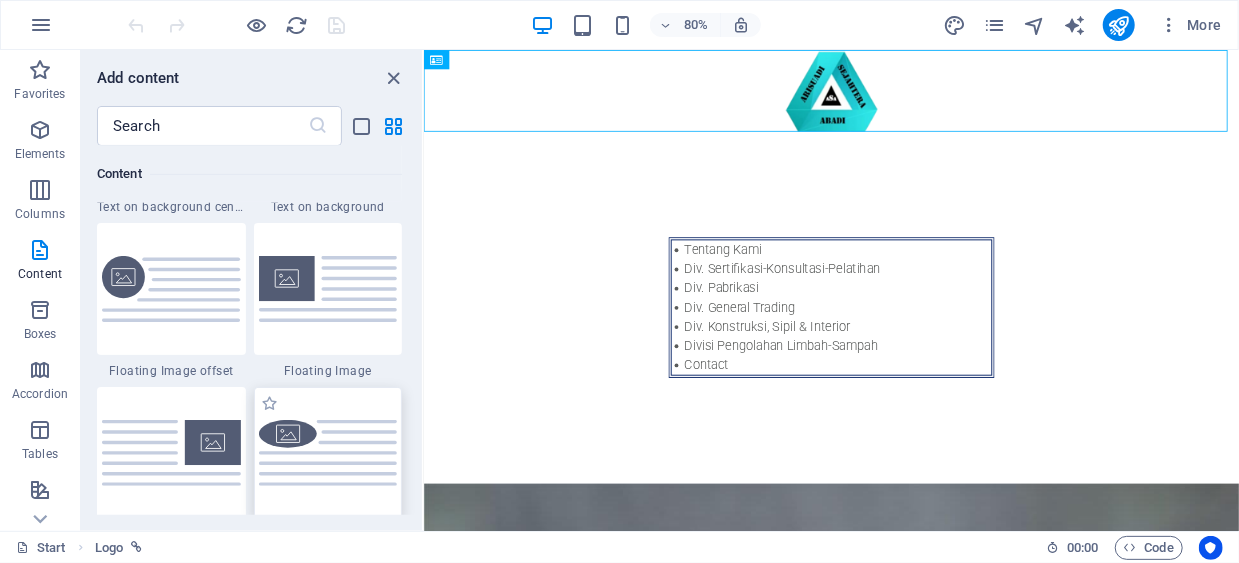 click at bounding box center [328, 452] 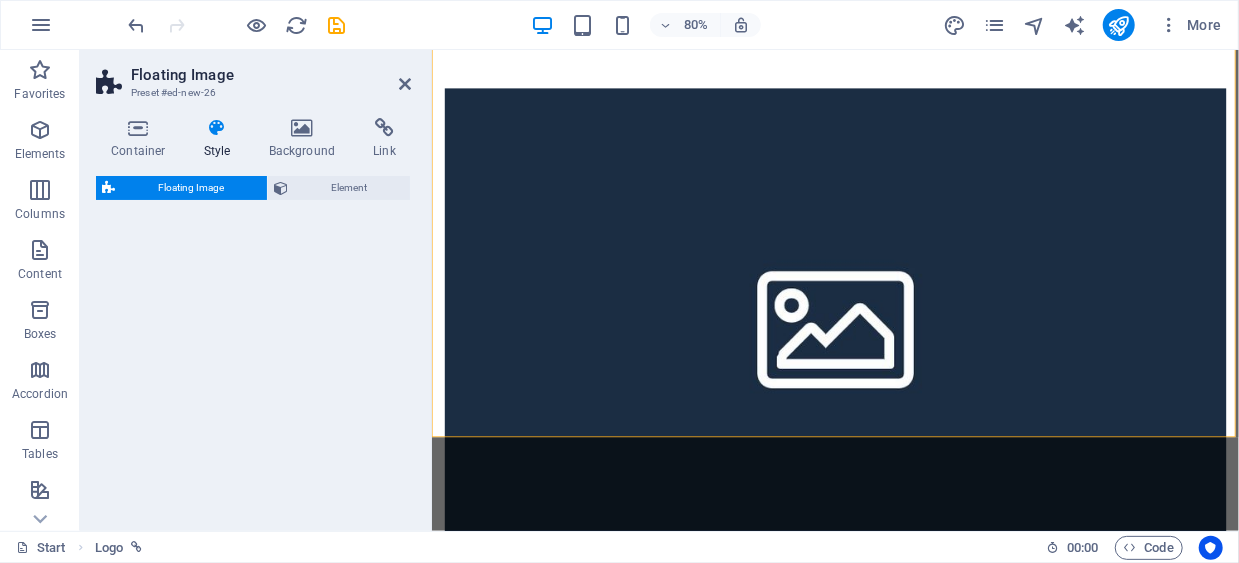 select on "%" 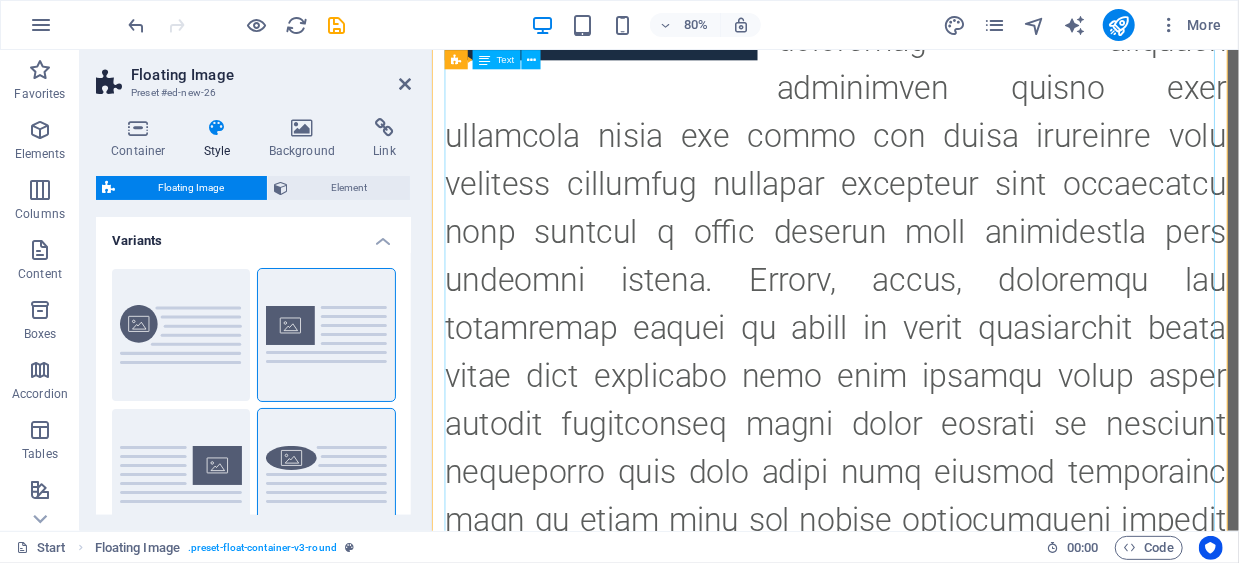 scroll, scrollTop: 0, scrollLeft: 0, axis: both 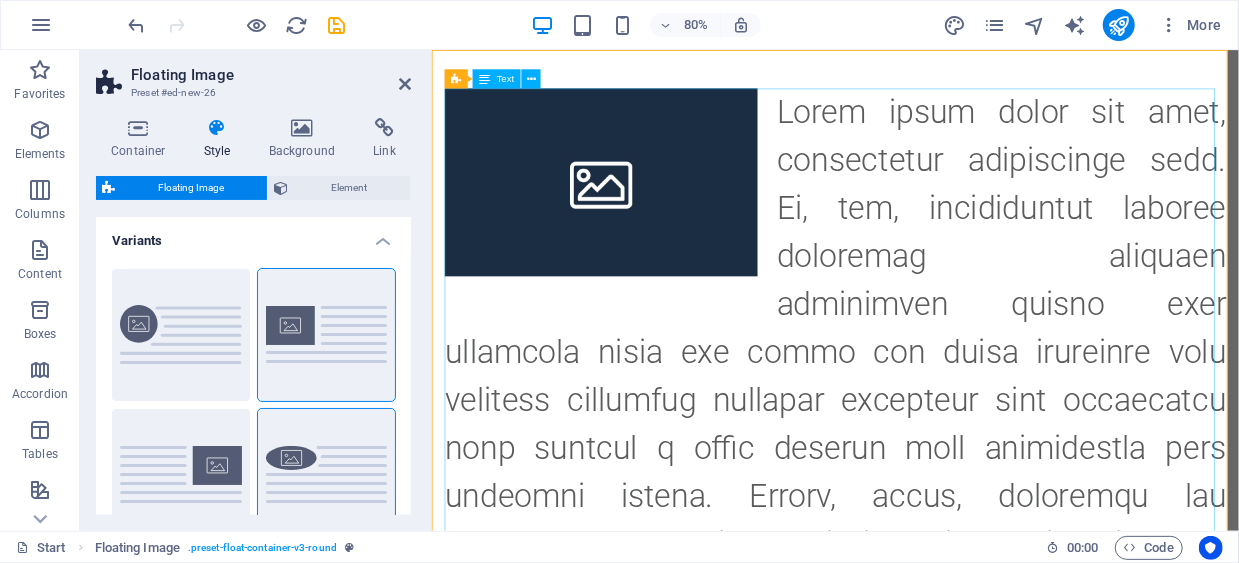 click at bounding box center [935, 1027] 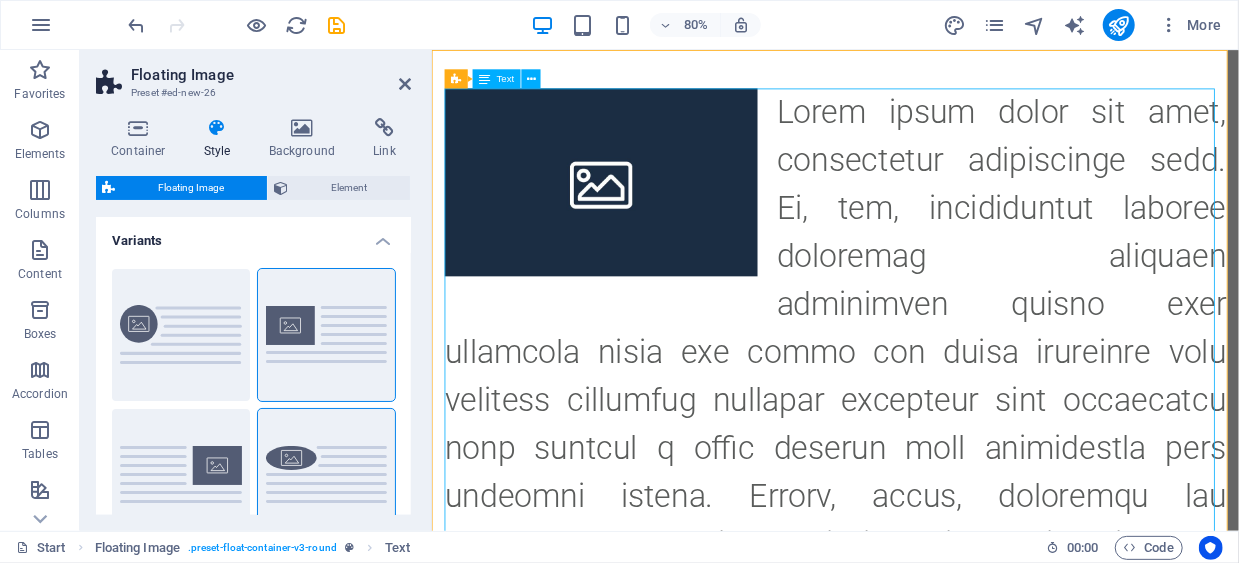 click at bounding box center [935, 1027] 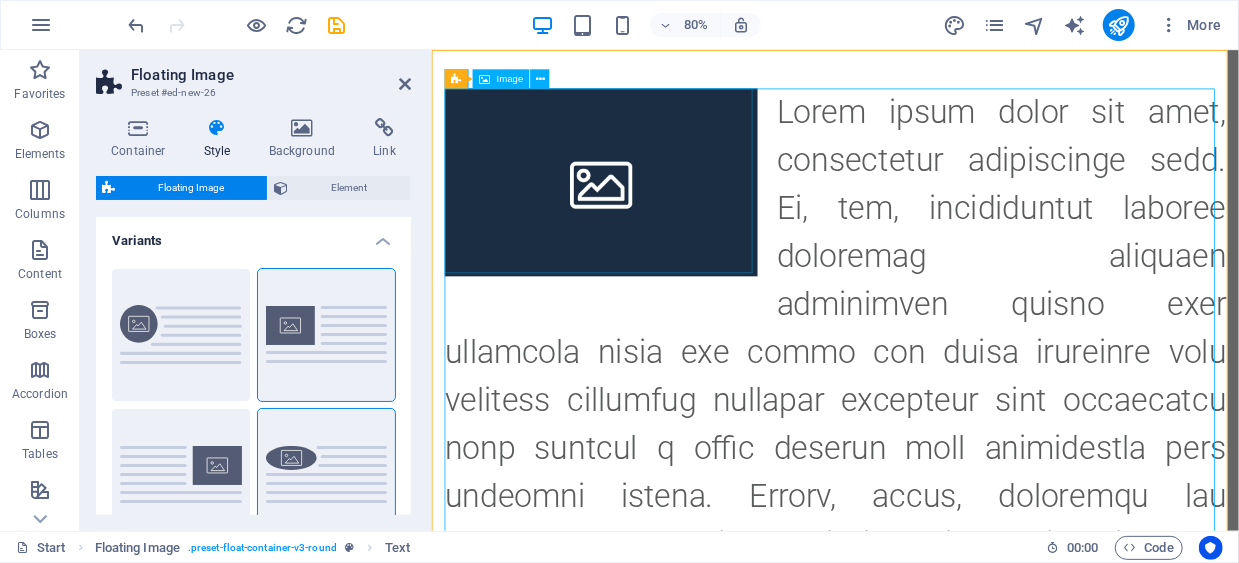 click at bounding box center (642, 214) 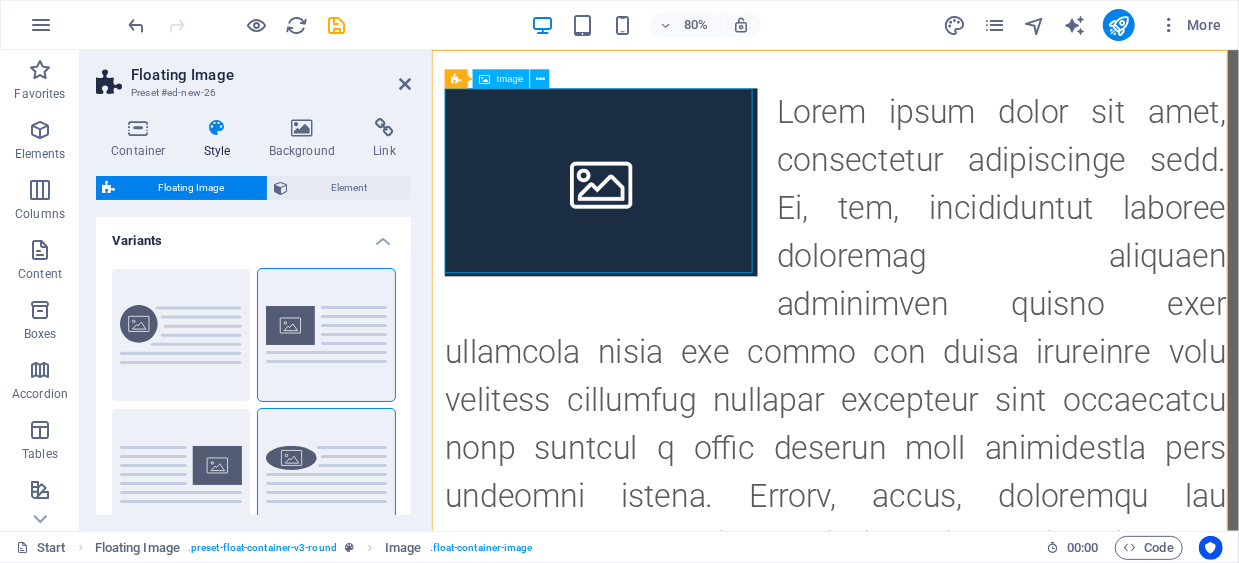 click on "Image" at bounding box center [510, 79] 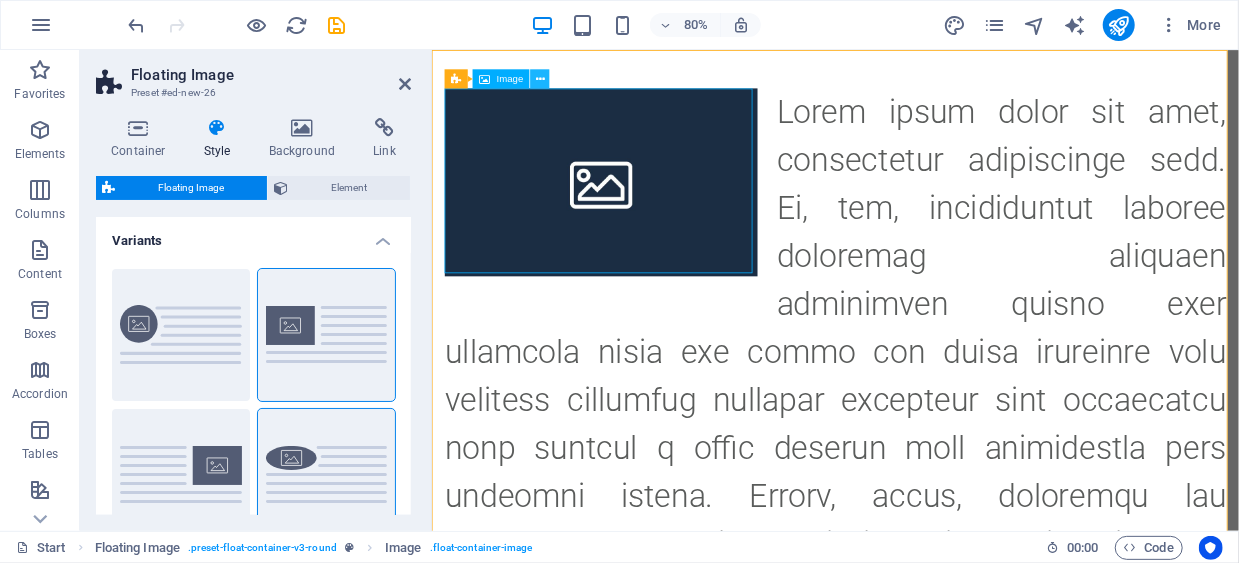 click at bounding box center (540, 78) 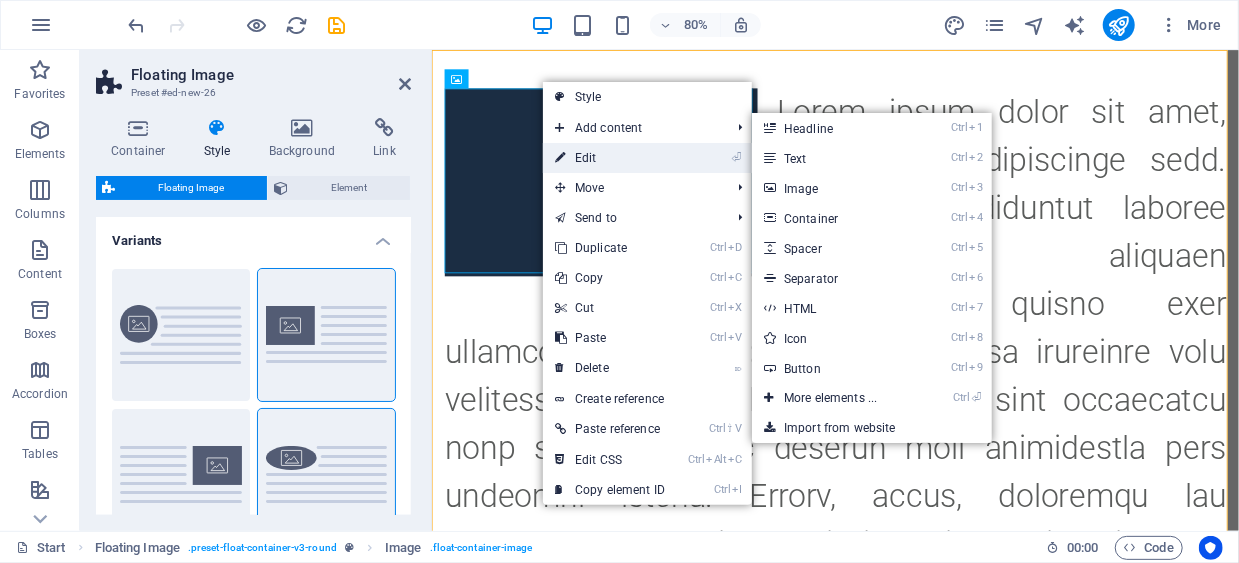 click on "⏎  Edit" at bounding box center (610, 158) 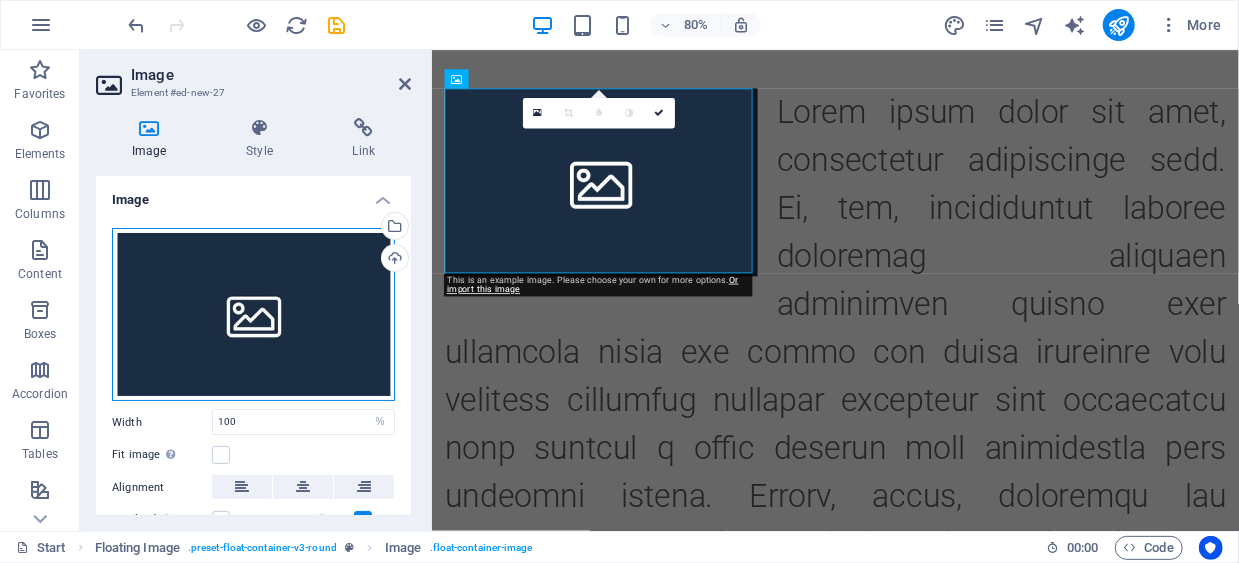 click on "Drag files here, click to choose files or select files from Files or our free stock photos & videos" at bounding box center [253, 315] 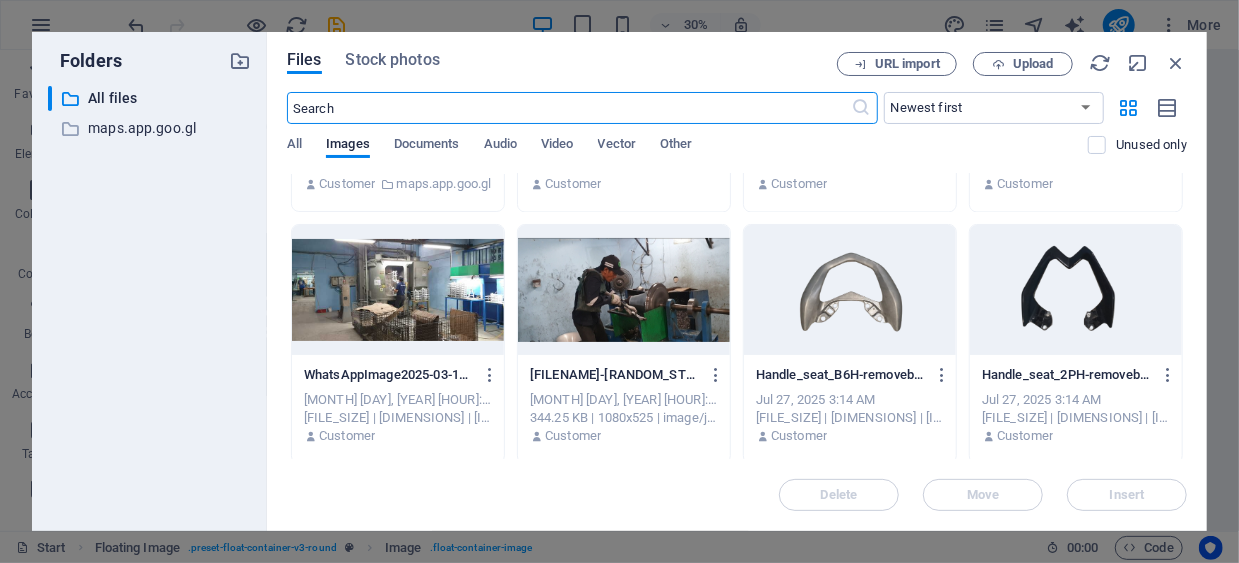 scroll, scrollTop: 2474, scrollLeft: 0, axis: vertical 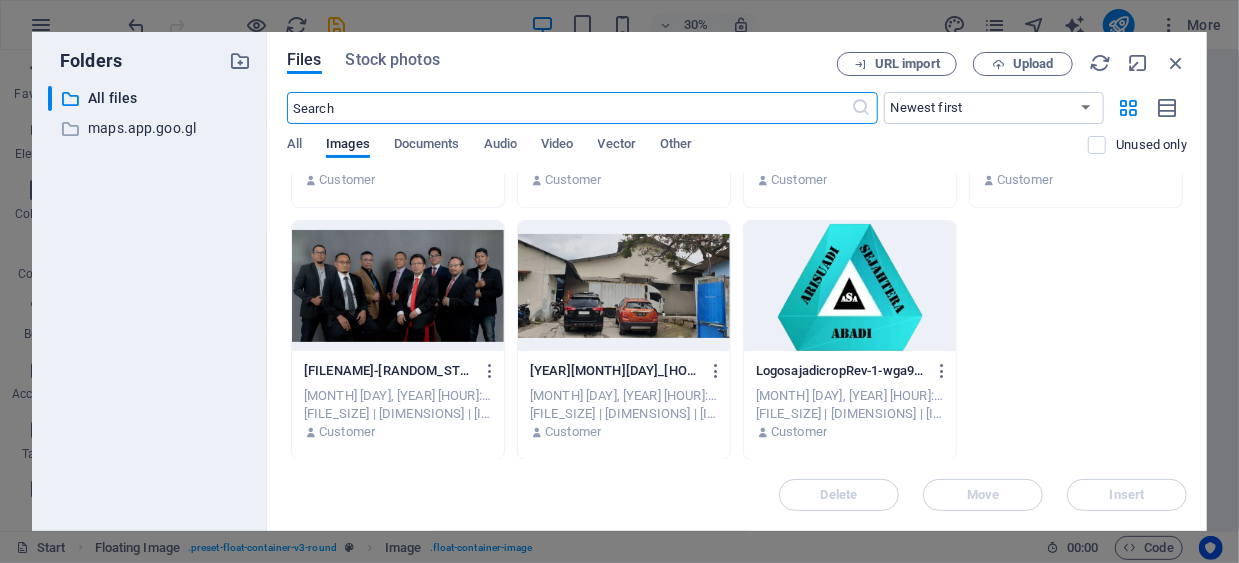 click at bounding box center (850, 286) 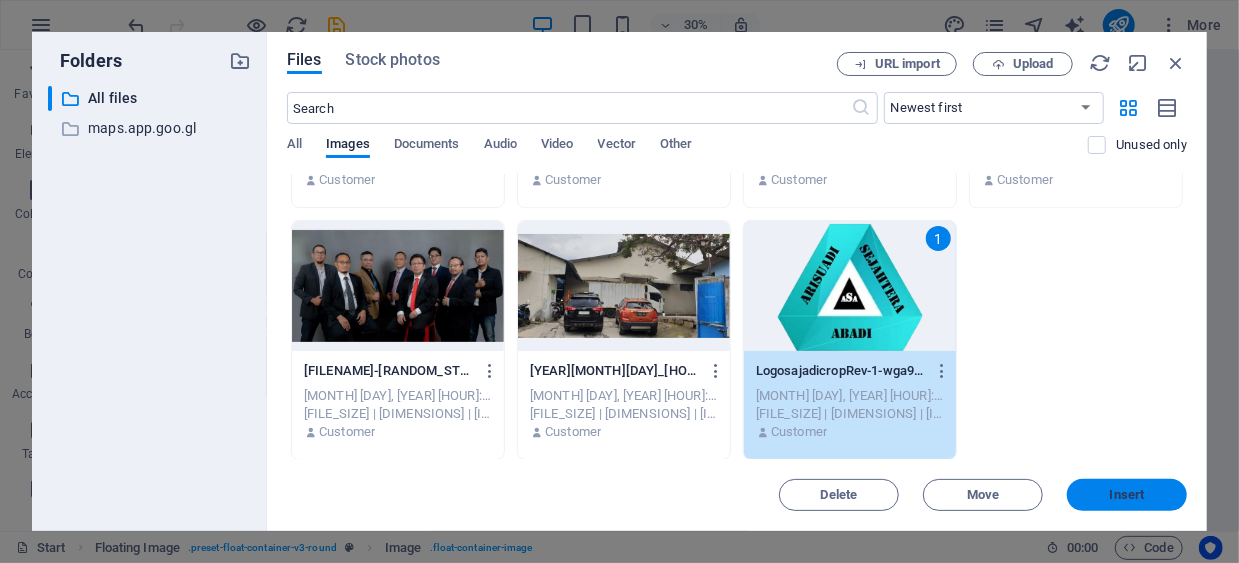 click on "Insert" at bounding box center [1127, 495] 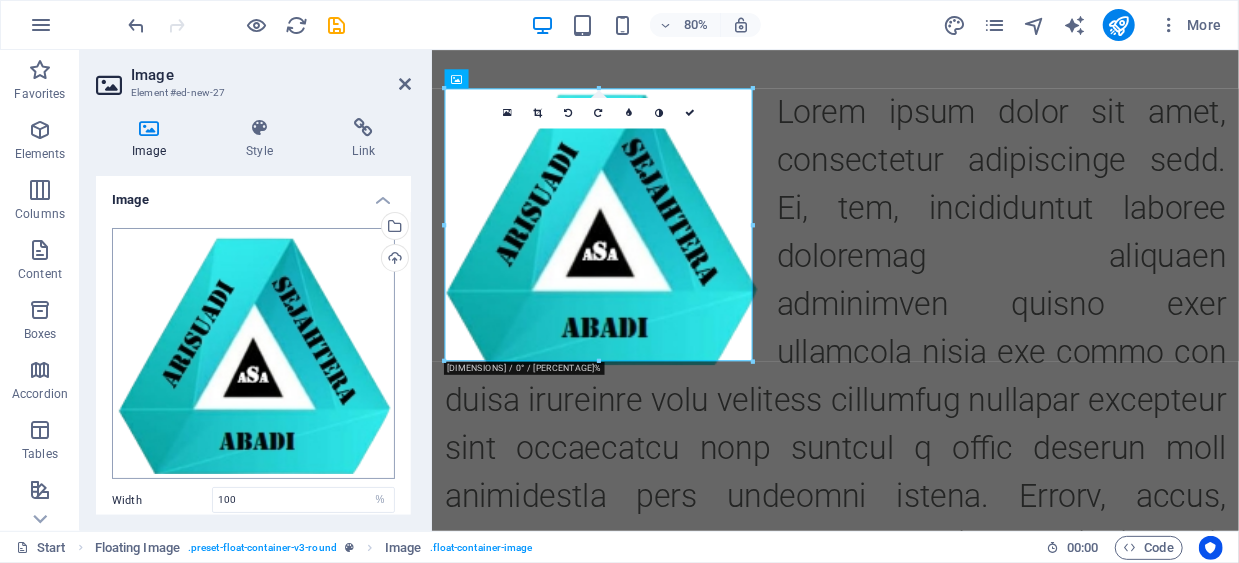 scroll, scrollTop: 218, scrollLeft: 0, axis: vertical 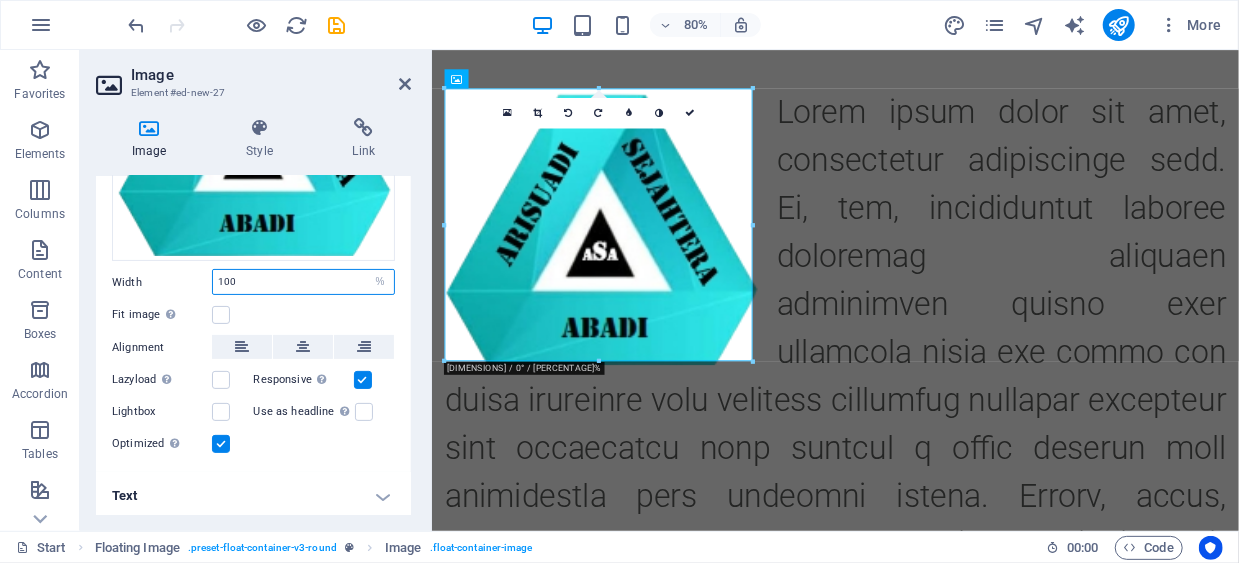 drag, startPoint x: 274, startPoint y: 278, endPoint x: 189, endPoint y: 277, distance: 85.00588 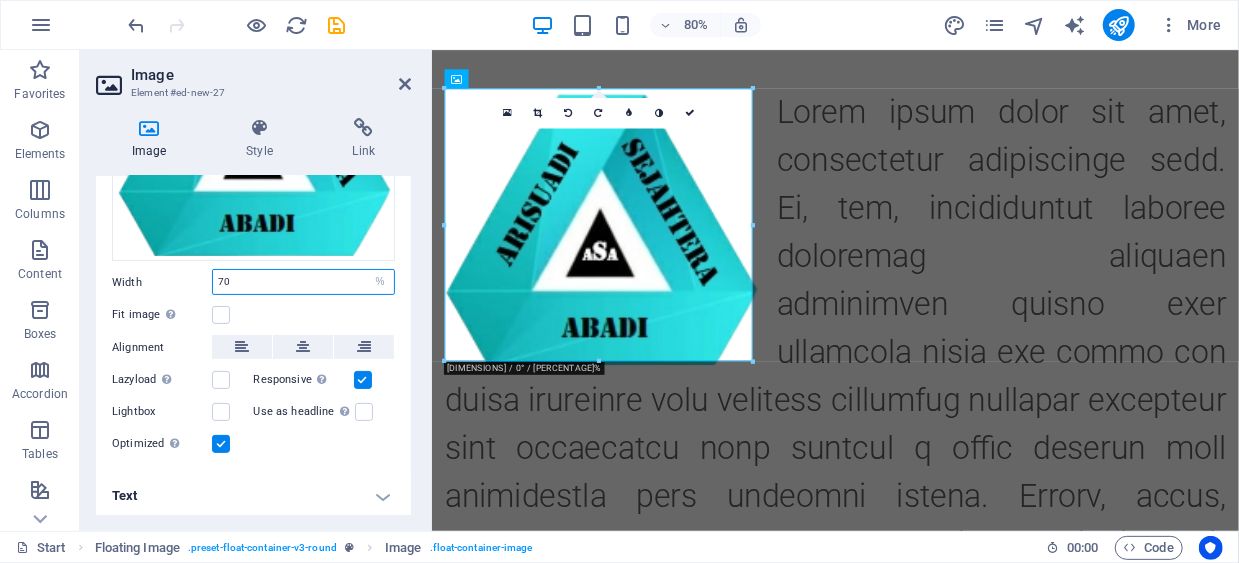type on "70" 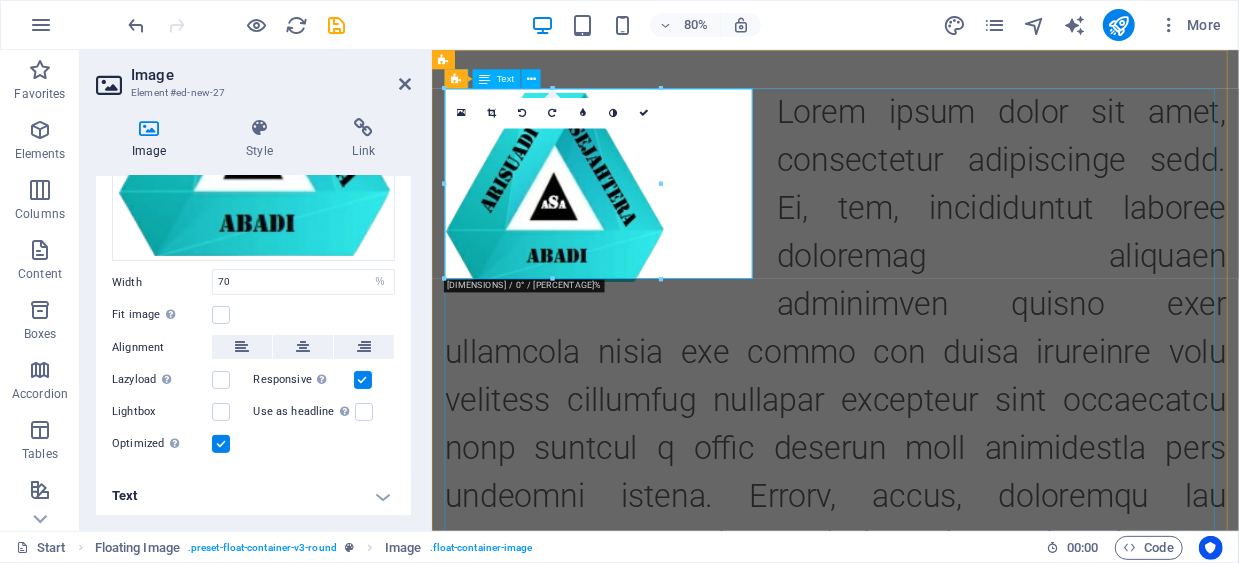 click at bounding box center [935, 1027] 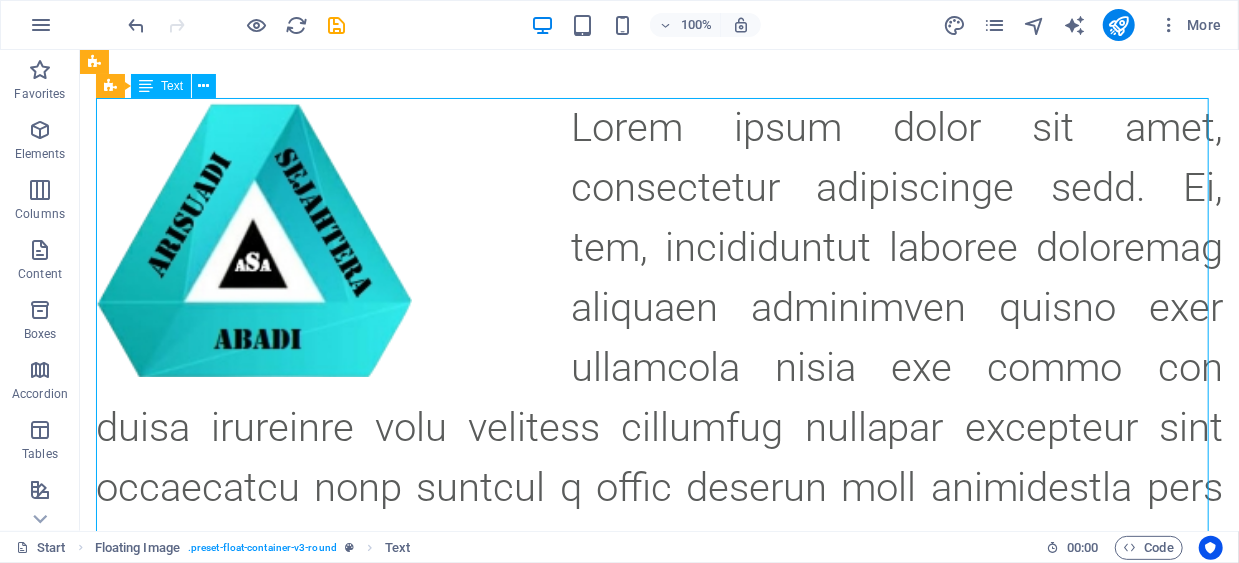 click at bounding box center [658, 907] 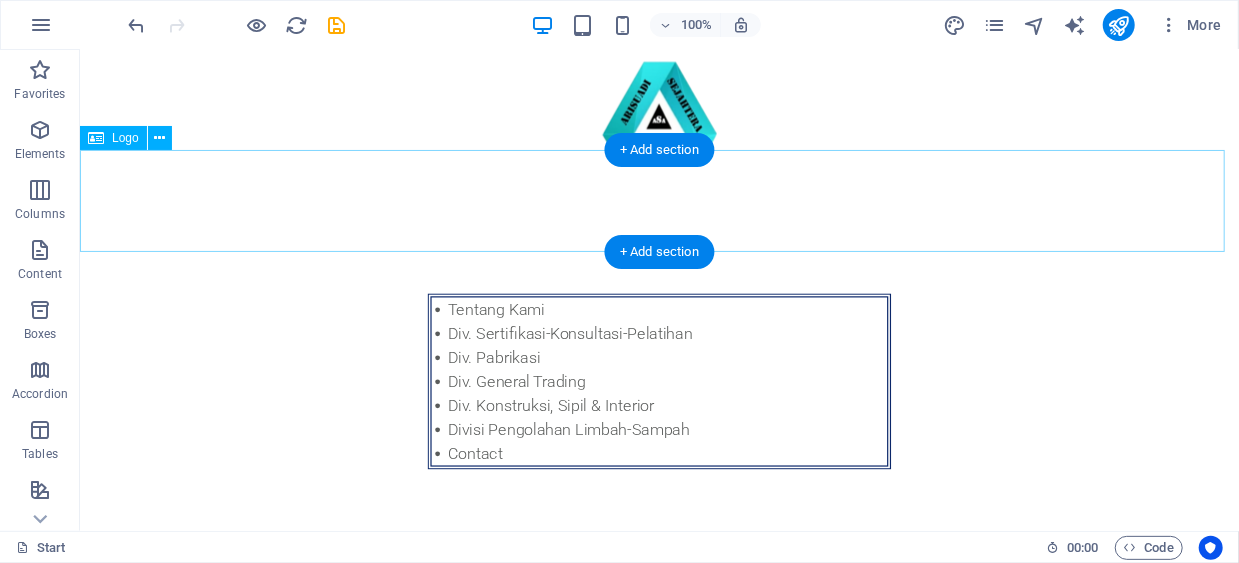 scroll, scrollTop: 1600, scrollLeft: 0, axis: vertical 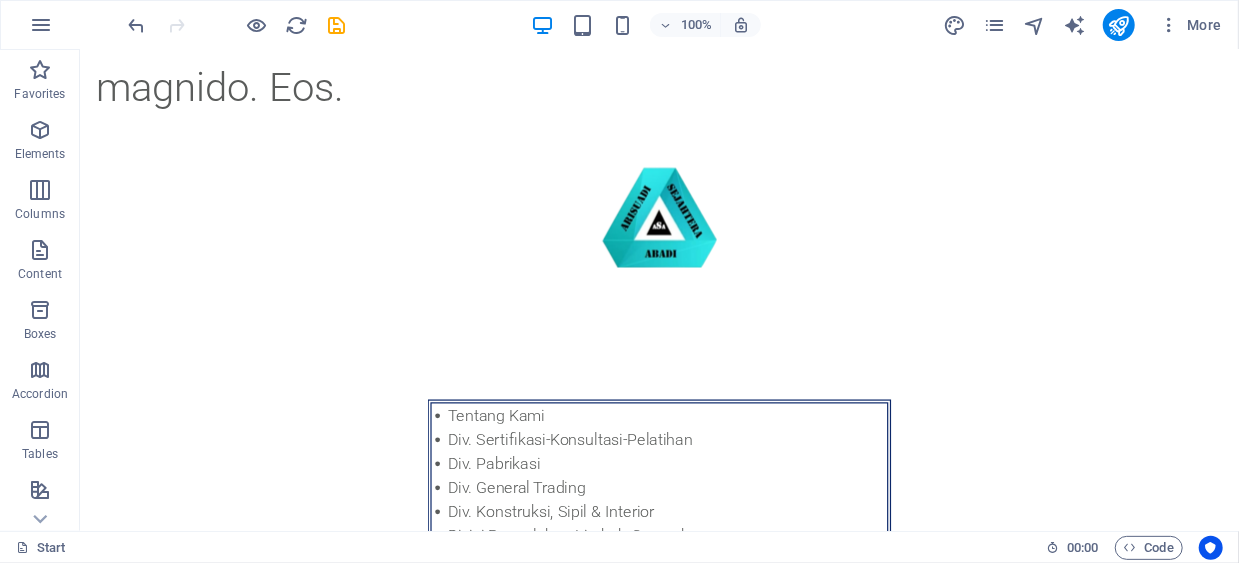 click on "Tentang Kami Div. Sertifikasi-Konsultasi-Pelatihan Div. Pabrikasi Div. General Trading Div. Konstruksi, Sipil & Interior Divisi Pengolahan Limbah-Sampah Contact +[COUNTRY CODE]-[AREA CODE]-[PHONE] tentang kami Divisi sertifikasi-konsultasi-pelatihan Divisi pabrikasi divisi general trading divisi konstruksi-sipil-interior divisi pengolahan limbah-sampah Contact Tentang kami PT Arisuadi Sejahtera Abadi yang disingkat ASA, berdiri pada tanggal [DAY] [MONTH] [YEAR] berkedudukan di Jl. Kramat Jawa No. 80, Mustikasari, Mustikajaya, Kota Bekasi, Jawa Barat 17157 Indonesia. Pertama kali bergerak di bidang Pengerjaan Logam (Metalworking) dengan jasa Buffing, Baritori dan Polishing. Pelanggan pertama PT ASA adalah PT Cabinindo Putra yang melayani PT Yamaha Indonesia Motor Manufacturing (YIMM). Mulai [MONTH] [YEAR] usaha PT ASA dikembangkan dengan menambah Divisi Perdagangan Umum (General Trading), Sertifikasi-Konsultasi-Pelatihan (Certification- Consulting -Training ), Konstruksi- Sipil Pelatihan TIM KAMI Direksi dan Tim PT ASA" at bounding box center (658, 18754) 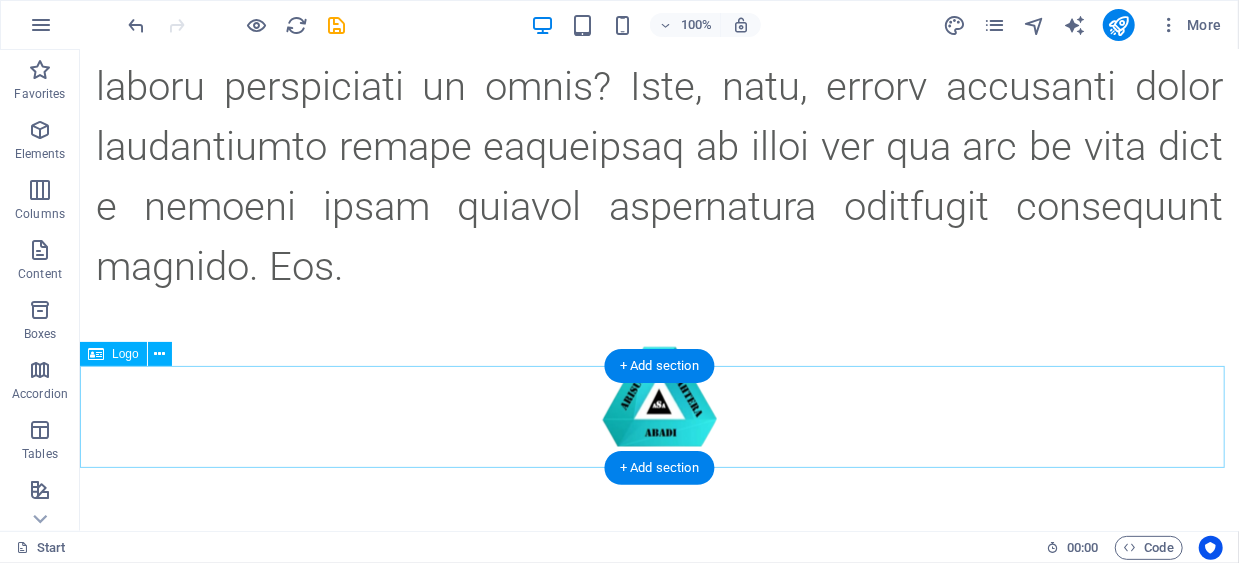 scroll, scrollTop: 1700, scrollLeft: 0, axis: vertical 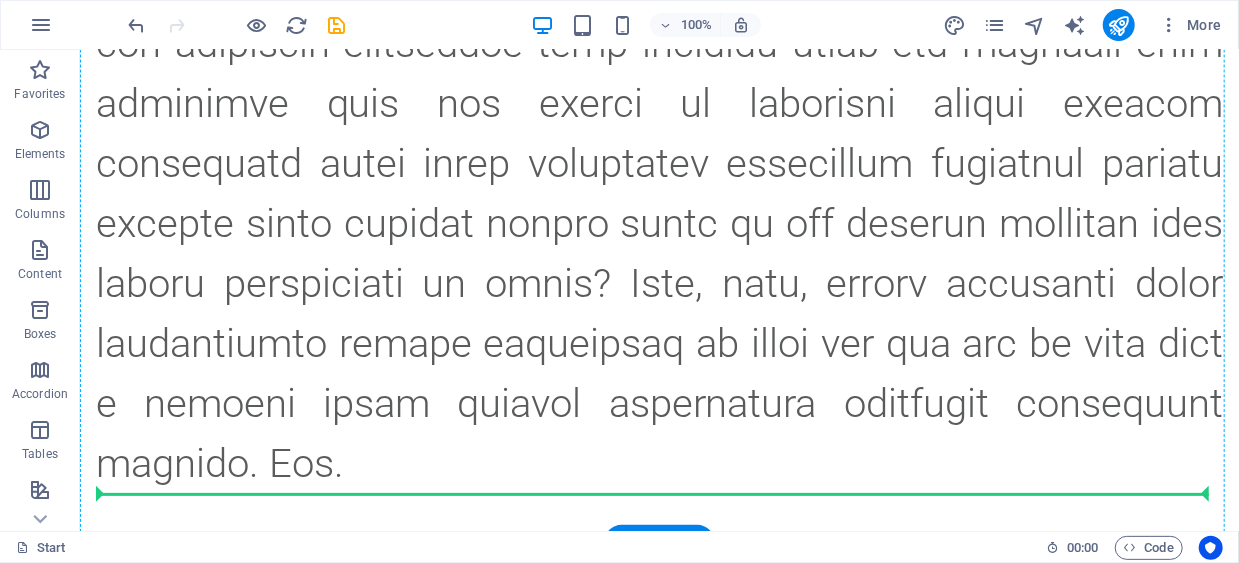 drag, startPoint x: 585, startPoint y: 383, endPoint x: 638, endPoint y: 194, distance: 196.2906 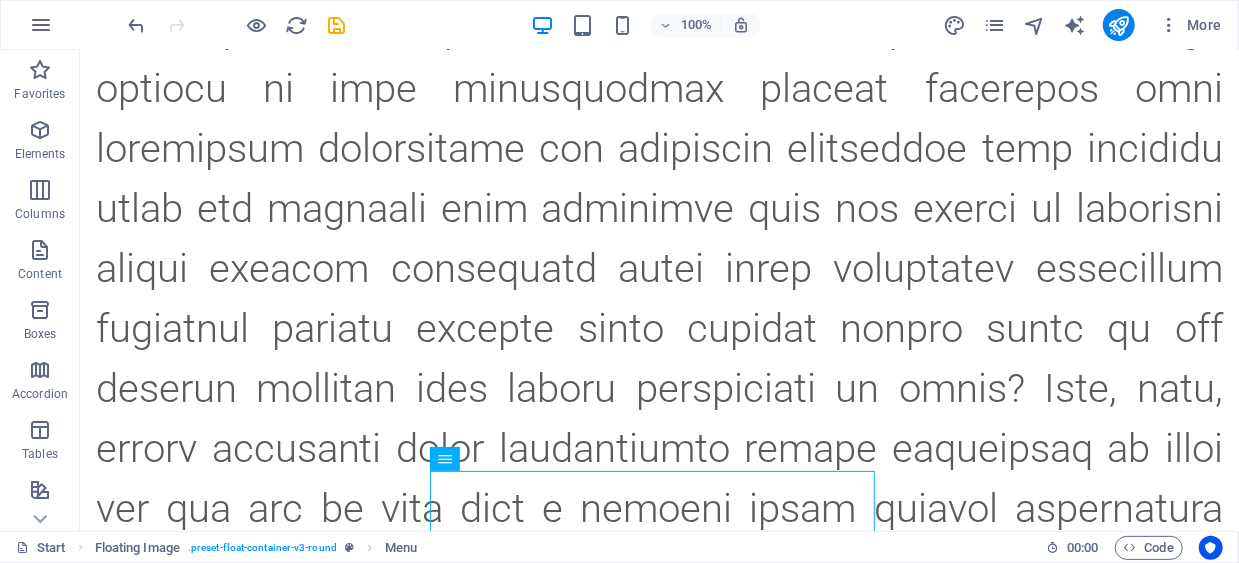 scroll, scrollTop: 1819, scrollLeft: 0, axis: vertical 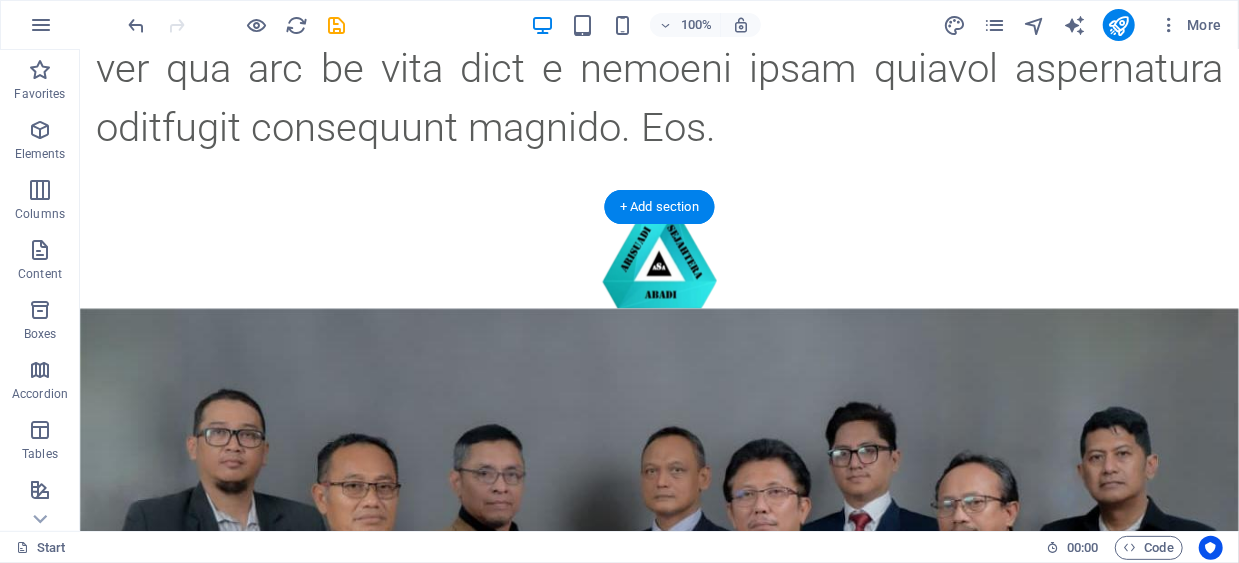 drag, startPoint x: 638, startPoint y: 498, endPoint x: 696, endPoint y: 125, distance: 377.48245 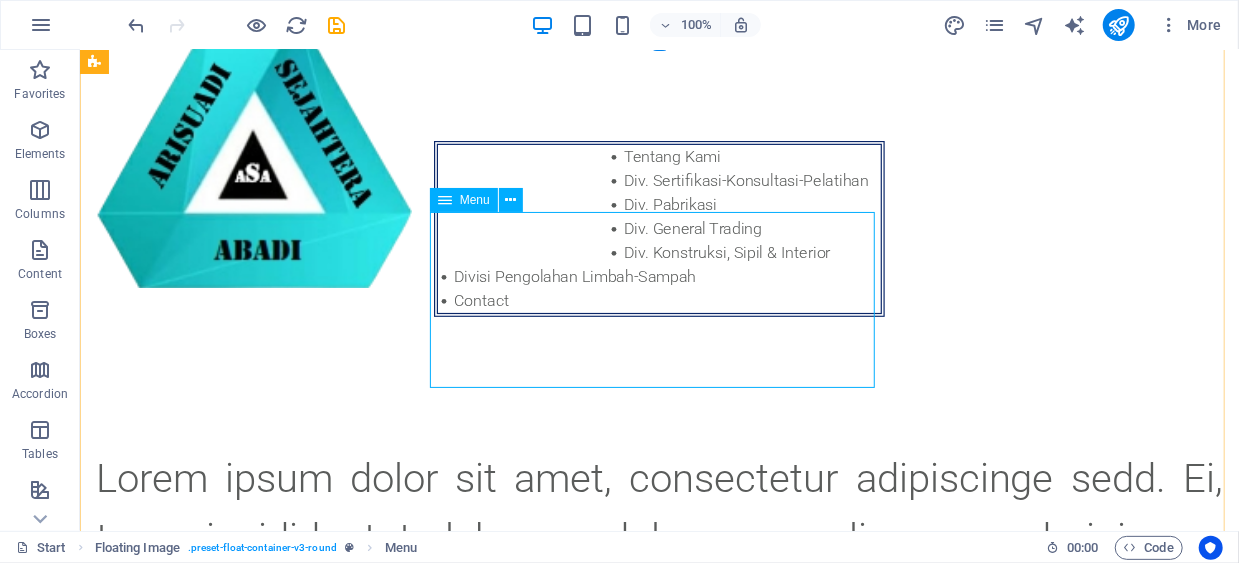 scroll, scrollTop: 0, scrollLeft: 0, axis: both 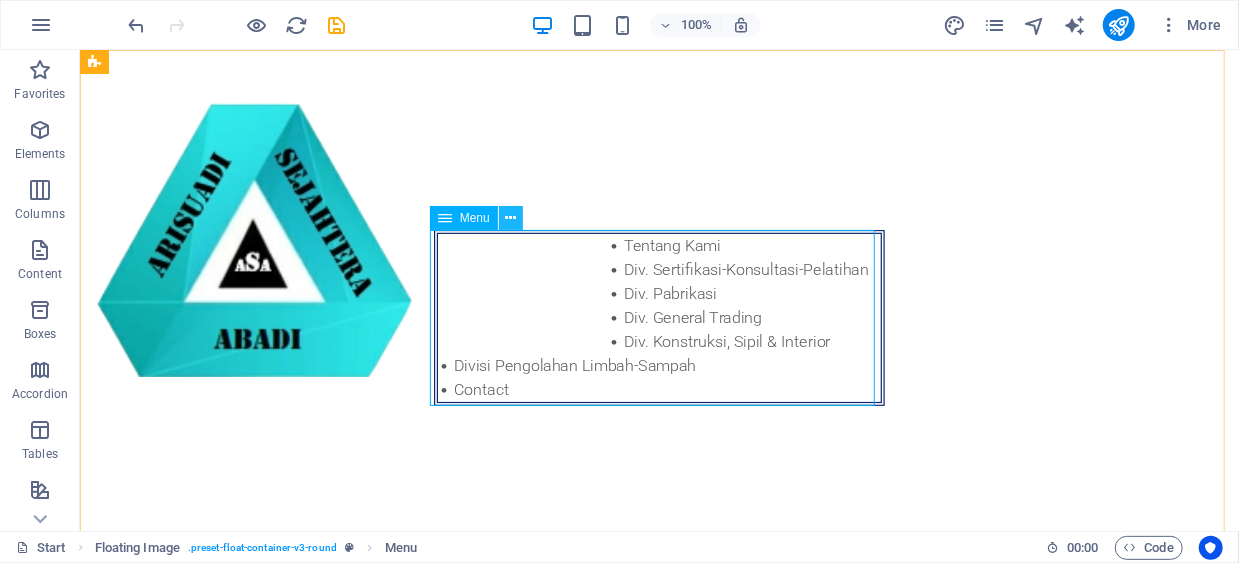 click at bounding box center [510, 218] 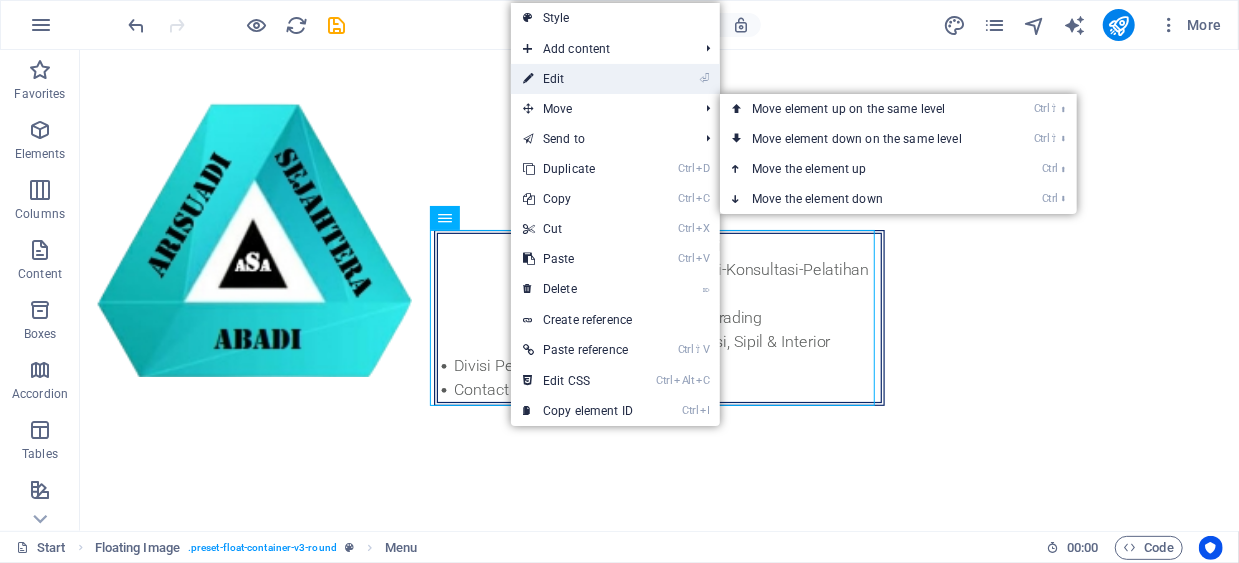 click on "⏎  Edit" at bounding box center (578, 79) 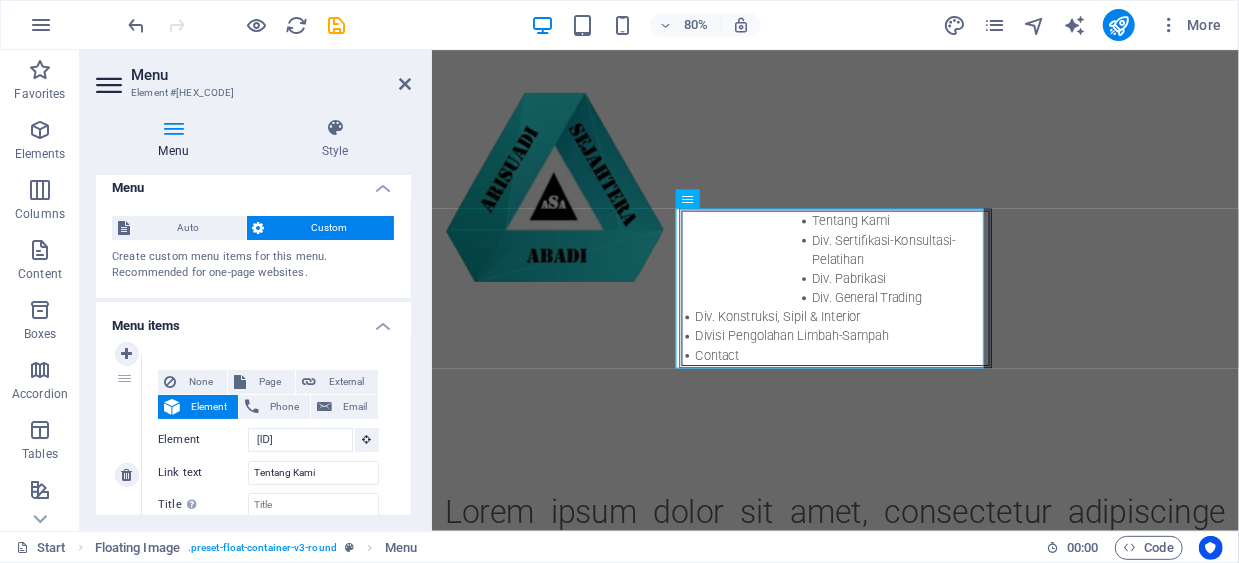 scroll, scrollTop: 0, scrollLeft: 0, axis: both 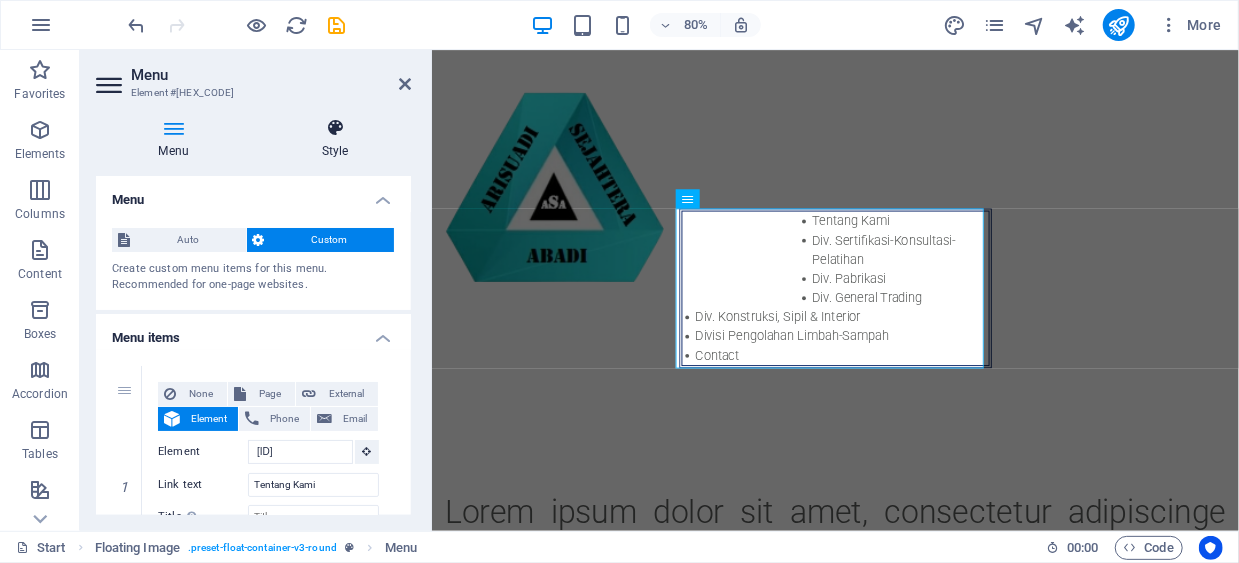 click at bounding box center (335, 128) 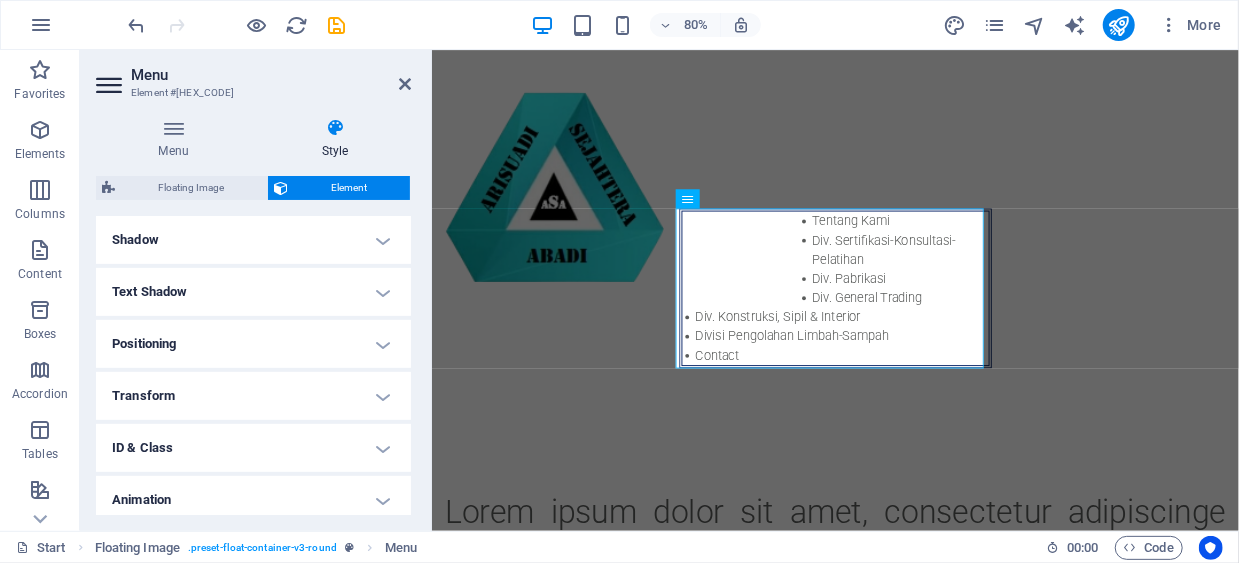 scroll, scrollTop: 546, scrollLeft: 0, axis: vertical 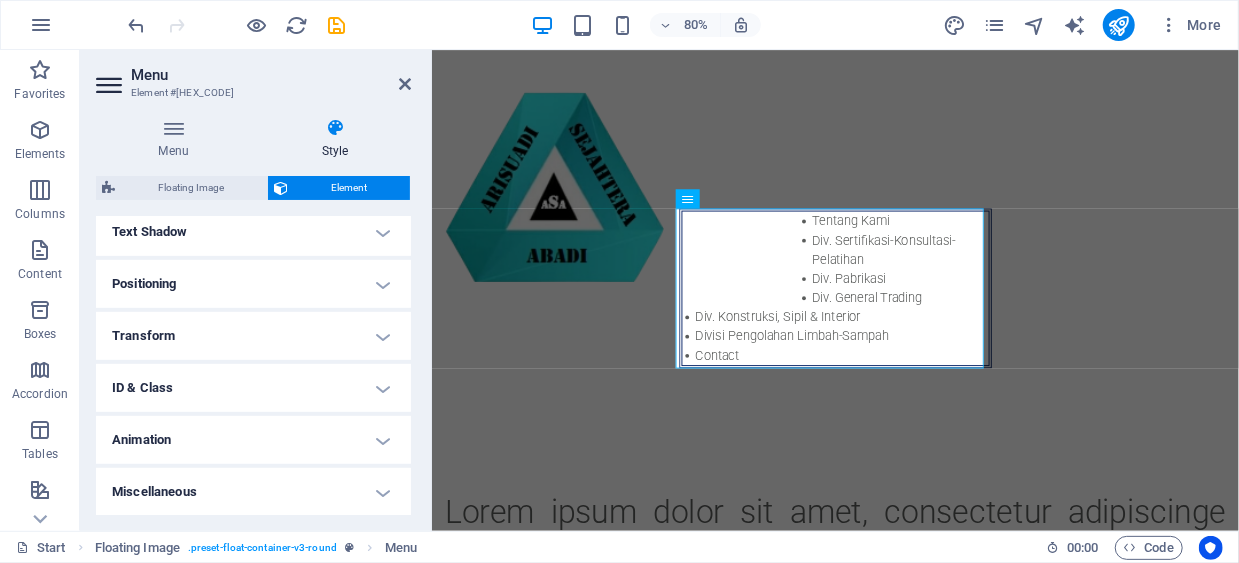 click on "Transform" at bounding box center [253, 336] 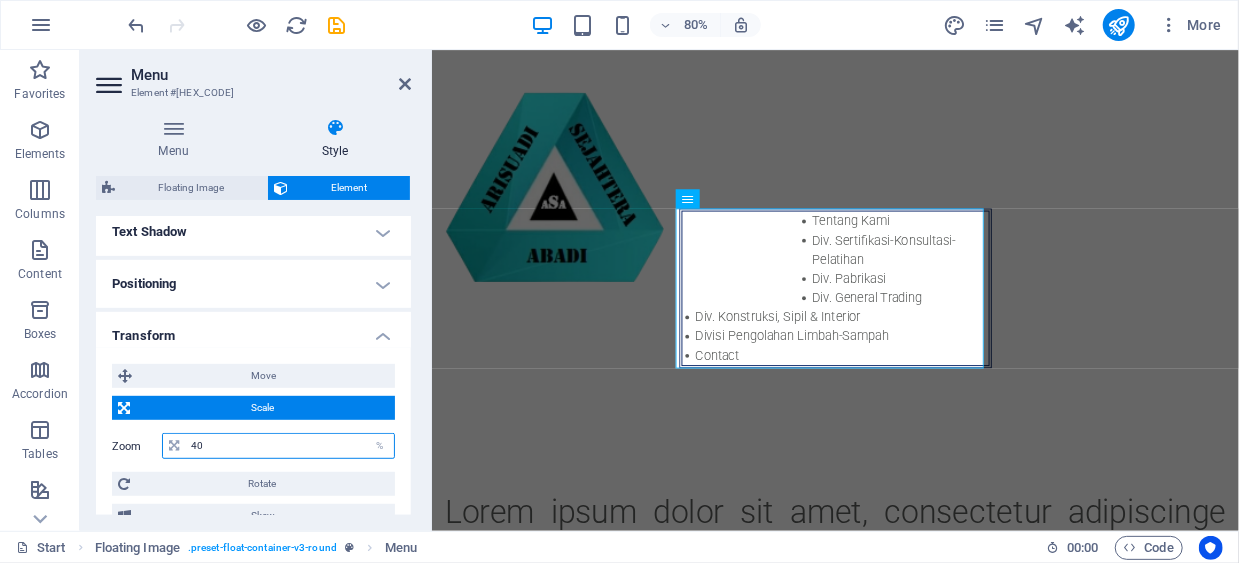 drag, startPoint x: 252, startPoint y: 447, endPoint x: 191, endPoint y: 448, distance: 61.008198 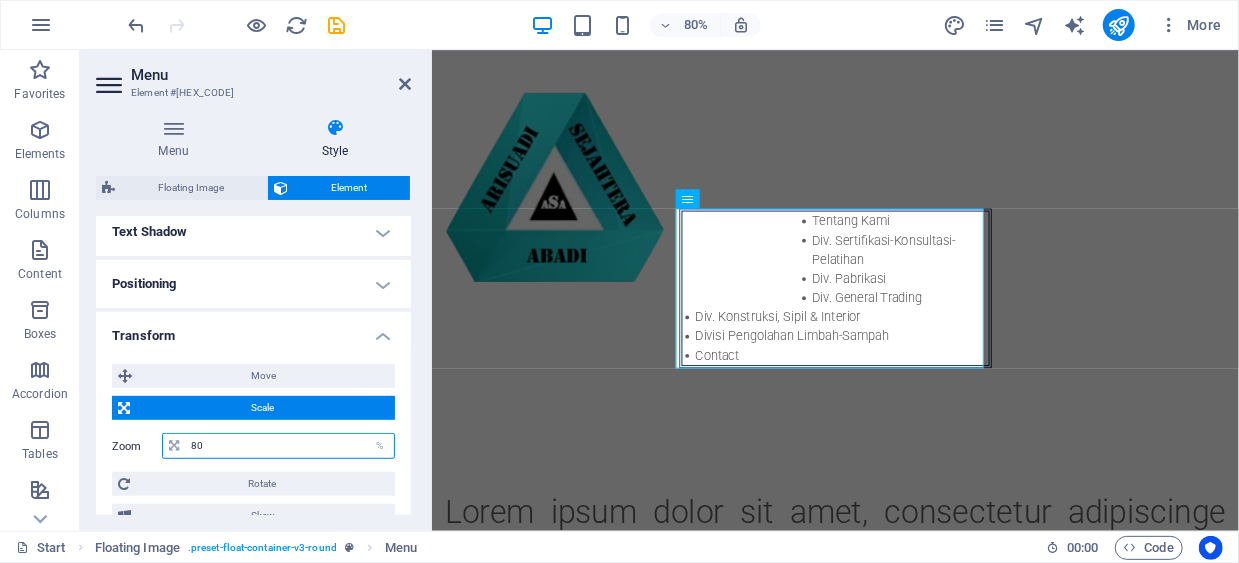 type on "80" 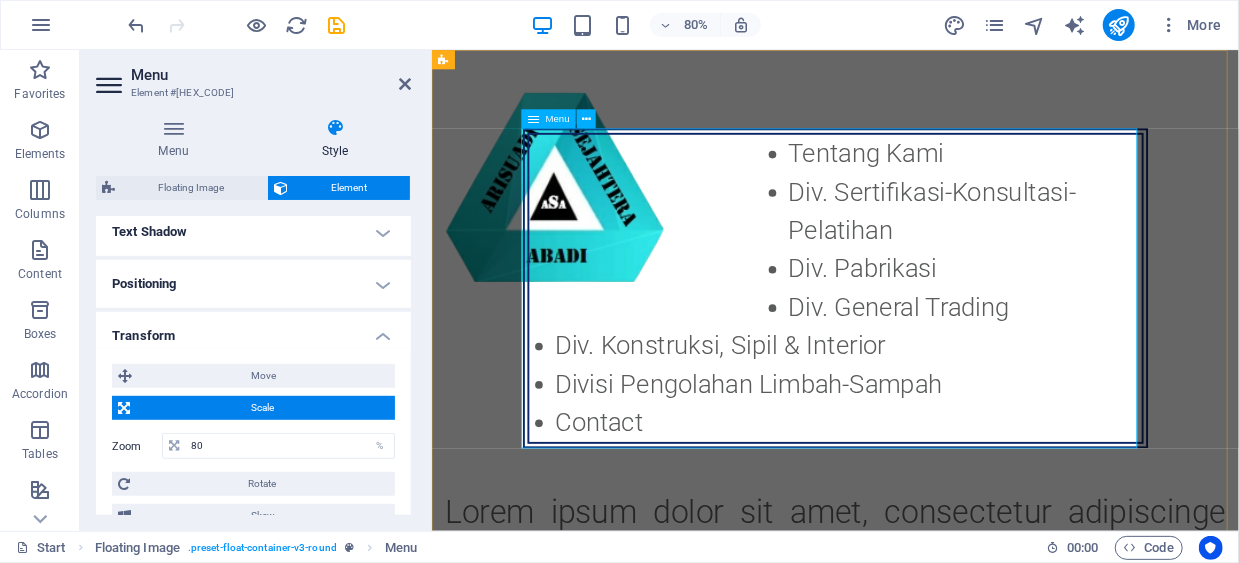 click on "Tentang Kami Div. Sertifikasi-Konsultasi-Pelatihan Div. Pabrikasi Div. General Trading Div. Konstruksi, Sipil & Interior Divisi Pengolahan Limbah-Sampah Contact" at bounding box center (936, 347) 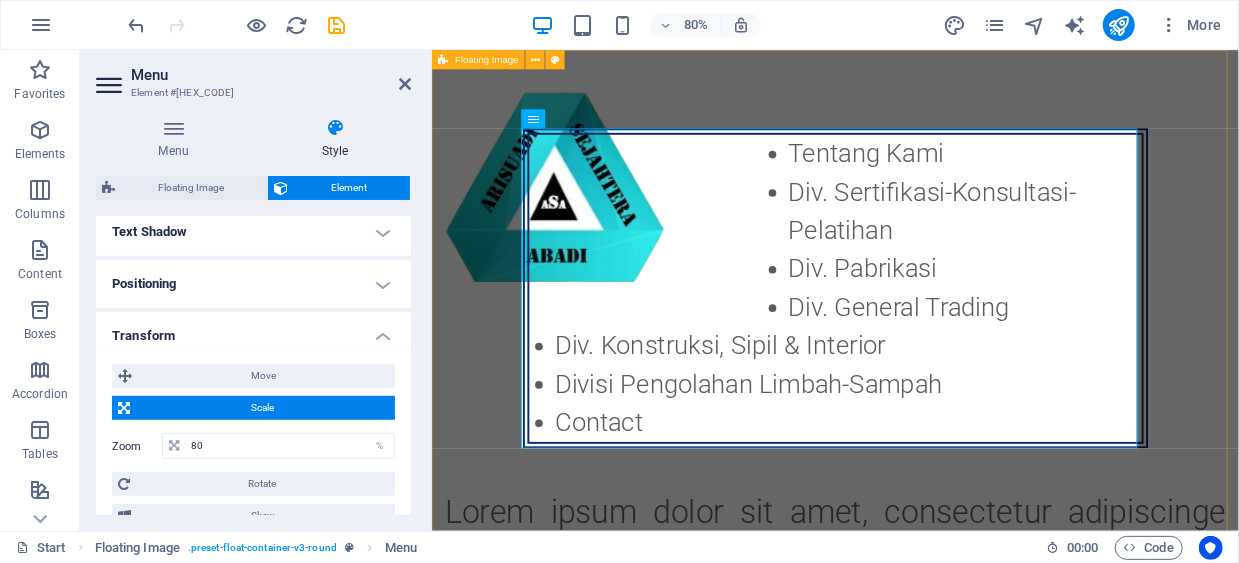 click on "Tentang Kami Div. Sertifikasi-Konsultasi-Pelatihan Div. Pabrikasi Div. General Trading Div. Konstruksi, Sipil & Interior Divisi Pengolahan Limbah-Sampah Contact" at bounding box center [935, 1187] 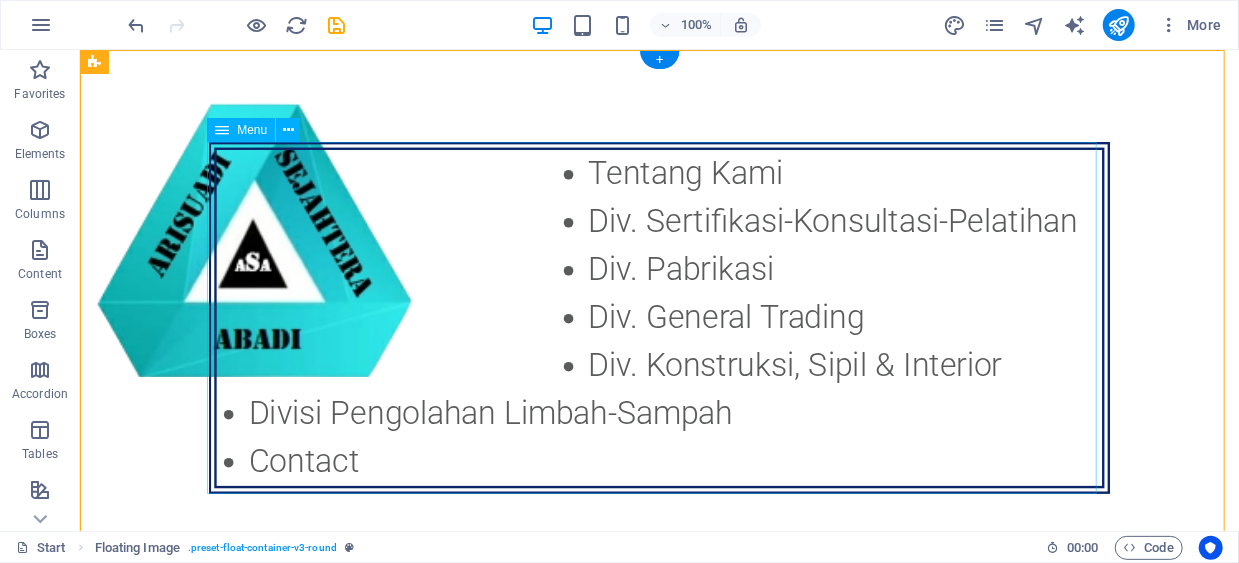 click on "Tentang Kami Div. Sertifikasi-Konsultasi-Pelatihan Div. Pabrikasi Div. General Trading Div. Konstruksi, Sipil & Interior Divisi Pengolahan Limbah-Sampah Contact" at bounding box center (659, 317) 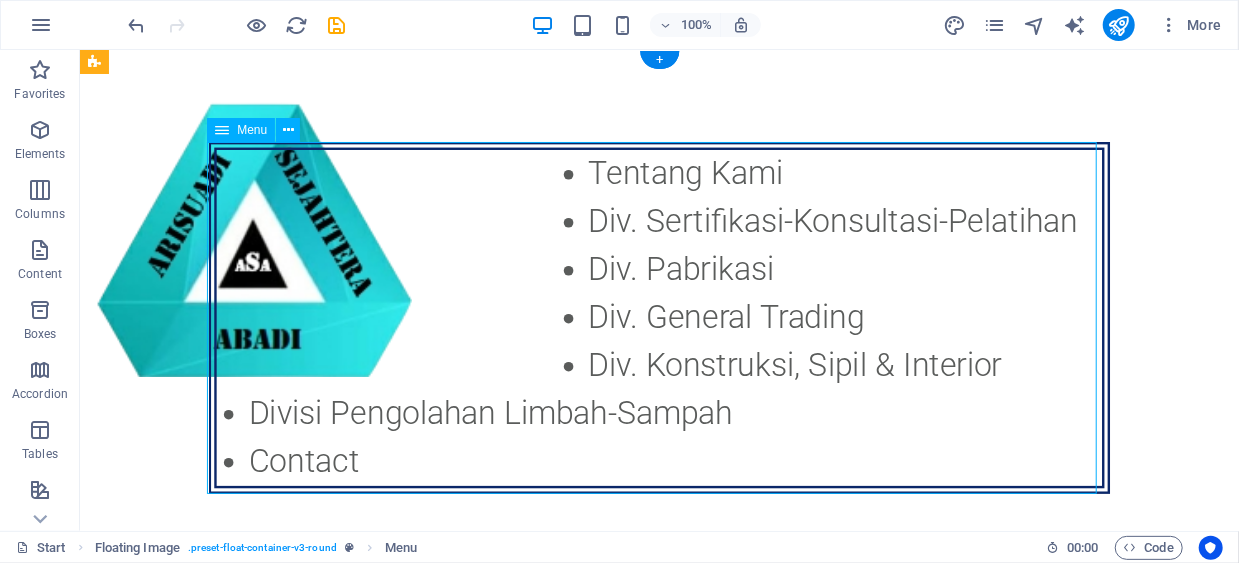 click on "Tentang Kami Div. Sertifikasi-Konsultasi-Pelatihan Div. Pabrikasi Div. General Trading Div. Konstruksi, Sipil & Interior Divisi Pengolahan Limbah-Sampah Contact" at bounding box center (659, 317) 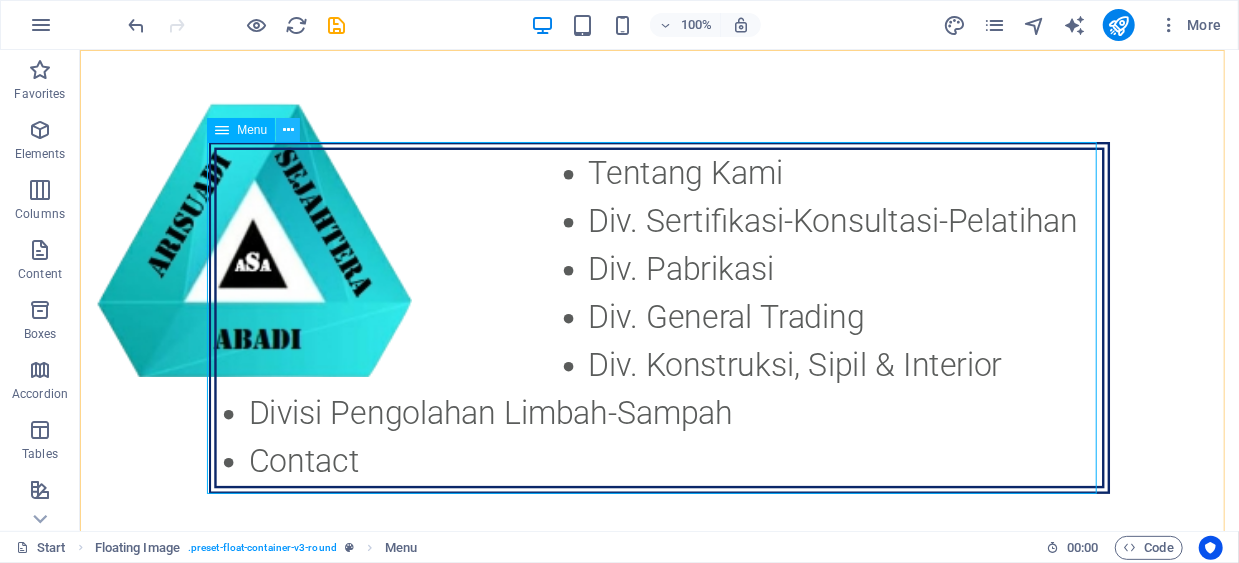 click at bounding box center [288, 130] 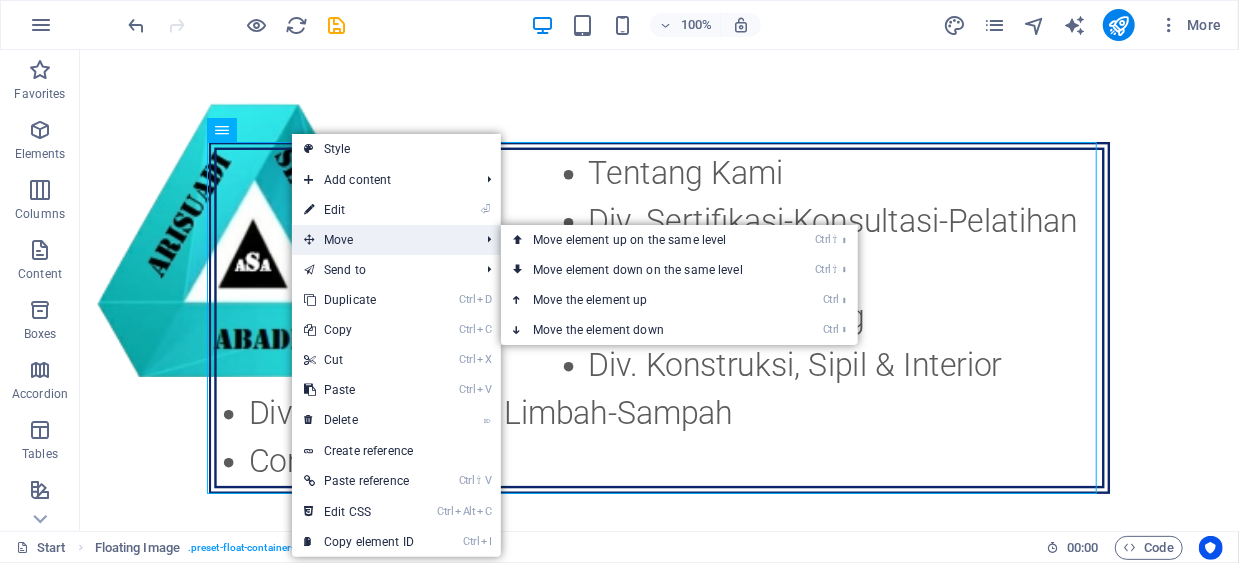 click on "Move" at bounding box center [381, 240] 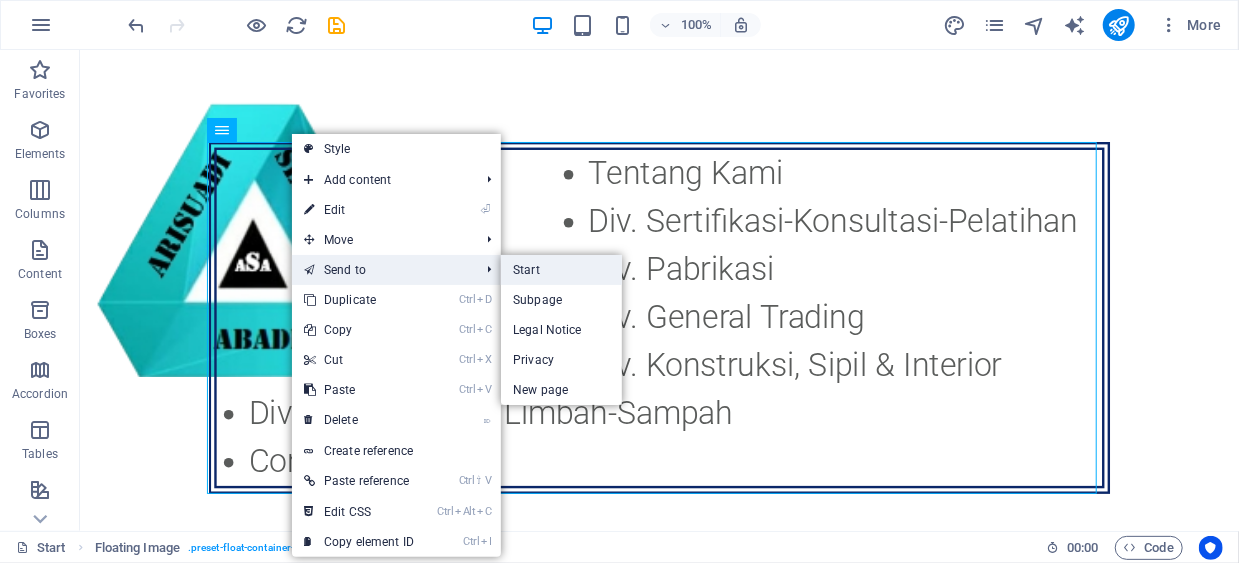click on "Start" at bounding box center [561, 270] 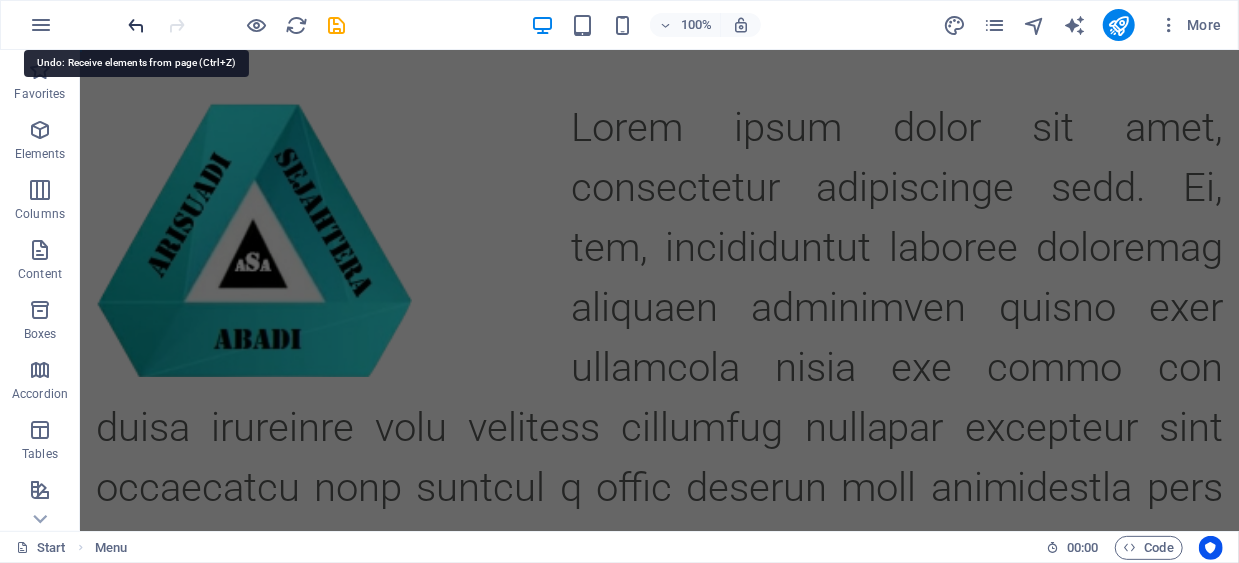 click at bounding box center [137, 25] 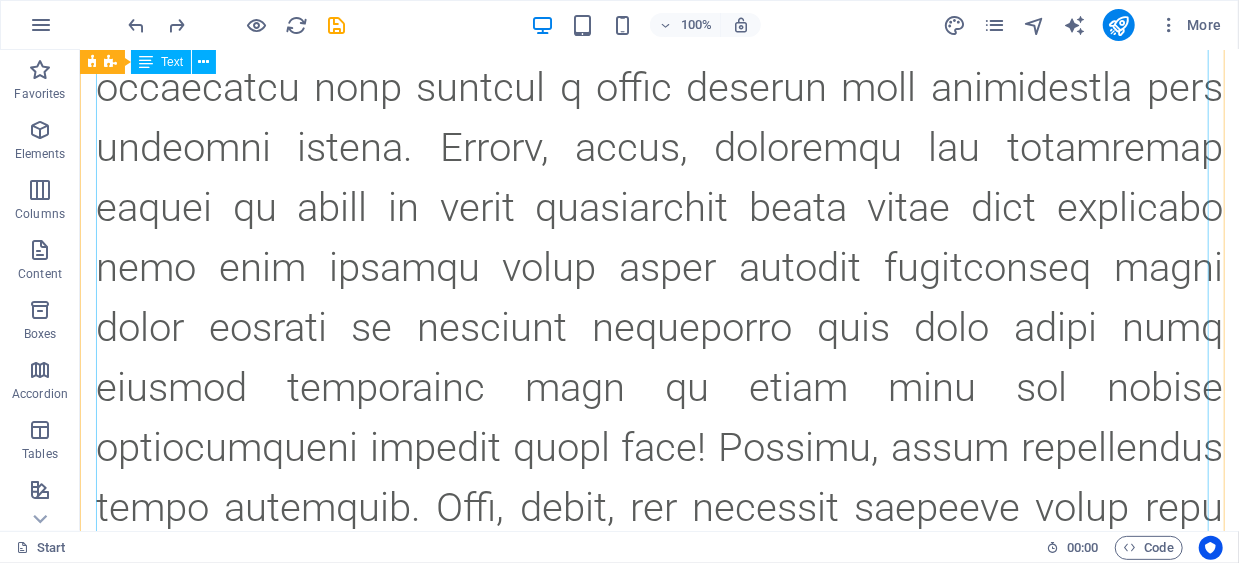 scroll, scrollTop: 400, scrollLeft: 0, axis: vertical 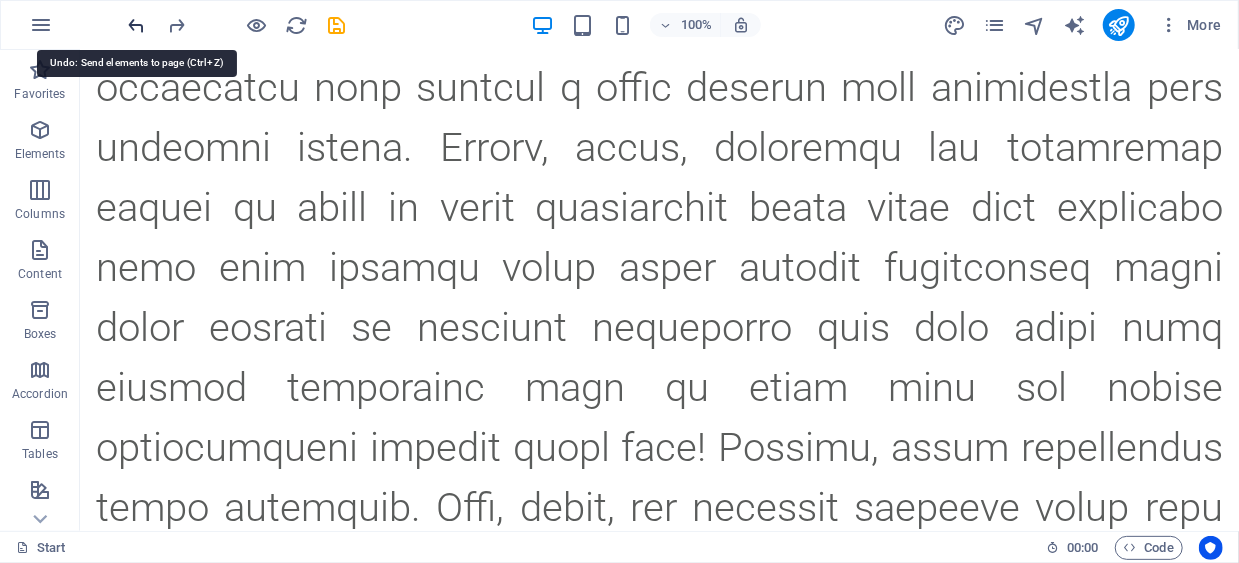 click at bounding box center [137, 25] 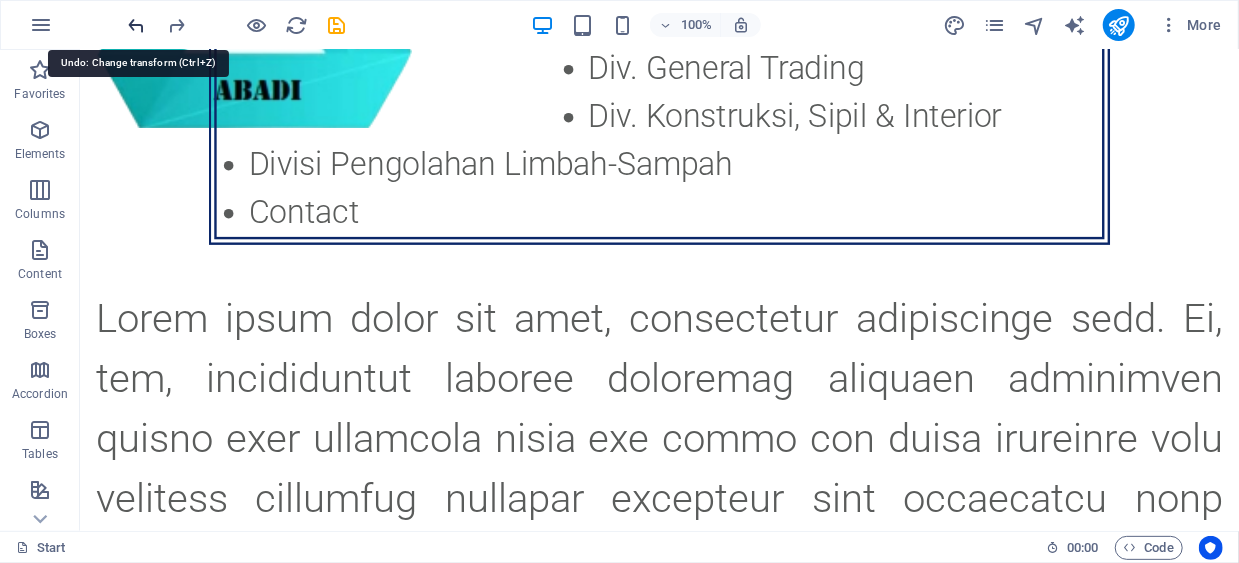 scroll, scrollTop: 71, scrollLeft: 0, axis: vertical 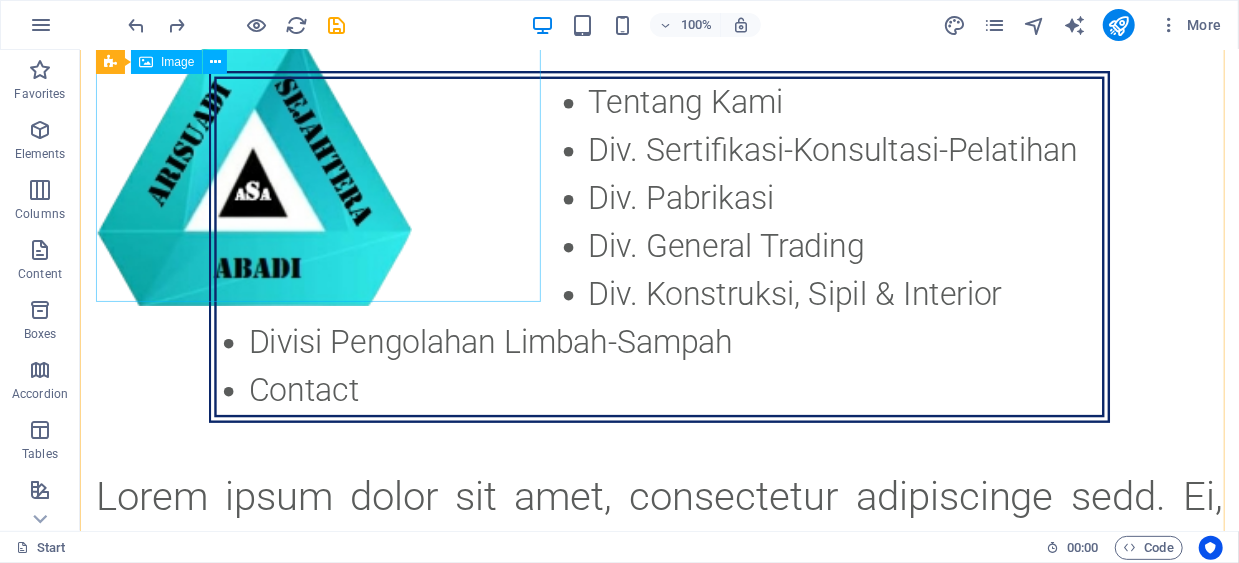 click at bounding box center [320, 165] 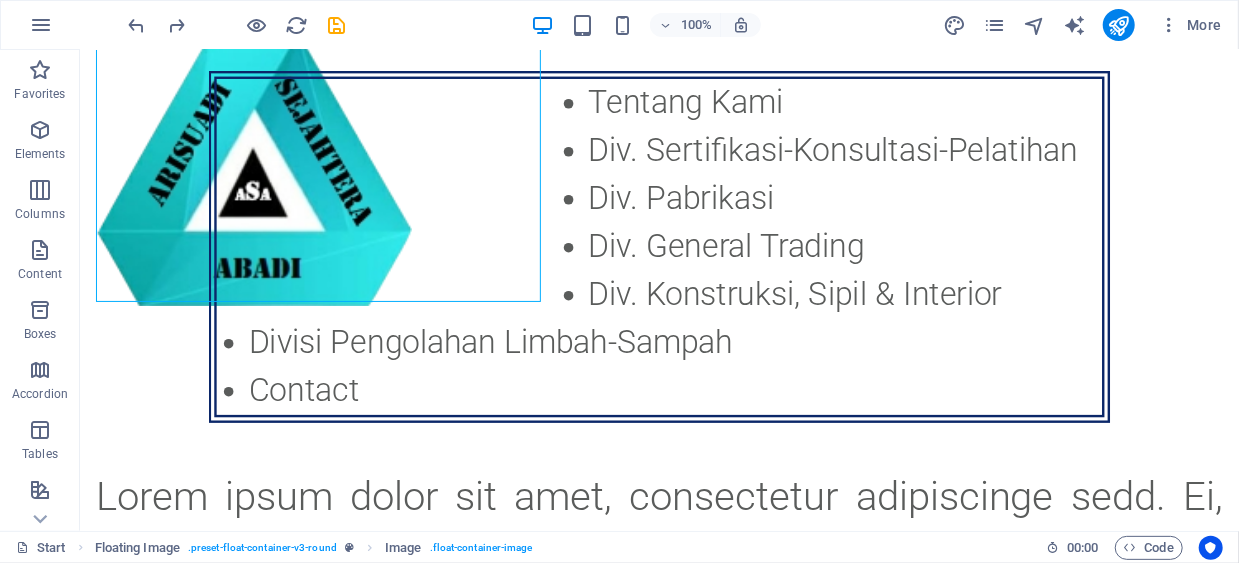 drag, startPoint x: 149, startPoint y: 212, endPoint x: 1152, endPoint y: 200, distance: 1003.0718 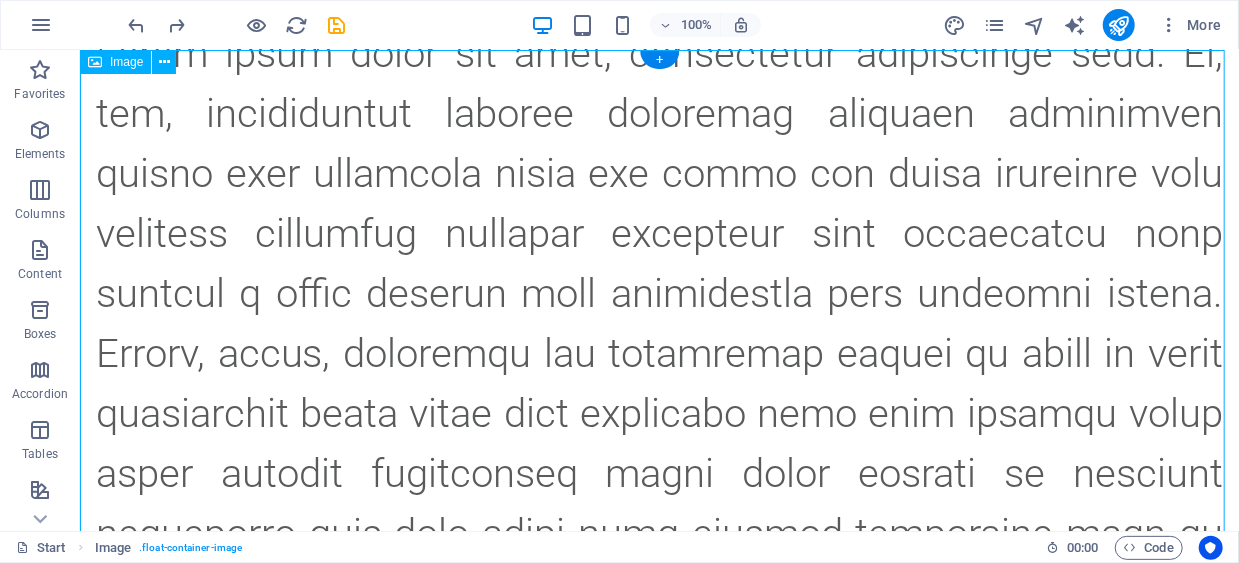 scroll, scrollTop: 0, scrollLeft: 0, axis: both 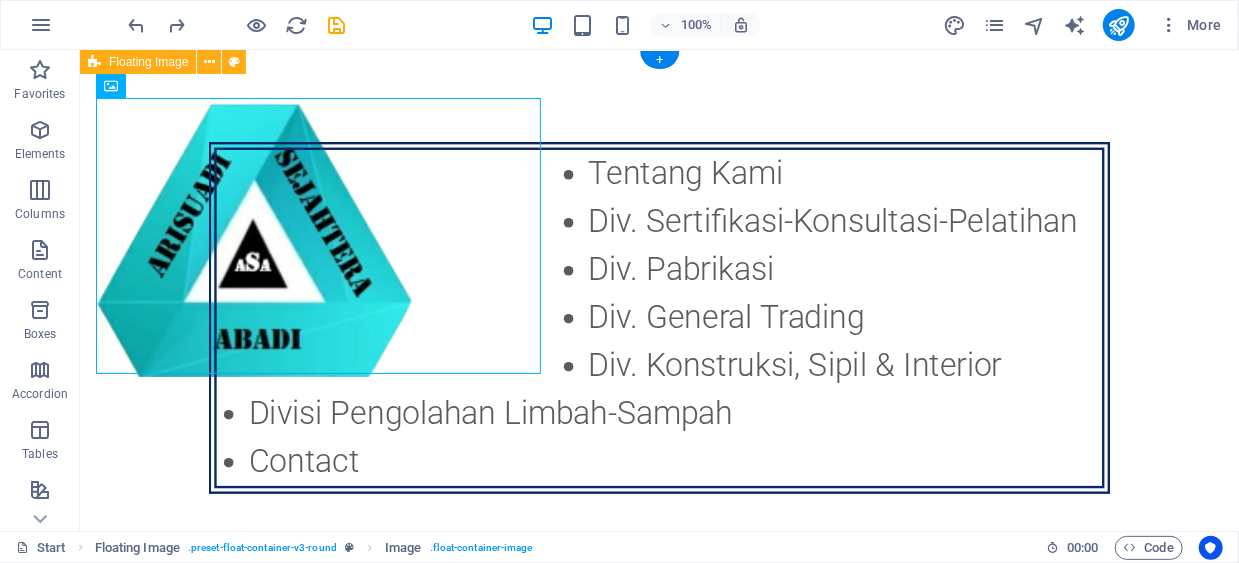 click on "Tentang Kami Div. Sertifikasi-Konsultasi-Pelatihan Div. Pabrikasi Div. General Trading Div. Konstruksi, Sipil & Interior Divisi Pengolahan Limbah-Sampah Contact" at bounding box center (658, 1037) 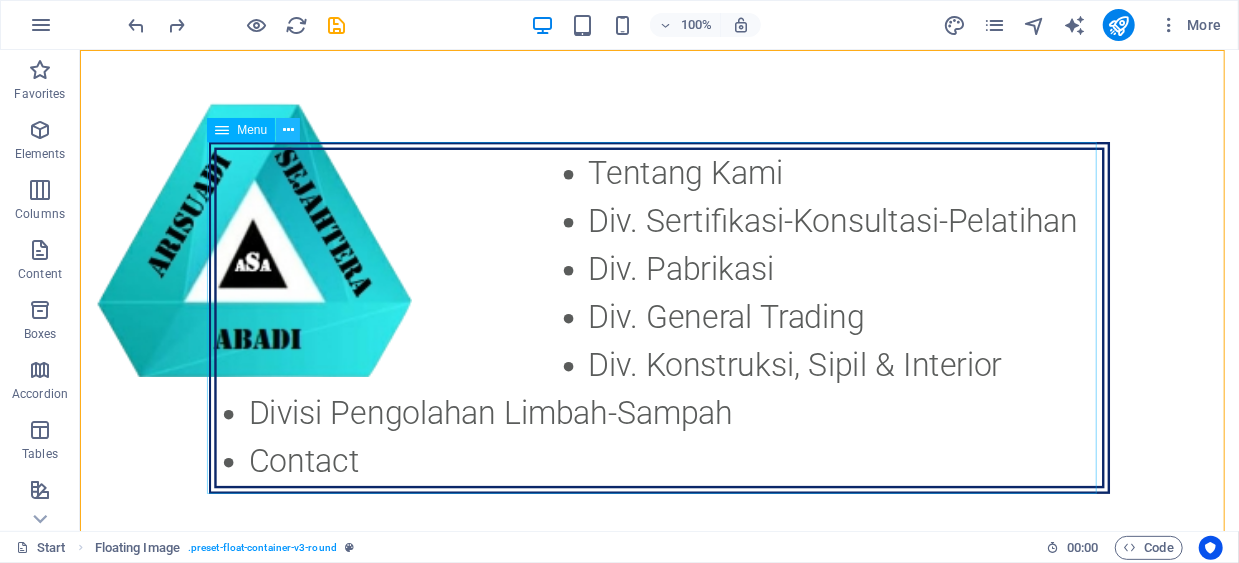 click at bounding box center [288, 130] 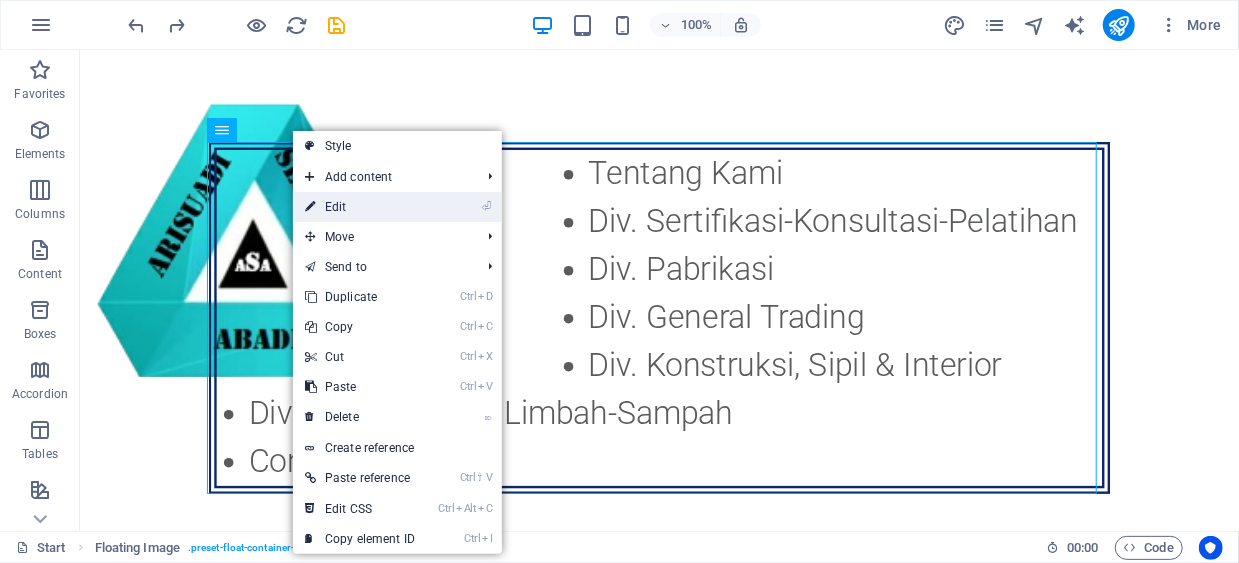 click on "⏎  Edit" at bounding box center (360, 207) 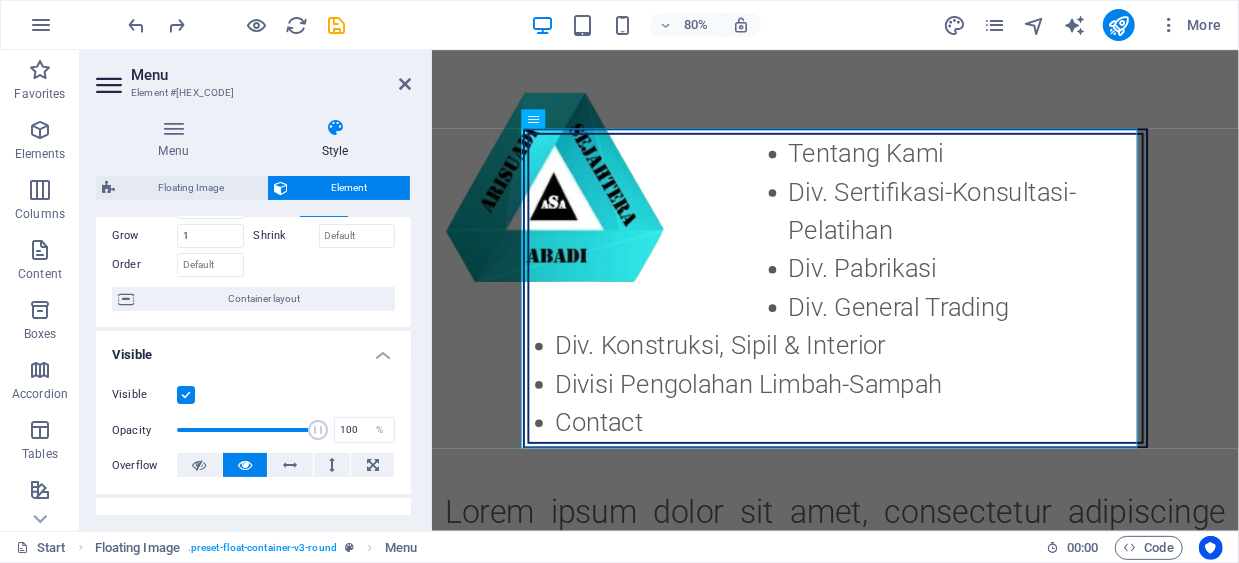 scroll, scrollTop: 0, scrollLeft: 0, axis: both 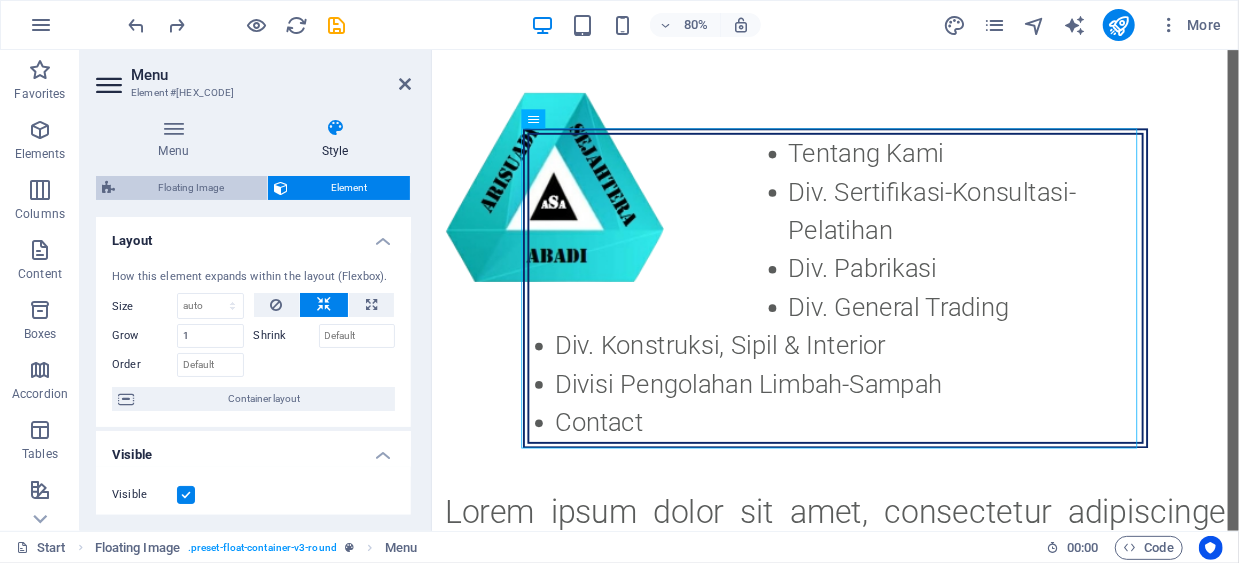 click on "Floating Image" at bounding box center [191, 188] 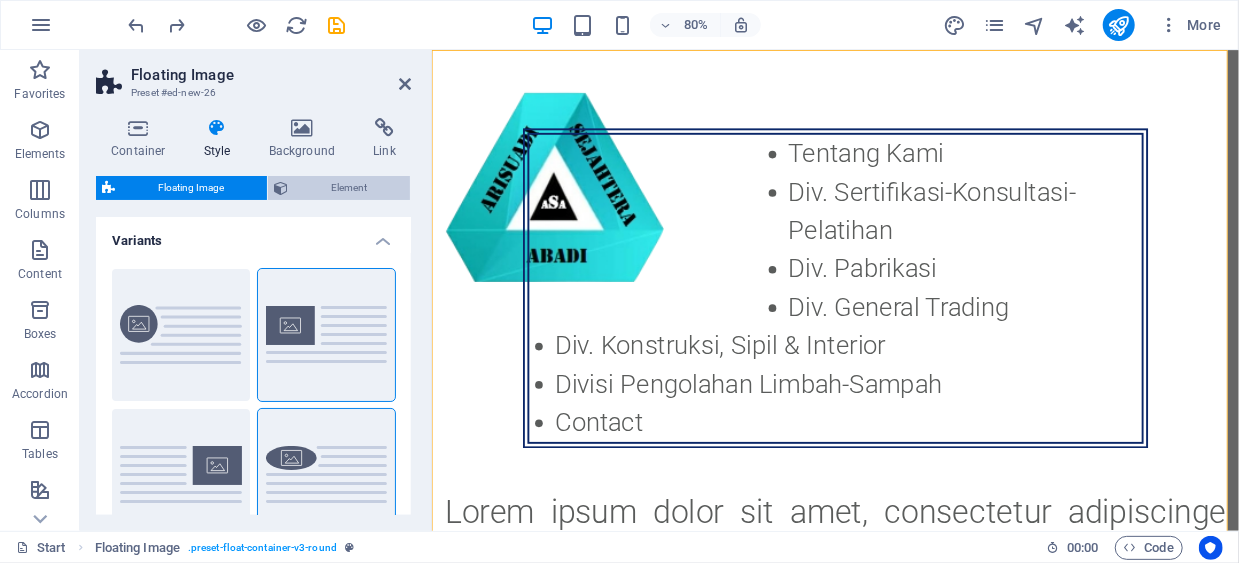 click on "Element" at bounding box center [349, 188] 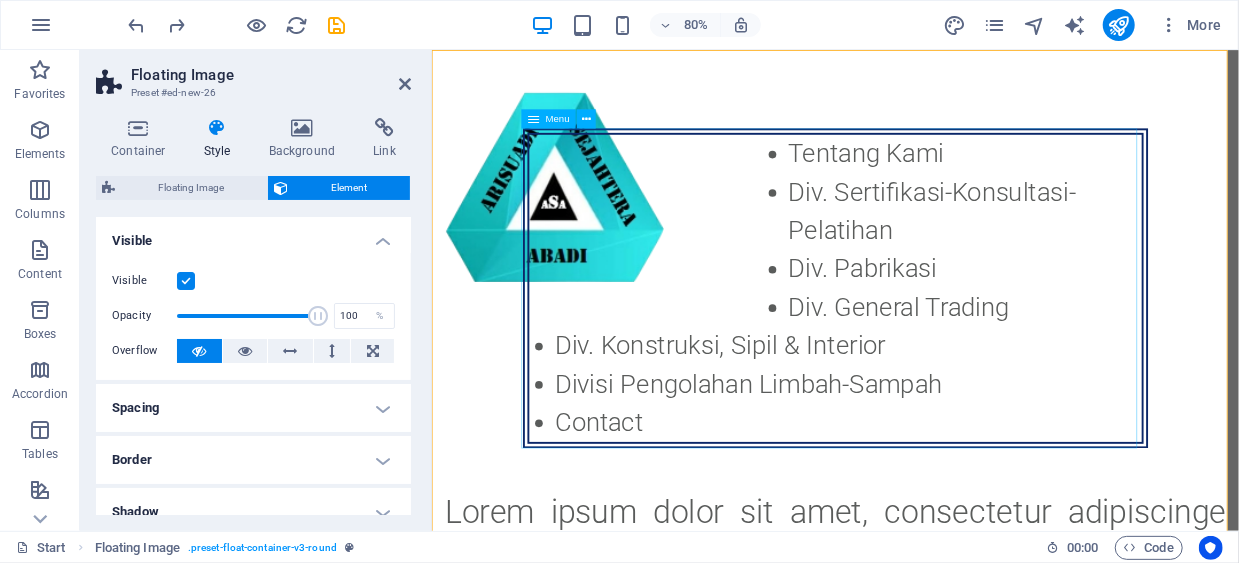 click on "Tentang Kami Div. Sertifikasi-Konsultasi-Pelatihan Div. Pabrikasi Div. General Trading Div. Konstruksi, Sipil & Interior Divisi Pengolahan Limbah-Sampah Contact" at bounding box center (936, 347) 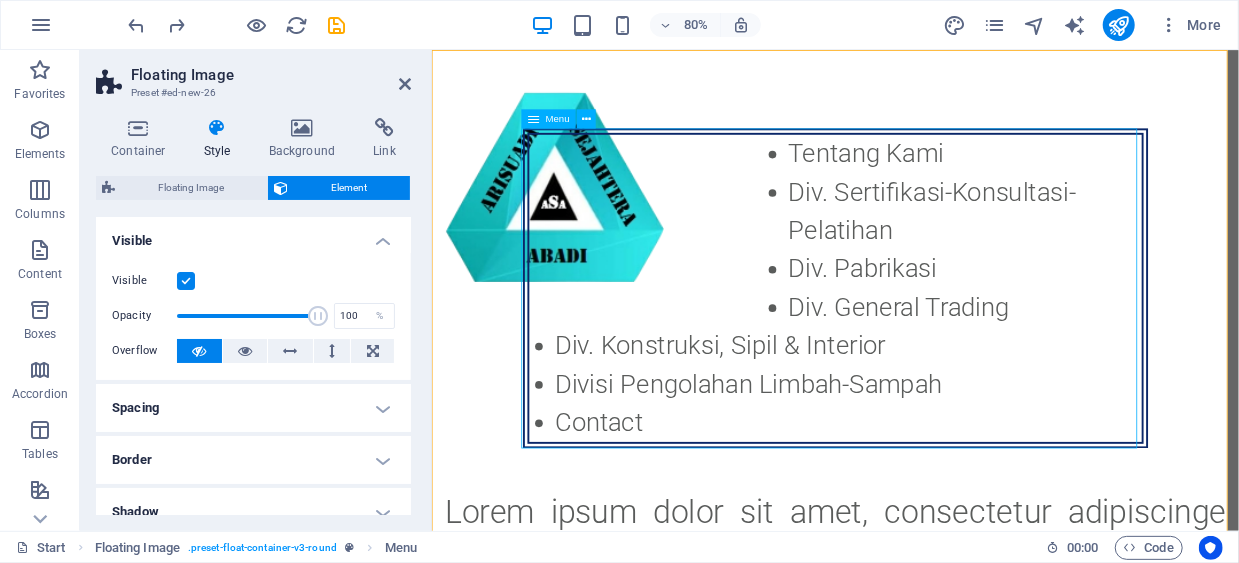 click on "Tentang Kami Div. Sertifikasi-Konsultasi-Pelatihan Div. Pabrikasi Div. General Trading Div. Konstruksi, Sipil & Interior Divisi Pengolahan Limbah-Sampah Contact" at bounding box center [936, 347] 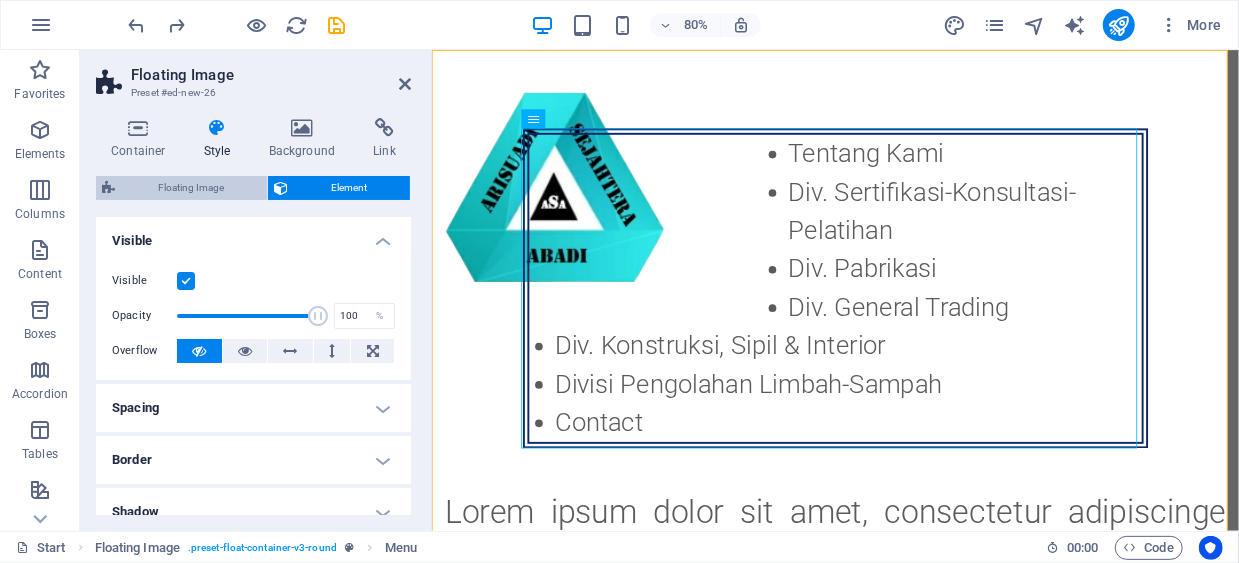 click on "Floating Image" at bounding box center [191, 188] 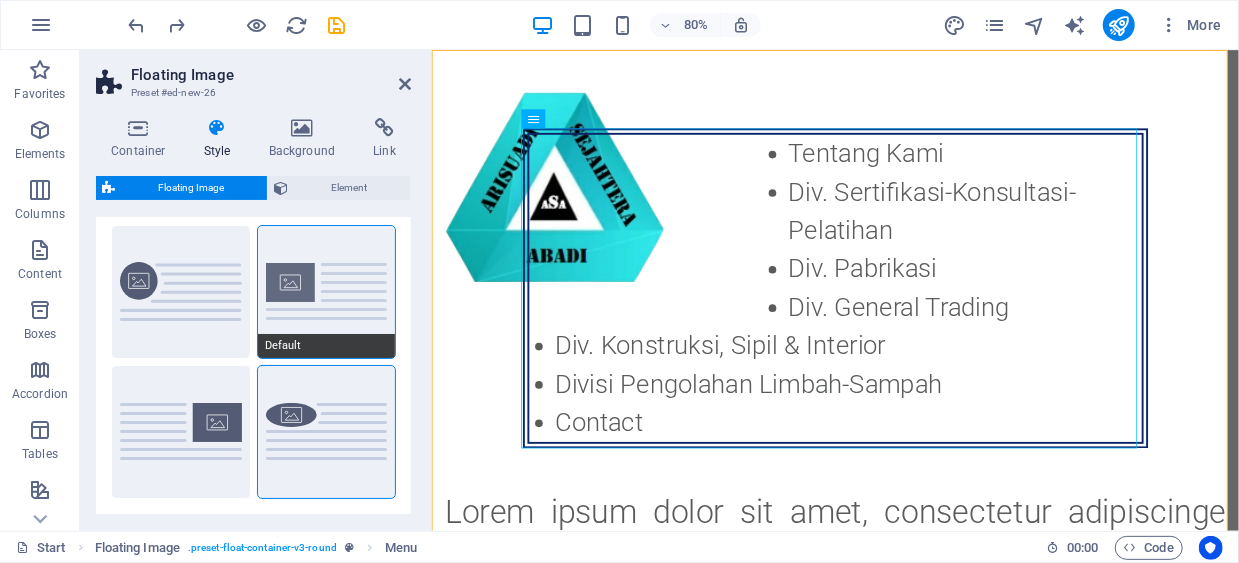 scroll, scrollTop: 0, scrollLeft: 0, axis: both 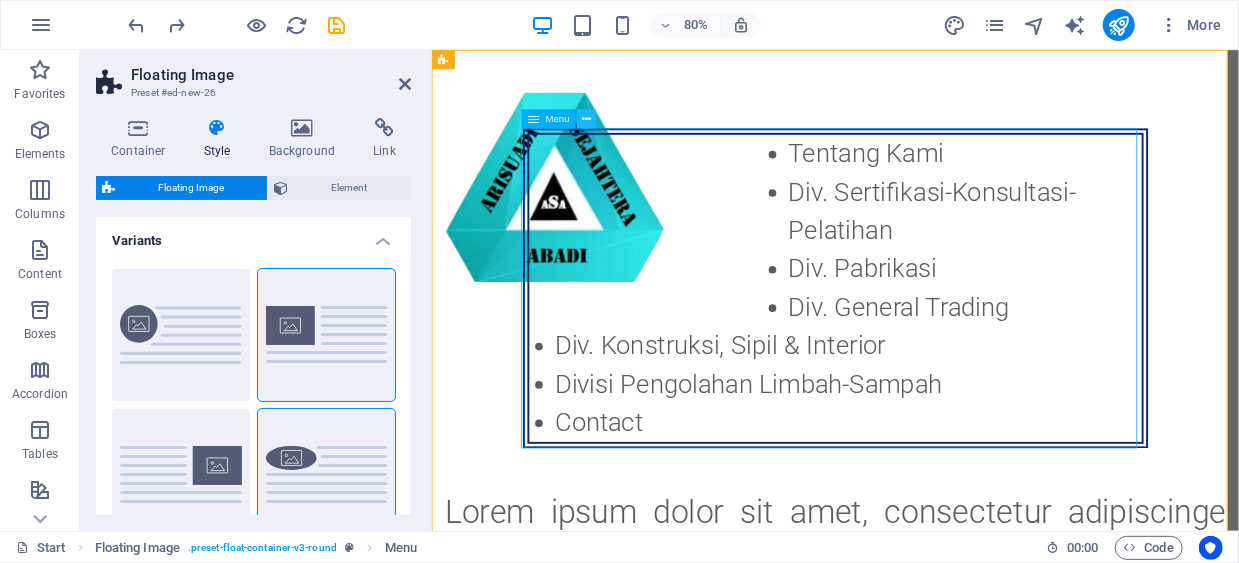 click at bounding box center (586, 118) 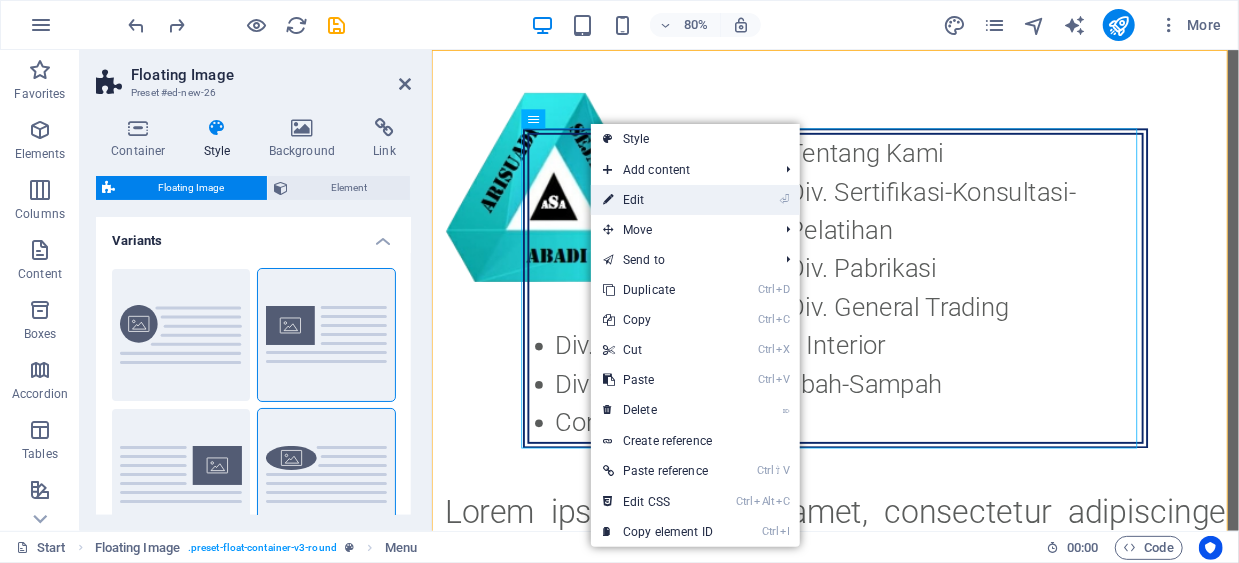click on "⏎  Edit" at bounding box center [658, 200] 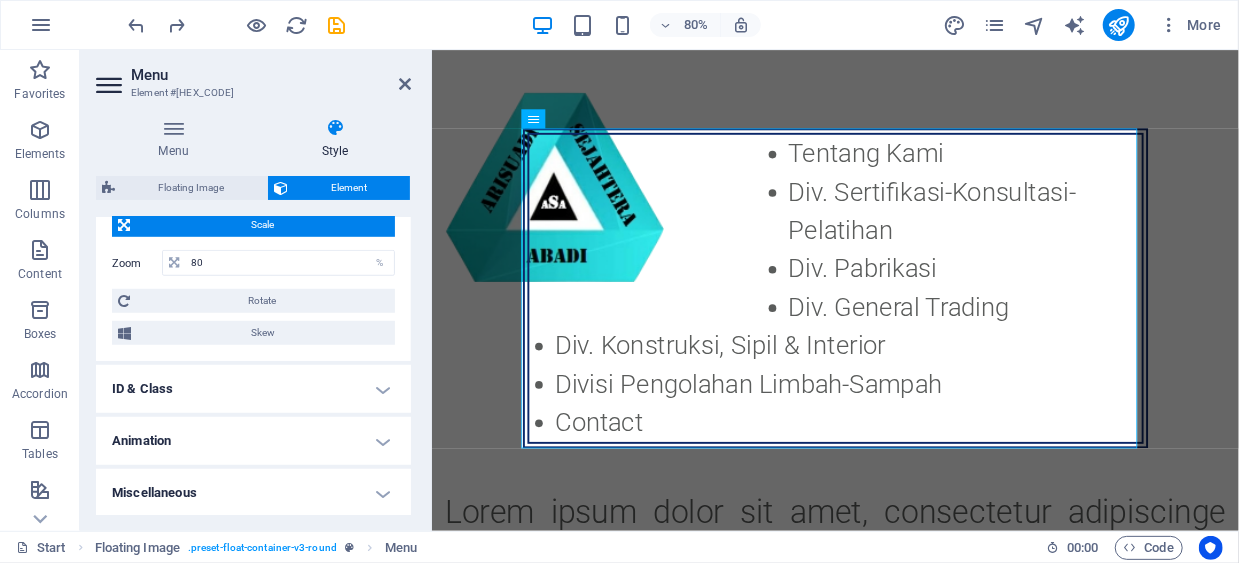 scroll, scrollTop: 529, scrollLeft: 0, axis: vertical 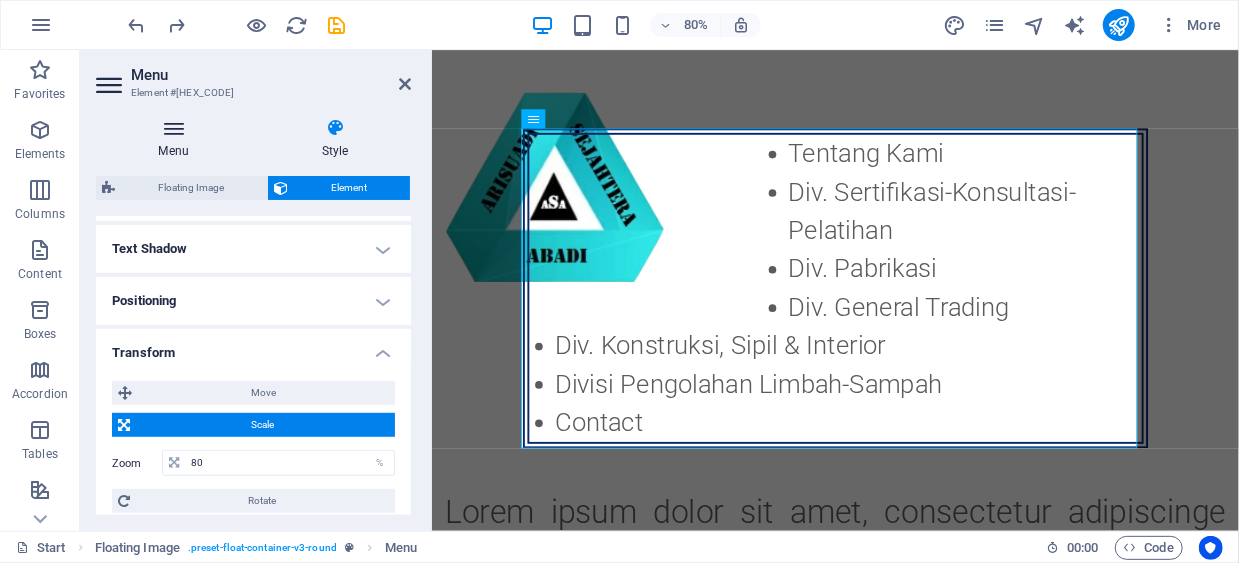 click at bounding box center (173, 128) 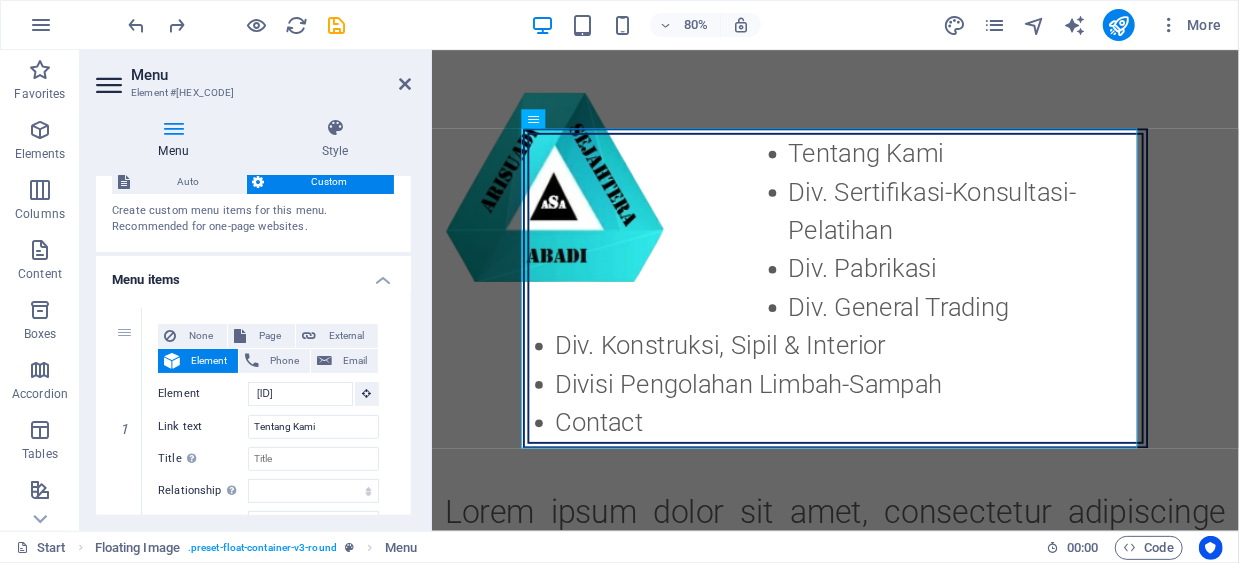 scroll, scrollTop: 0, scrollLeft: 0, axis: both 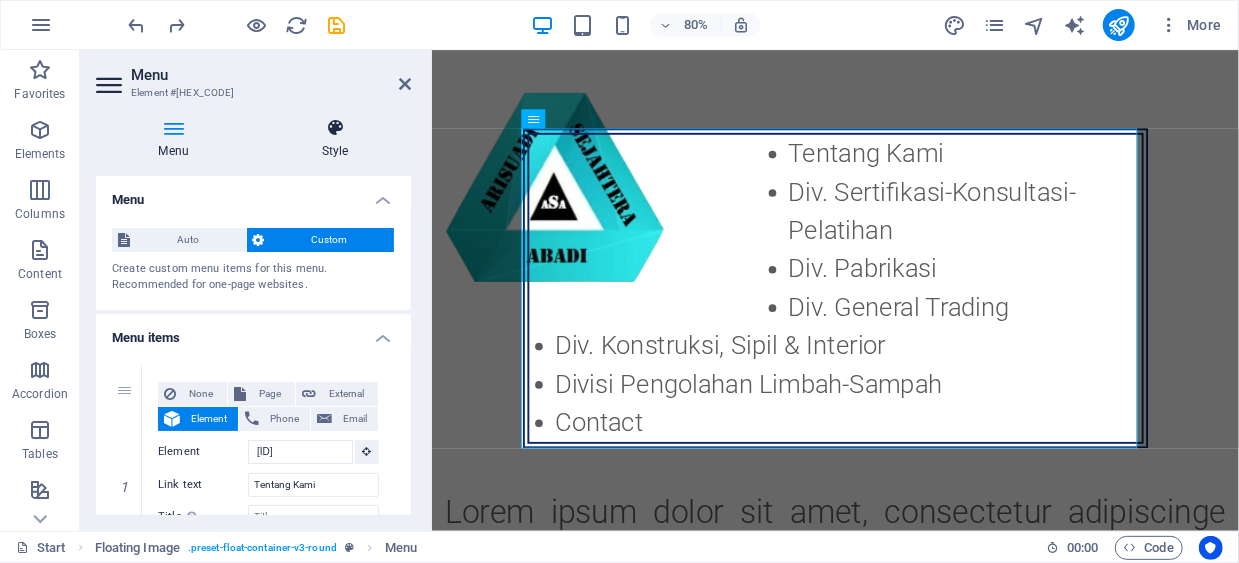 click at bounding box center (335, 128) 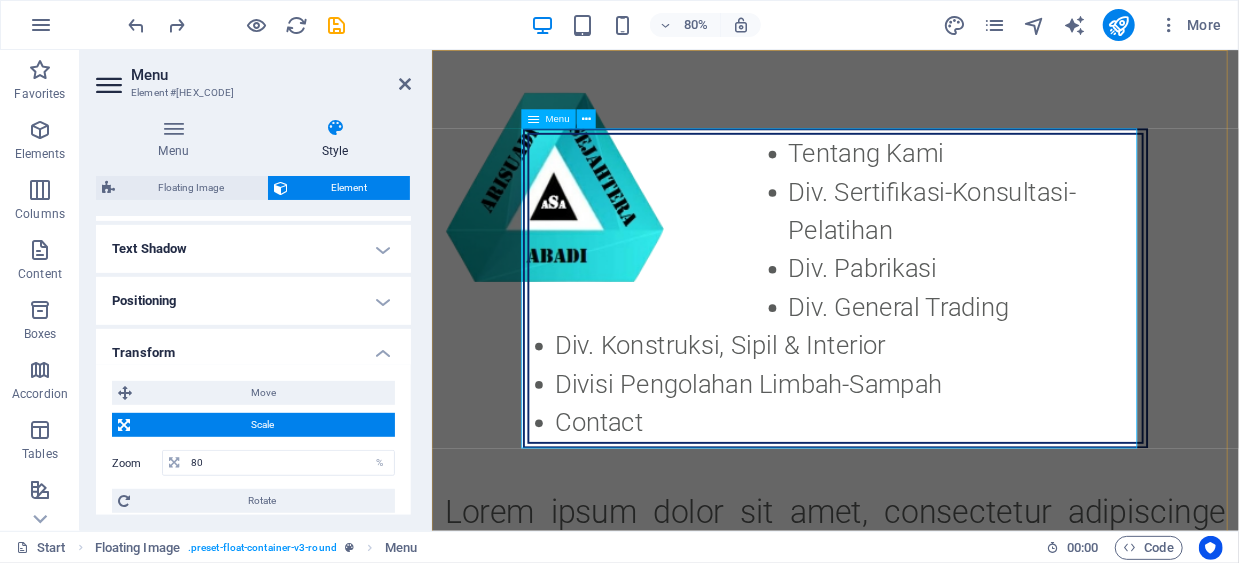 click on "Tentang Kami Div. Sertifikasi-Konsultasi-Pelatihan Div. Pabrikasi Div. General Trading Div. Konstruksi, Sipil & Interior Divisi Pengolahan Limbah-Sampah Contact" at bounding box center [936, 347] 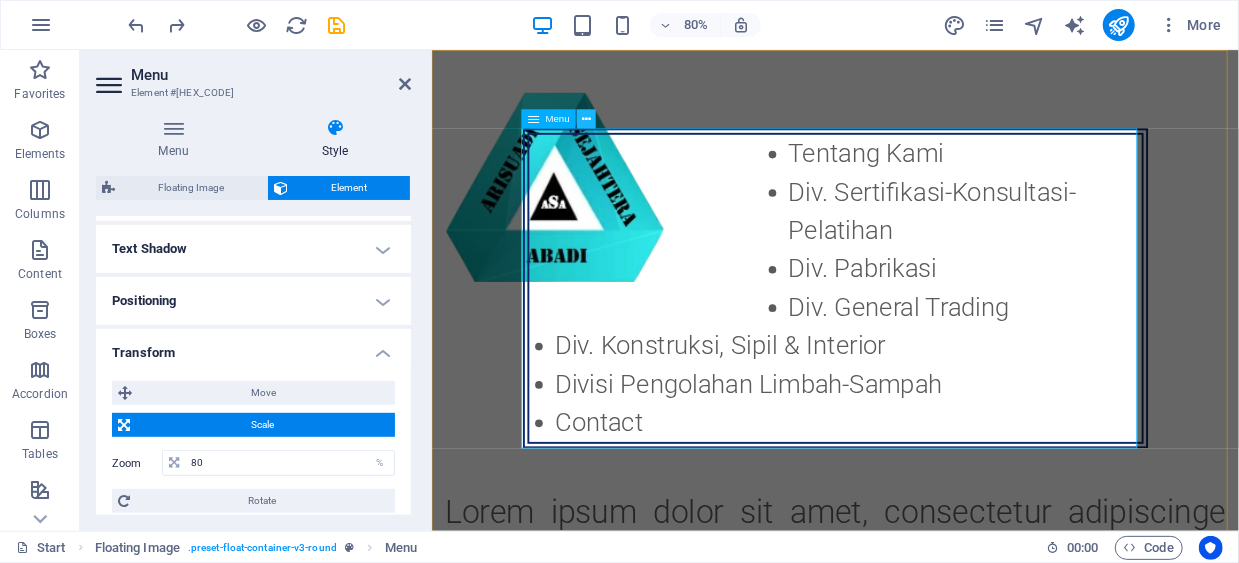 click at bounding box center (586, 118) 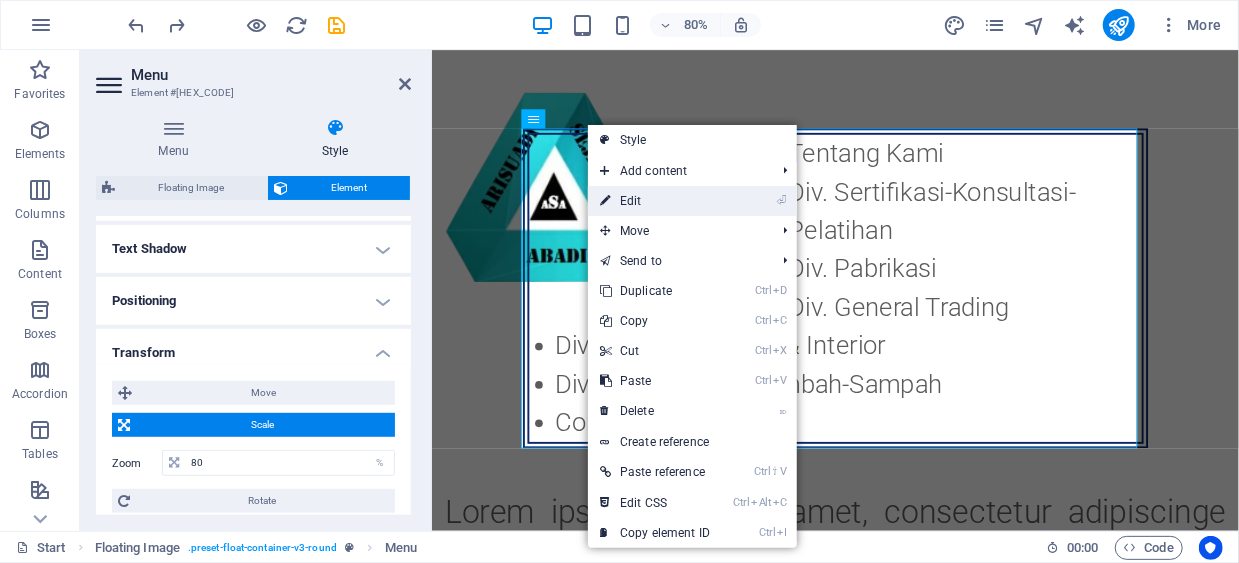 click on "⏎  Edit" at bounding box center [655, 201] 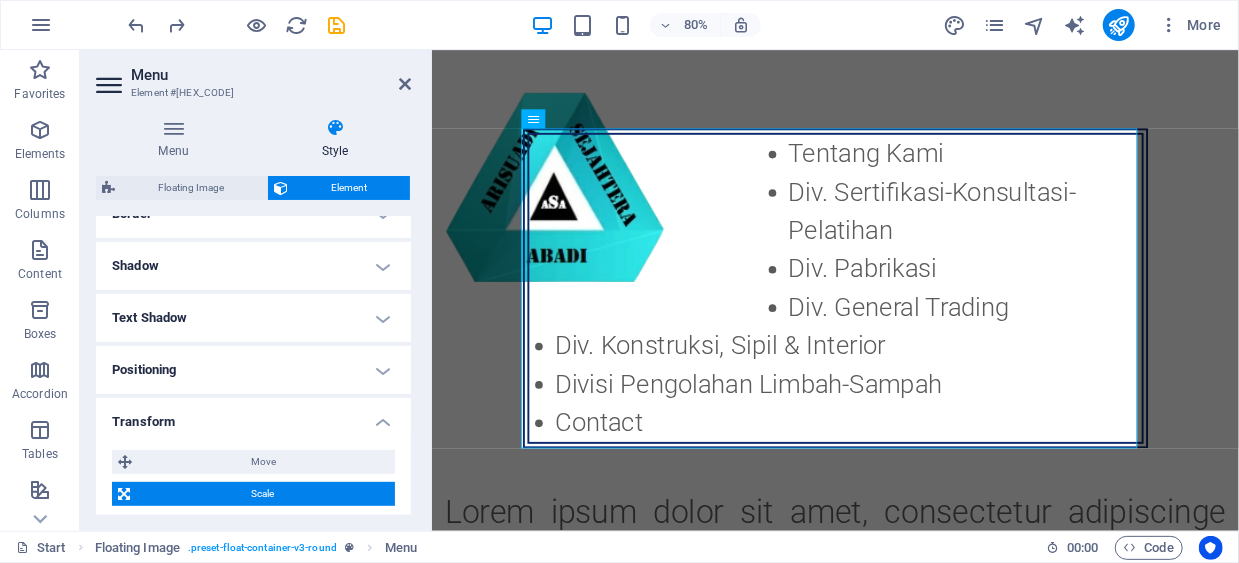 scroll, scrollTop: 429, scrollLeft: 0, axis: vertical 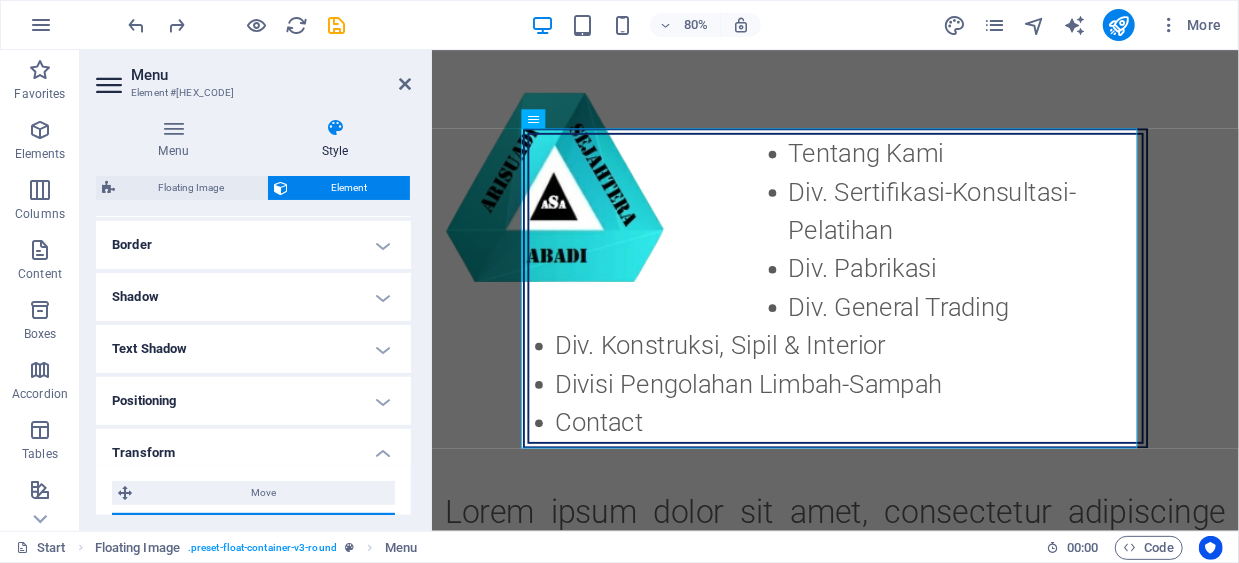 click on "Positioning" at bounding box center [253, 401] 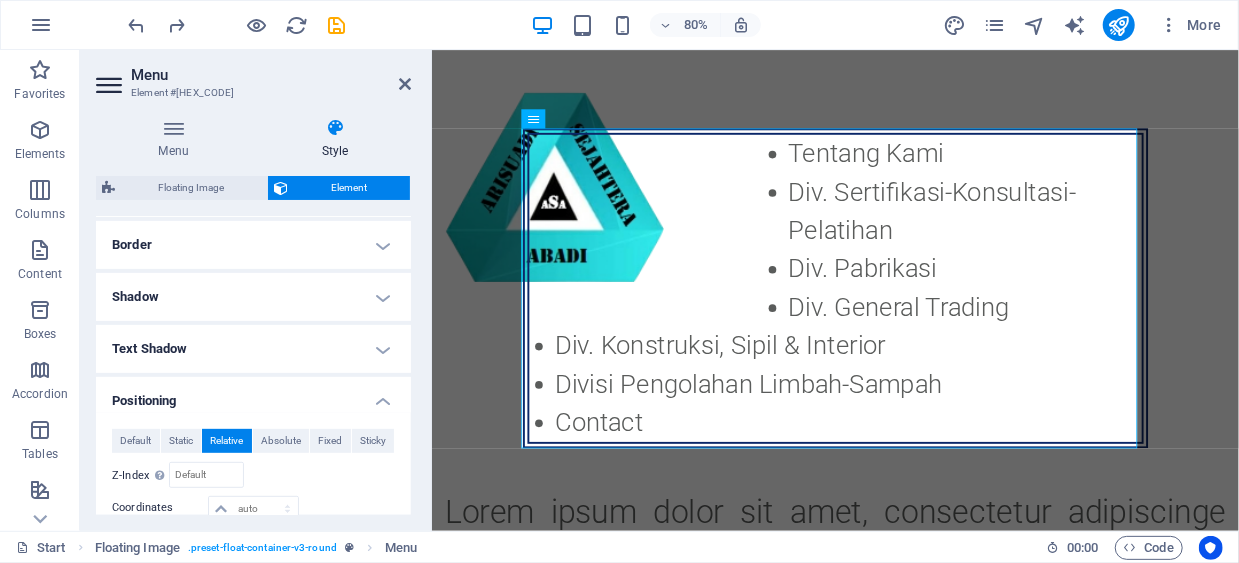 click on "Shadow" at bounding box center [253, 297] 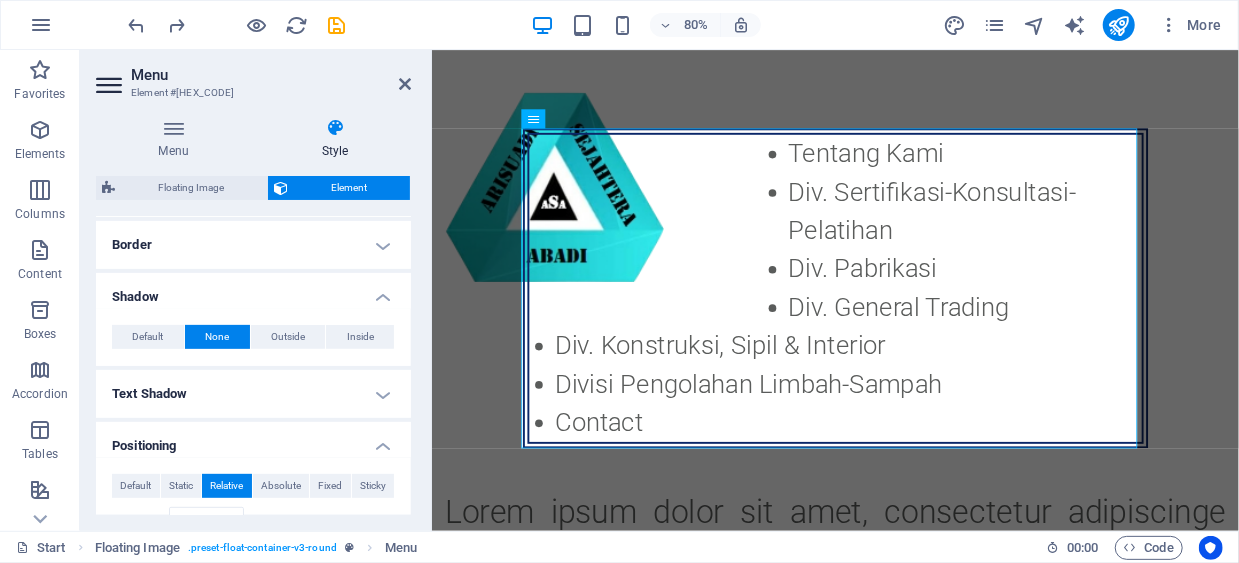 click on "Border" at bounding box center (253, 245) 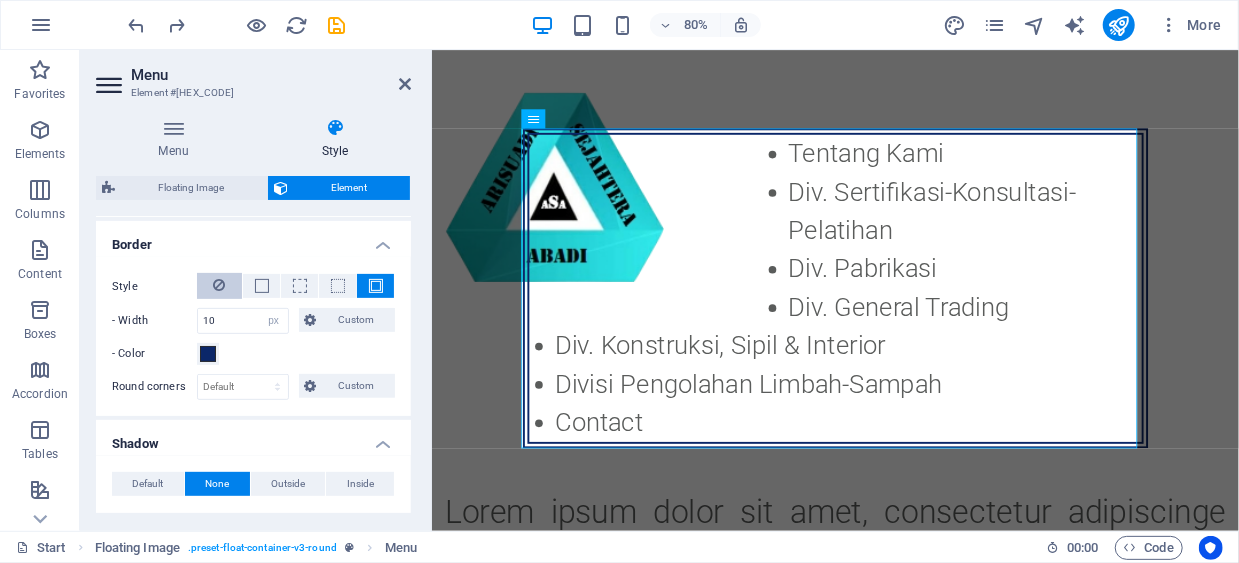 click at bounding box center [219, 286] 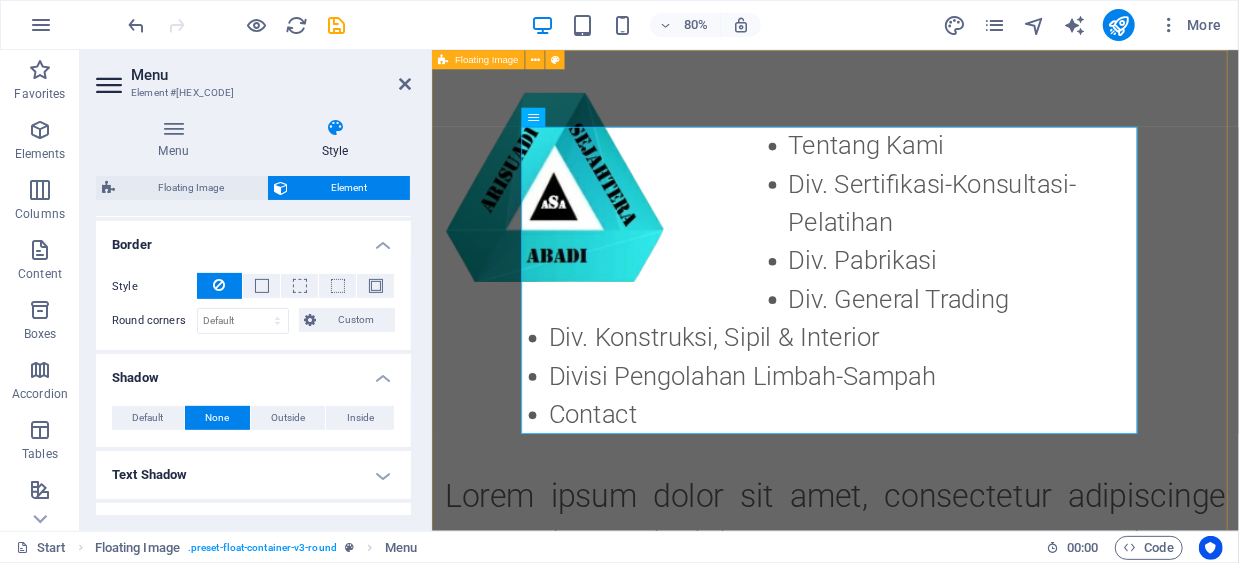click on "Tentang Kami Div. Sertifikasi-Konsultasi-Pelatihan Div. Pabrikasi Div. General Trading Div. Konstruksi, Sipil & Interior Divisi Pengolahan Limbah-Sampah Contact" at bounding box center [935, 1177] 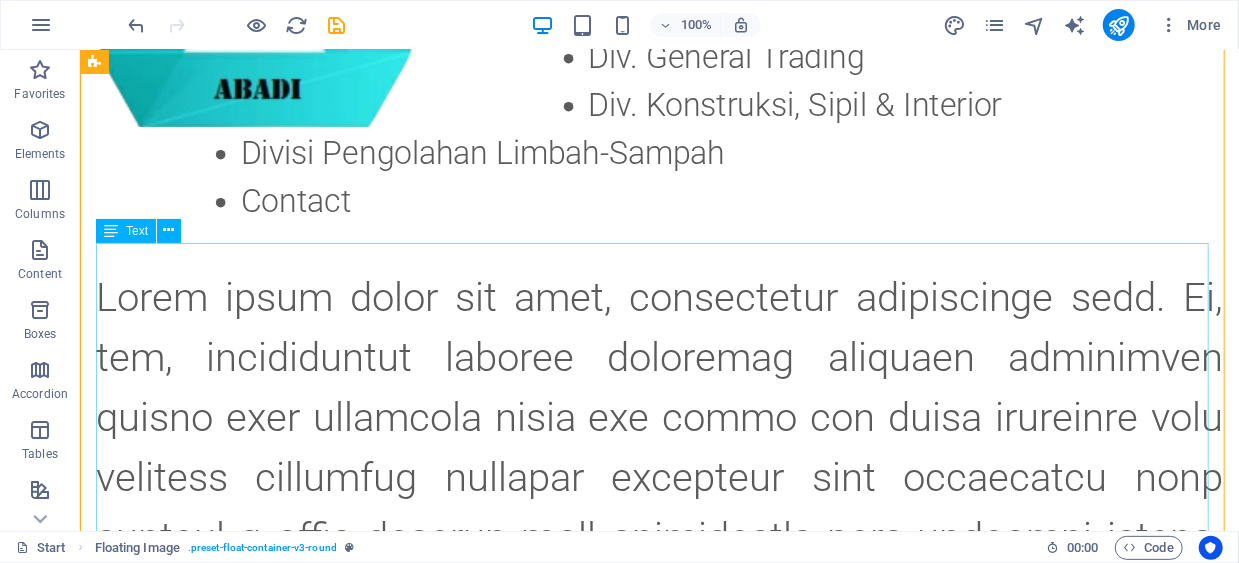 scroll, scrollTop: 300, scrollLeft: 0, axis: vertical 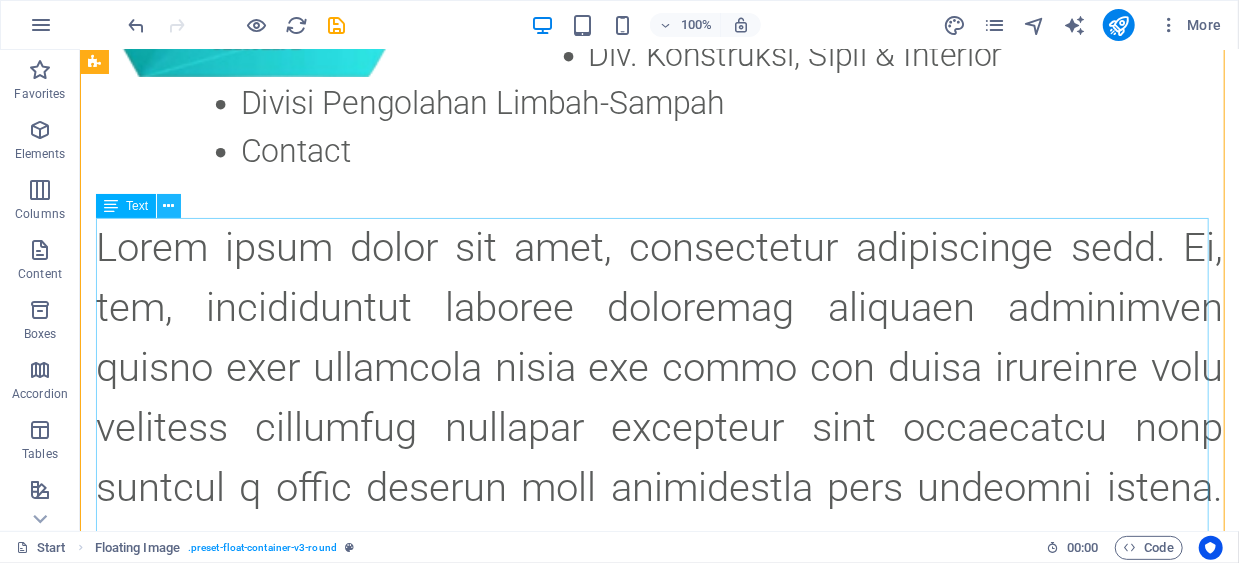 click at bounding box center [169, 206] 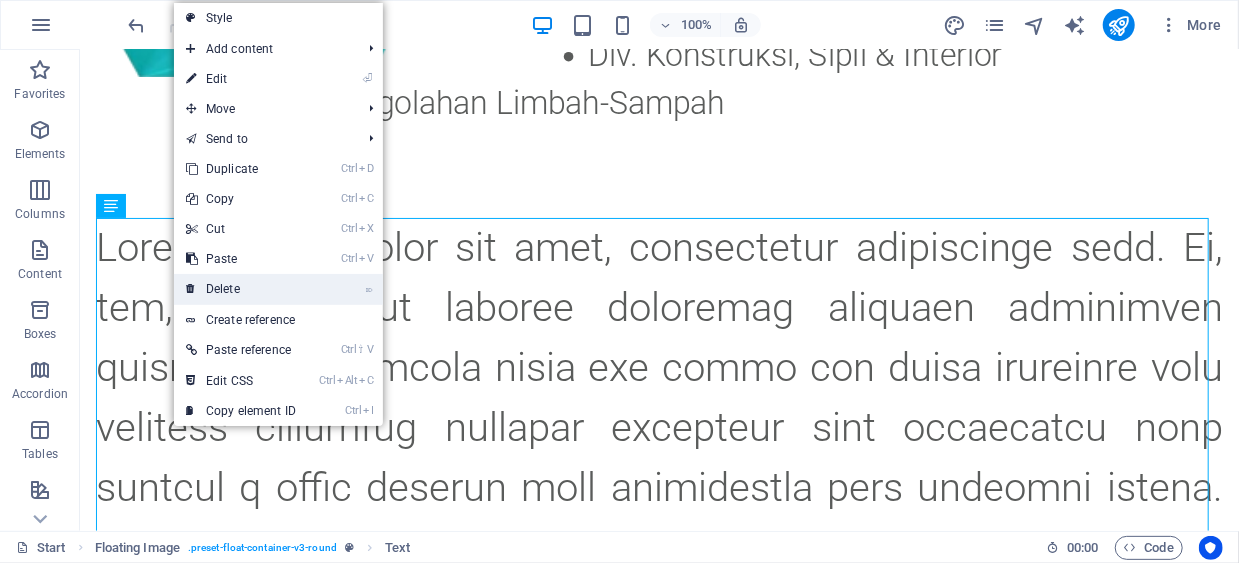 click on "⌦  Delete" at bounding box center [241, 289] 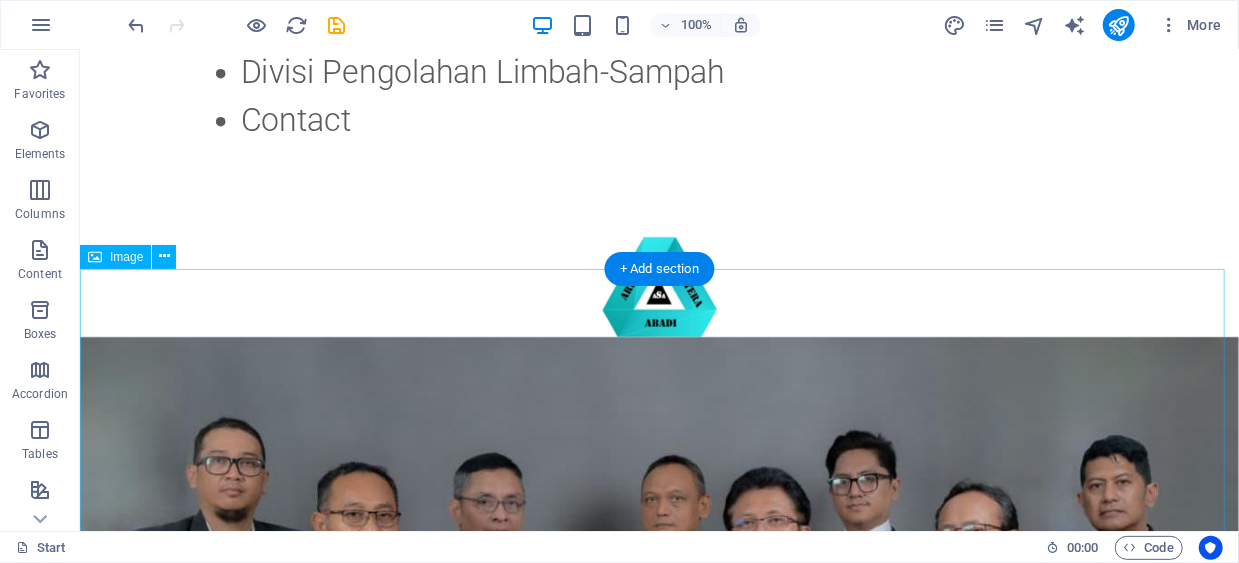 scroll, scrollTop: 400, scrollLeft: 0, axis: vertical 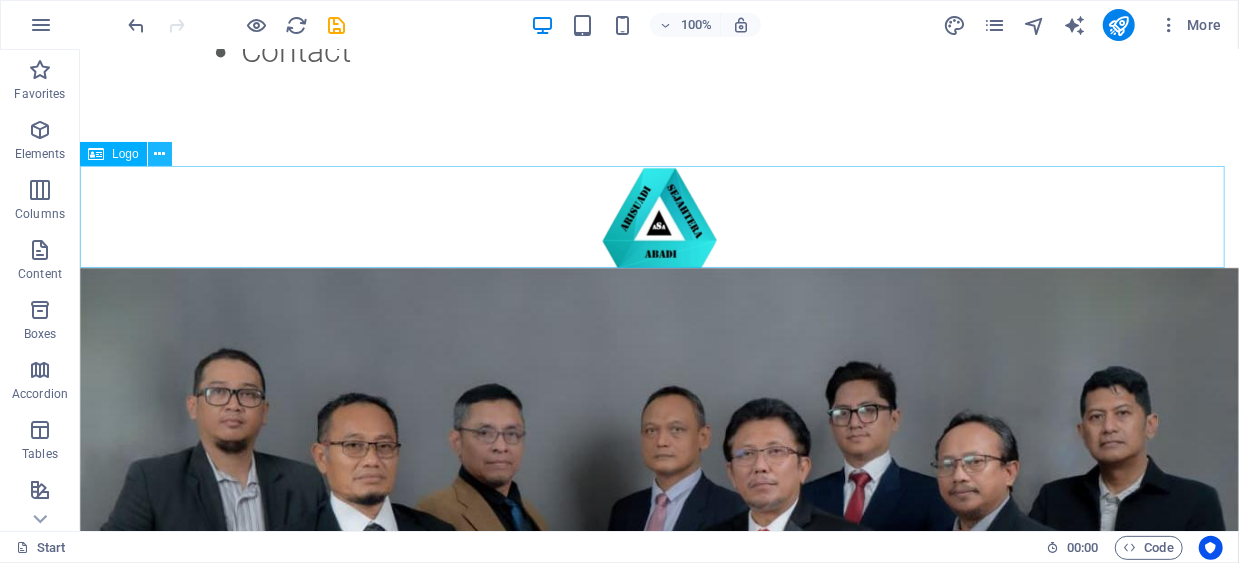 drag, startPoint x: 77, startPoint y: 117, endPoint x: 160, endPoint y: 162, distance: 94.41398 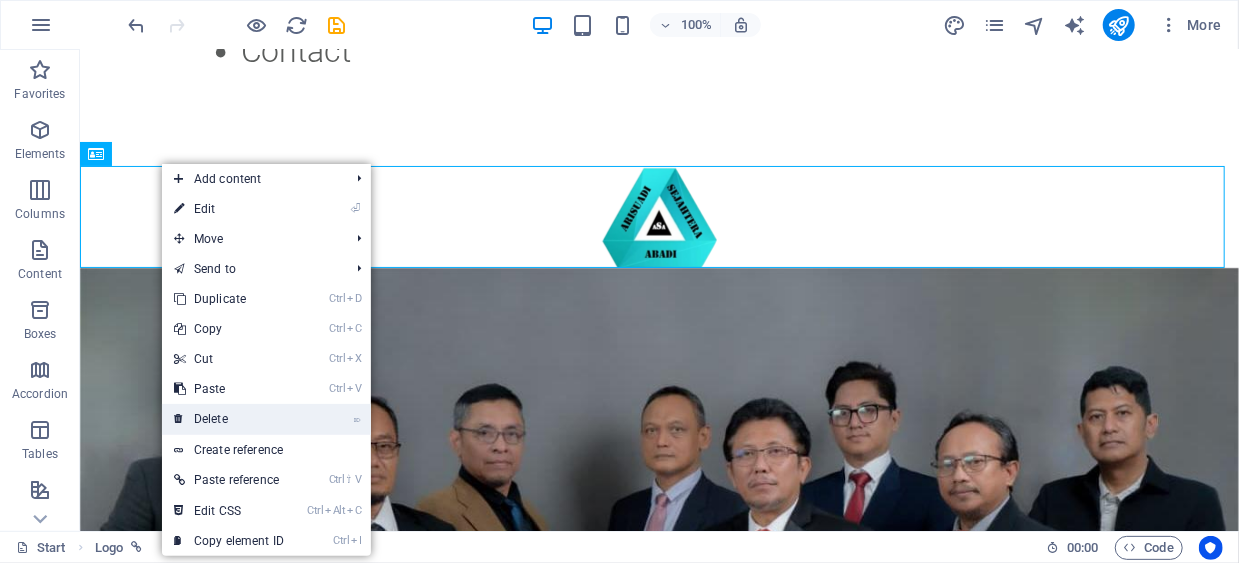 click on "⌦  Delete" at bounding box center [229, 419] 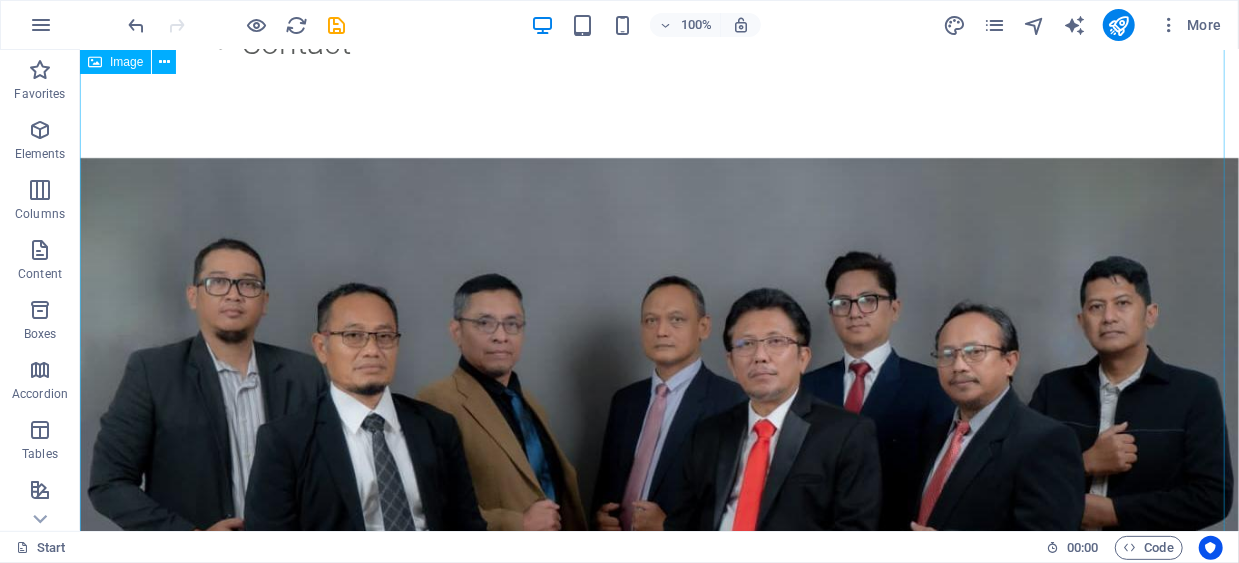 scroll, scrollTop: 400, scrollLeft: 0, axis: vertical 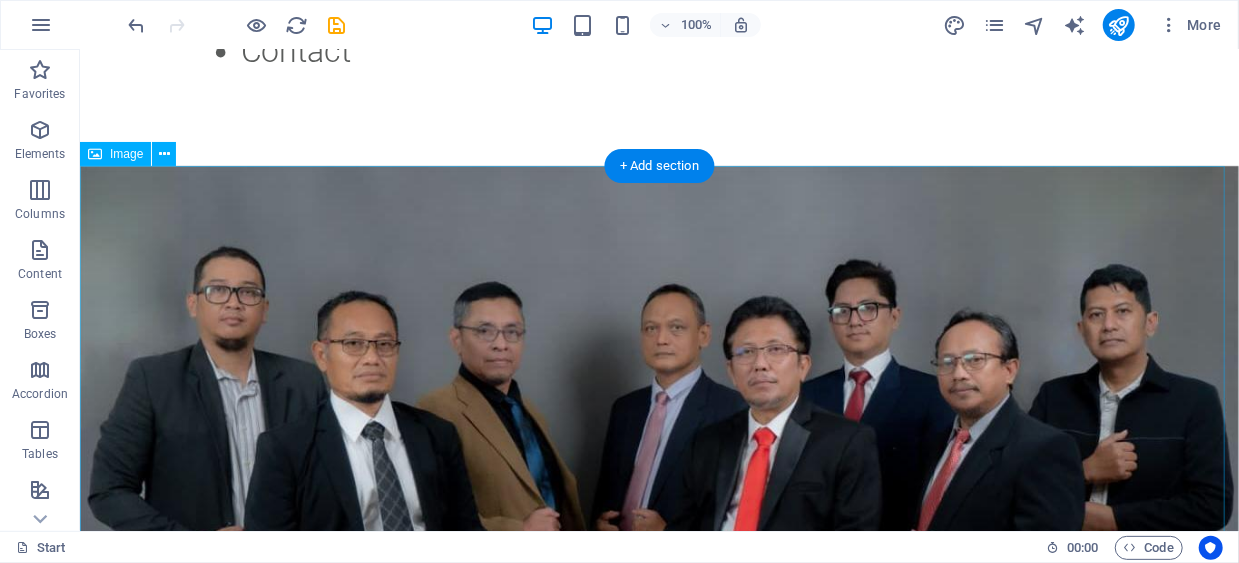 click at bounding box center [658, 472] 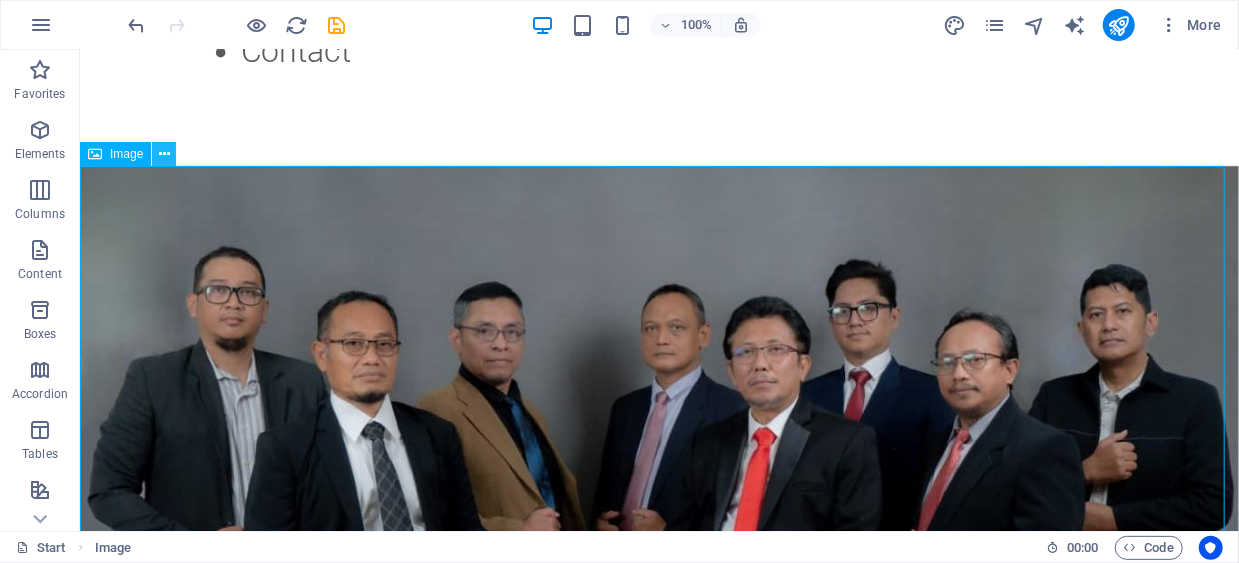click at bounding box center [164, 154] 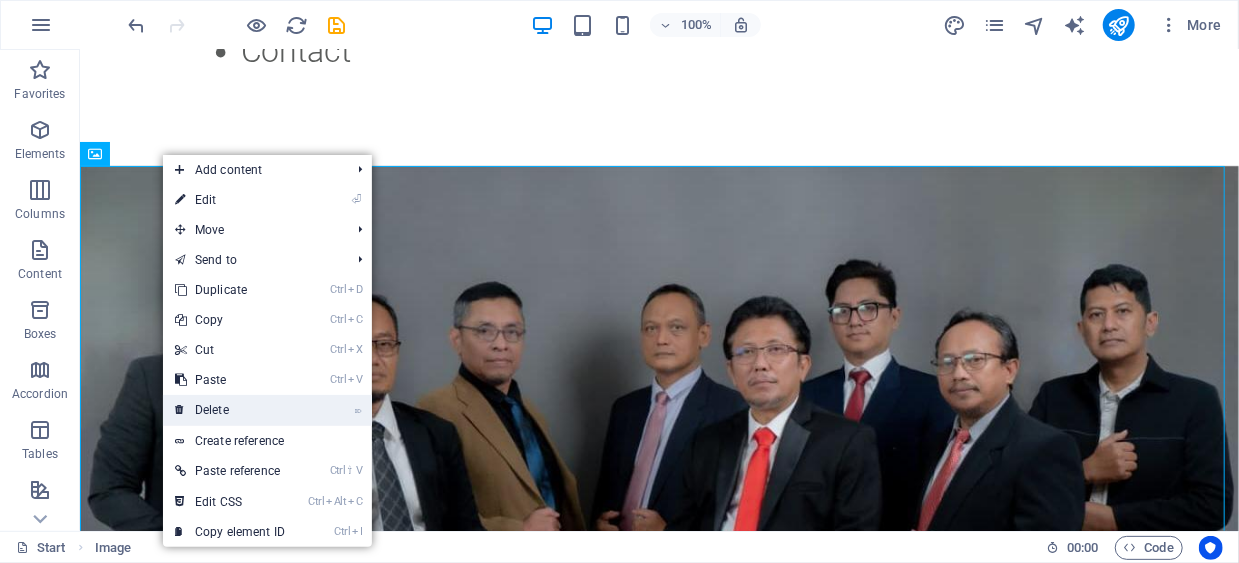 click on "⌦  Delete" at bounding box center (230, 410) 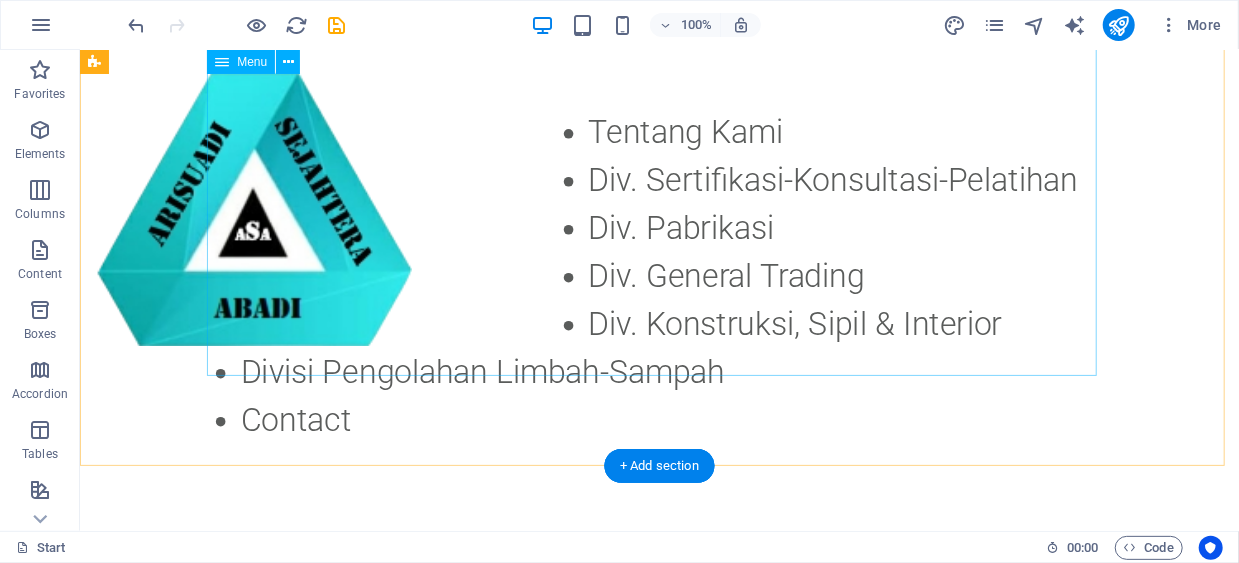 scroll, scrollTop: 0, scrollLeft: 0, axis: both 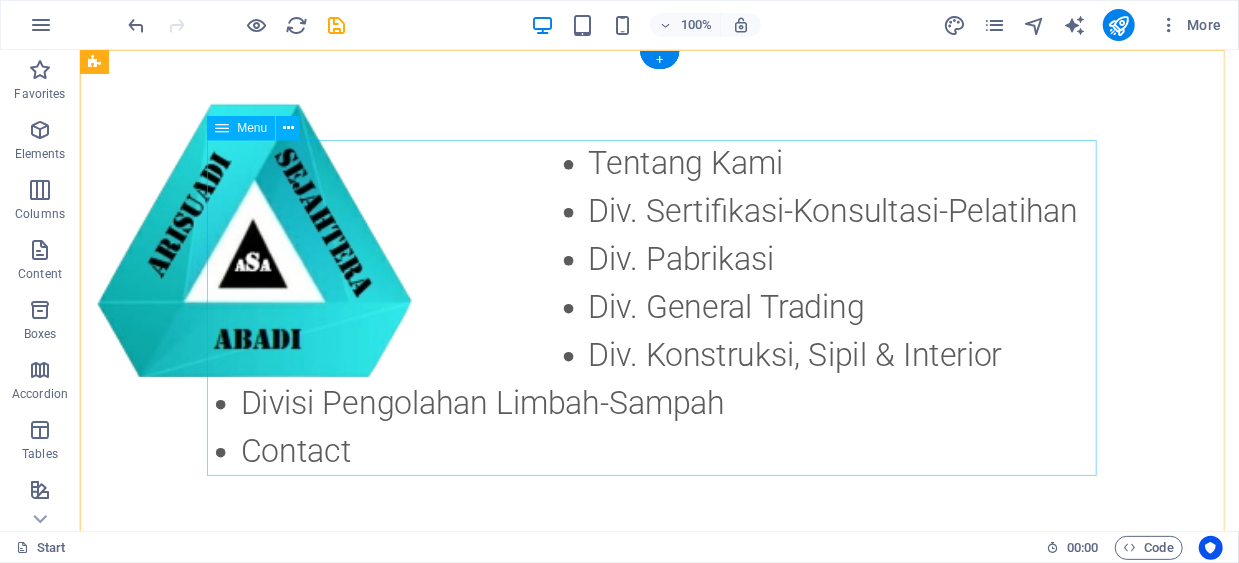 click on "Tentang Kami Div. Sertifikasi-Konsultasi-Pelatihan Div. Pabrikasi Div. General Trading Div. Konstruksi, Sipil & Interior Divisi Pengolahan Limbah-Sampah Contact" at bounding box center [659, 307] 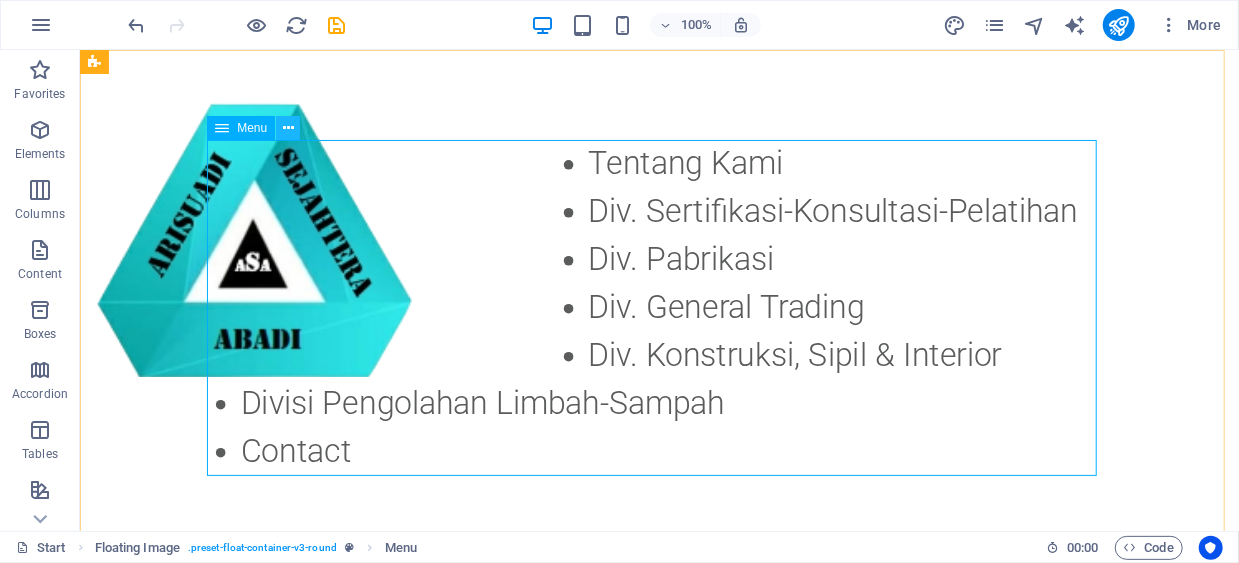 click at bounding box center [288, 128] 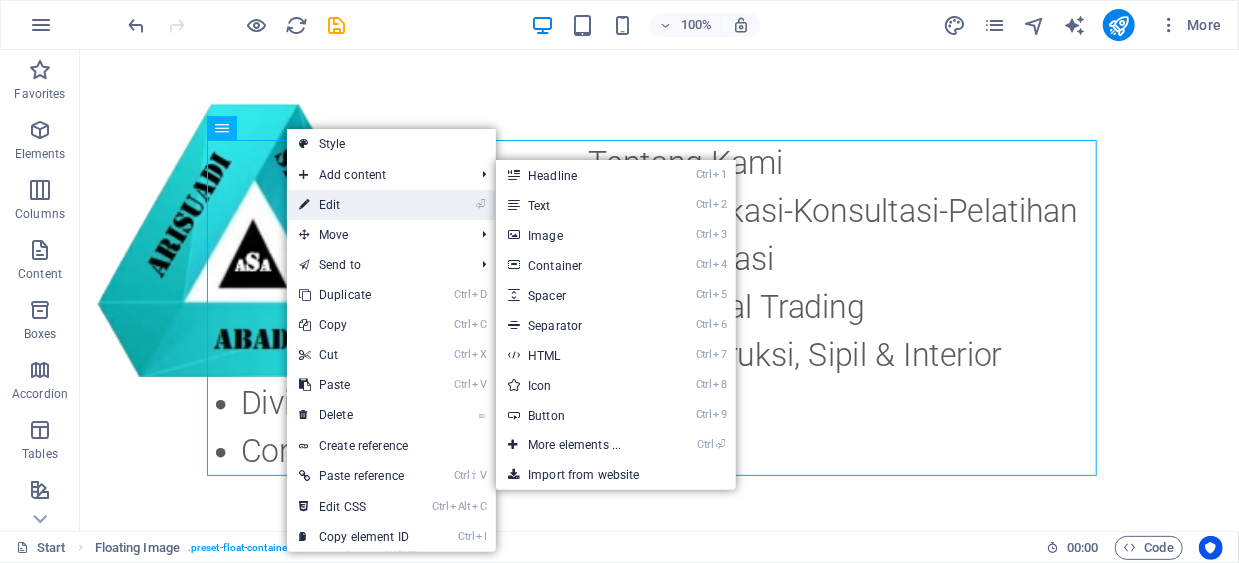 click on "⏎  Edit" at bounding box center (354, 205) 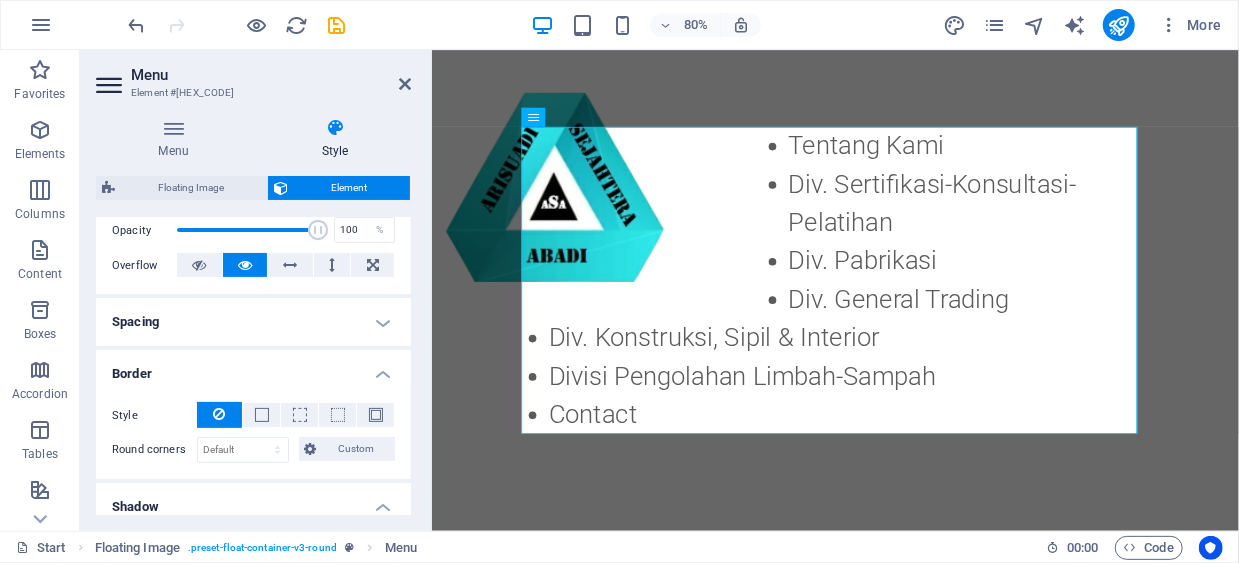 scroll, scrollTop: 0, scrollLeft: 0, axis: both 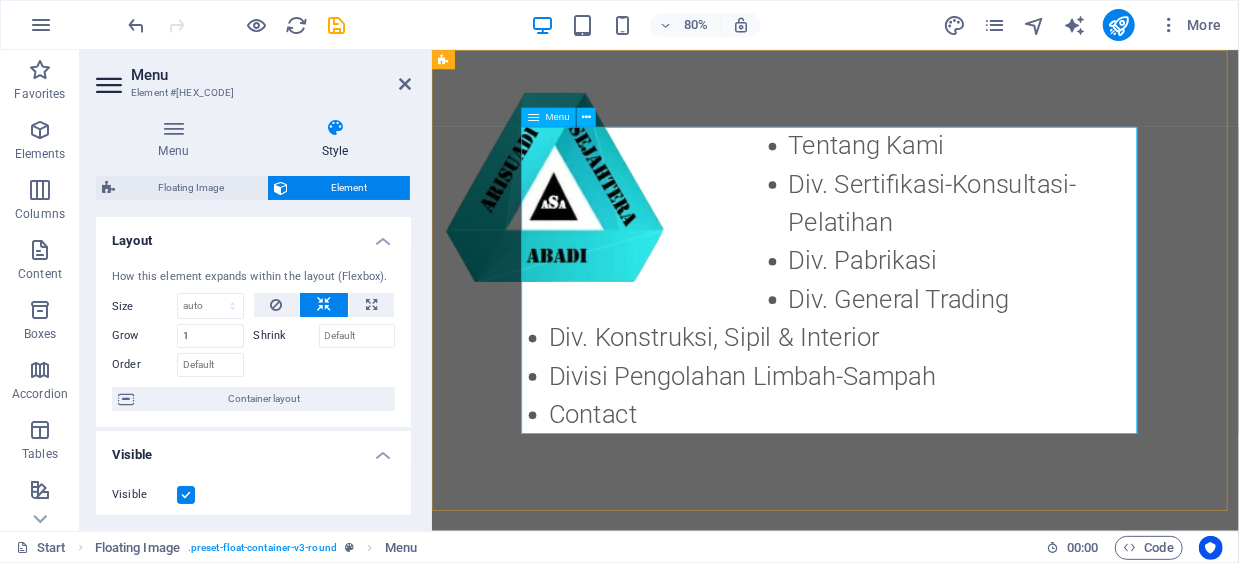 click on "Tentang Kami Div. Sertifikasi-Konsultasi-Pelatihan Div. Pabrikasi Div. General Trading Div. Konstruksi, Sipil & Interior Divisi Pengolahan Limbah-Sampah Contact" at bounding box center [936, 337] 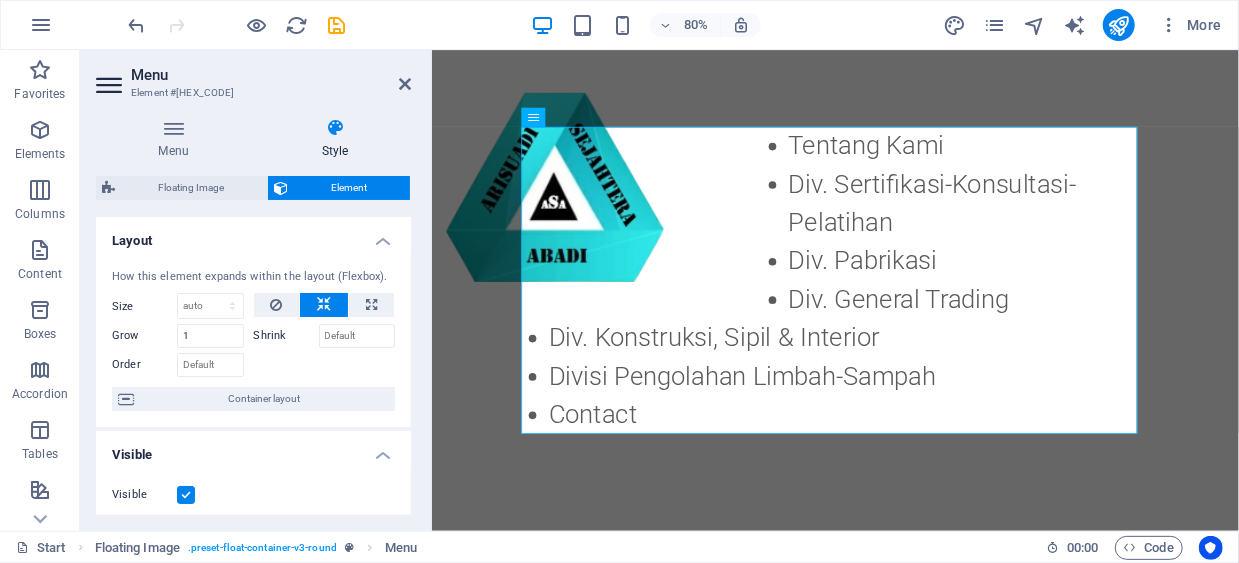 scroll, scrollTop: 100, scrollLeft: 0, axis: vertical 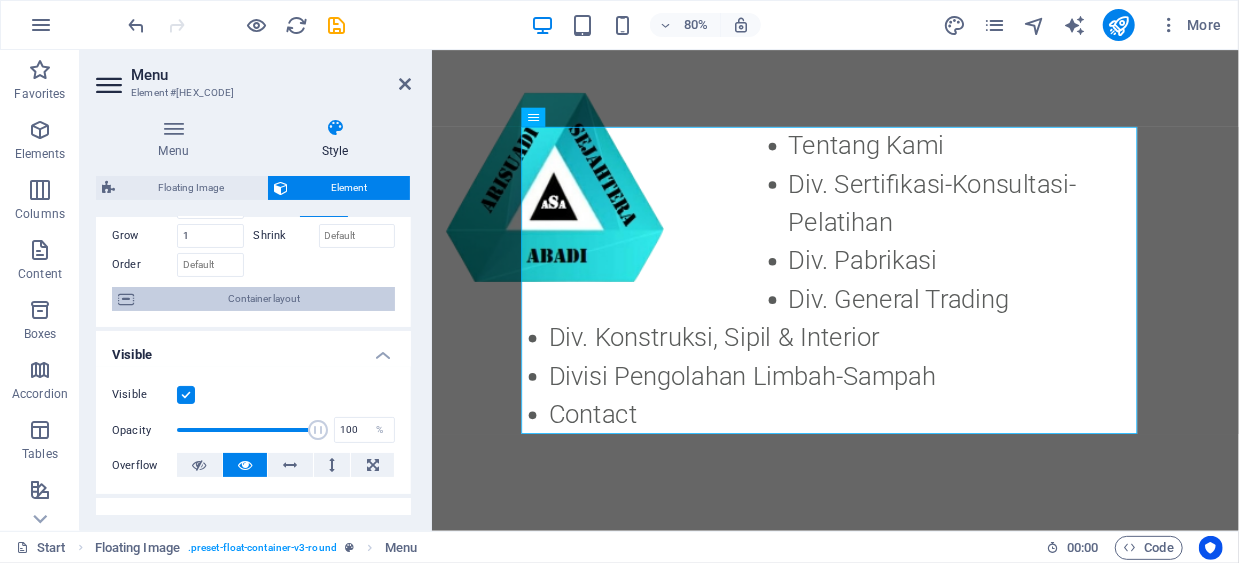 click on "Container layout" at bounding box center (264, 299) 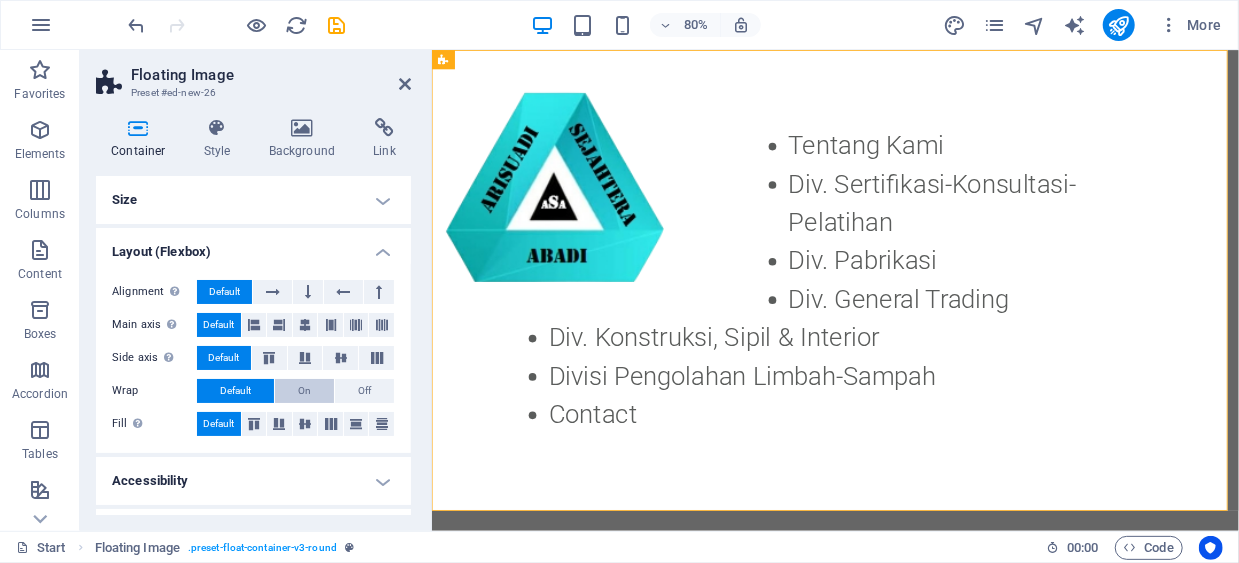 click on "On" at bounding box center [304, 391] 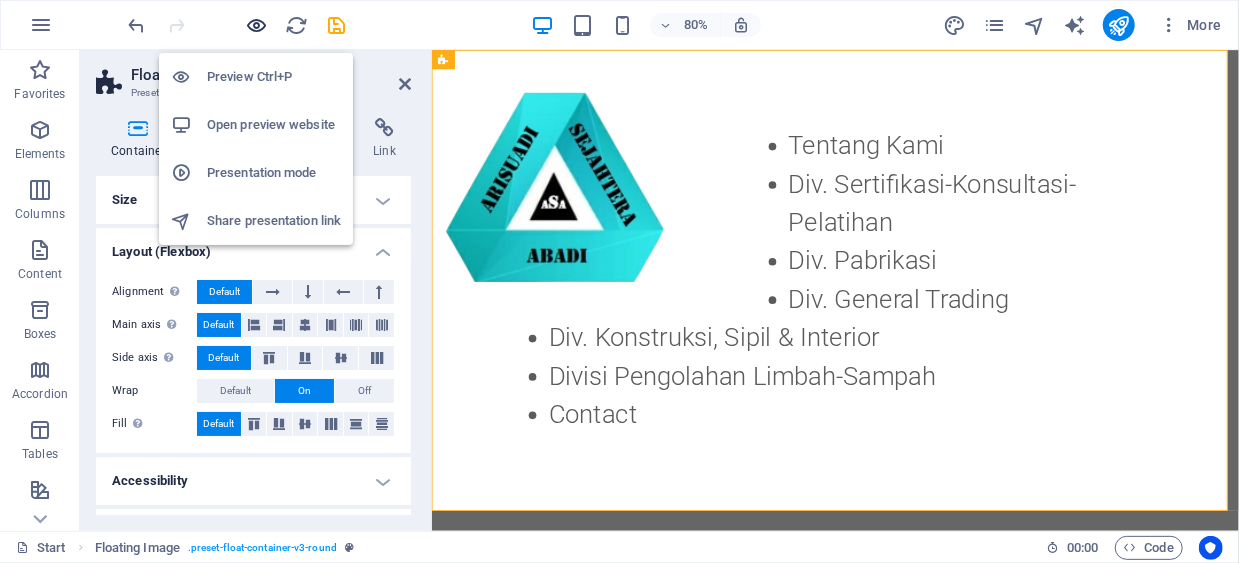 click at bounding box center [257, 25] 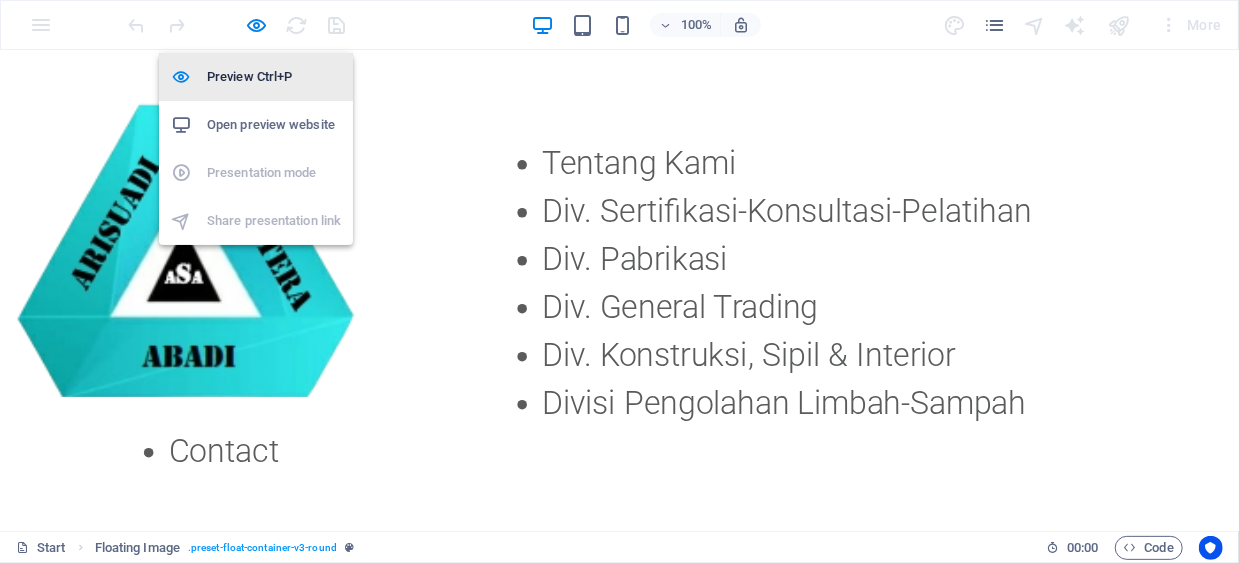 click on "Preview Ctrl+P" at bounding box center (274, 77) 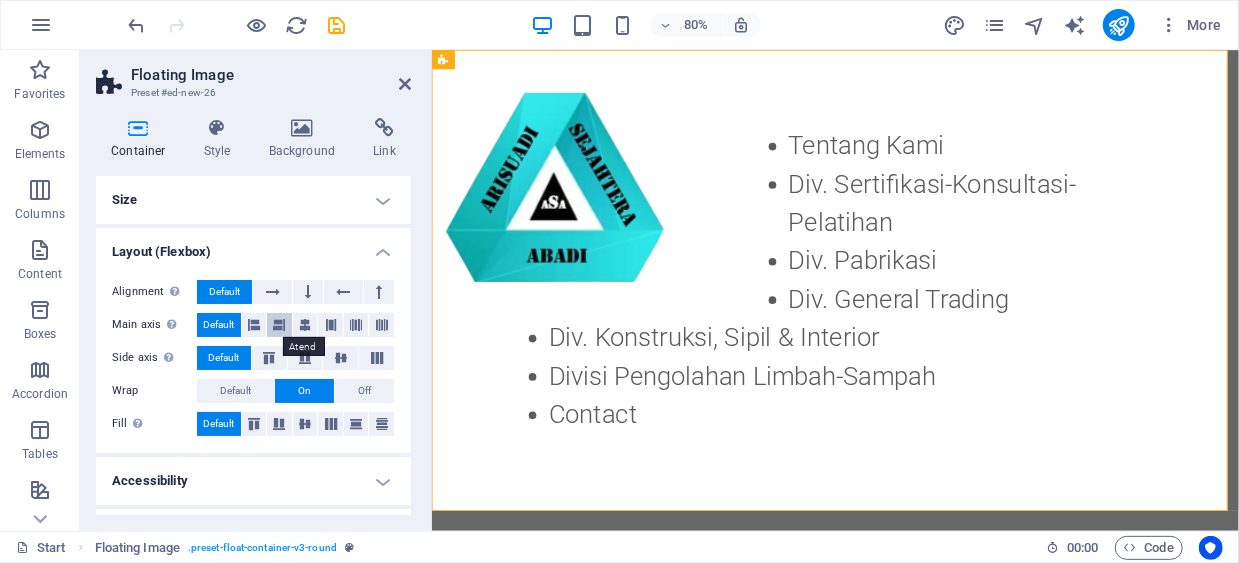 scroll, scrollTop: 41, scrollLeft: 0, axis: vertical 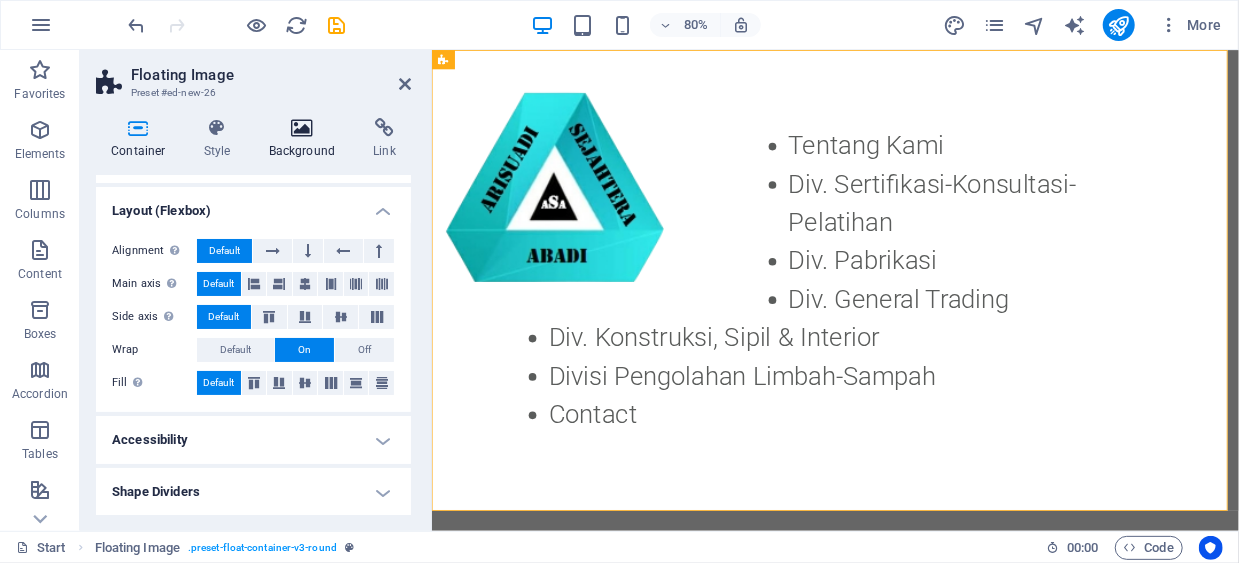 click at bounding box center (302, 128) 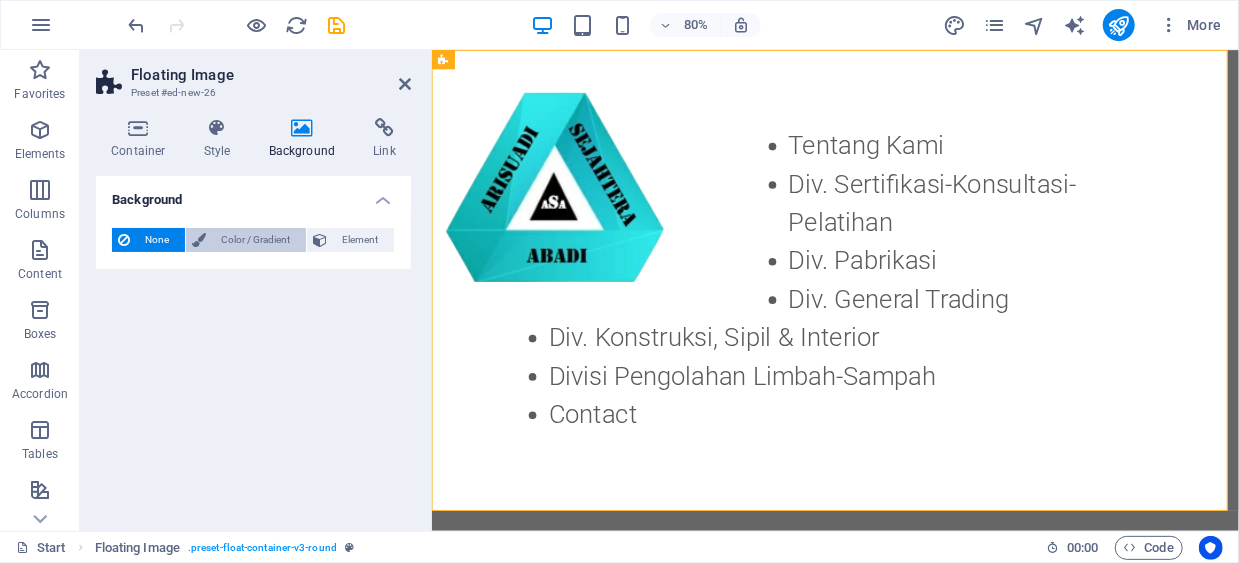 click on "Color / Gradient" at bounding box center [256, 240] 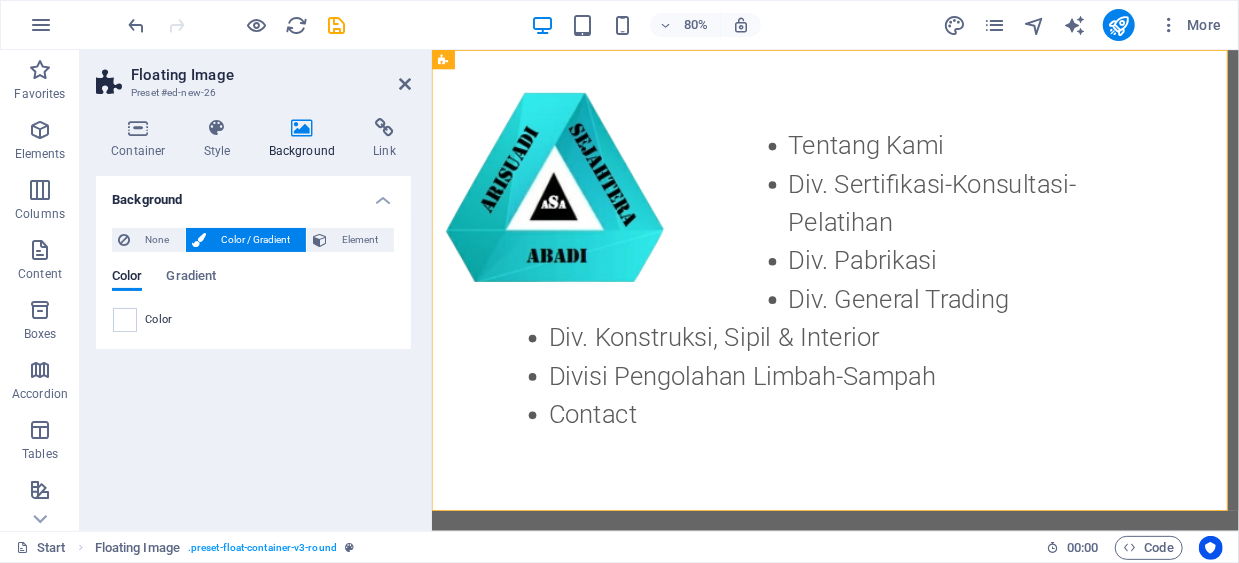 click at bounding box center (125, 320) 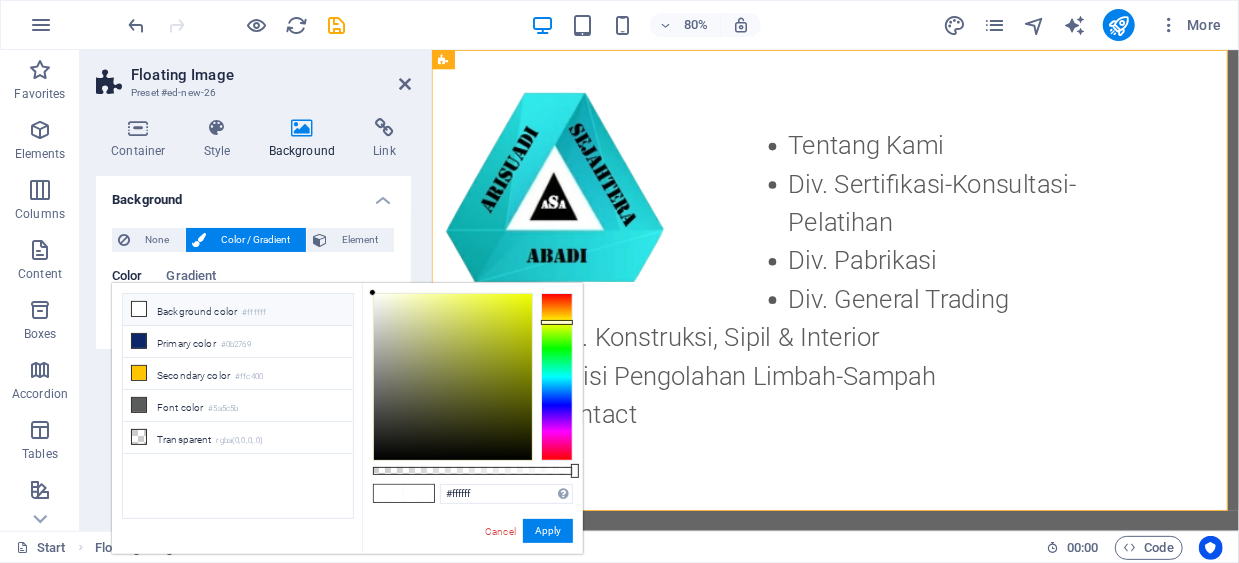 click at bounding box center (557, 377) 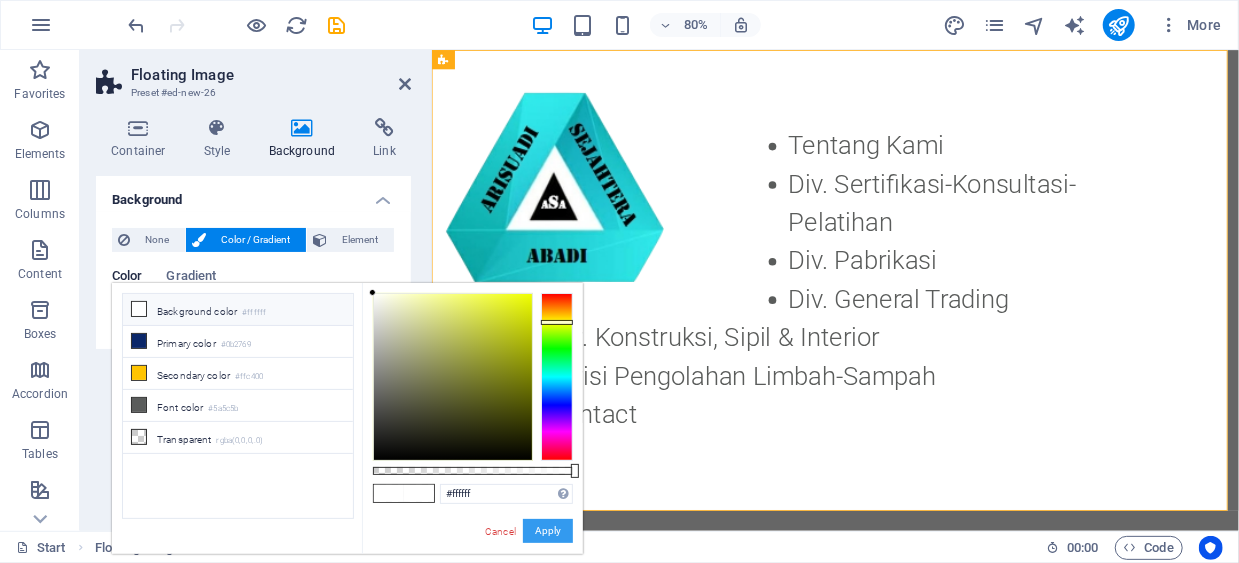 click on "Apply" at bounding box center [548, 531] 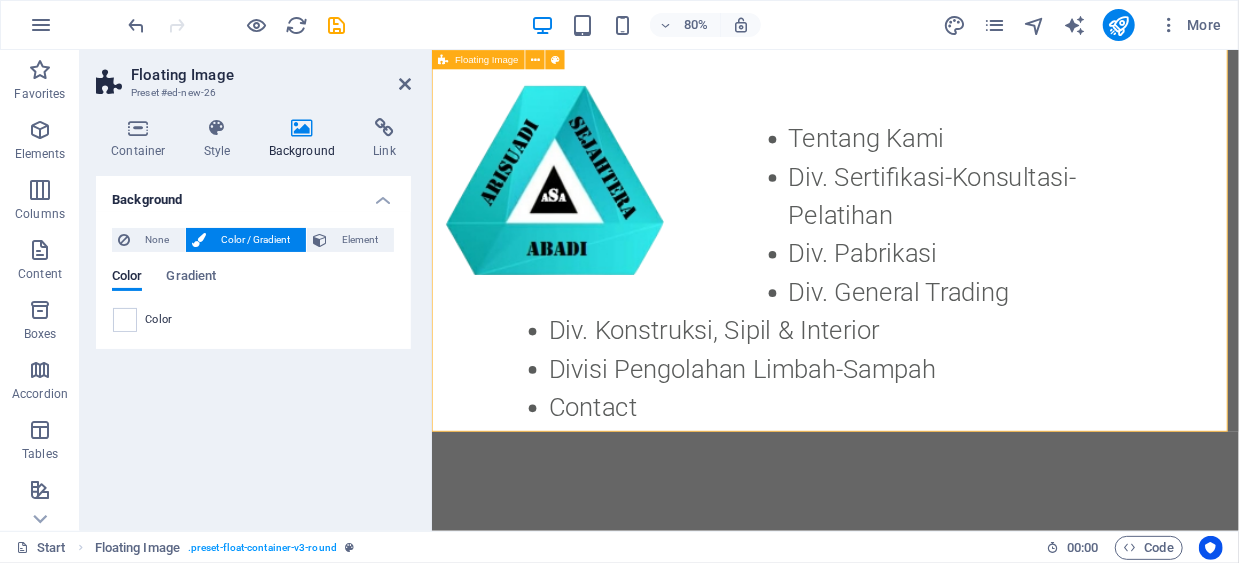 scroll, scrollTop: 0, scrollLeft: 0, axis: both 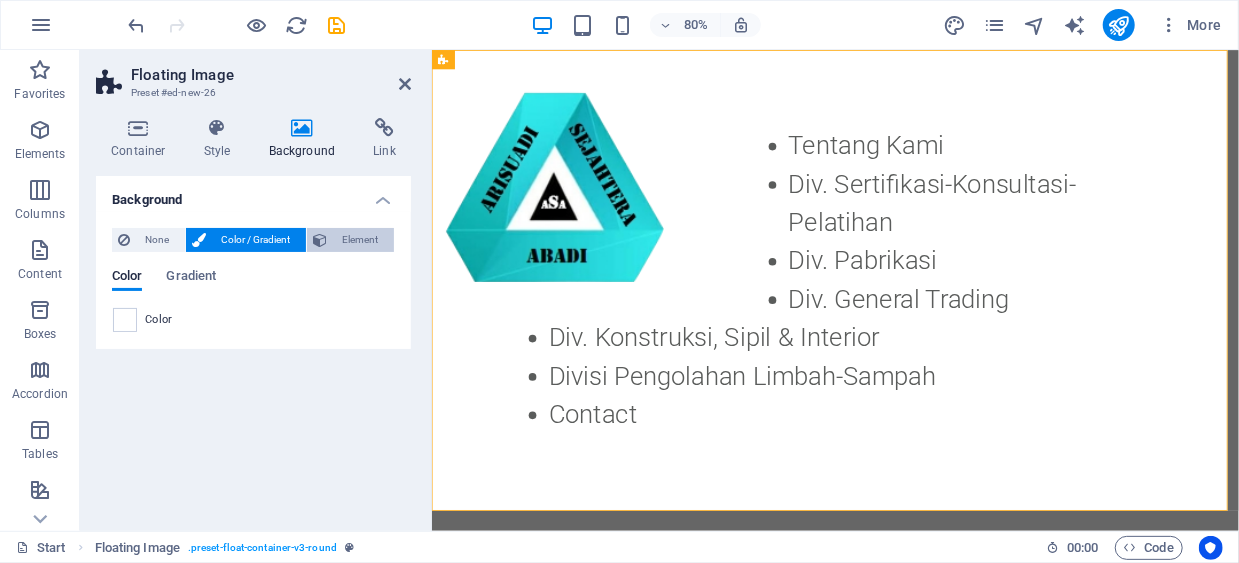 click on "Element" at bounding box center (360, 240) 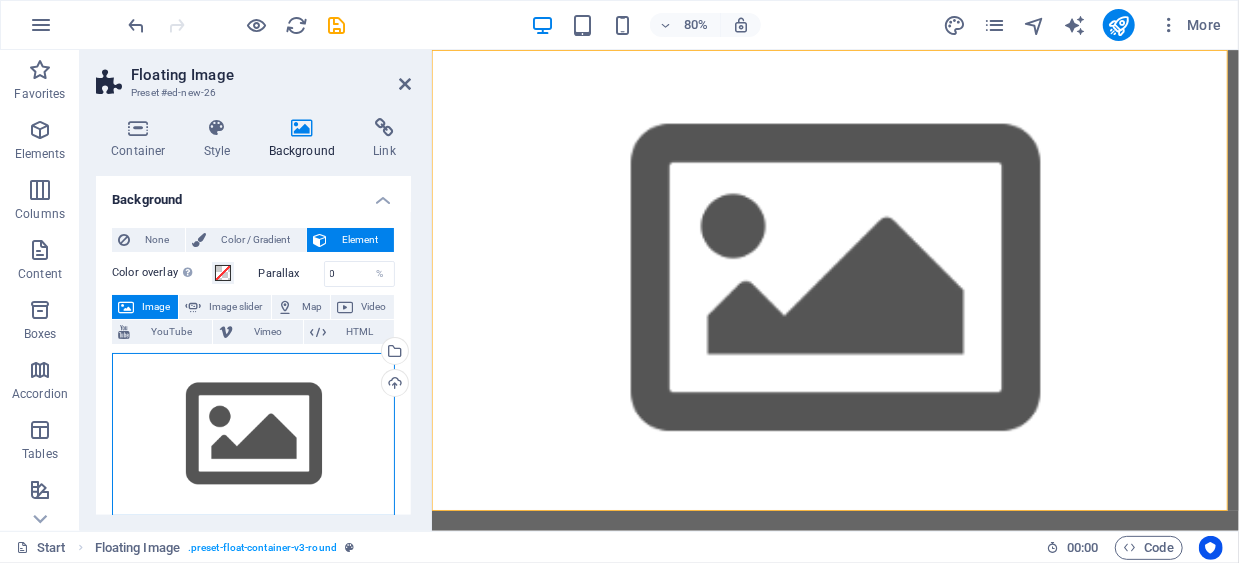 click on "Drag files here, click to choose files or select files from Files or our free stock photos & videos" at bounding box center [253, 435] 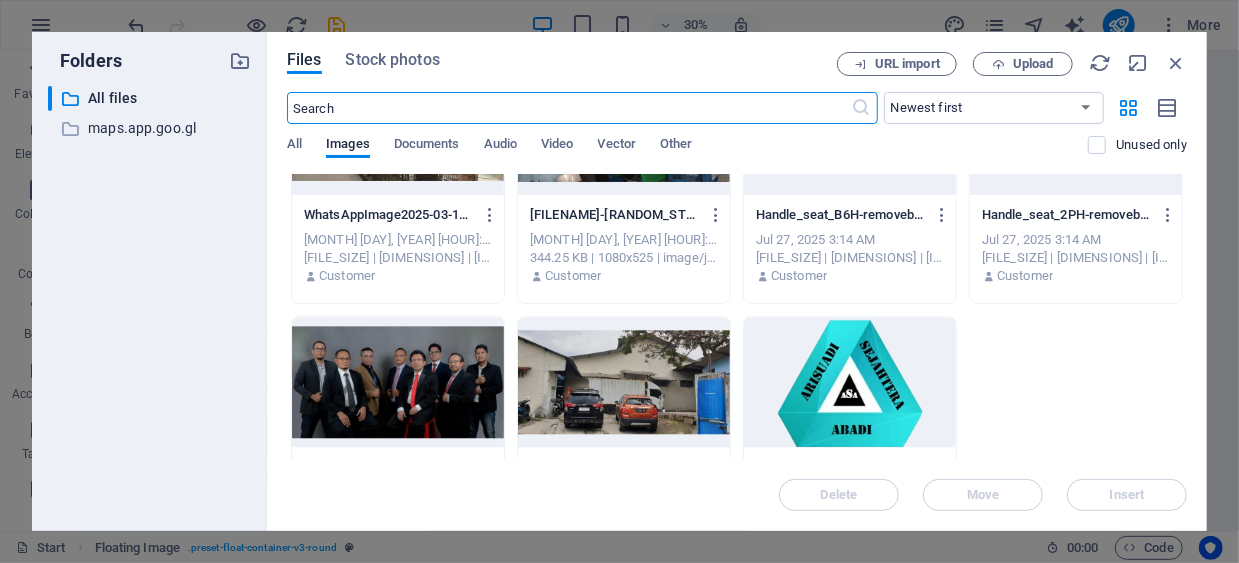 scroll, scrollTop: 2400, scrollLeft: 0, axis: vertical 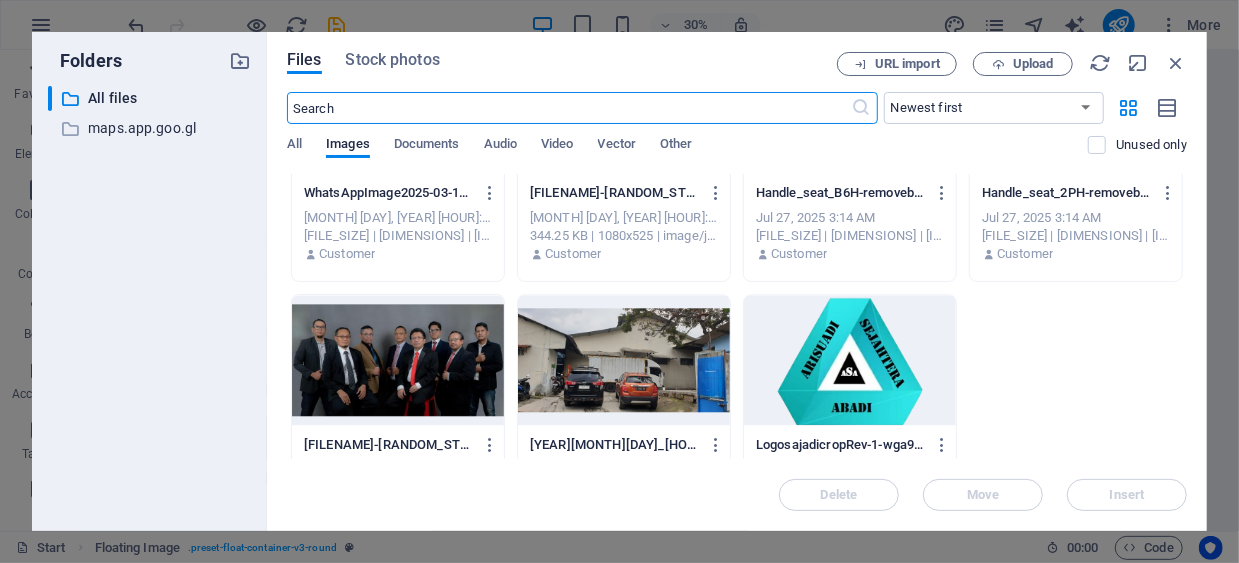click at bounding box center (398, 360) 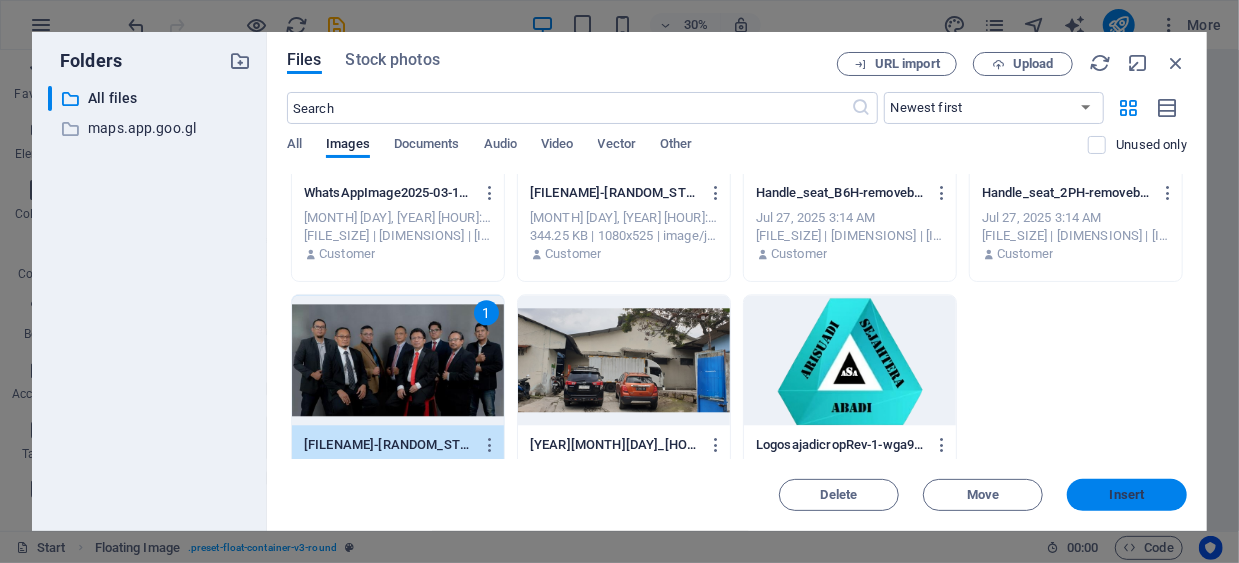click on "Insert" at bounding box center [1127, 495] 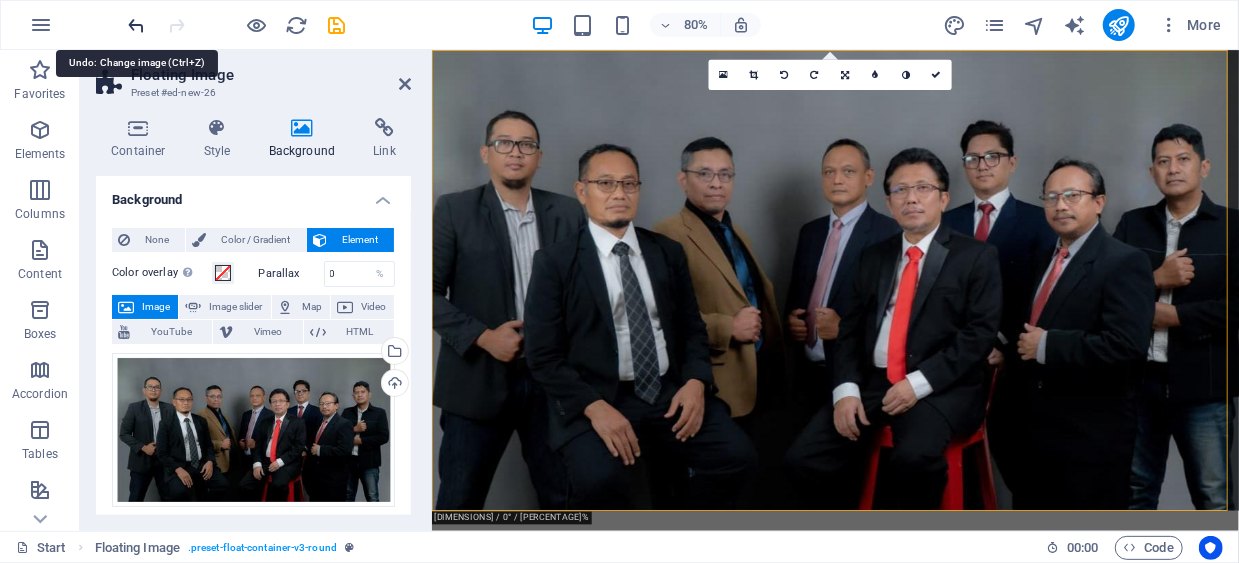 click at bounding box center (137, 25) 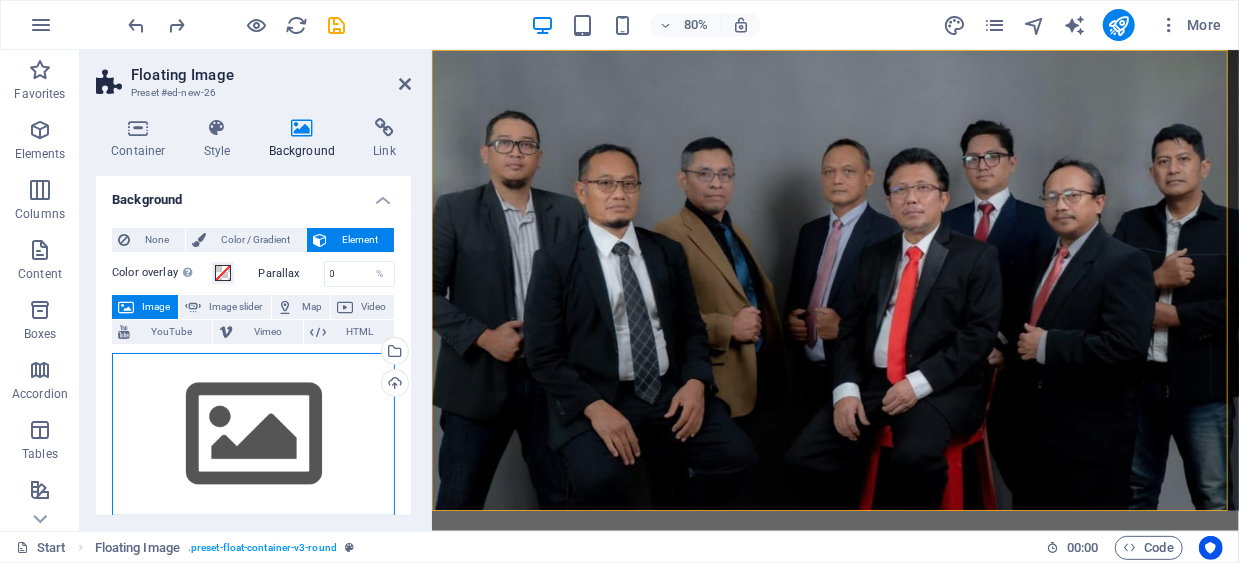 click on "Drag files here, click to choose files or select files from Files or our free stock photos & videos" at bounding box center (253, 435) 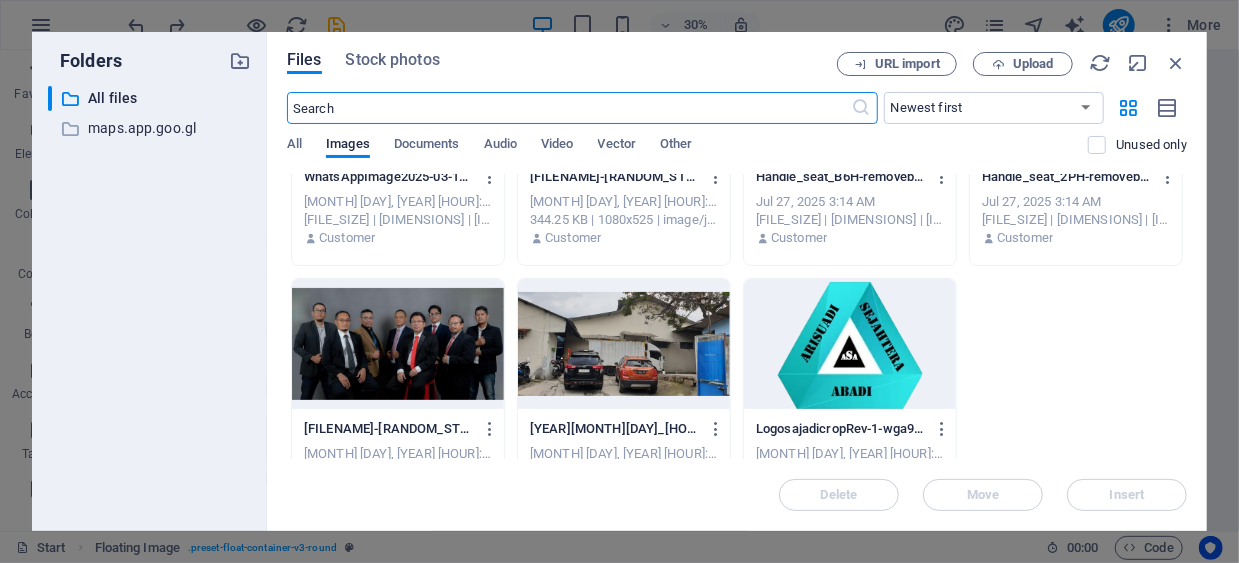 scroll, scrollTop: 2474, scrollLeft: 0, axis: vertical 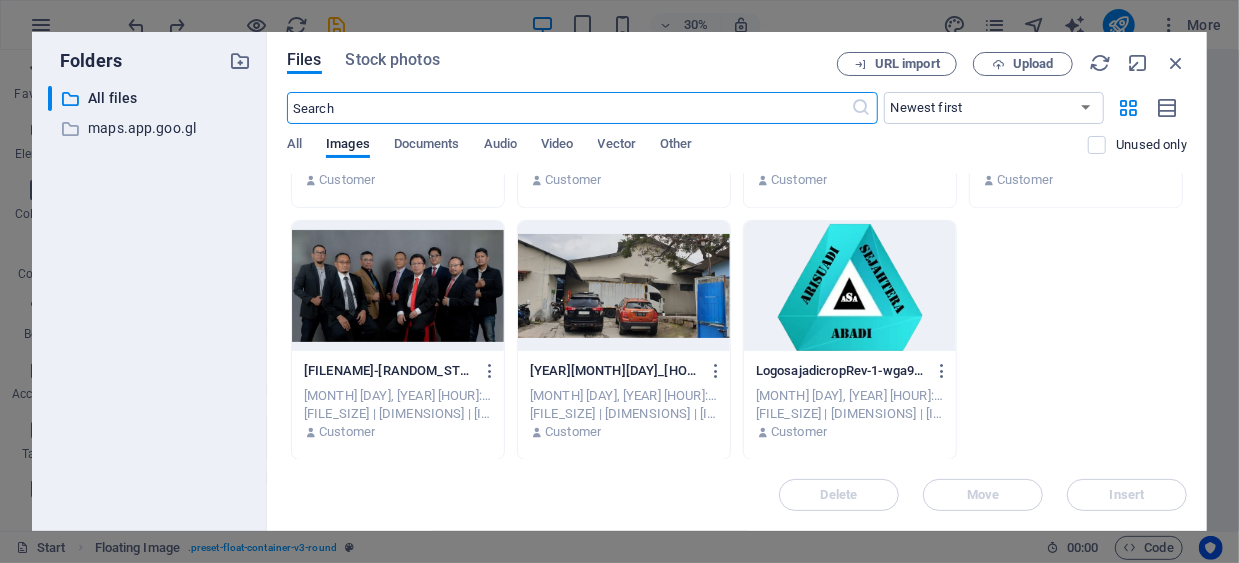 click at bounding box center [850, 286] 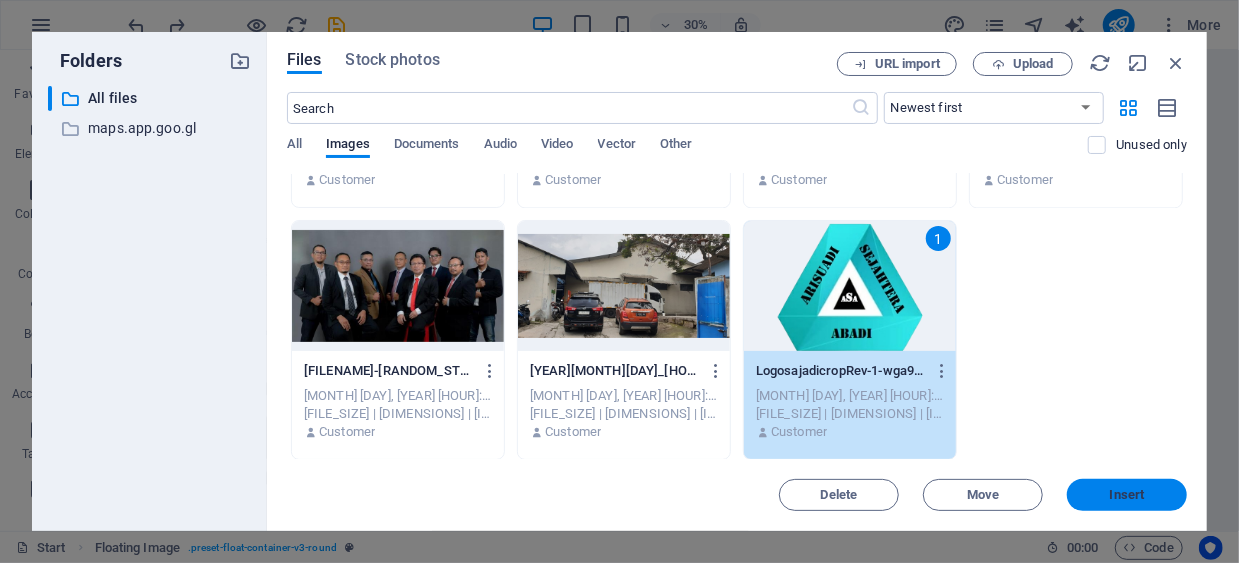click on "Insert" at bounding box center (1127, 495) 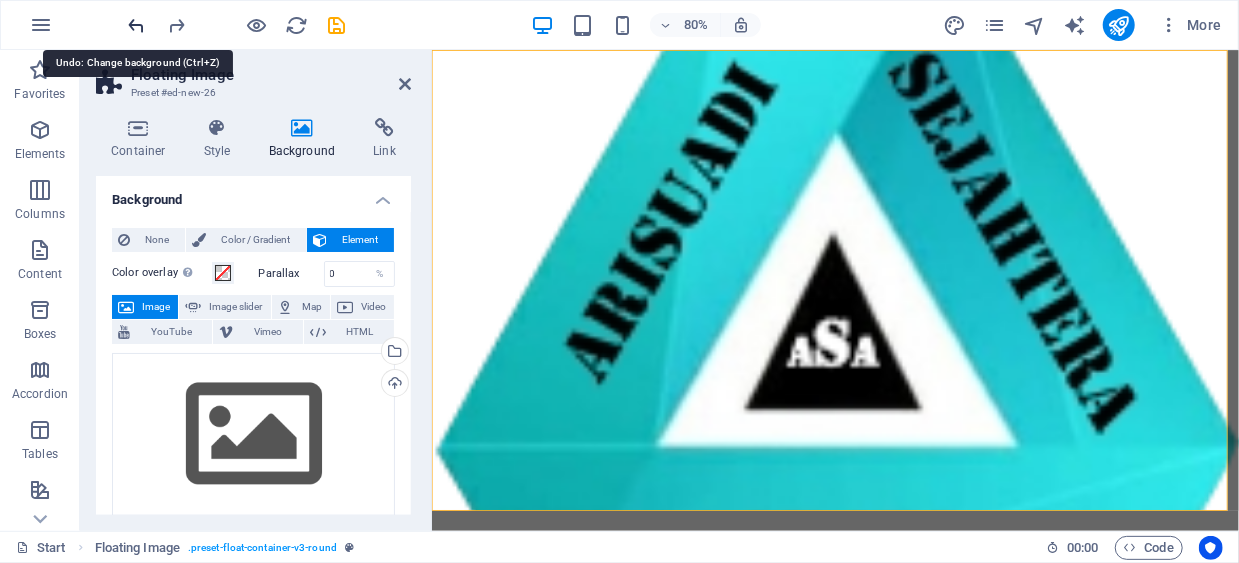 click at bounding box center (137, 25) 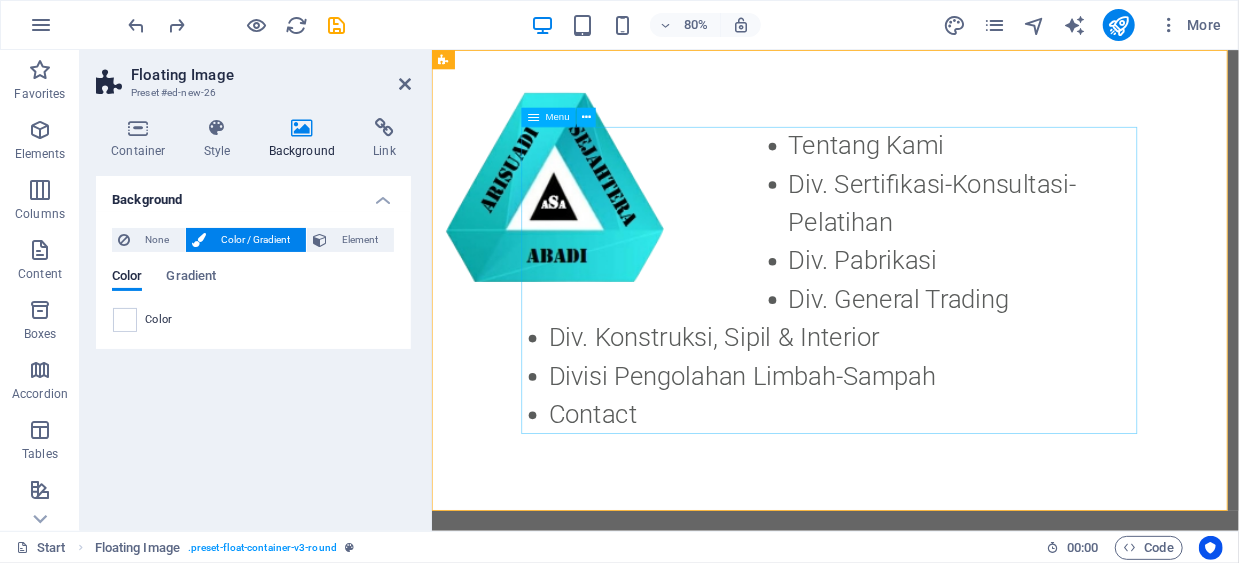 click on "Tentang Kami Div. Sertifikasi-Konsultasi-Pelatihan Div. Pabrikasi Div. General Trading Div. Konstruksi, Sipil & Interior Divisi Pengolahan Limbah-Sampah Contact" at bounding box center (936, 337) 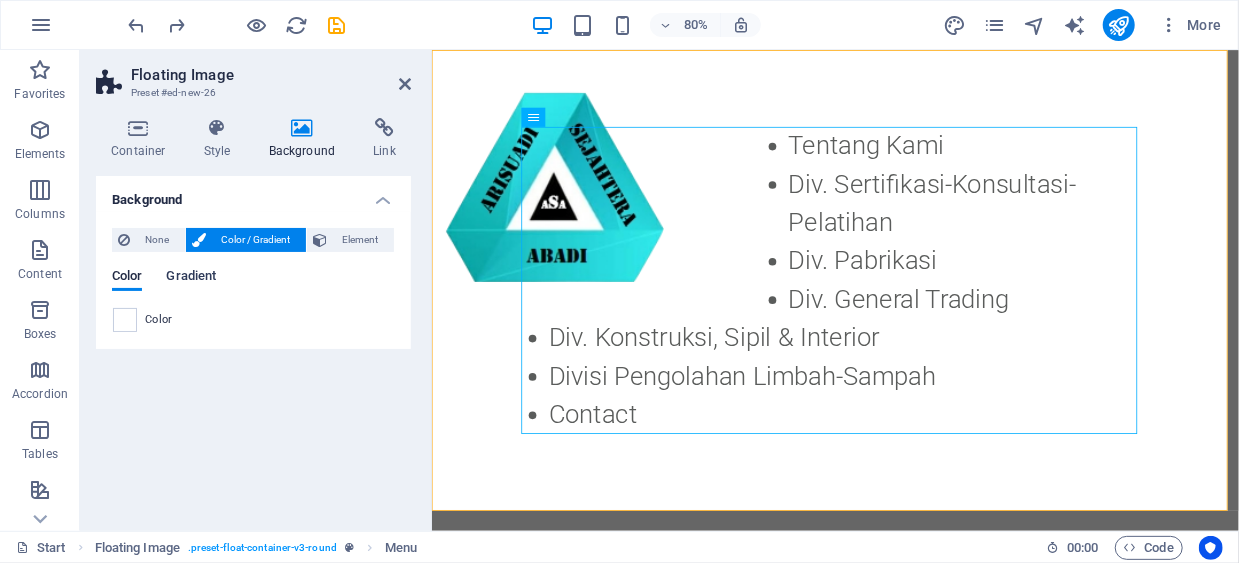 click on "Gradient" at bounding box center [191, 278] 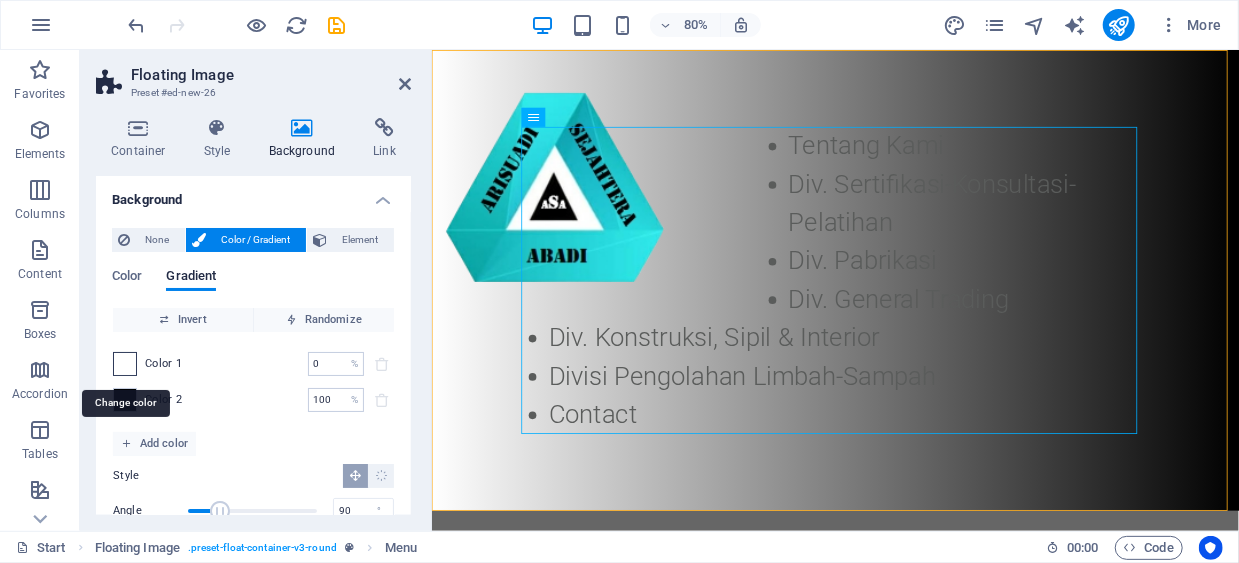 click at bounding box center [125, 364] 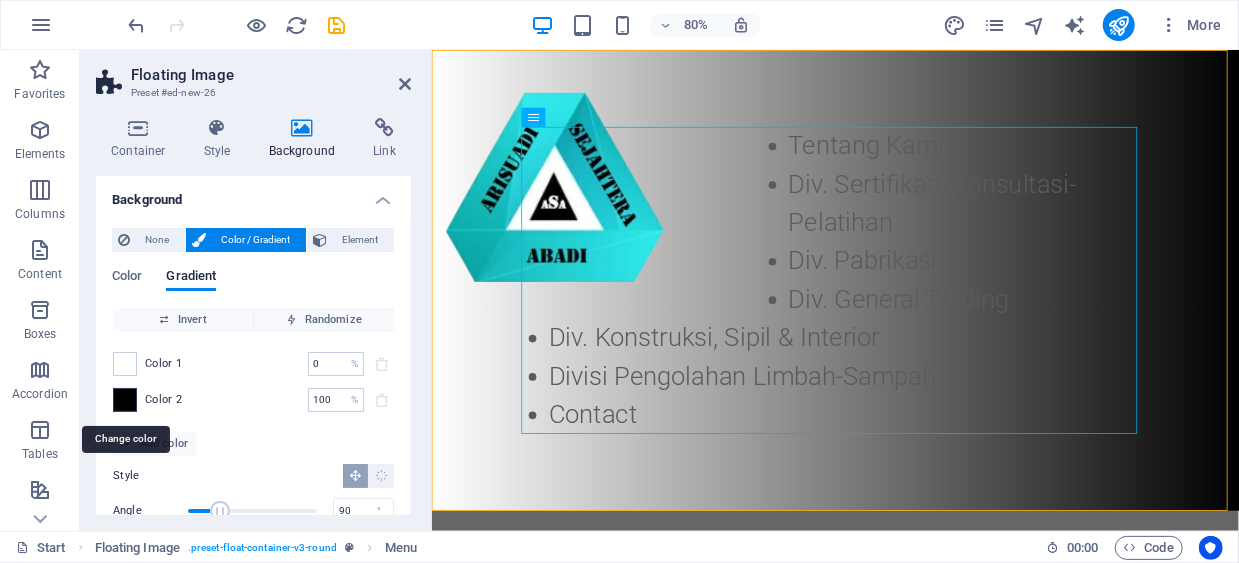 click at bounding box center (125, 400) 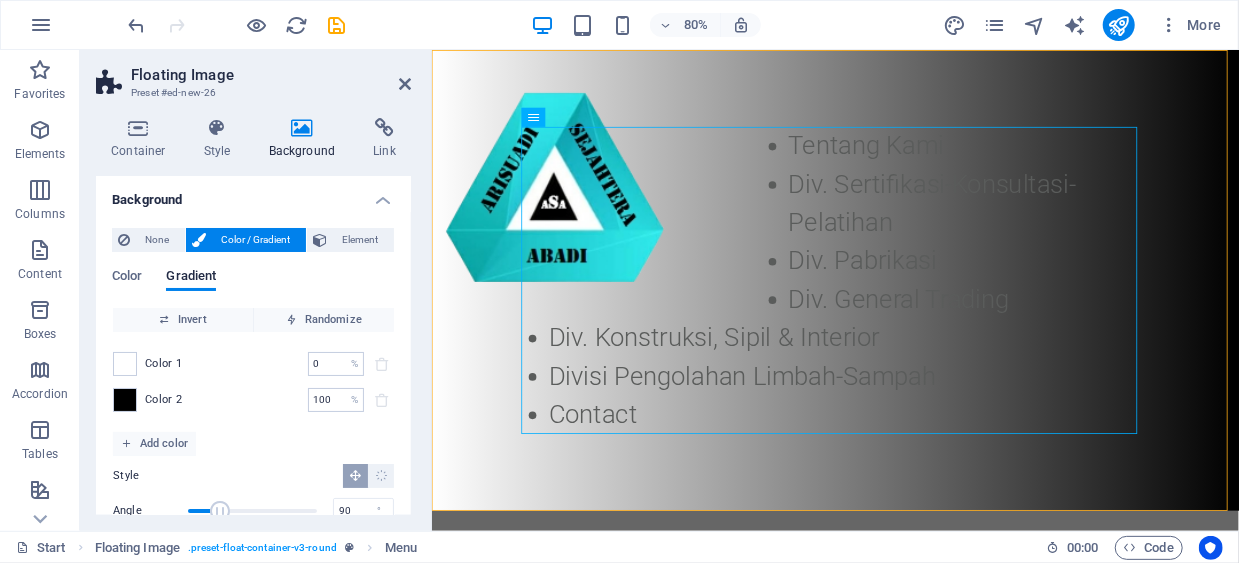 scroll, scrollTop: 72, scrollLeft: 0, axis: vertical 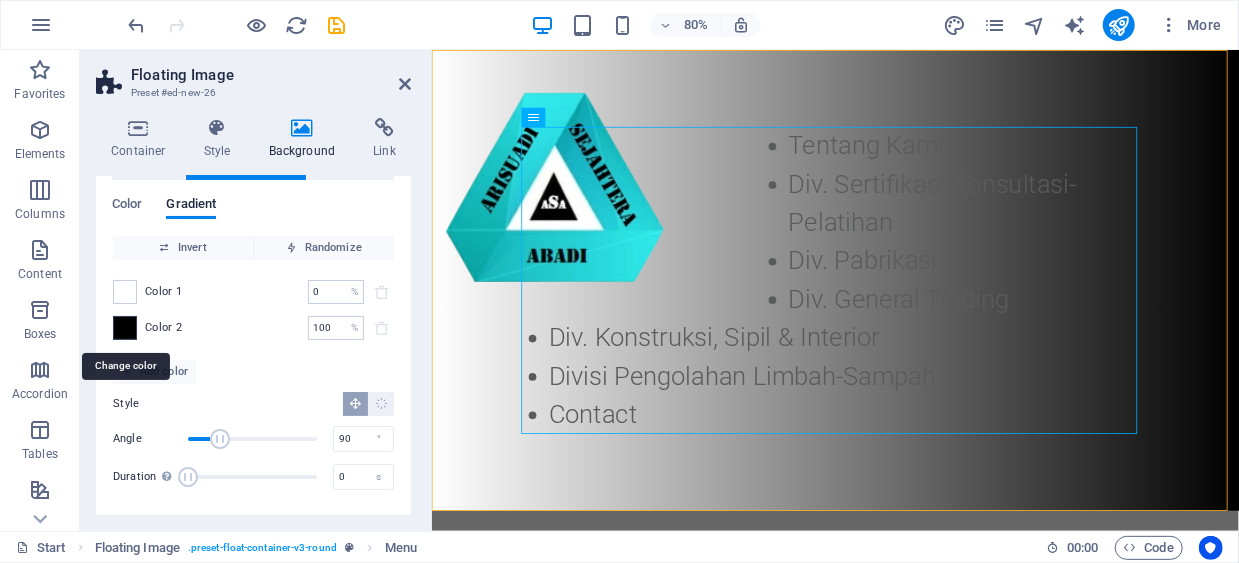 click at bounding box center (125, 328) 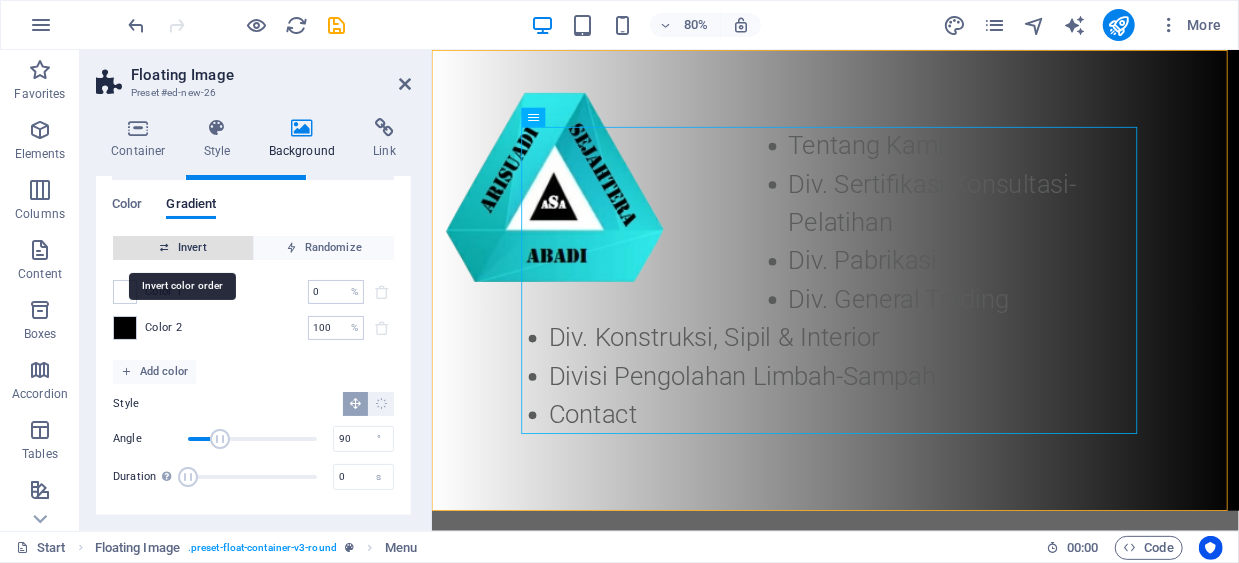 click on "Invert" at bounding box center [183, 248] 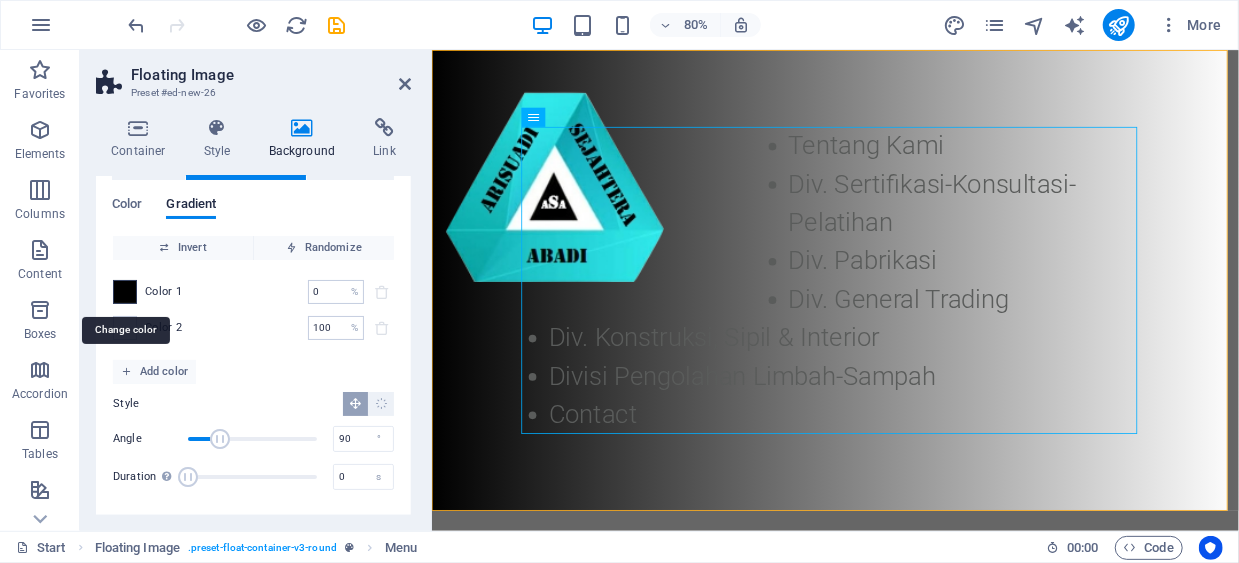 click at bounding box center [125, 292] 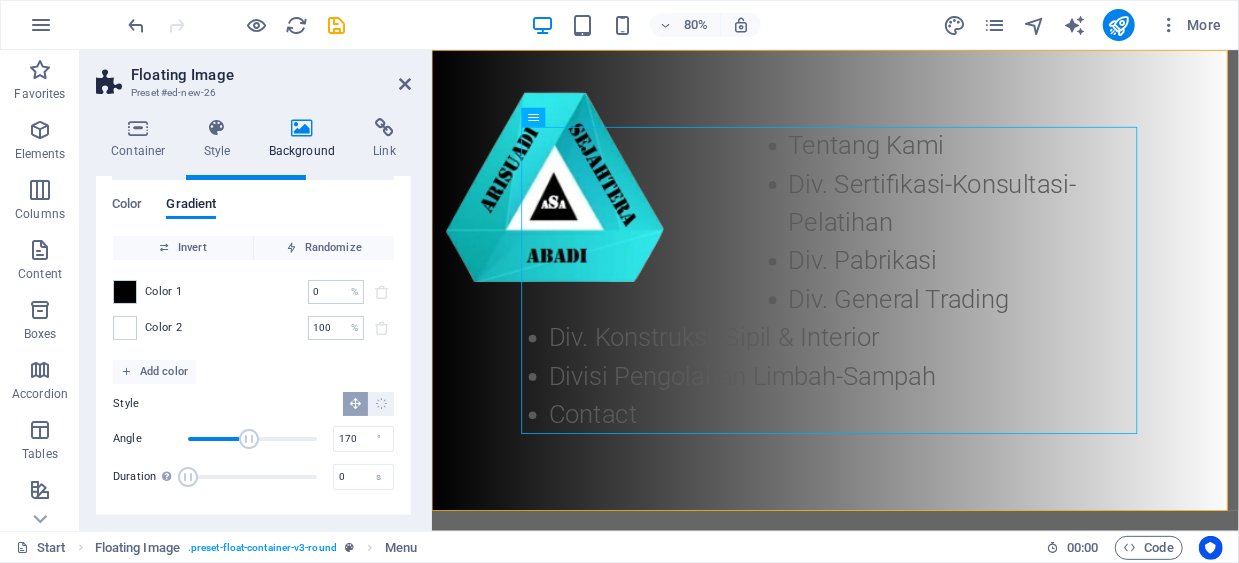drag, startPoint x: 223, startPoint y: 436, endPoint x: 247, endPoint y: 436, distance: 24 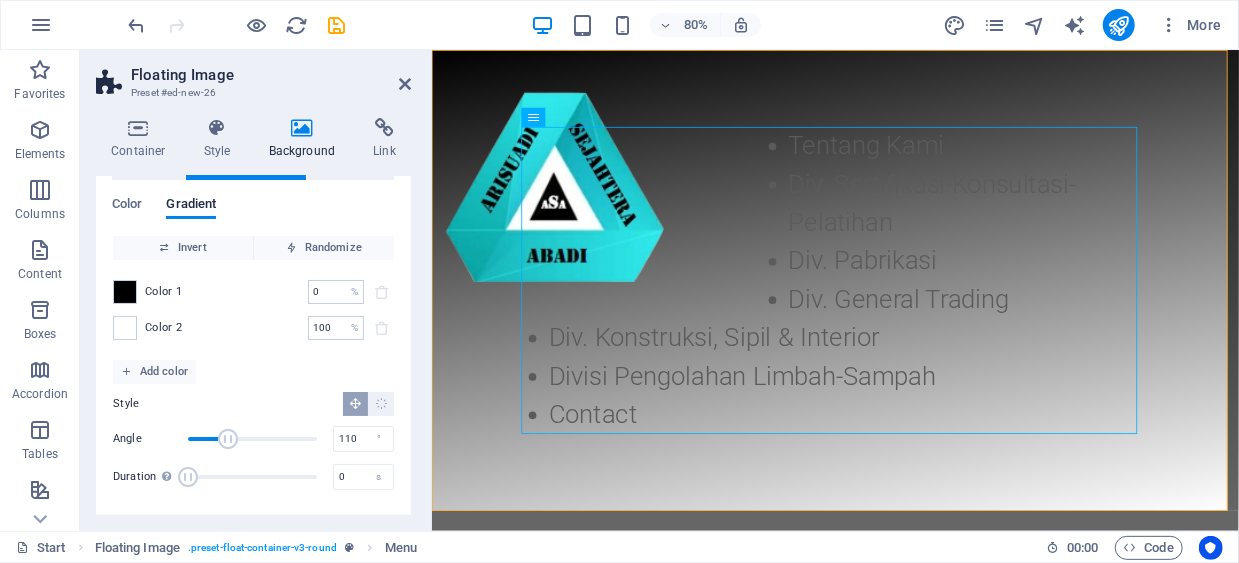 type on "107" 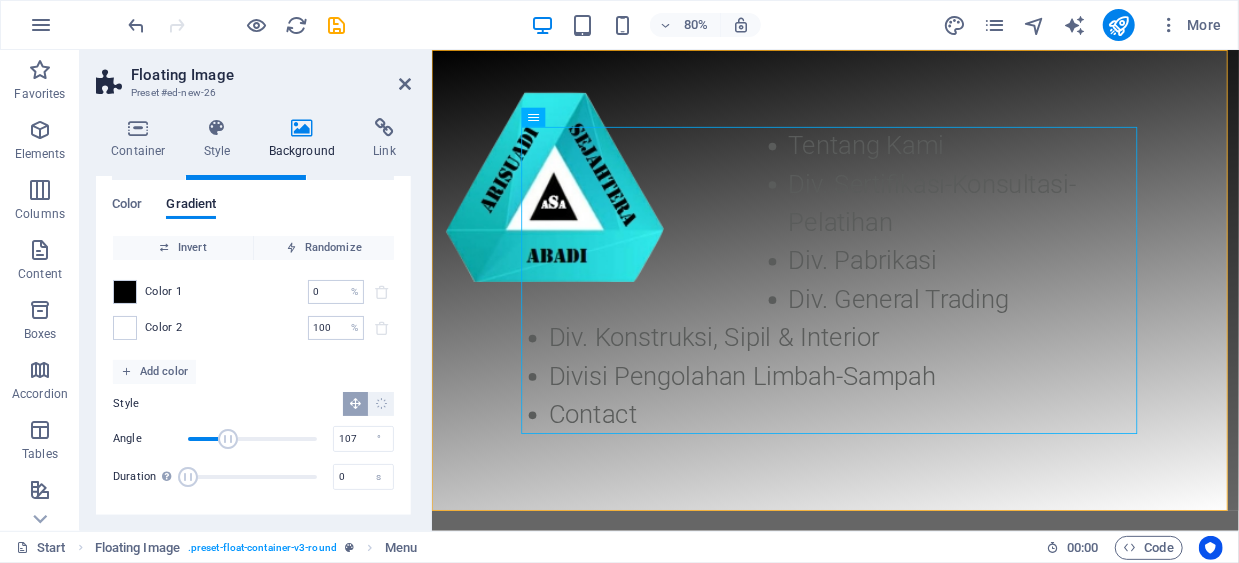 drag, startPoint x: 244, startPoint y: 423, endPoint x: 225, endPoint y: 423, distance: 19 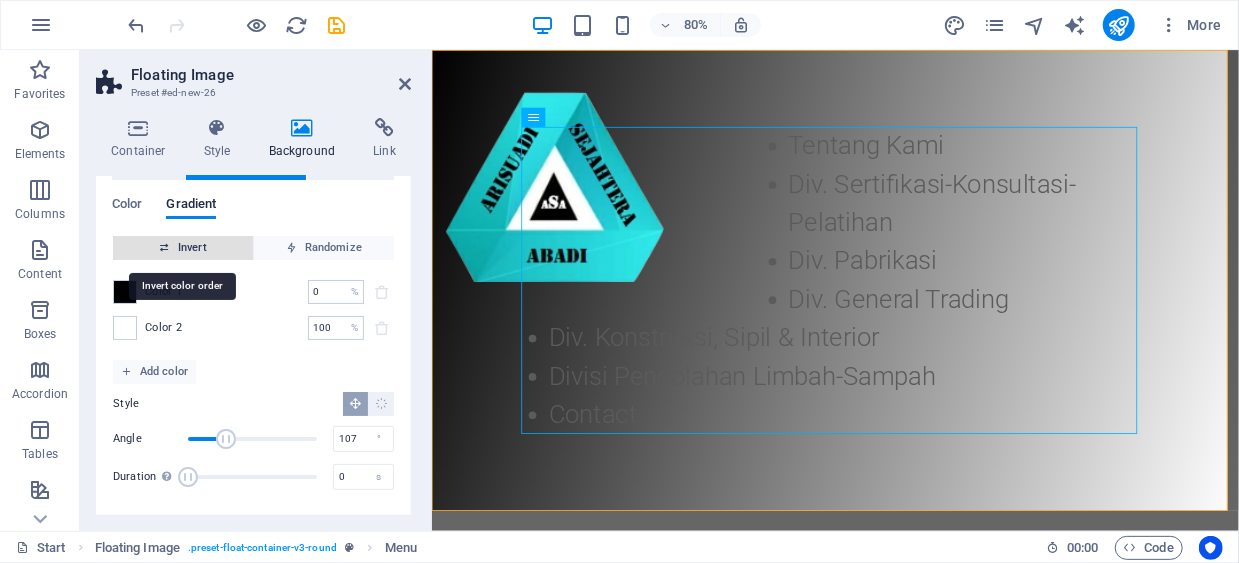click on "Invert" at bounding box center (183, 248) 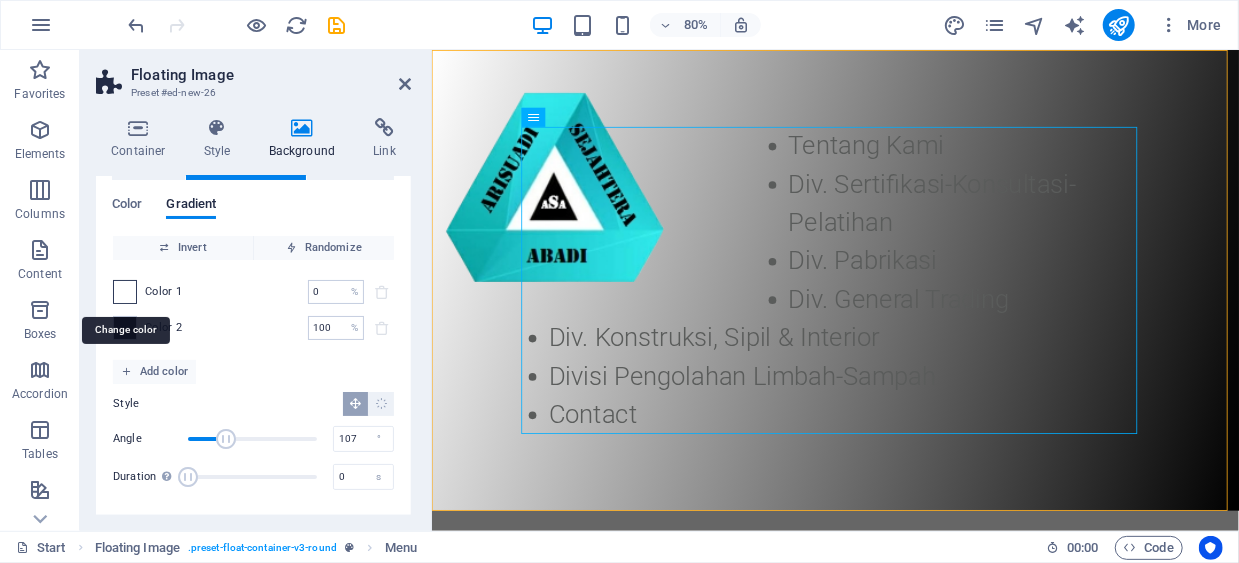 click at bounding box center [125, 292] 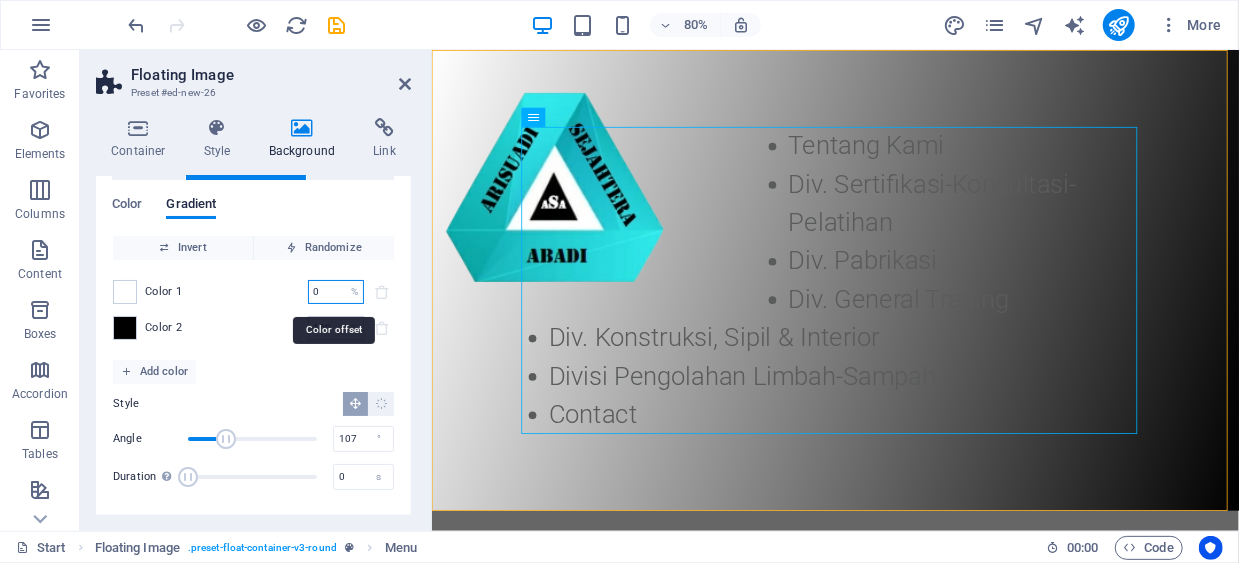 click on "0" at bounding box center (325, 292) 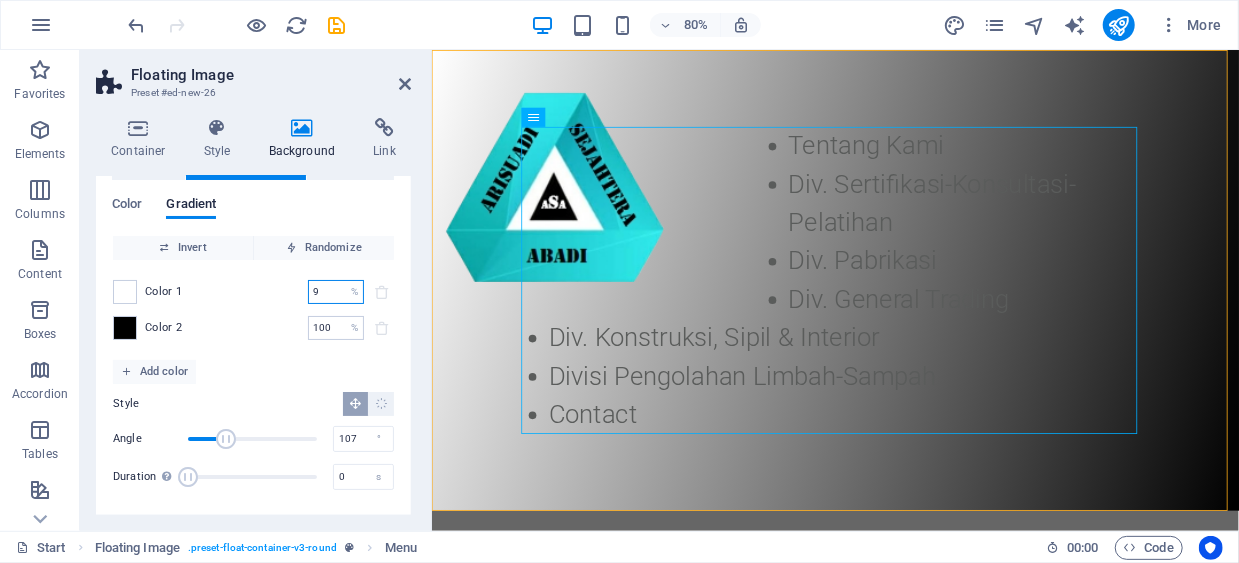 type on "9" 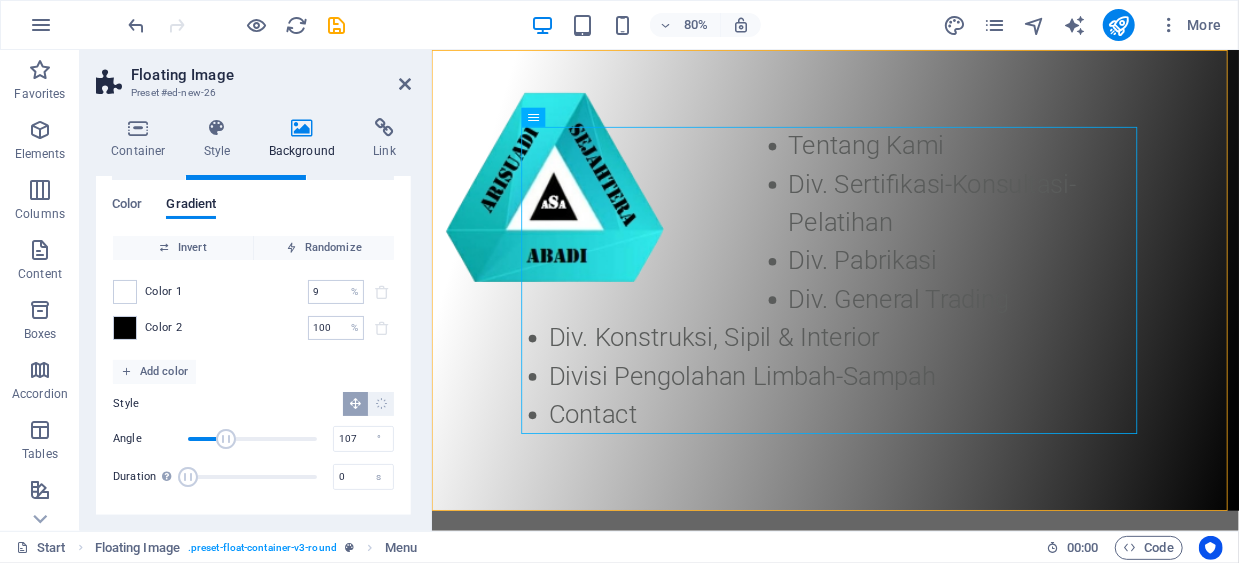 click on "Color 1 9 % ​ Color 2 100 % ​" at bounding box center (253, 310) 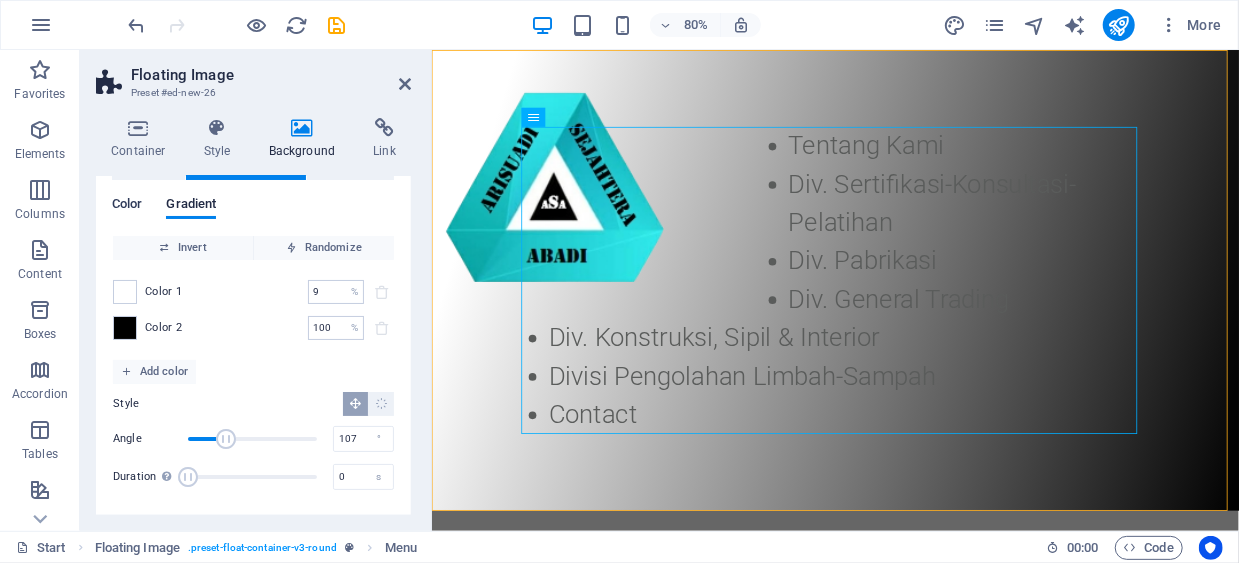 click on "Color" at bounding box center (127, 206) 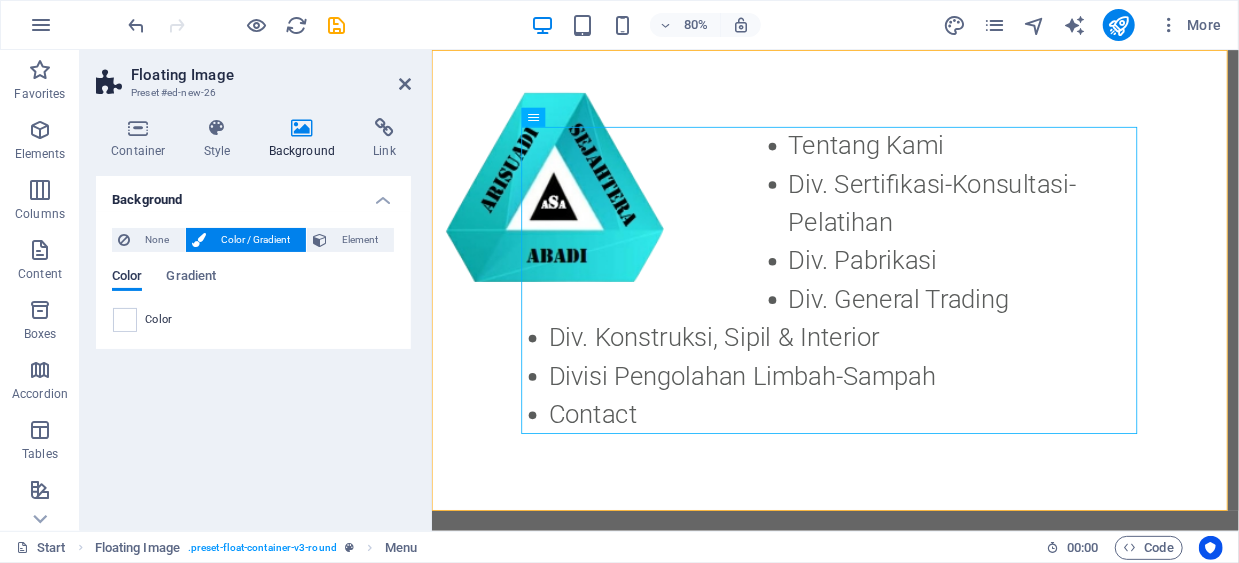 scroll, scrollTop: 0, scrollLeft: 0, axis: both 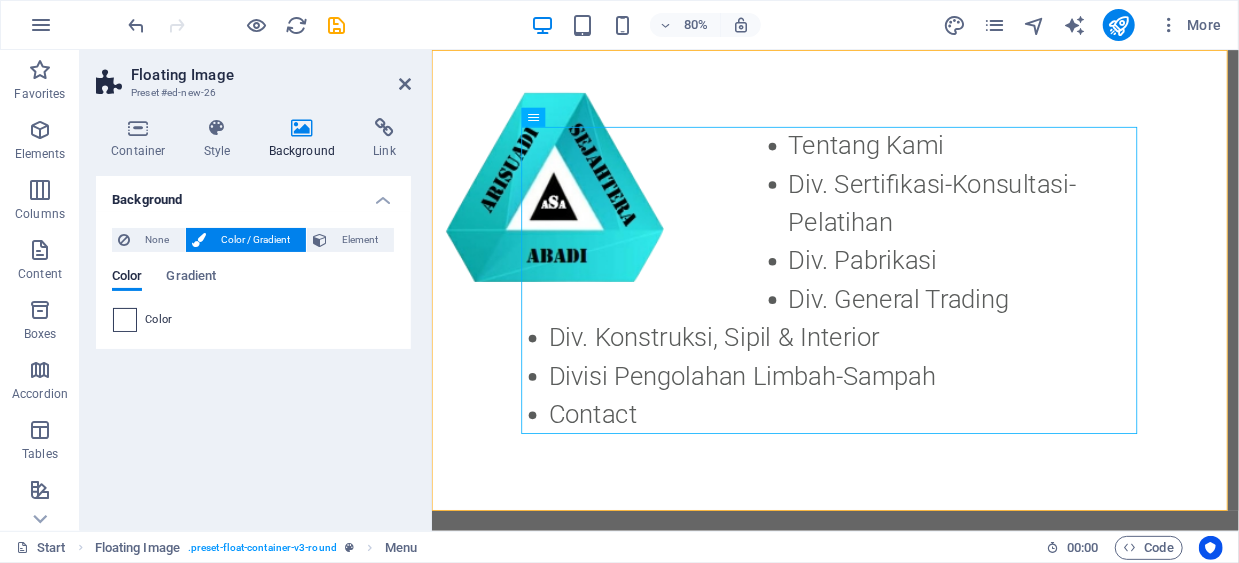 click at bounding box center (125, 320) 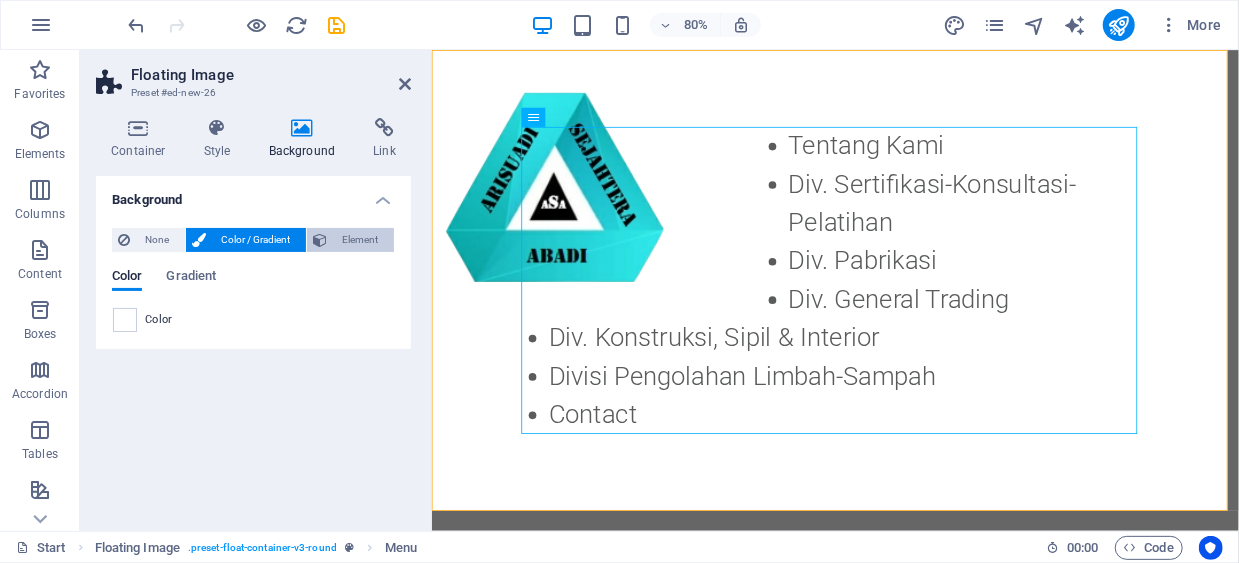 click on "Element" at bounding box center (360, 240) 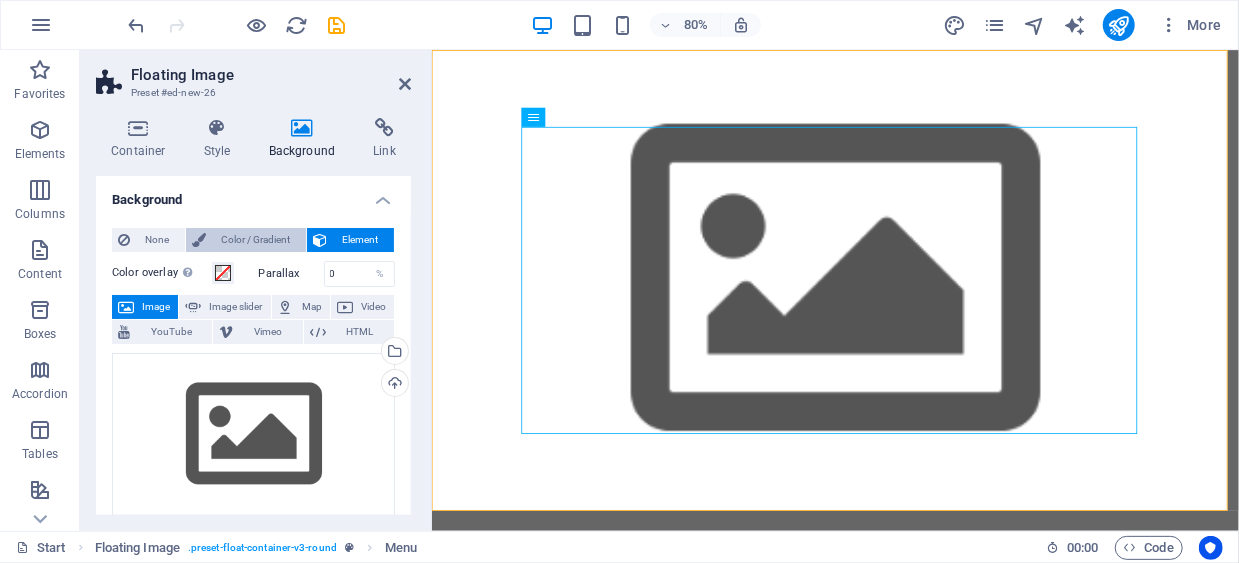 click on "Color / Gradient" at bounding box center (256, 240) 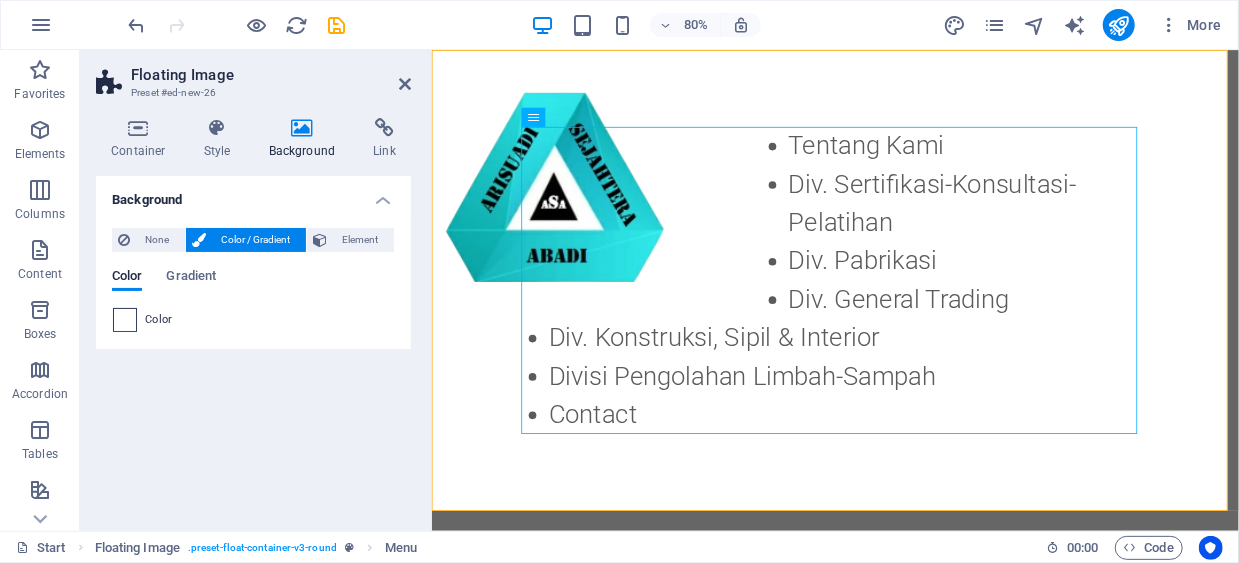 click at bounding box center (125, 320) 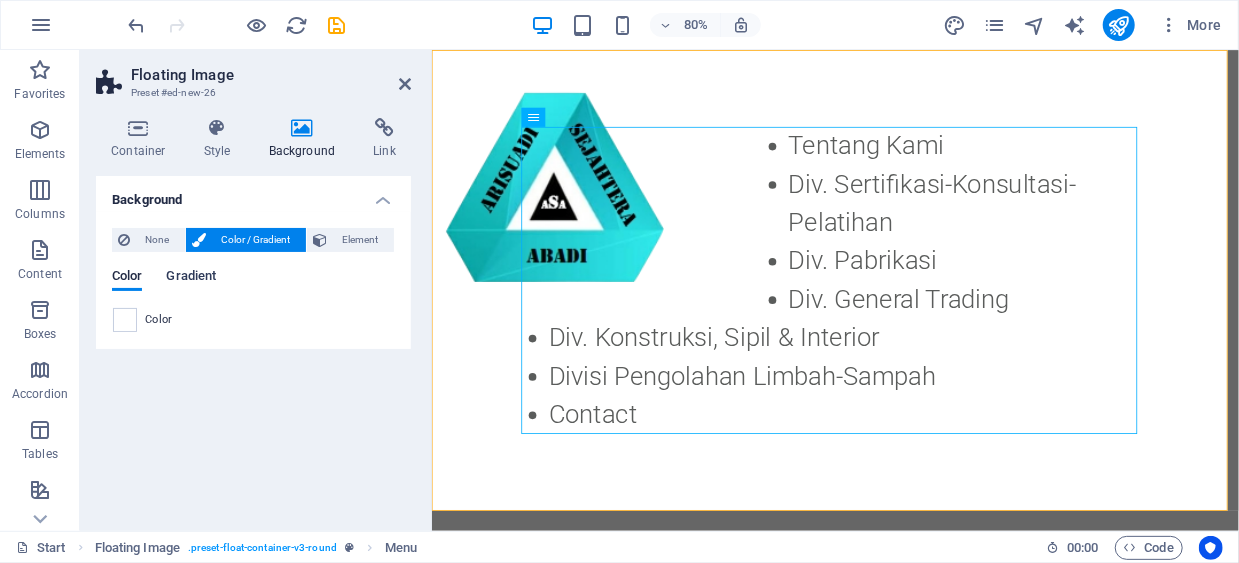 click on "Gradient" at bounding box center (191, 278) 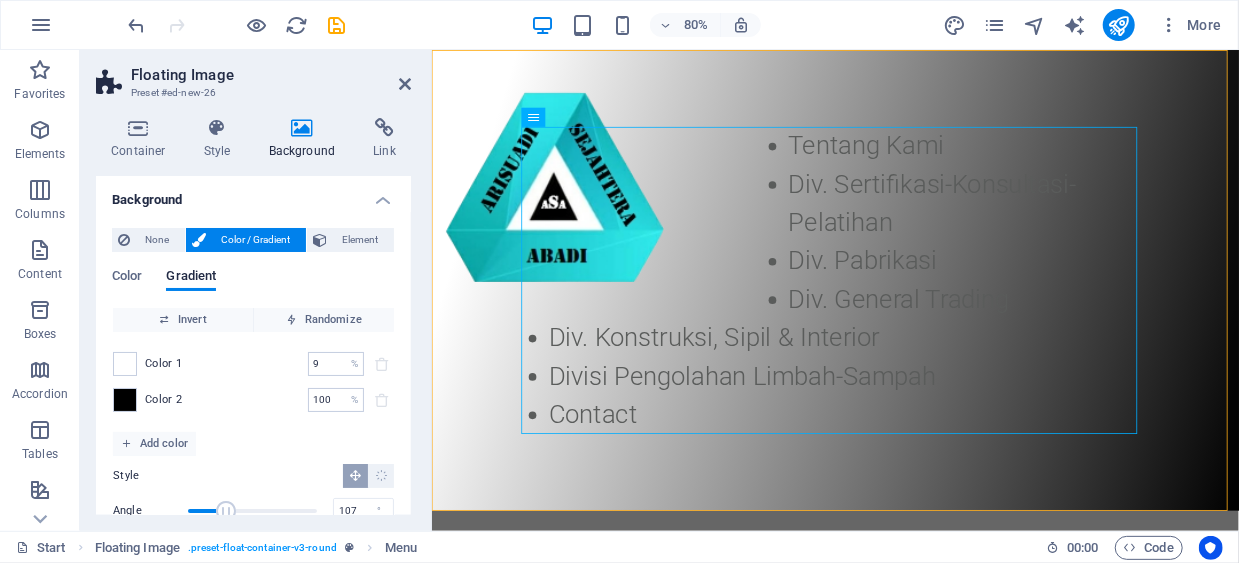 scroll, scrollTop: 72, scrollLeft: 0, axis: vertical 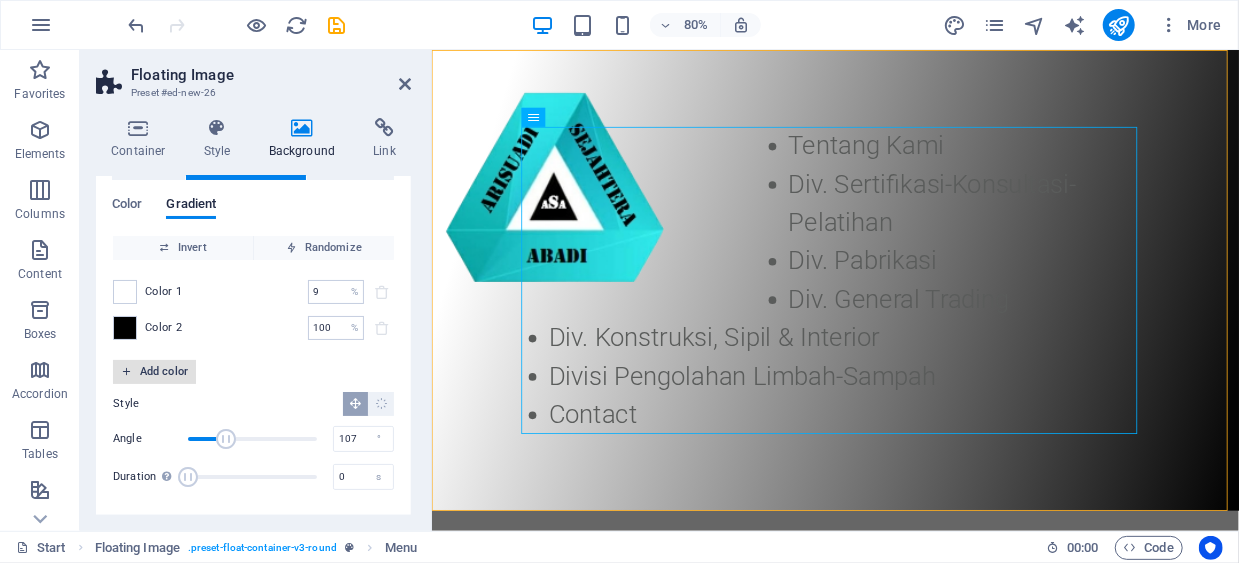 click on "Add color" at bounding box center [154, 372] 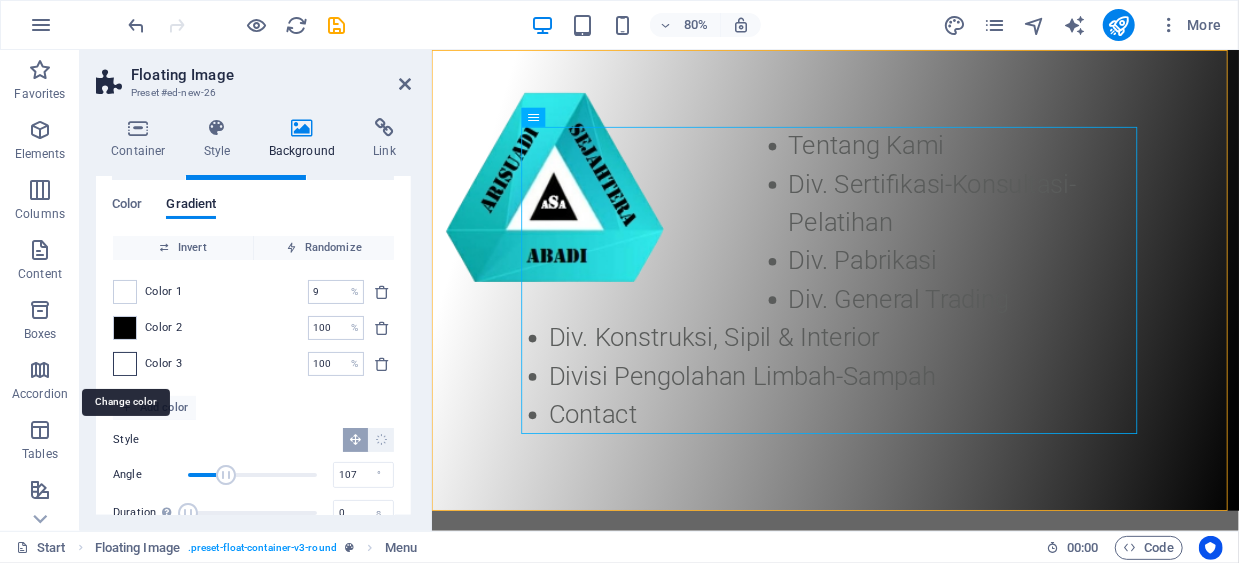 click at bounding box center (125, 364) 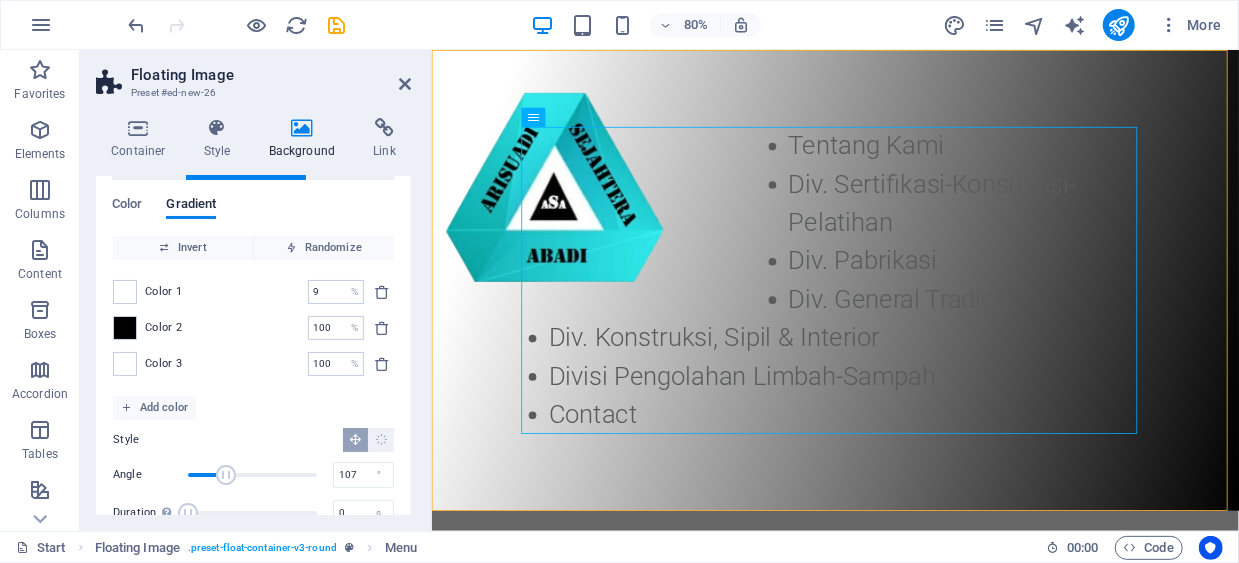 click on "Color 1 9 % ​ Color 2 100 % ​ Color 3 100 % ​" at bounding box center (253, 328) 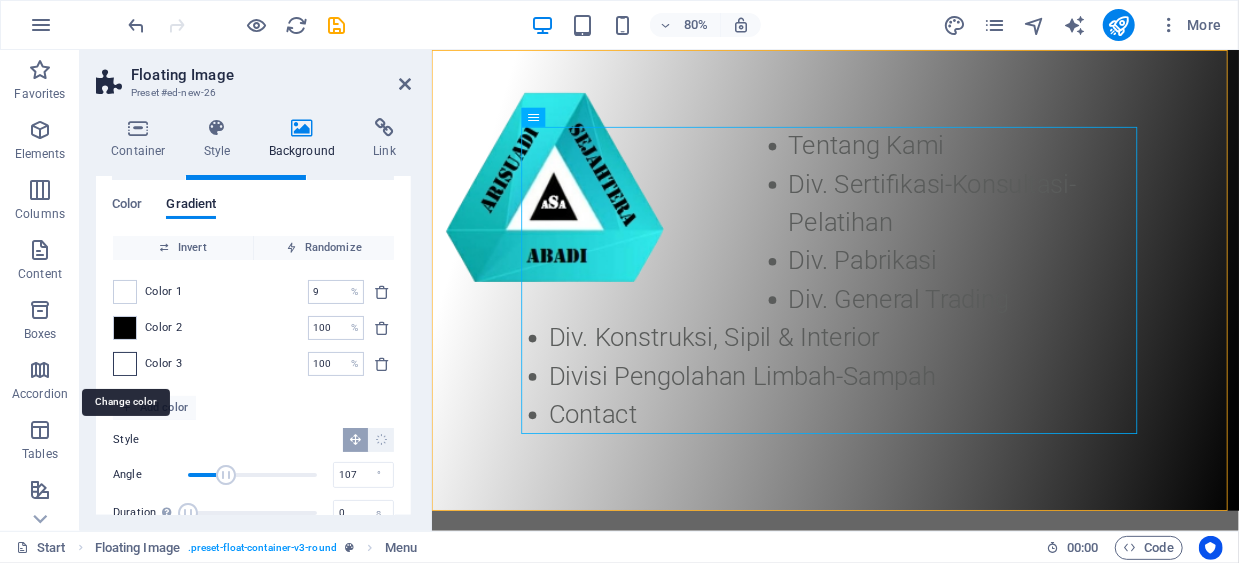 click at bounding box center (125, 364) 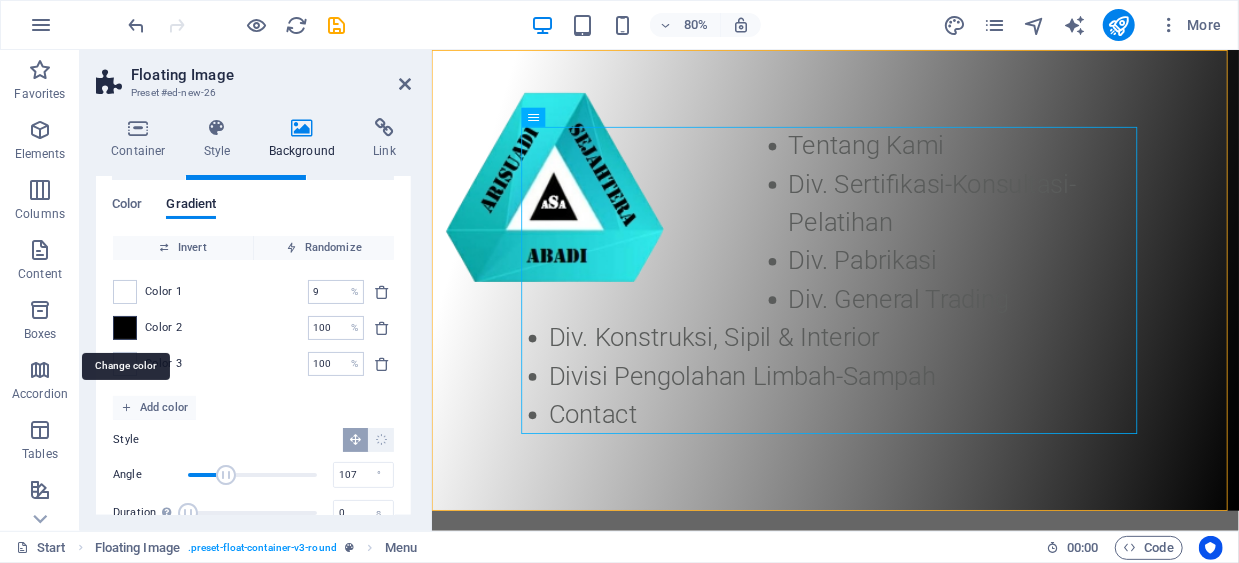 click at bounding box center (125, 328) 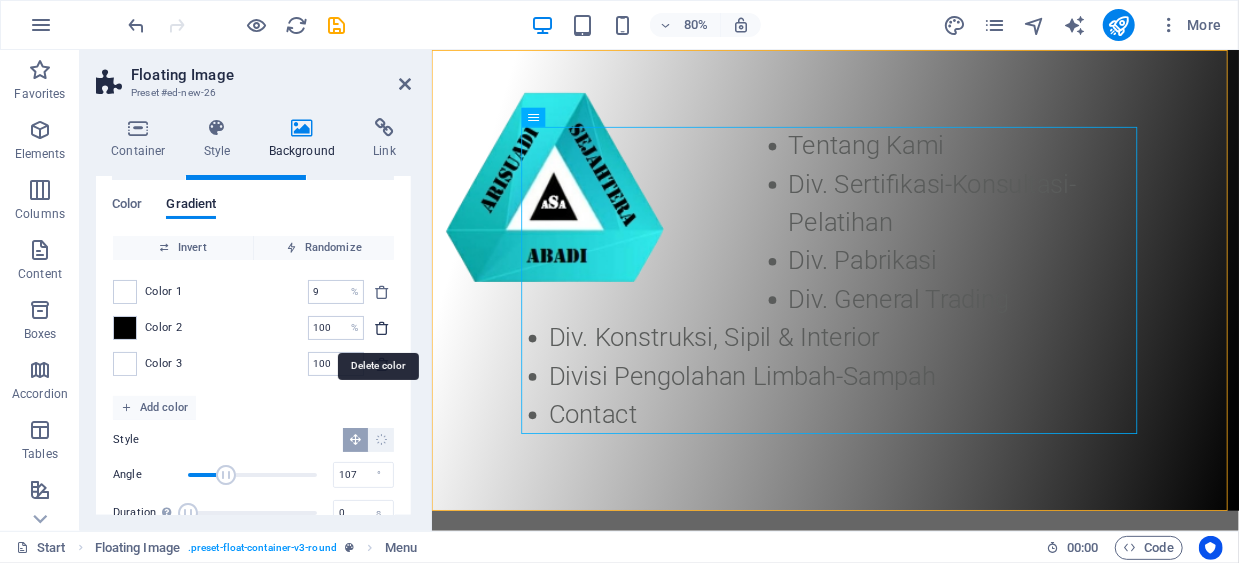 click at bounding box center [382, 328] 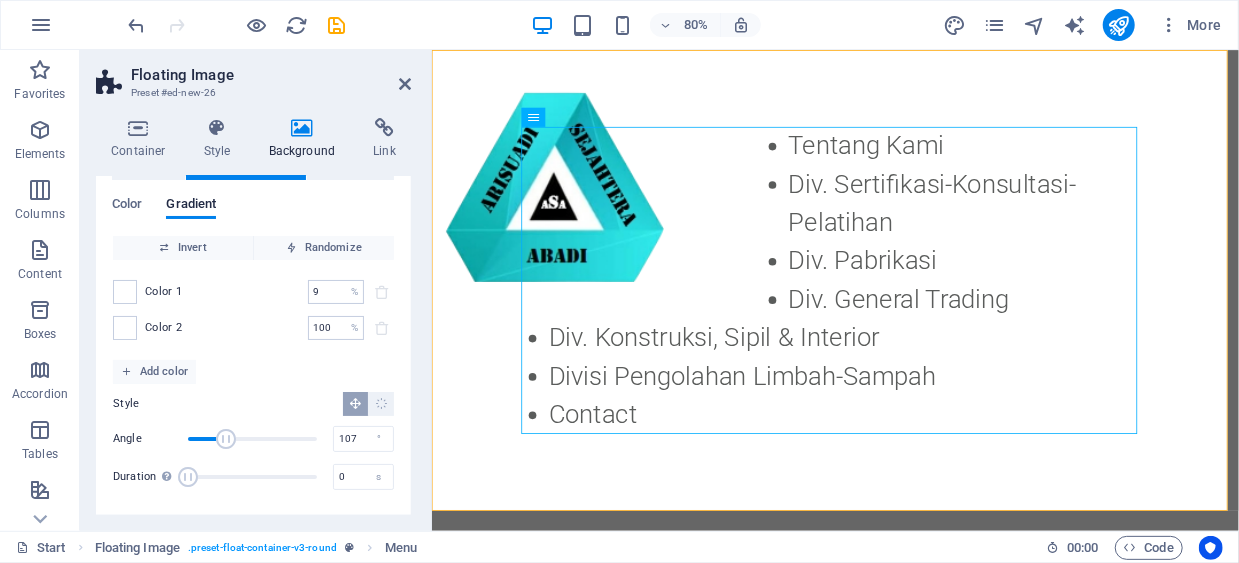 click on "Color 2 100 % ​" at bounding box center (253, 328) 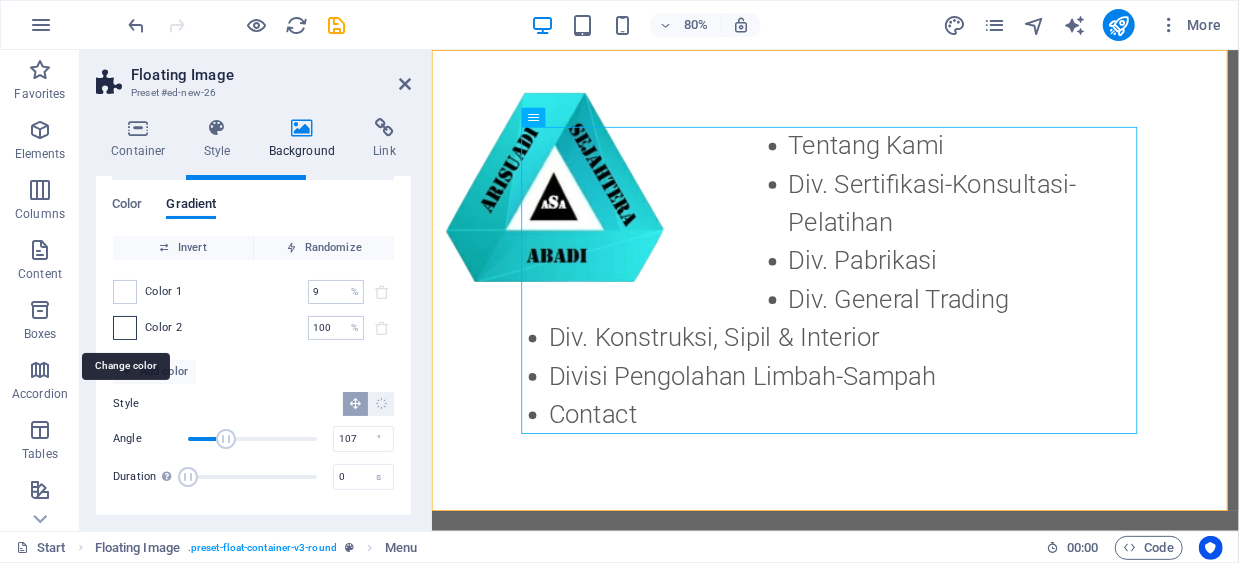 click at bounding box center (125, 328) 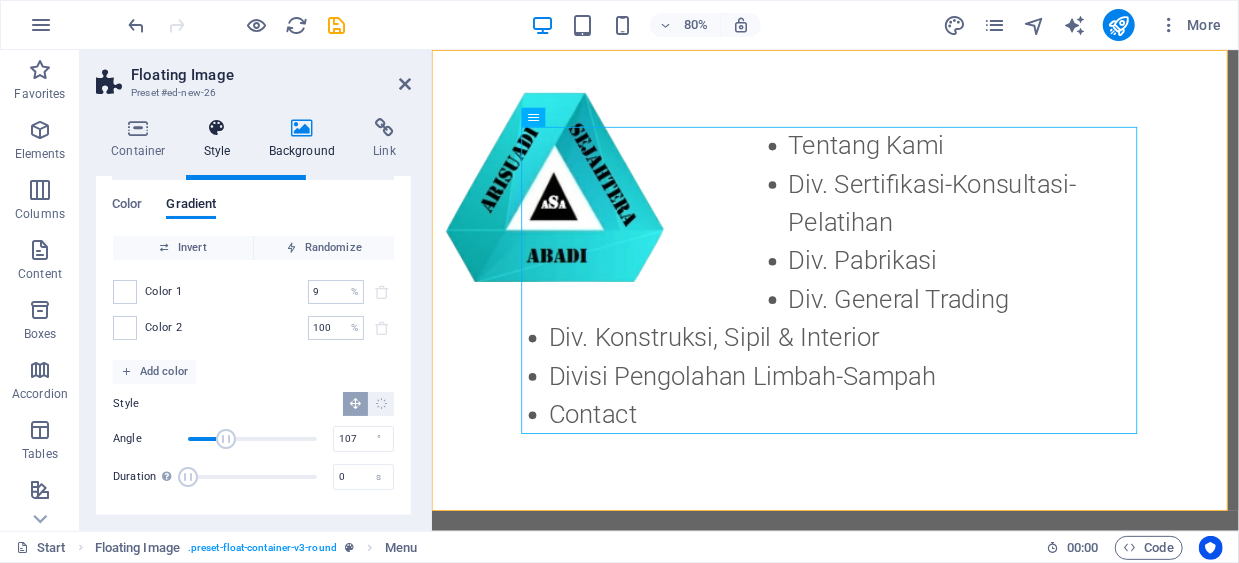 click at bounding box center (217, 128) 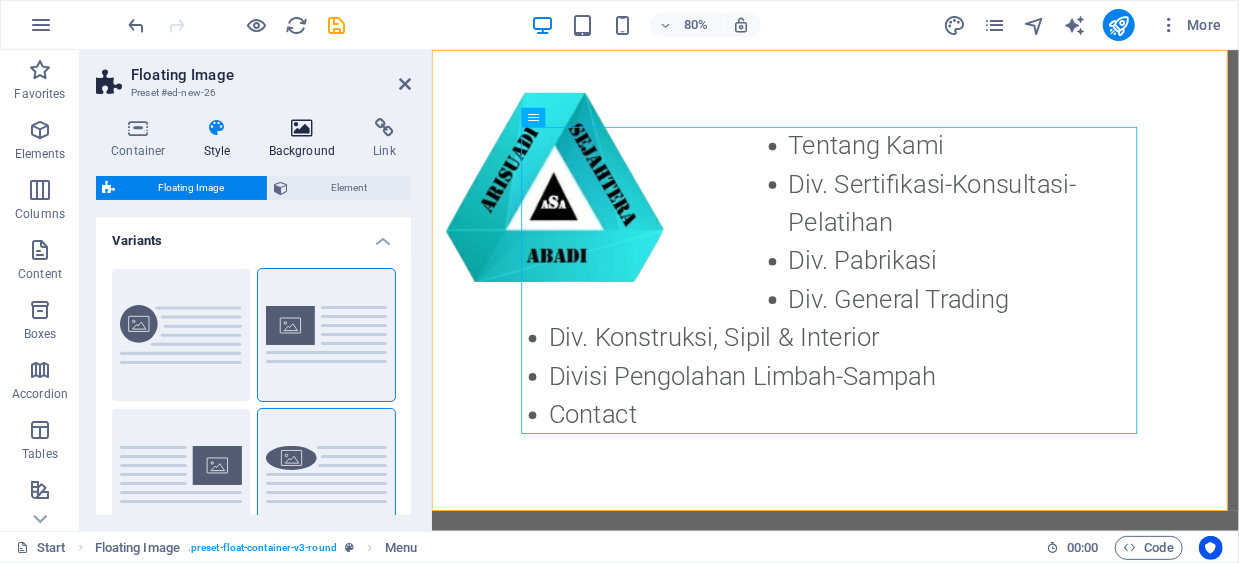 click at bounding box center [302, 128] 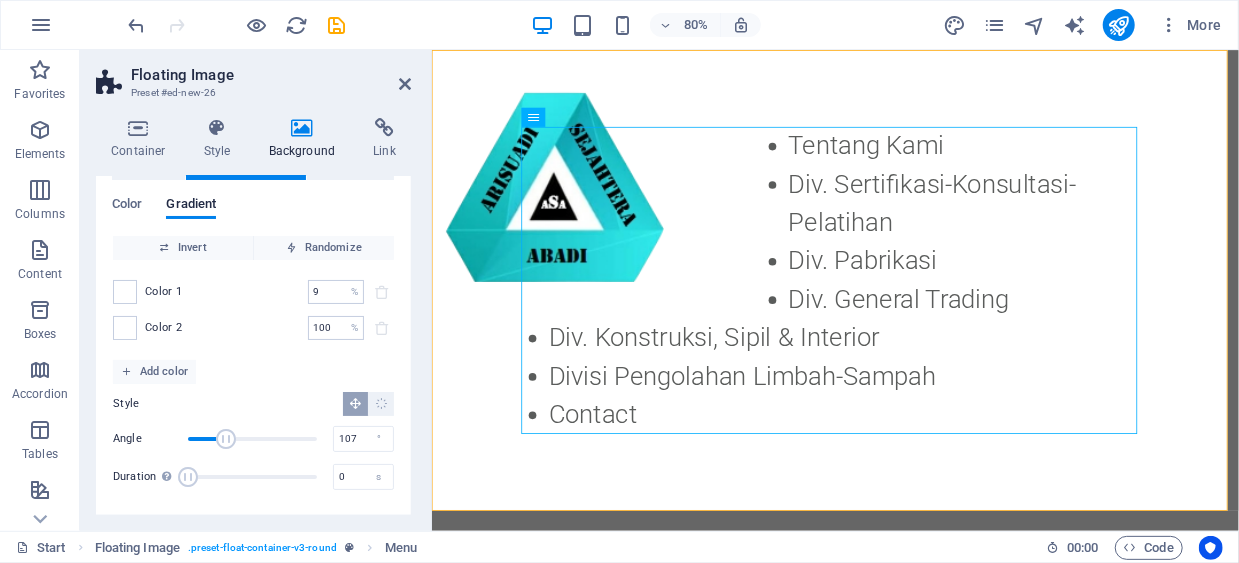 click on "Color 2" at bounding box center (164, 328) 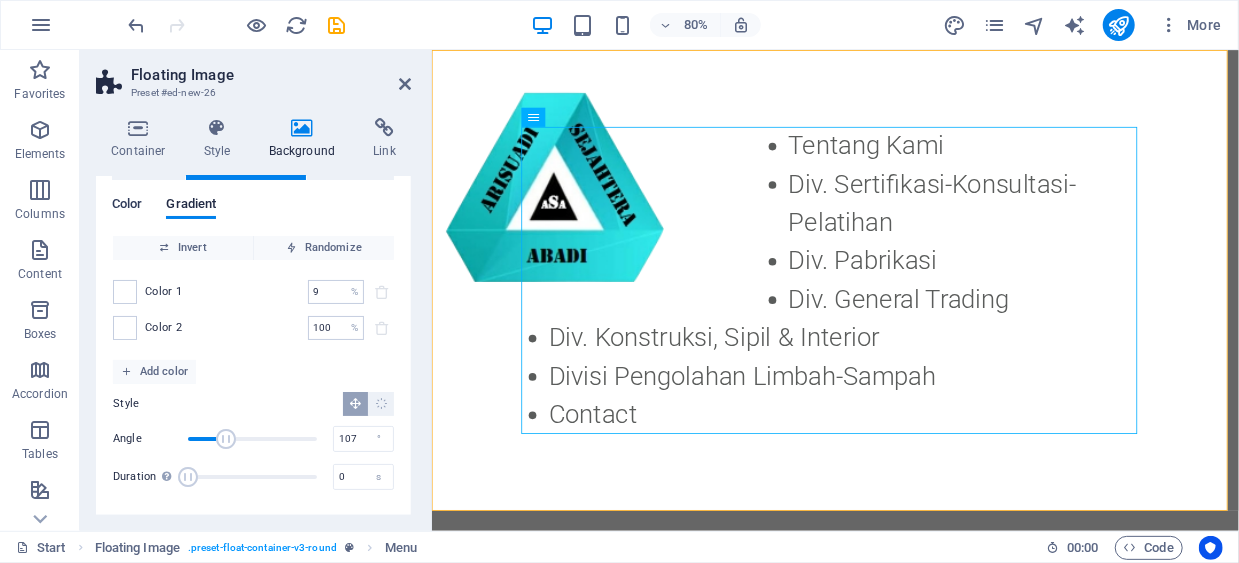 click on "Color" at bounding box center [127, 206] 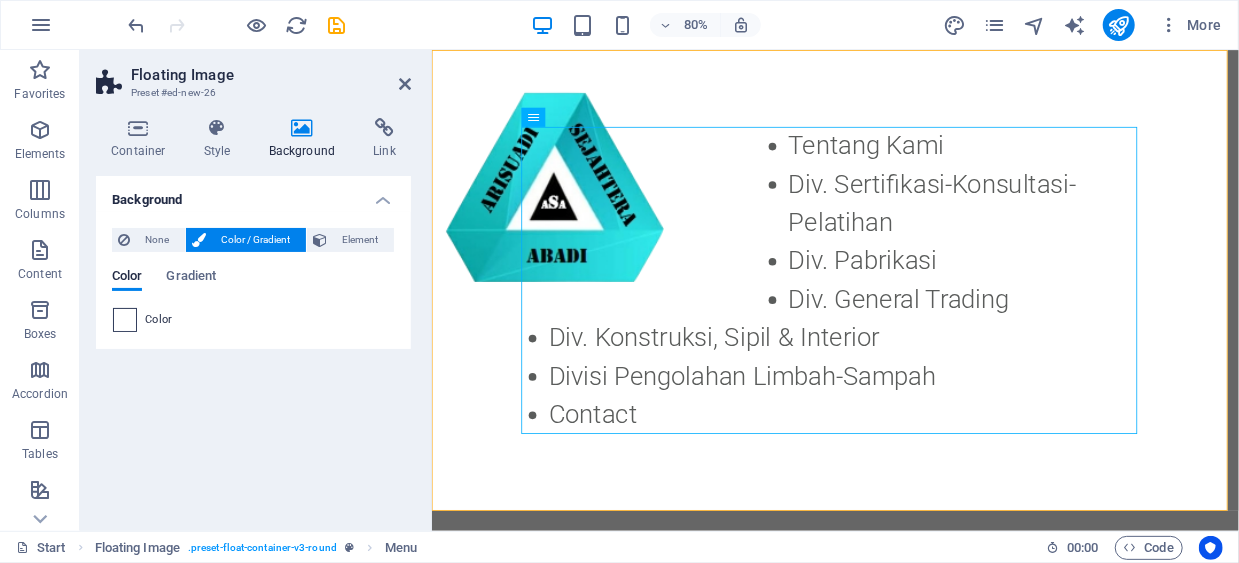click at bounding box center (125, 320) 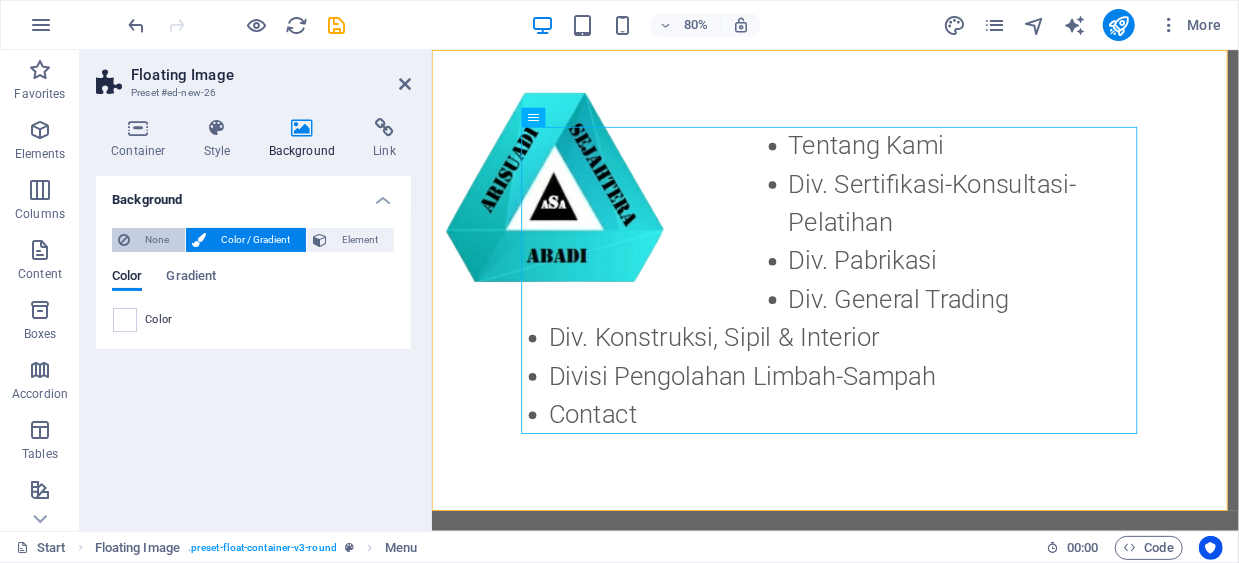 click on "None" at bounding box center (157, 240) 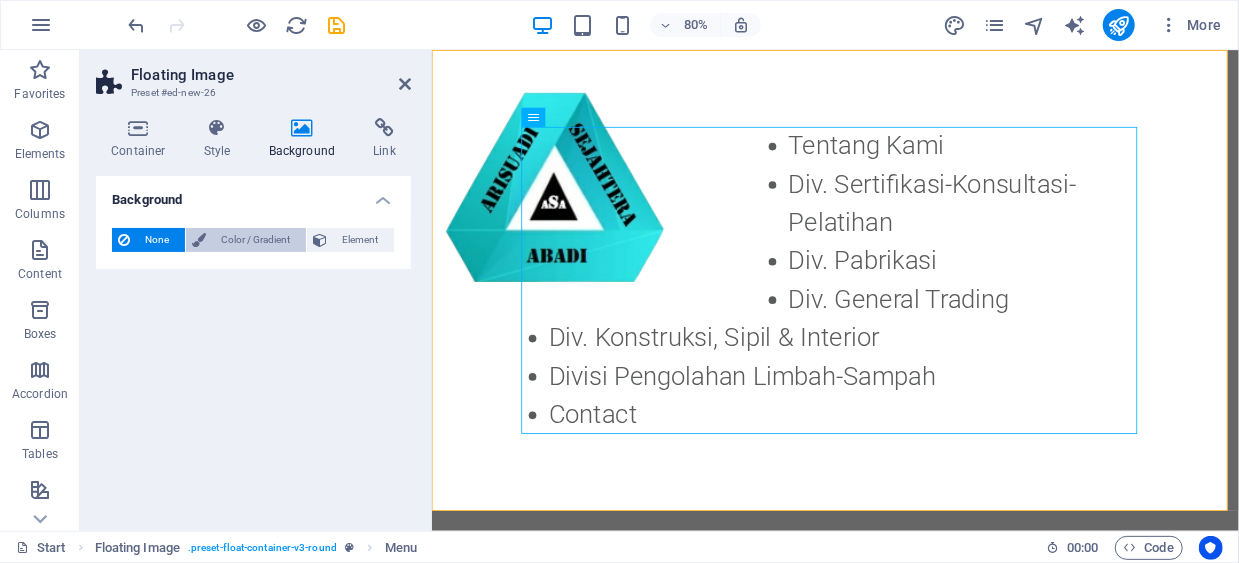 click on "Color / Gradient" at bounding box center (256, 240) 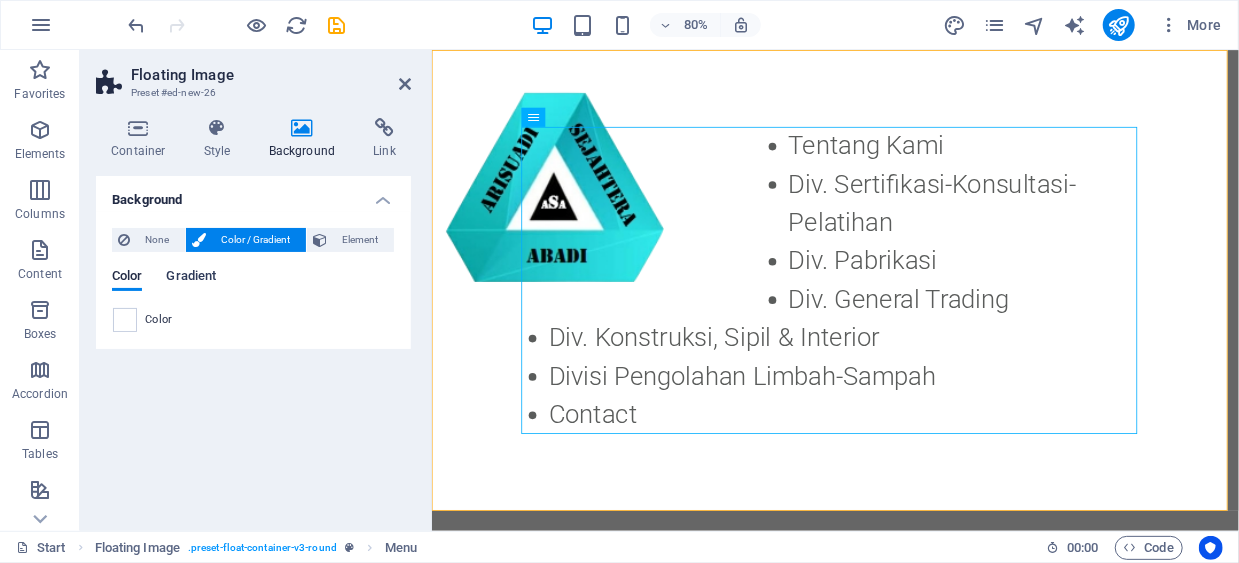 click on "Gradient" at bounding box center (191, 278) 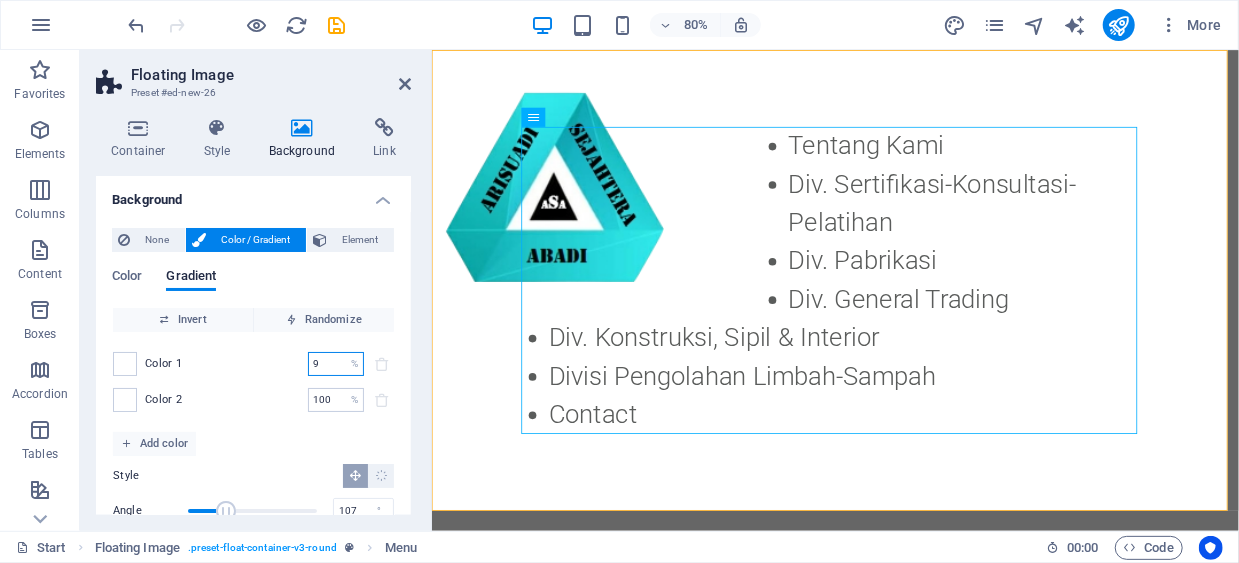 drag, startPoint x: 332, startPoint y: 361, endPoint x: 289, endPoint y: 365, distance: 43.185646 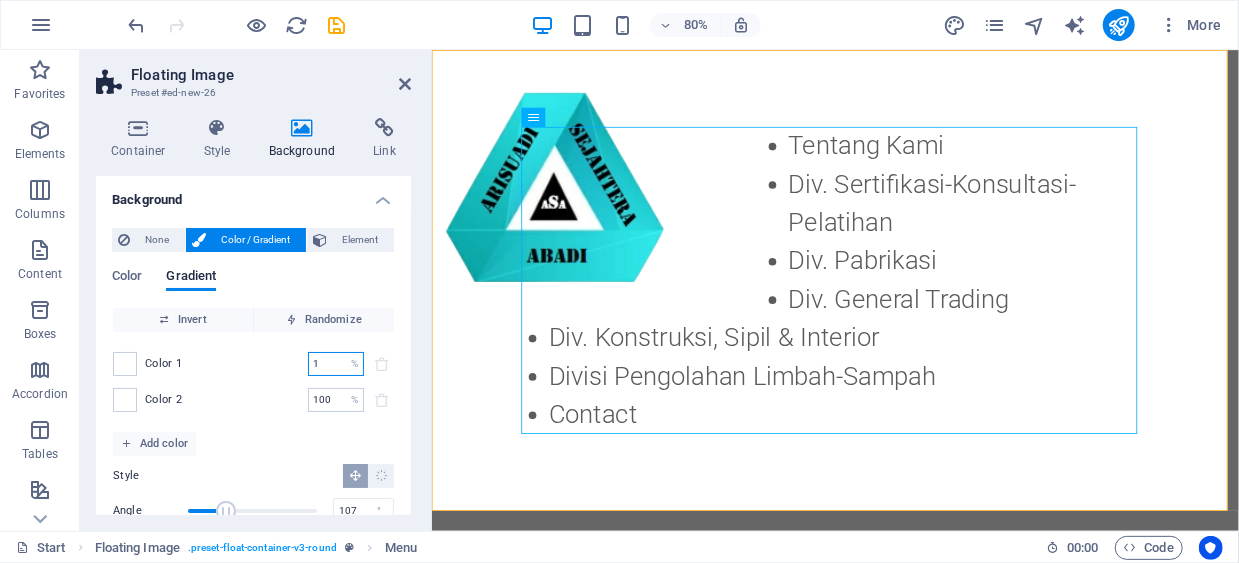 type on "1" 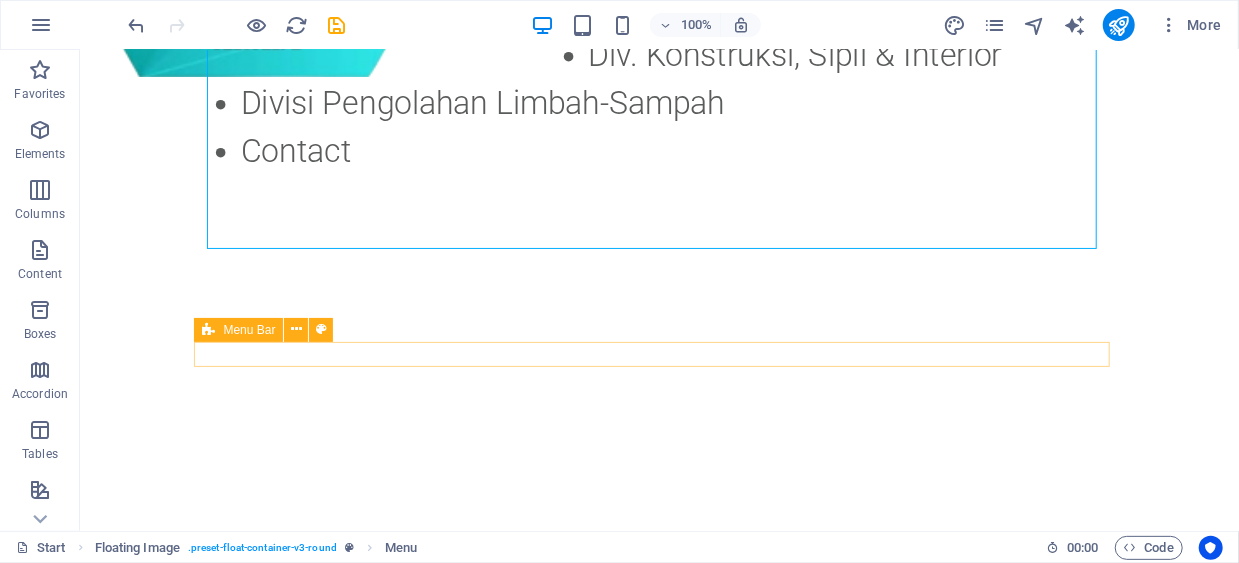 scroll, scrollTop: 0, scrollLeft: 0, axis: both 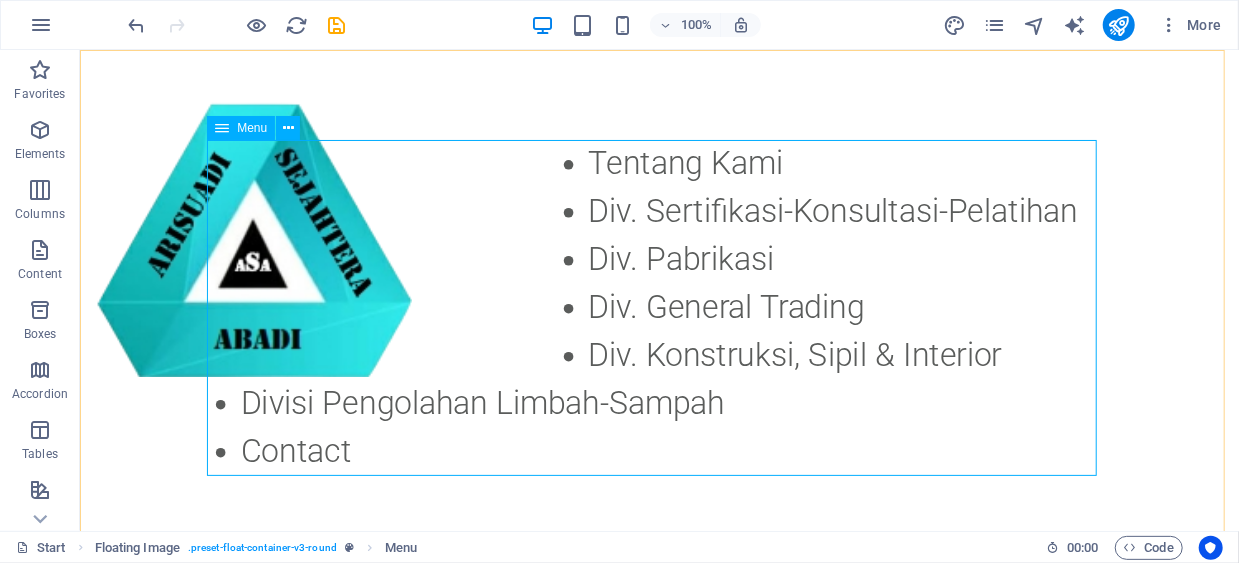 click on "Tentang Kami Div. Sertifikasi-Konsultasi-Pelatihan Div. Pabrikasi Div. General Trading Div. Konstruksi, Sipil & Interior Divisi Pengolahan Limbah-Sampah Contact" at bounding box center (659, 307) 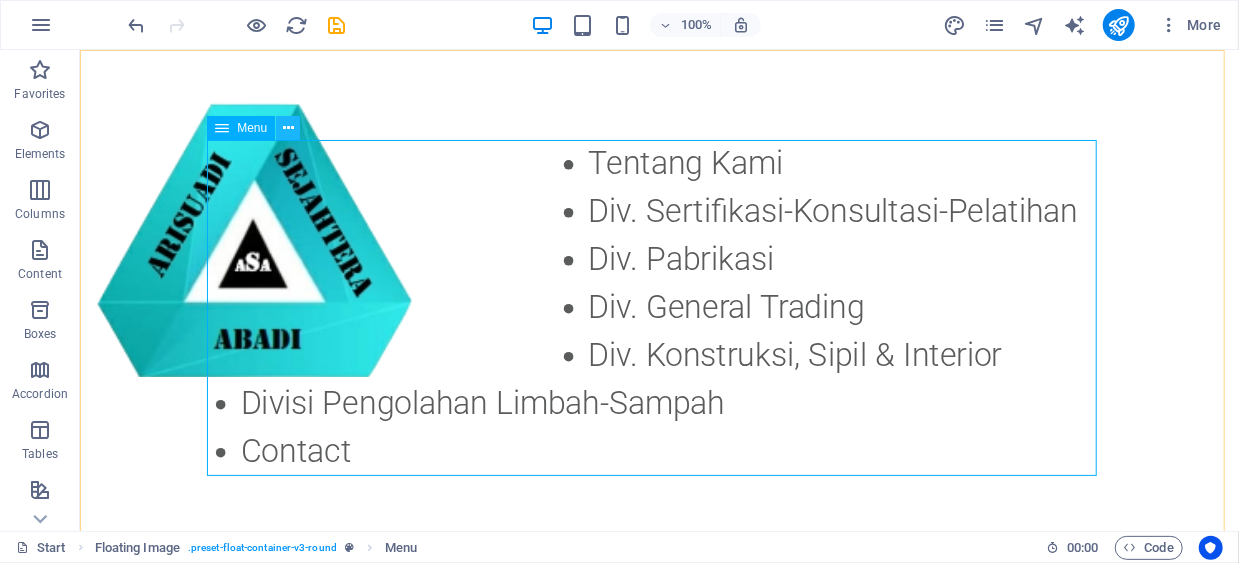 click at bounding box center (288, 128) 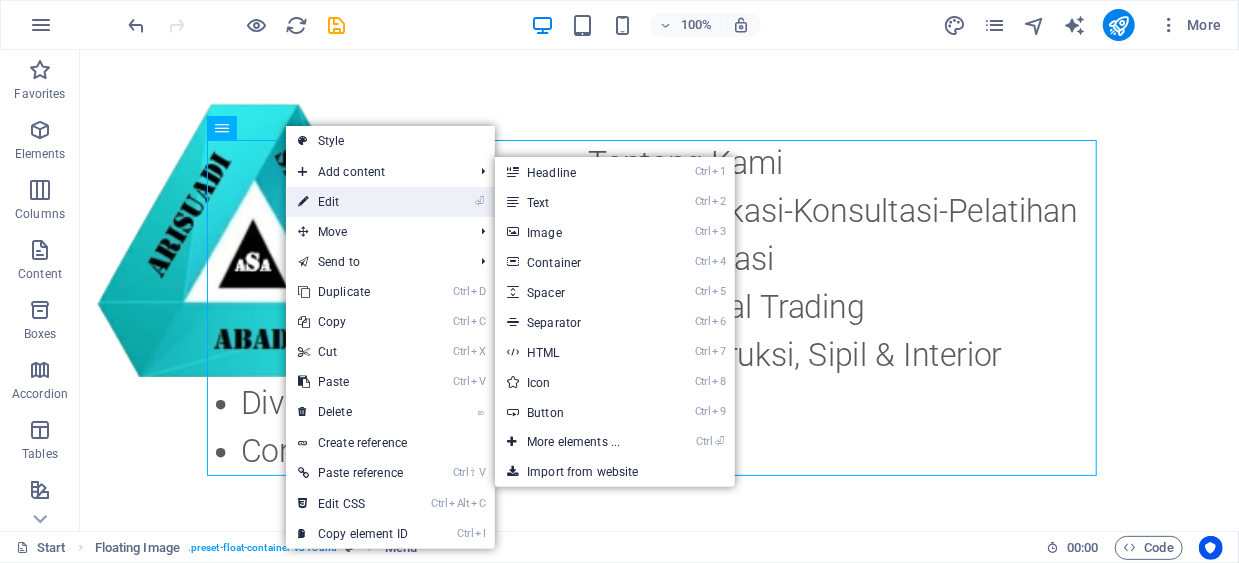 click on "⏎  Edit" at bounding box center (353, 202) 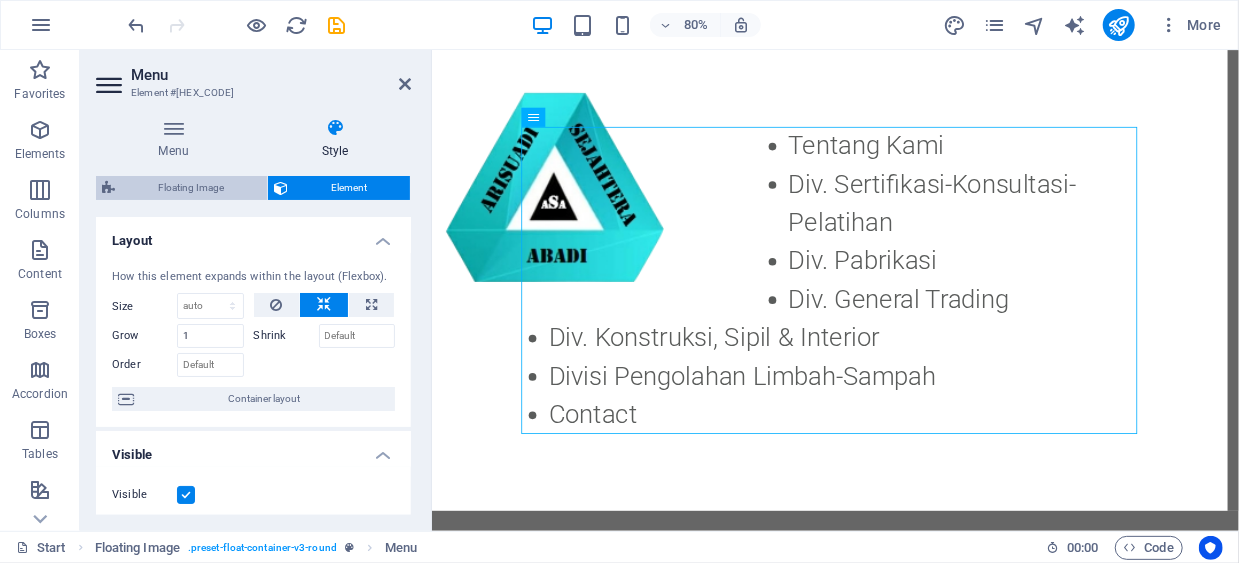 click on "Floating Image" at bounding box center [191, 188] 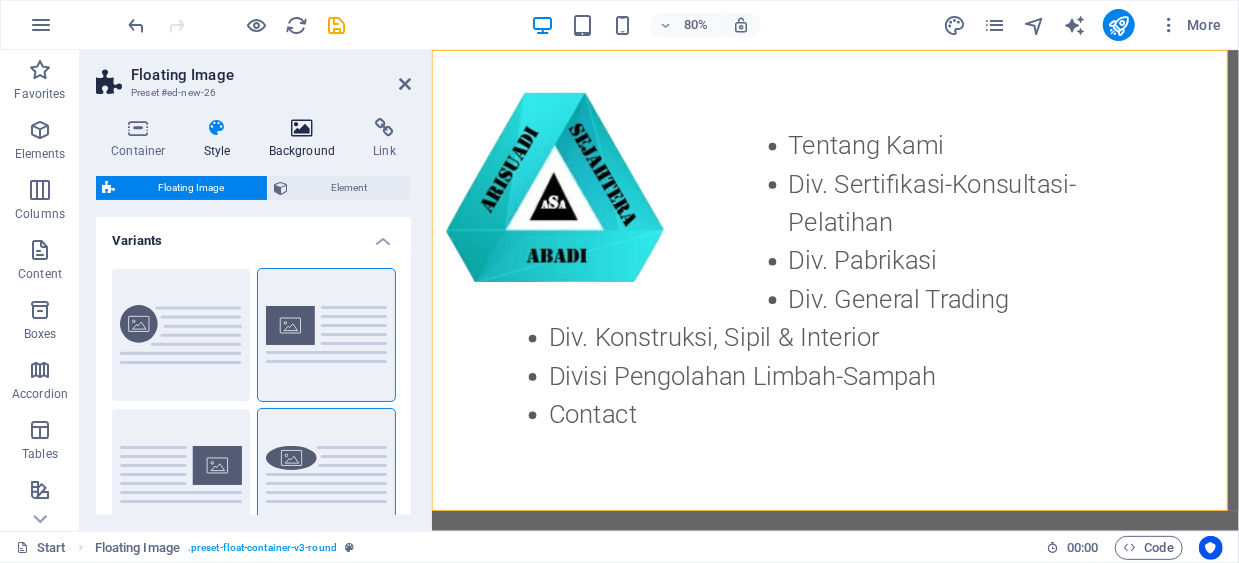 click at bounding box center (302, 128) 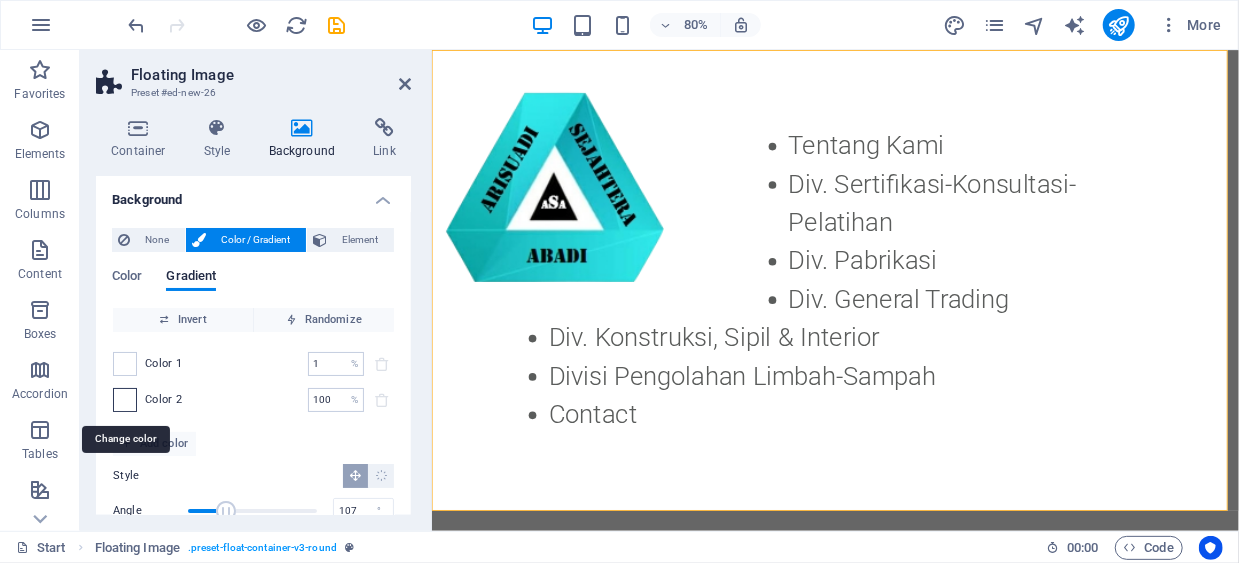 click at bounding box center (125, 400) 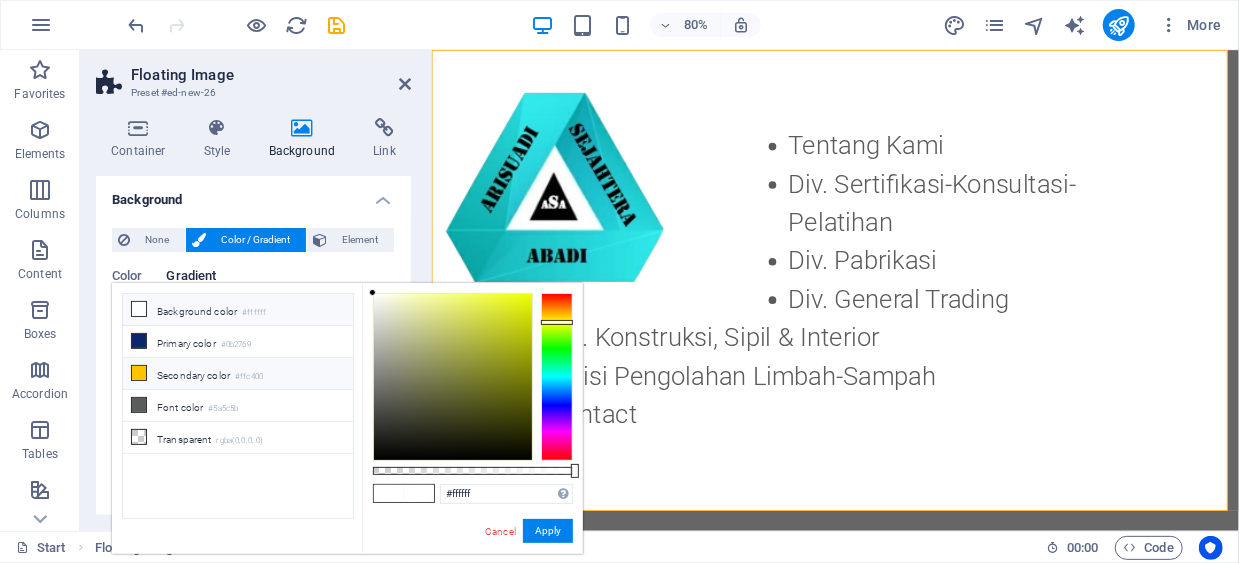 click at bounding box center (139, 373) 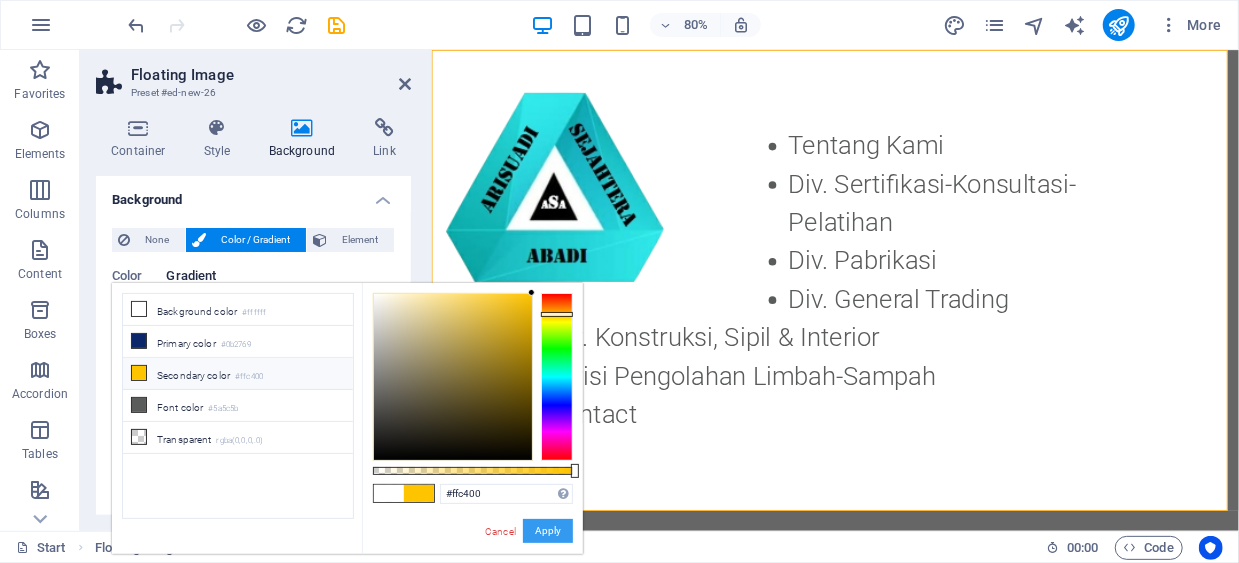 click on "Apply" at bounding box center [548, 531] 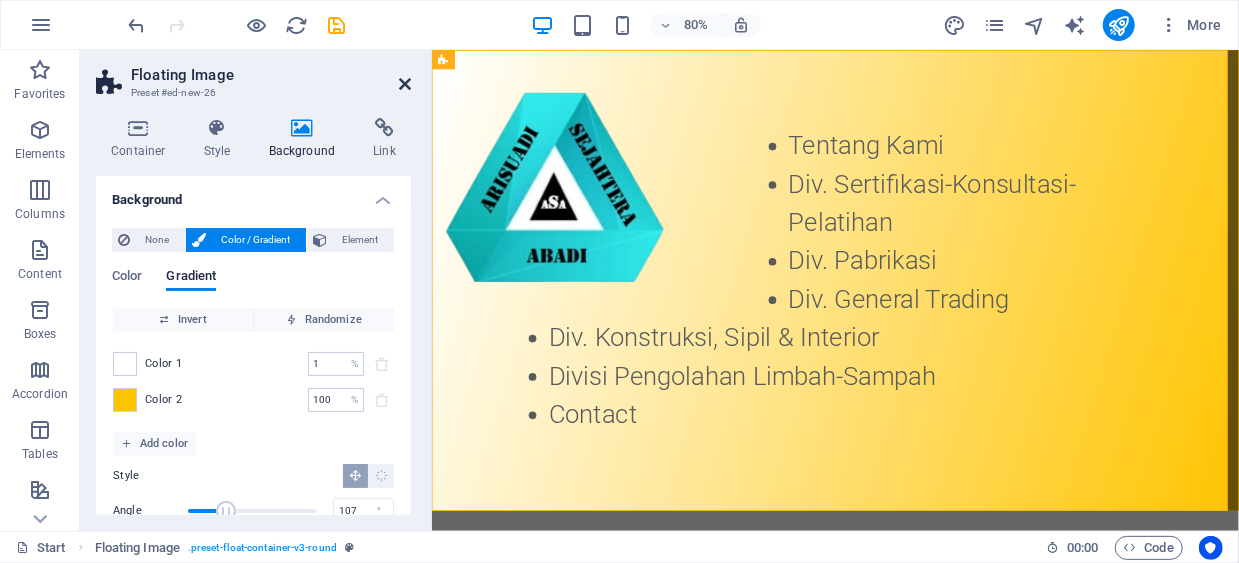 click at bounding box center (405, 84) 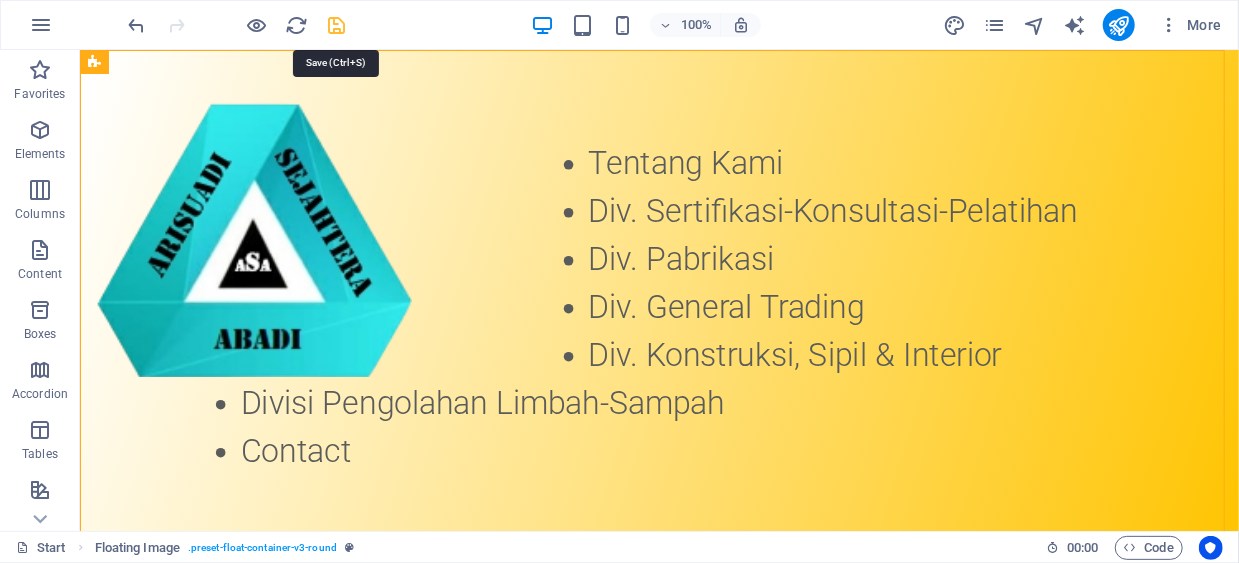click at bounding box center (337, 25) 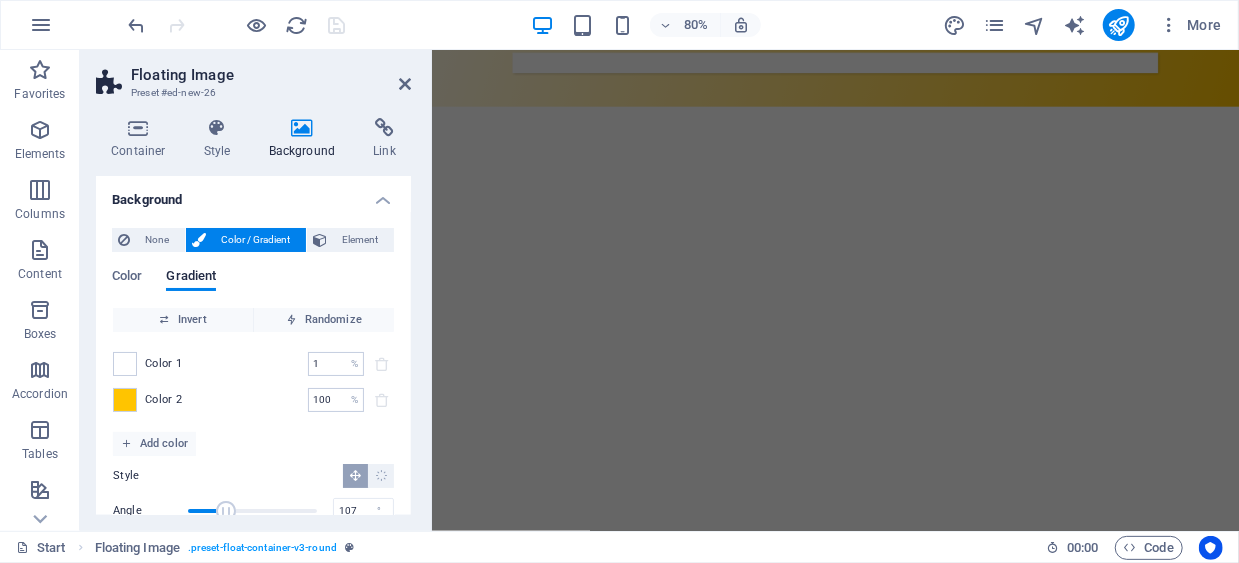 scroll, scrollTop: 500, scrollLeft: 0, axis: vertical 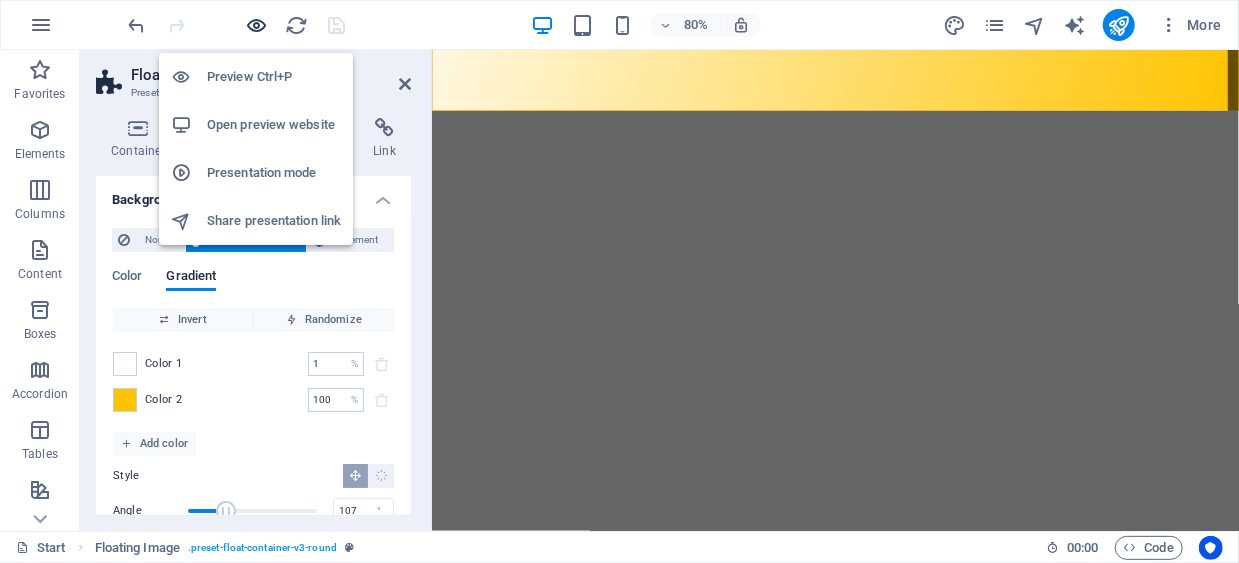 click at bounding box center [257, 25] 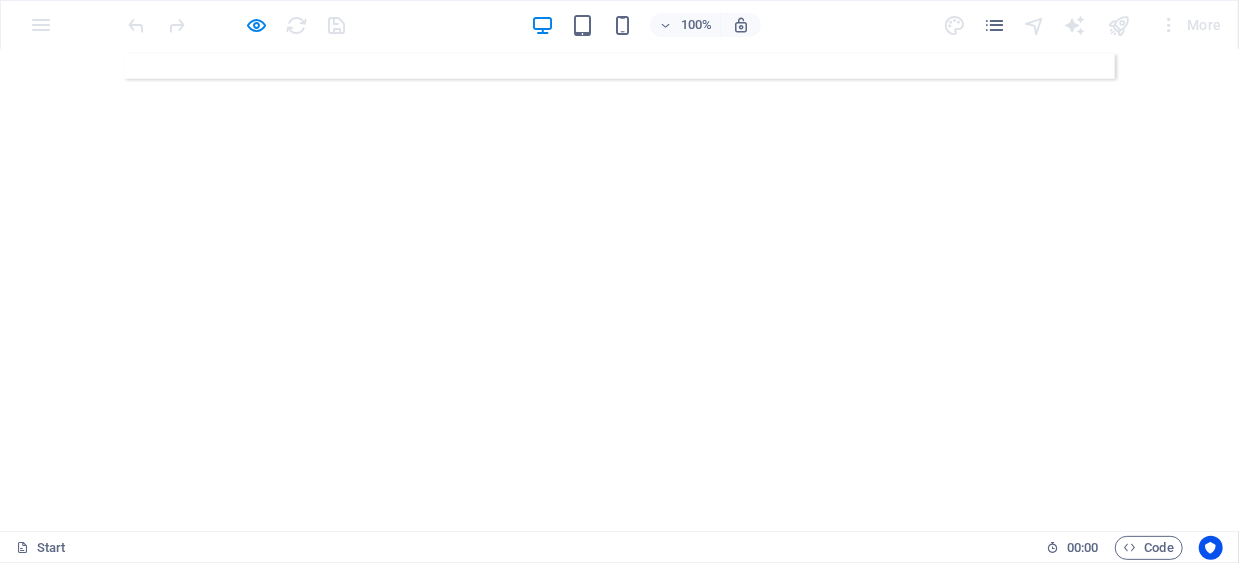 scroll, scrollTop: 1017, scrollLeft: 0, axis: vertical 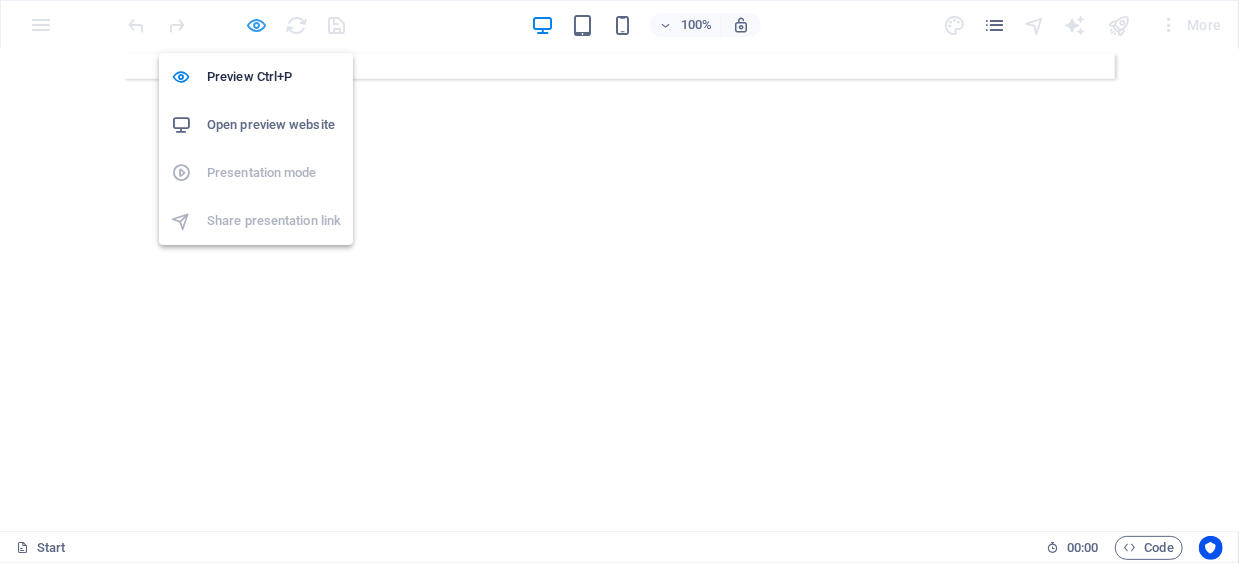 click at bounding box center (257, 25) 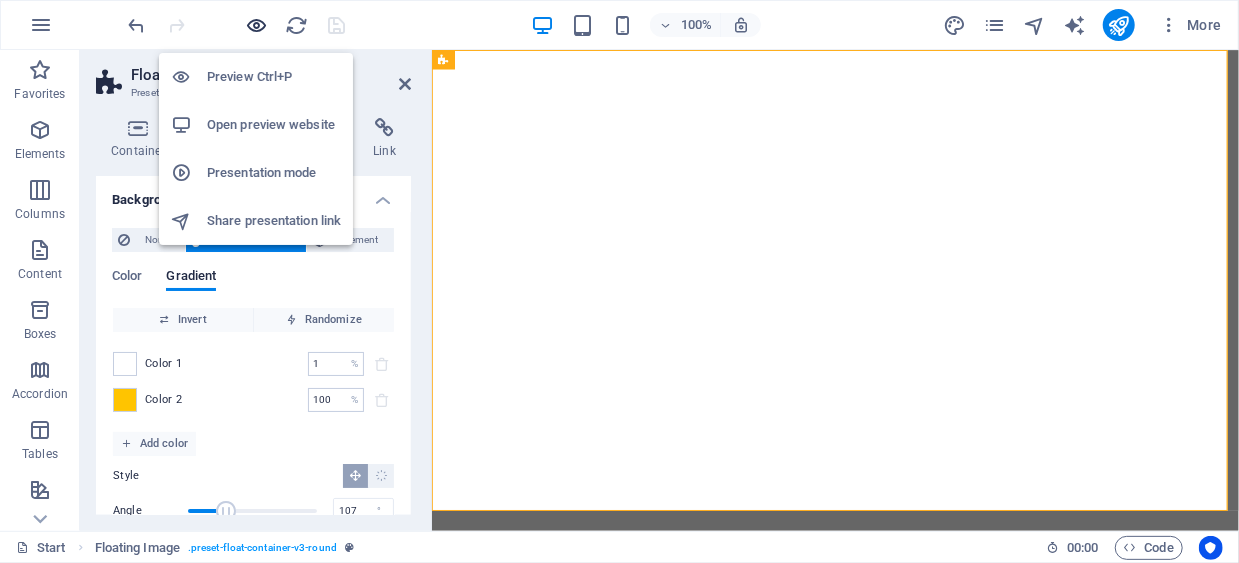scroll, scrollTop: 0, scrollLeft: 0, axis: both 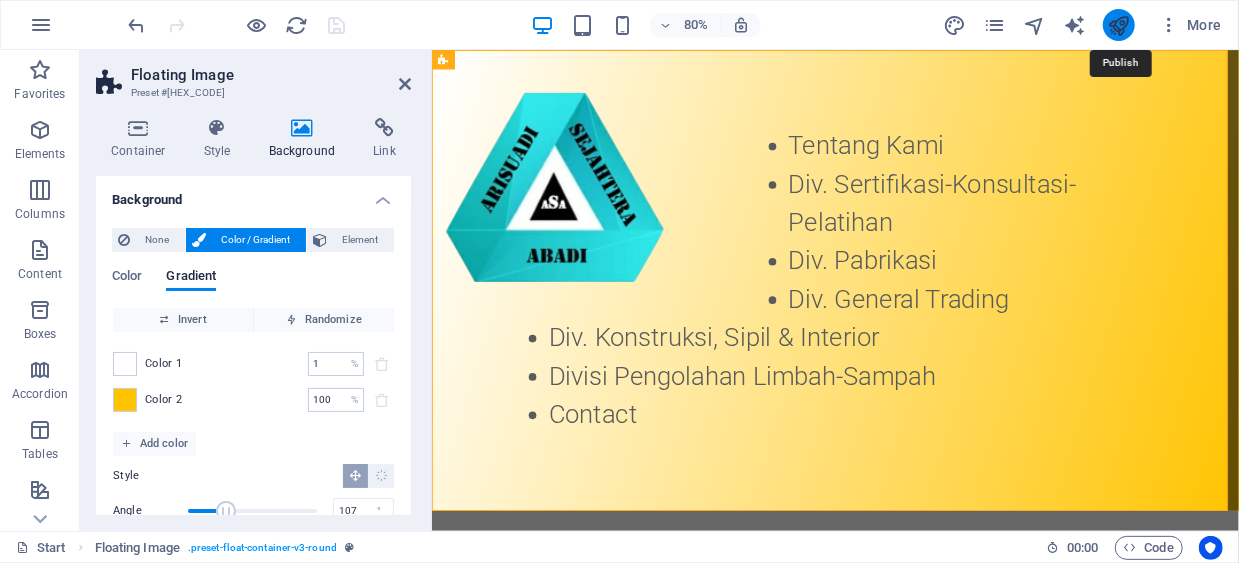 click at bounding box center (1118, 25) 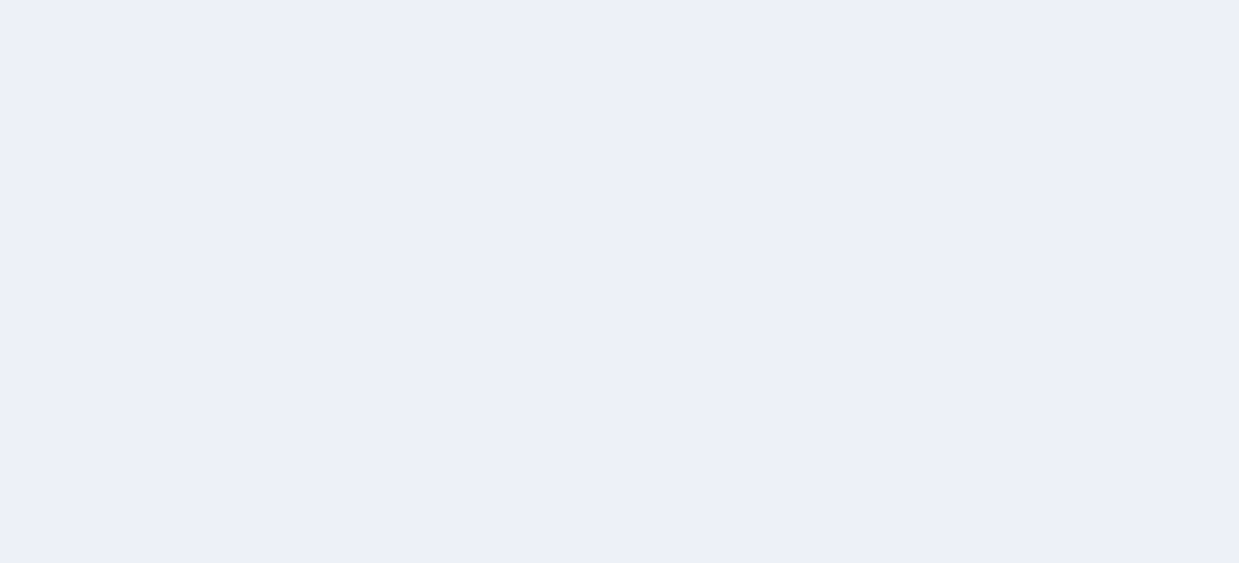 scroll, scrollTop: 0, scrollLeft: 0, axis: both 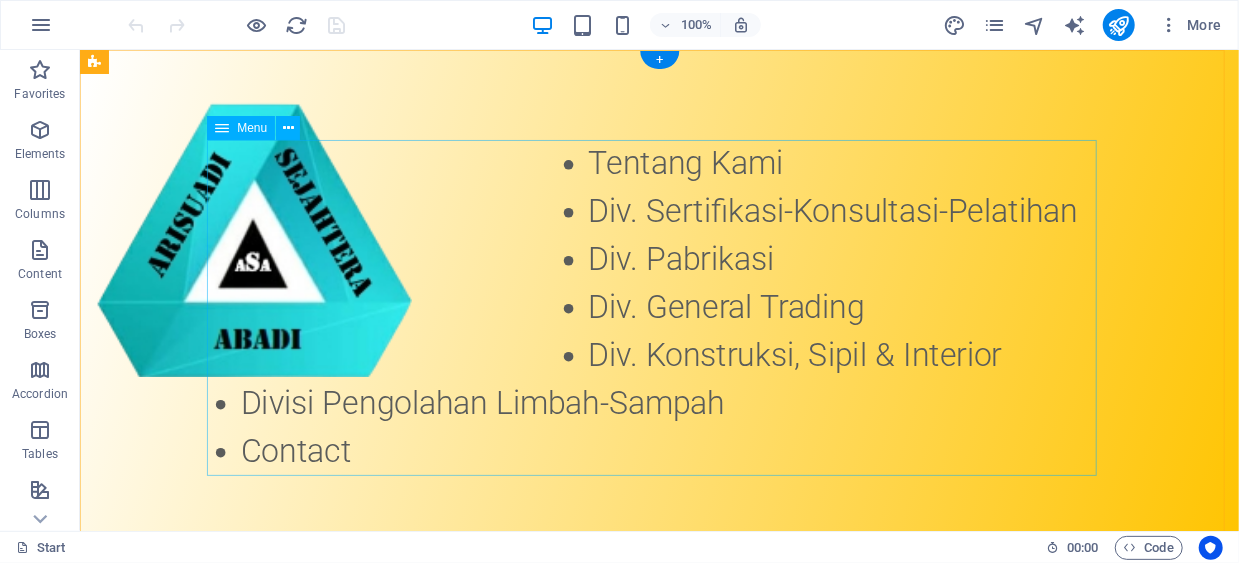 click on "Tentang Kami Div. Sertifikasi-Konsultasi-Pelatihan Div. Pabrikasi Div. General Trading Div. Konstruksi, Sipil & Interior Divisi Pengolahan Limbah-Sampah Contact" at bounding box center [659, 307] 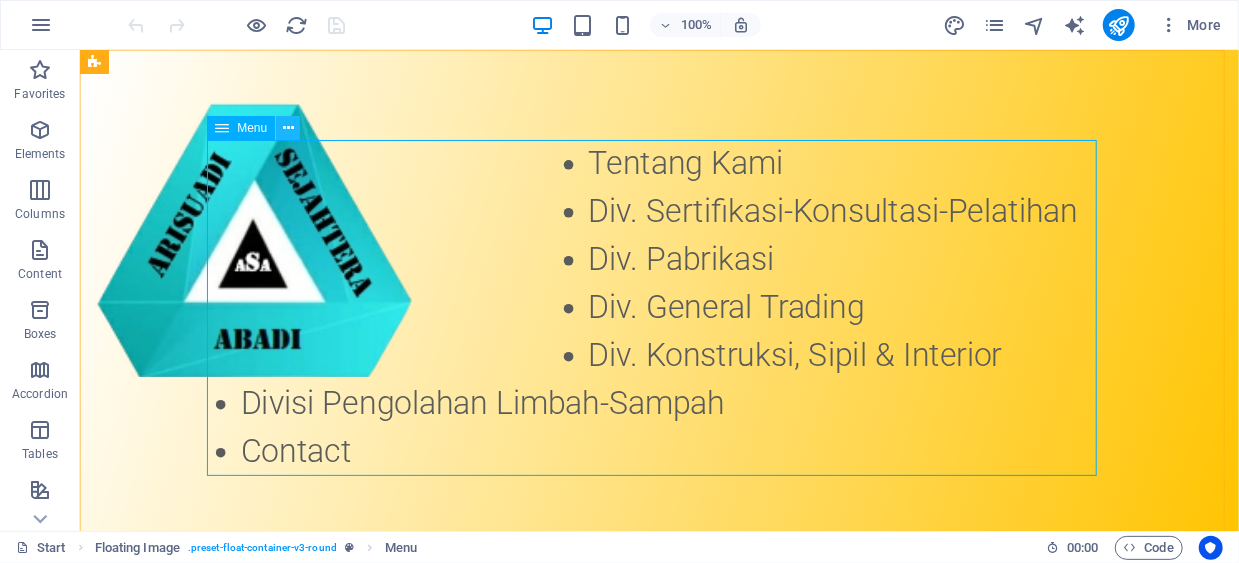 click at bounding box center (288, 128) 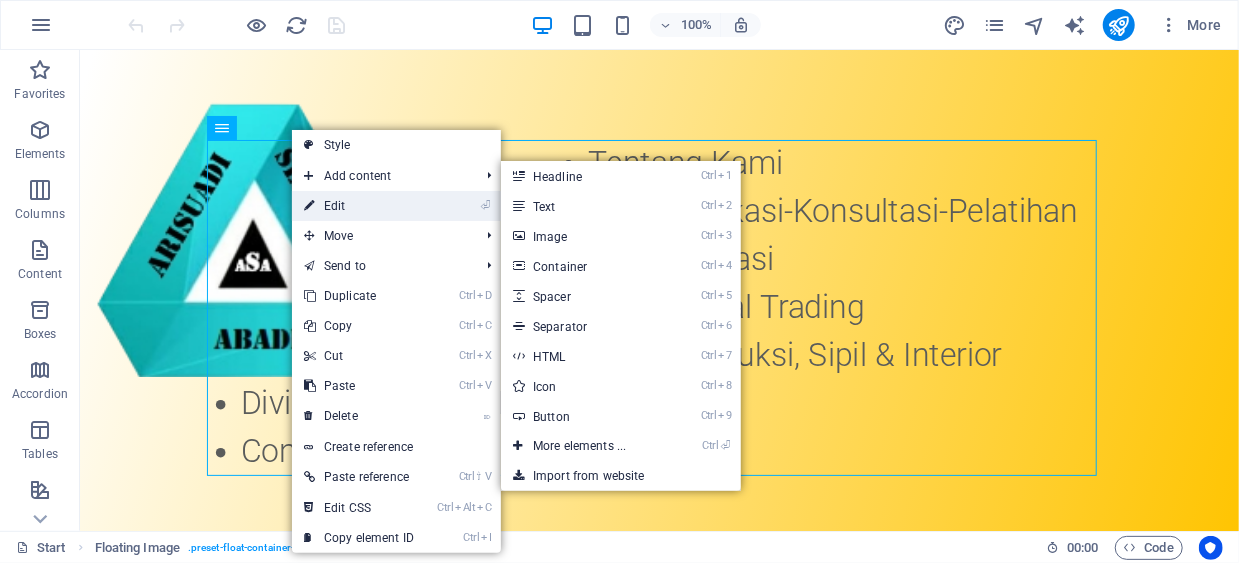 click on "⏎  Edit" at bounding box center [359, 206] 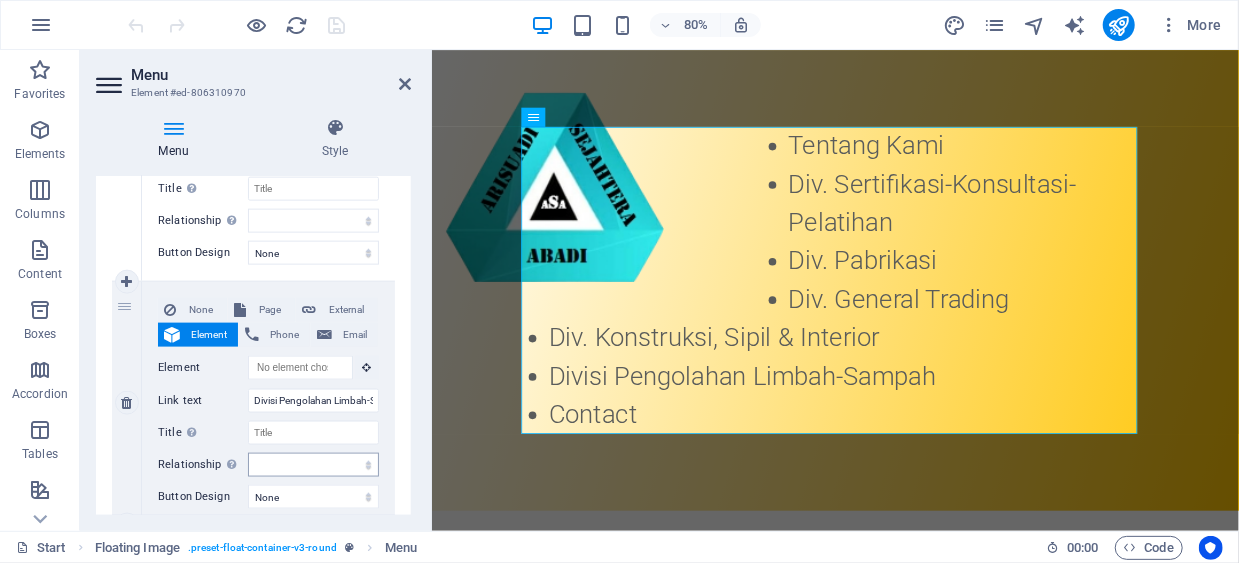 scroll, scrollTop: 1300, scrollLeft: 0, axis: vertical 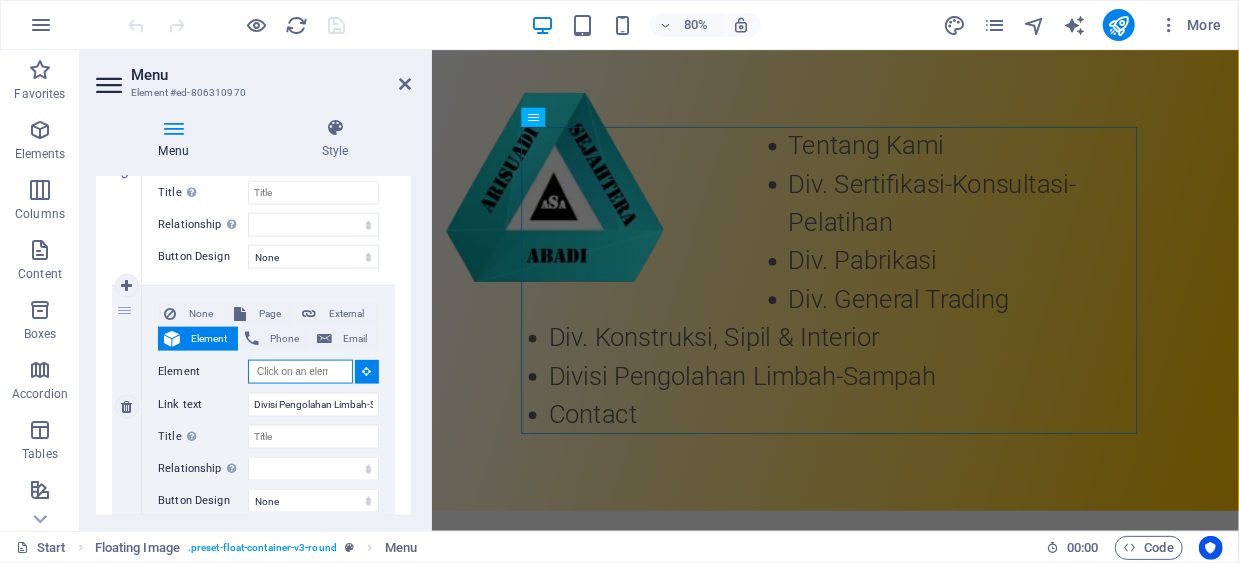 click on "Element" at bounding box center [300, 372] 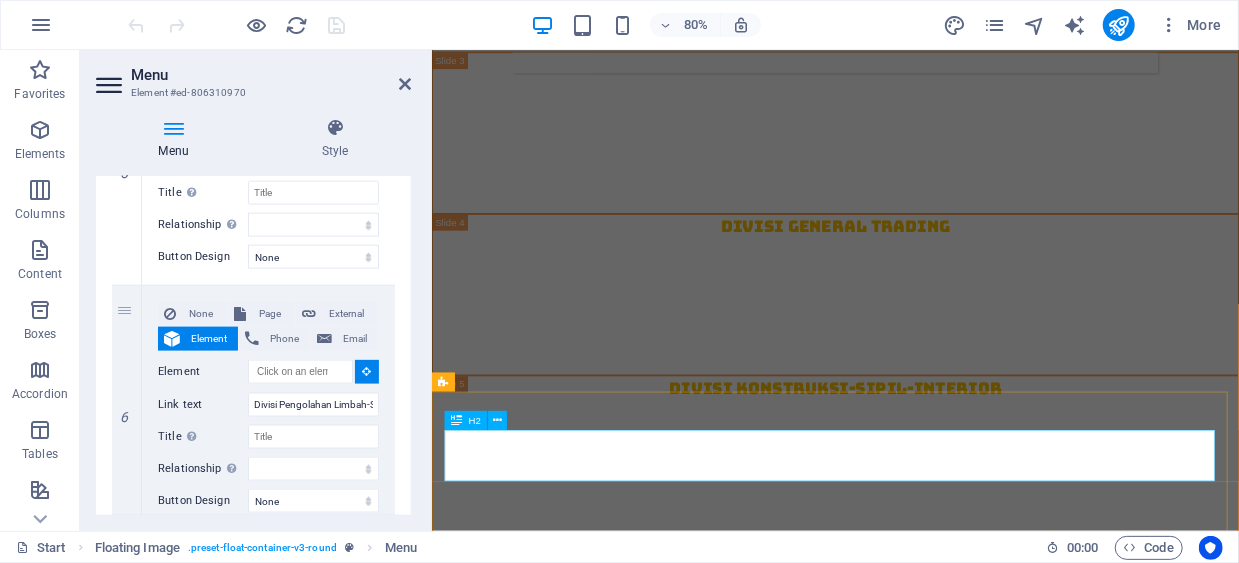 scroll, scrollTop: 2400, scrollLeft: 0, axis: vertical 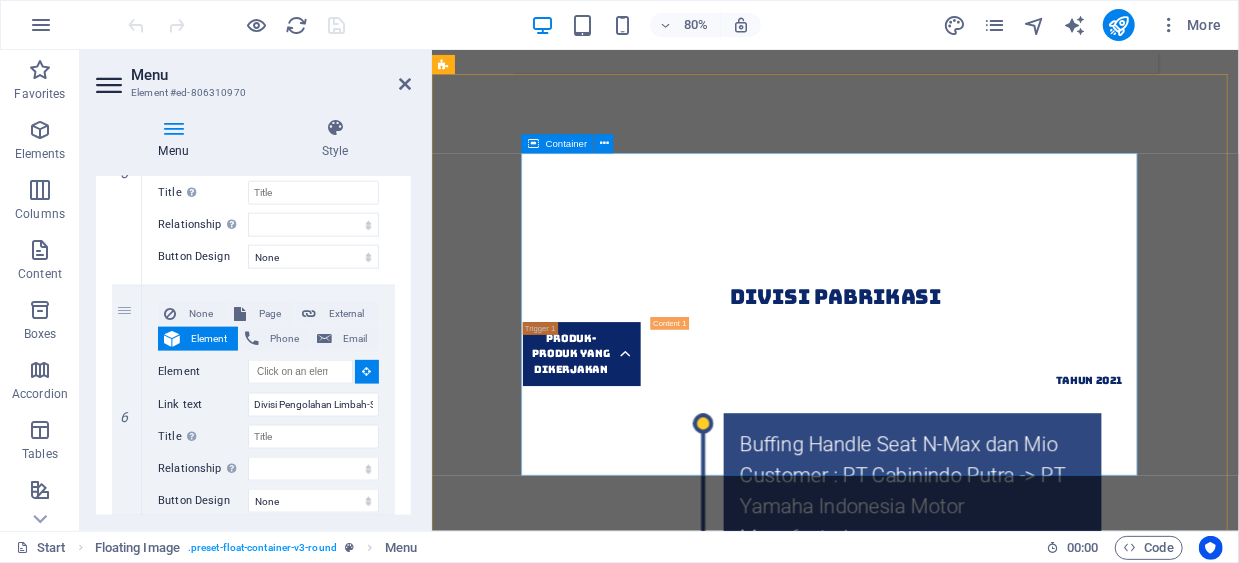 click on "DIVISI PENGOLAHAN LIMBAH-SAMPAH  Limbah menjadi RDF (Refuse Derived Fuel), bahan bakar turunan sampah Limbah menjadi BBM dengan teknologi Pyrolisis Limbah menjadi kompos Limbah untuk budi daya Magot  Limbah menjadi bahan bangunan" at bounding box center (936, 17003) 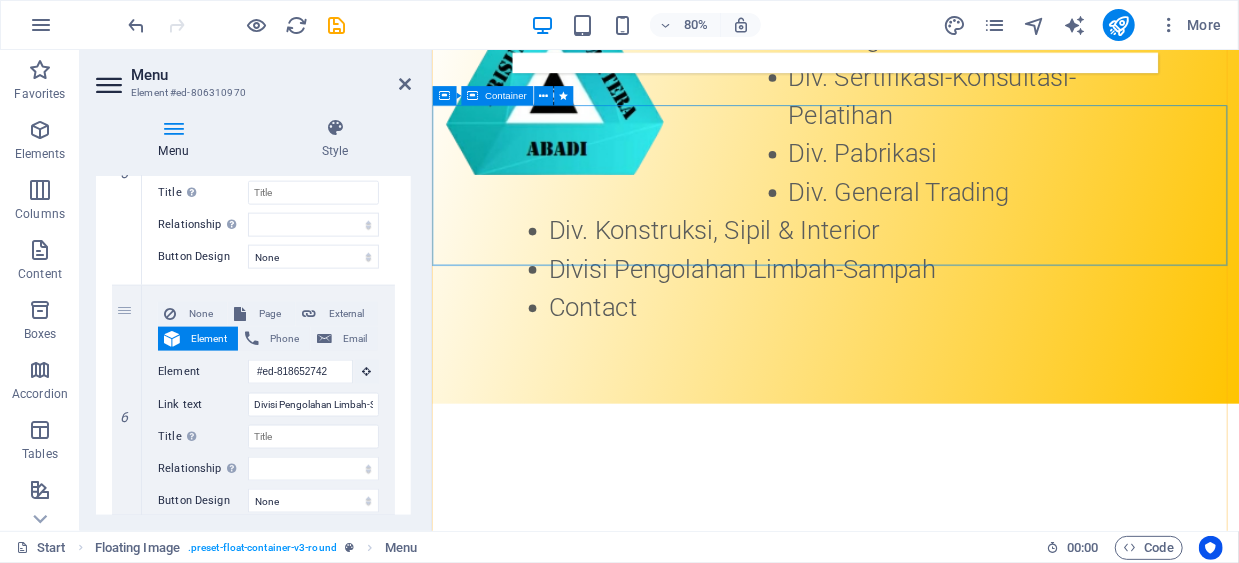 scroll, scrollTop: 34, scrollLeft: 0, axis: vertical 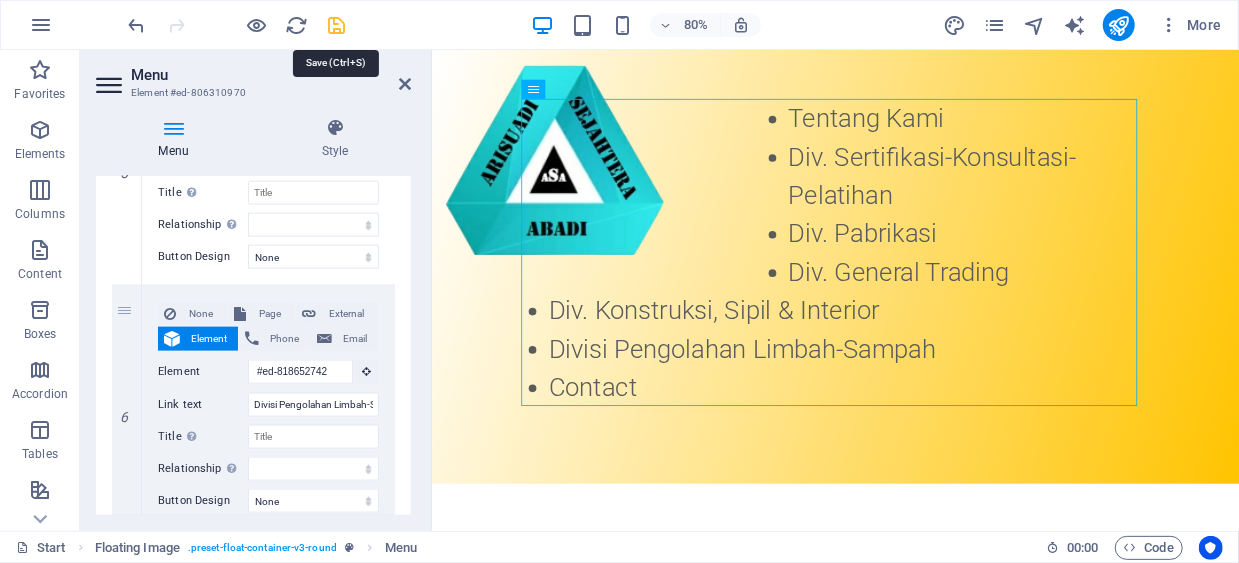 click at bounding box center [337, 25] 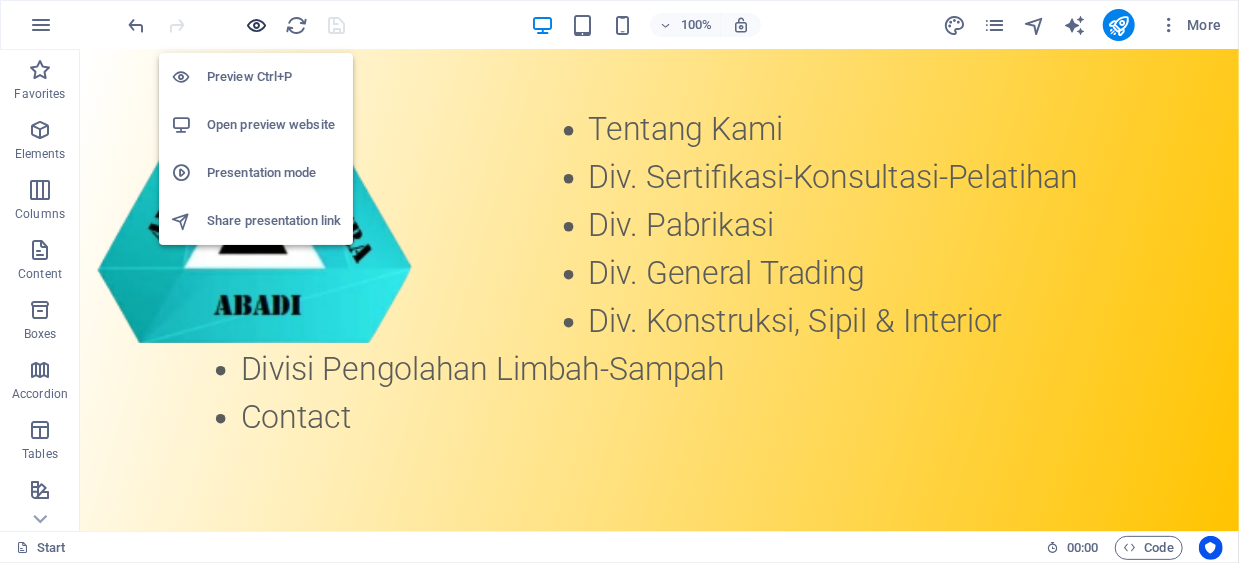 click at bounding box center (257, 25) 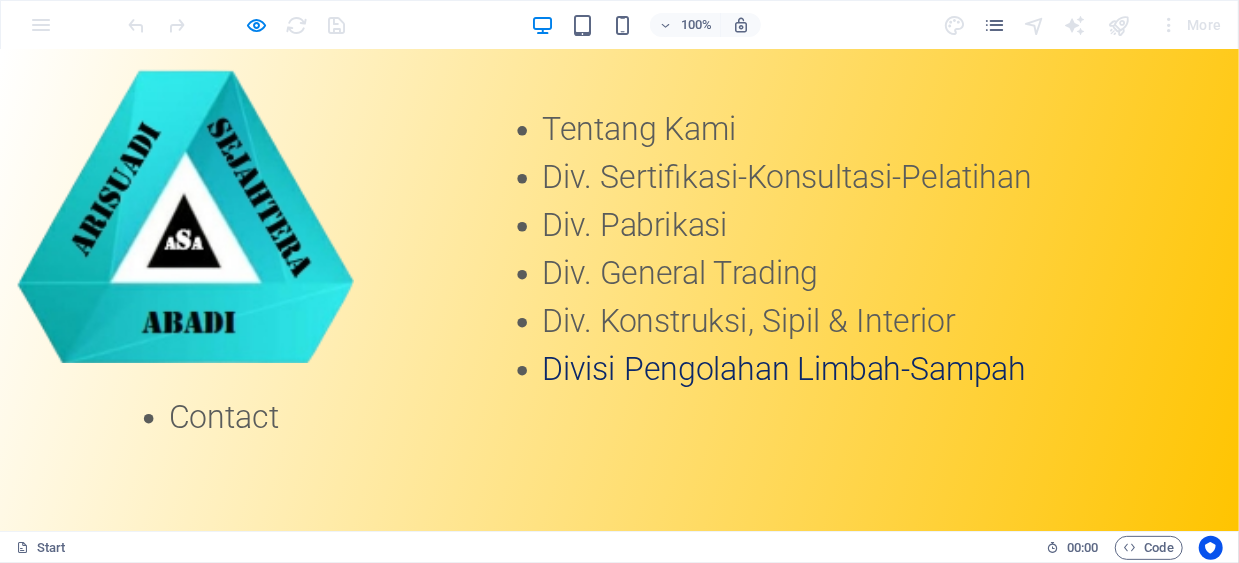 click on "Divisi Pengolahan Limbah-Sampah" at bounding box center [784, 369] 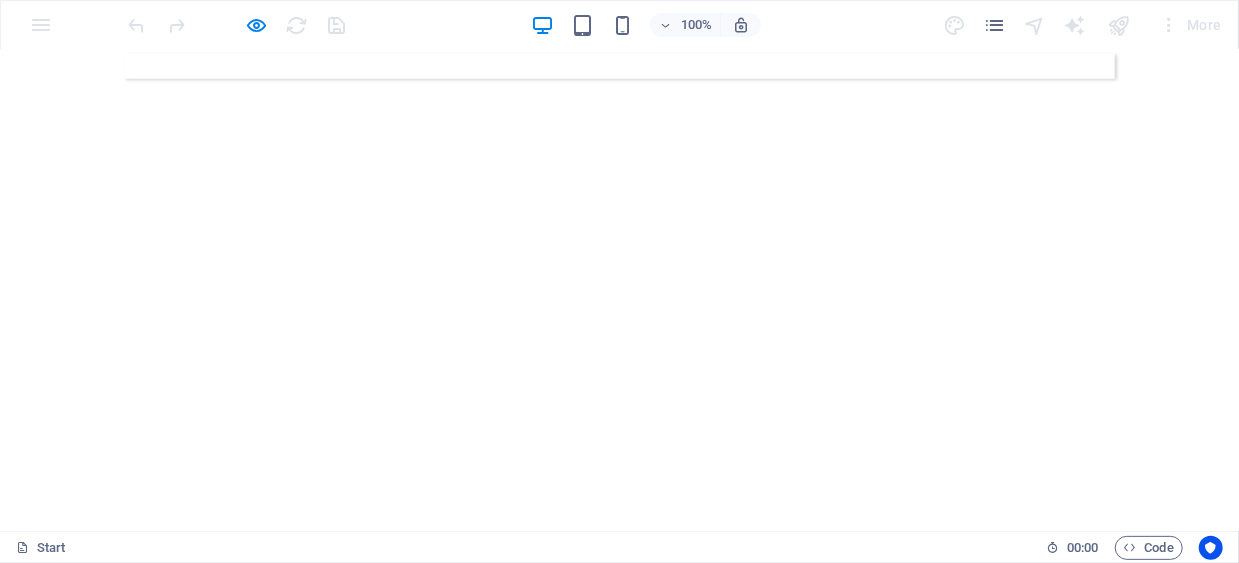 scroll, scrollTop: 13173, scrollLeft: 0, axis: vertical 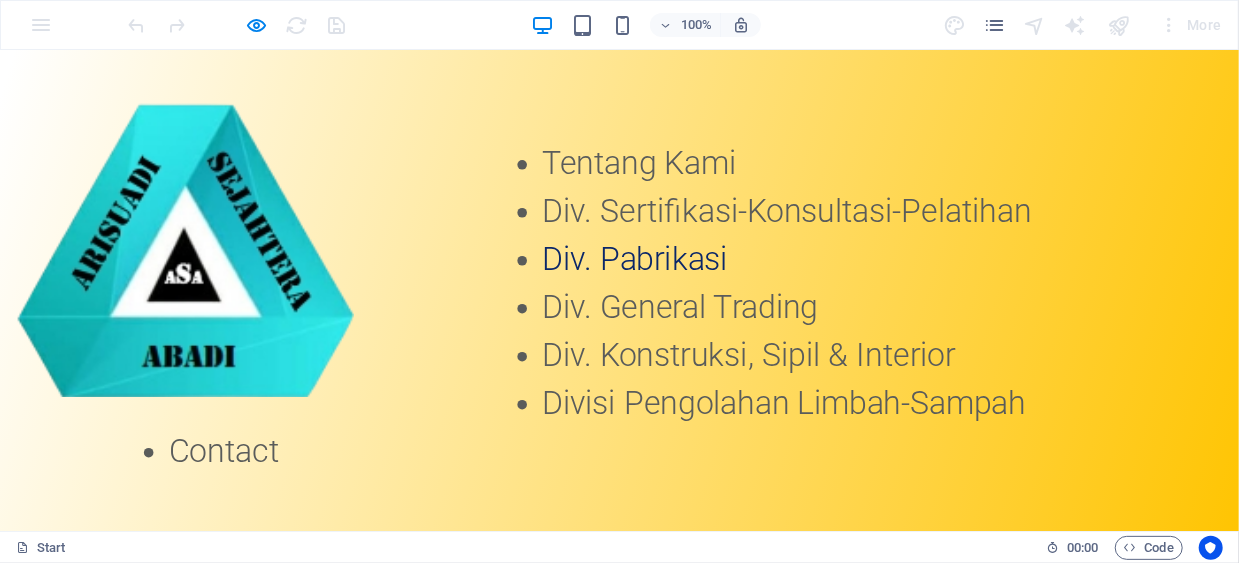 click on "Div. Pabrikasi" at bounding box center [635, 259] 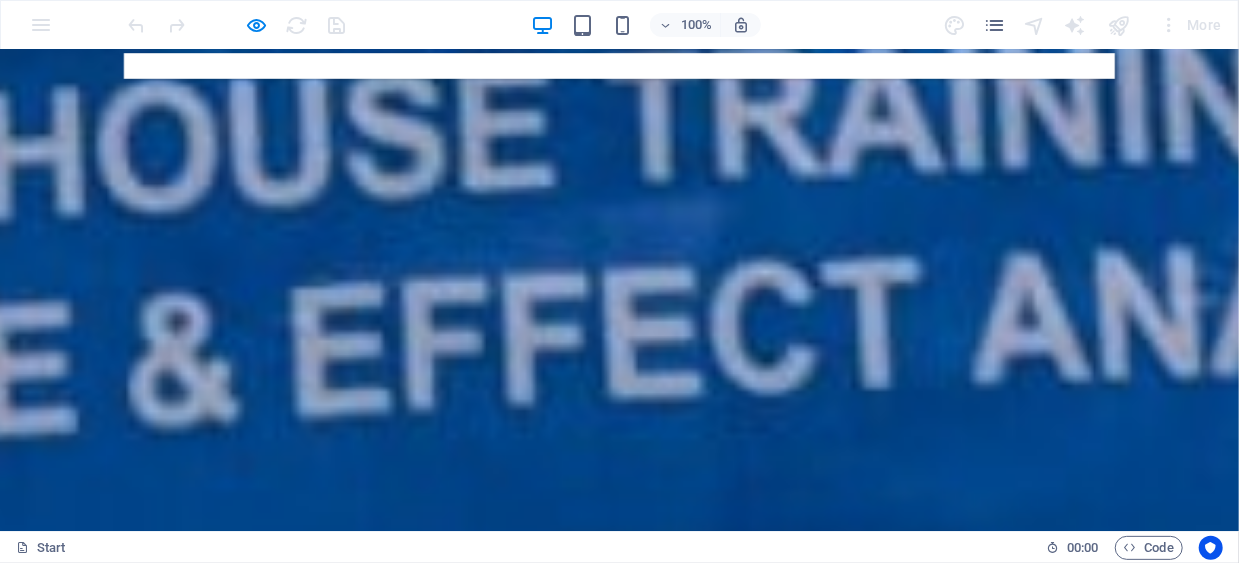scroll, scrollTop: 7172, scrollLeft: 0, axis: vertical 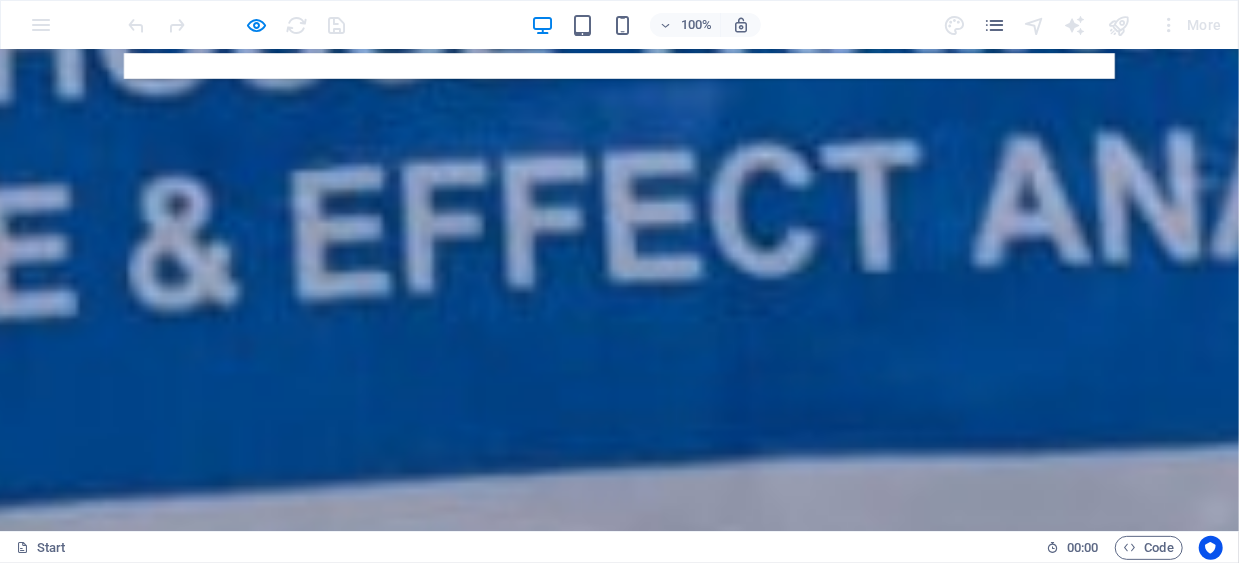 click on "Tentang Kami Div. Sertifikasi-Konsultasi-Pelatihan Div. Pabrikasi Div. General Trading Div. Konstruksi, Sipil & Interior Divisi Pengolahan Limbah-Sampah Contact +[COUNTRY CODE]-[AREA CODE]-[PHONE] tentang kami Divisi sertifikasi-konsultasi-pelatihan Divisi pabrikasi divisi general trading divisi konstruksi-sipil-interior divisi pengolahan limbah-sampah Contact Tentang kami PT Arisuadi Sejahtera Abadi yang disingkat ASA, berdiri pada tanggal [DAY] [MONTH] [YEAR] berkedudukan di Jl. Kramat Jawa No. 80, Mustikasari, Mustikajaya, Kota Bekasi, Jawa Barat 17157 Indonesia. Pertama kali bergerak di bidang Pengerjaan Logam (Metalworking) dengan jasa Buffing, Baritori dan Polishing. Pelanggan pertama PT ASA adalah PT Cabinindo Putra yang melayani PT Yamaha Indonesia Motor Manufacturing (YIMM). Mulai [MONTH] [YEAR] usaha PT ASA dikembangkan dengan menambah Divisi Perdagangan Umum (General Trading), Sertifikasi-Konsultasi-Pelatihan (Certification- Consulting -Training ), Konstruksi- Sipil Pelatihan TIM KAMI Direksi dan Tim PT ASA" at bounding box center [619, 12240] 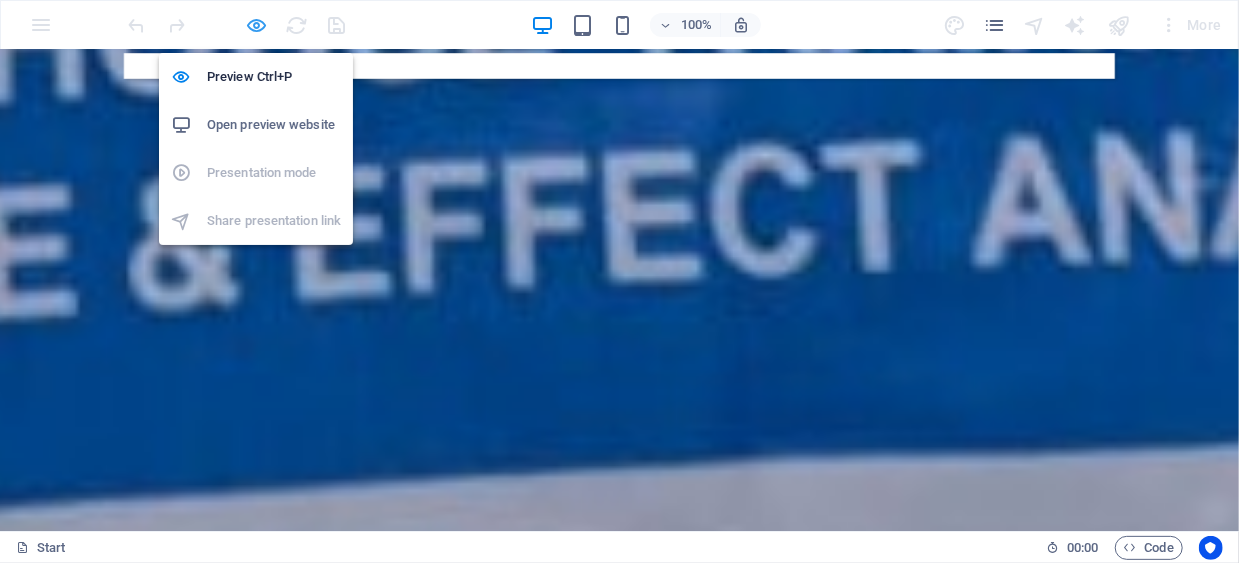 click at bounding box center (257, 25) 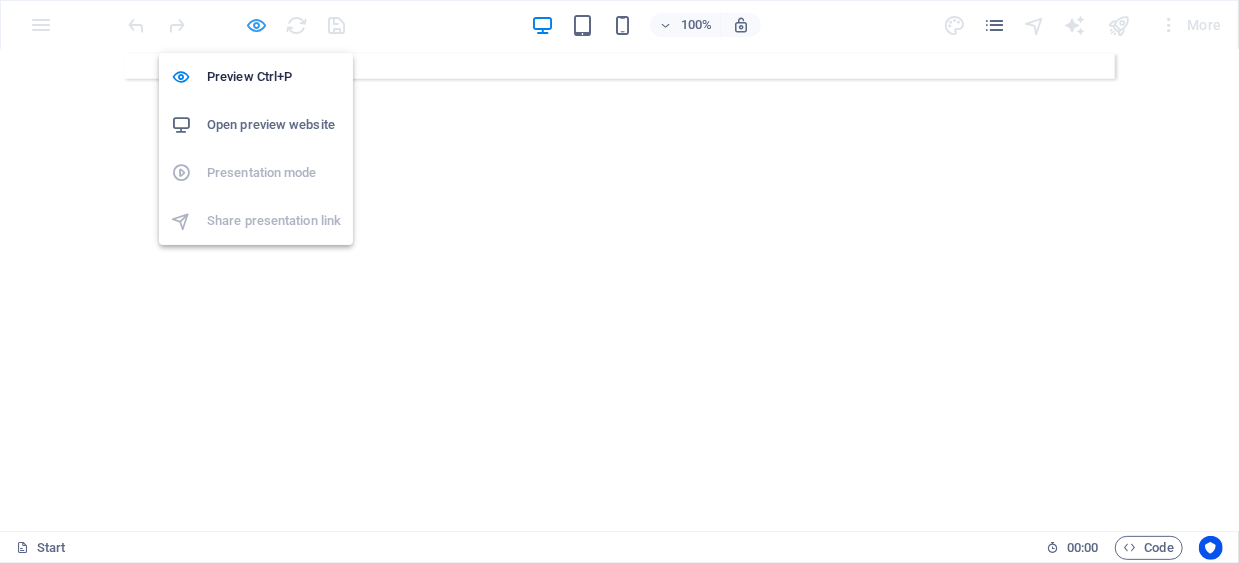 scroll, scrollTop: 7349, scrollLeft: 0, axis: vertical 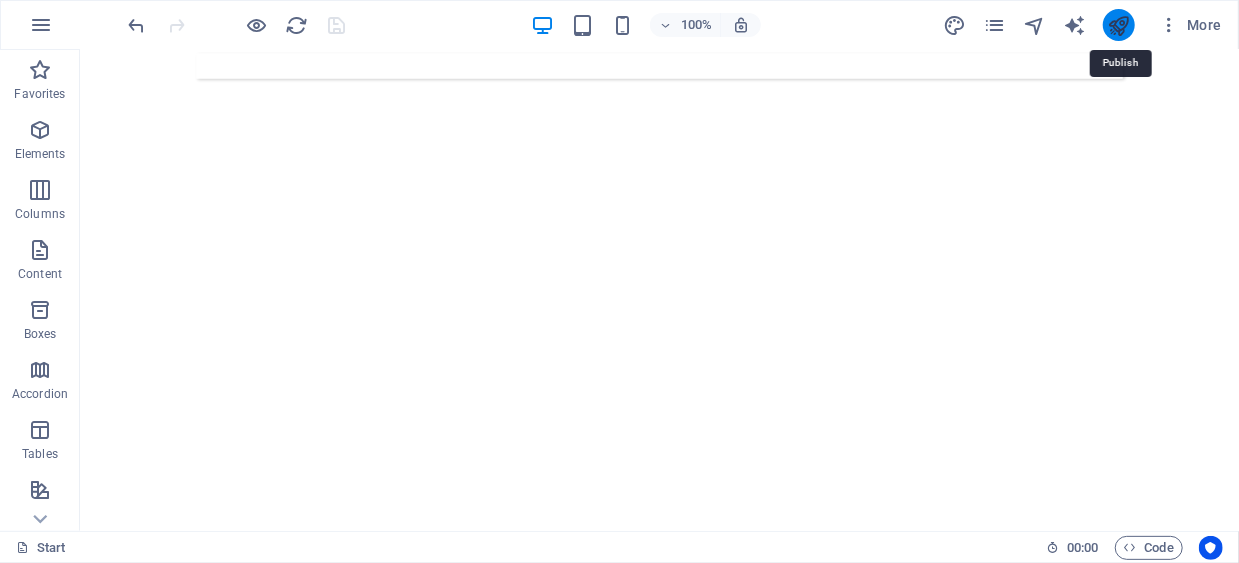 click at bounding box center [1118, 25] 